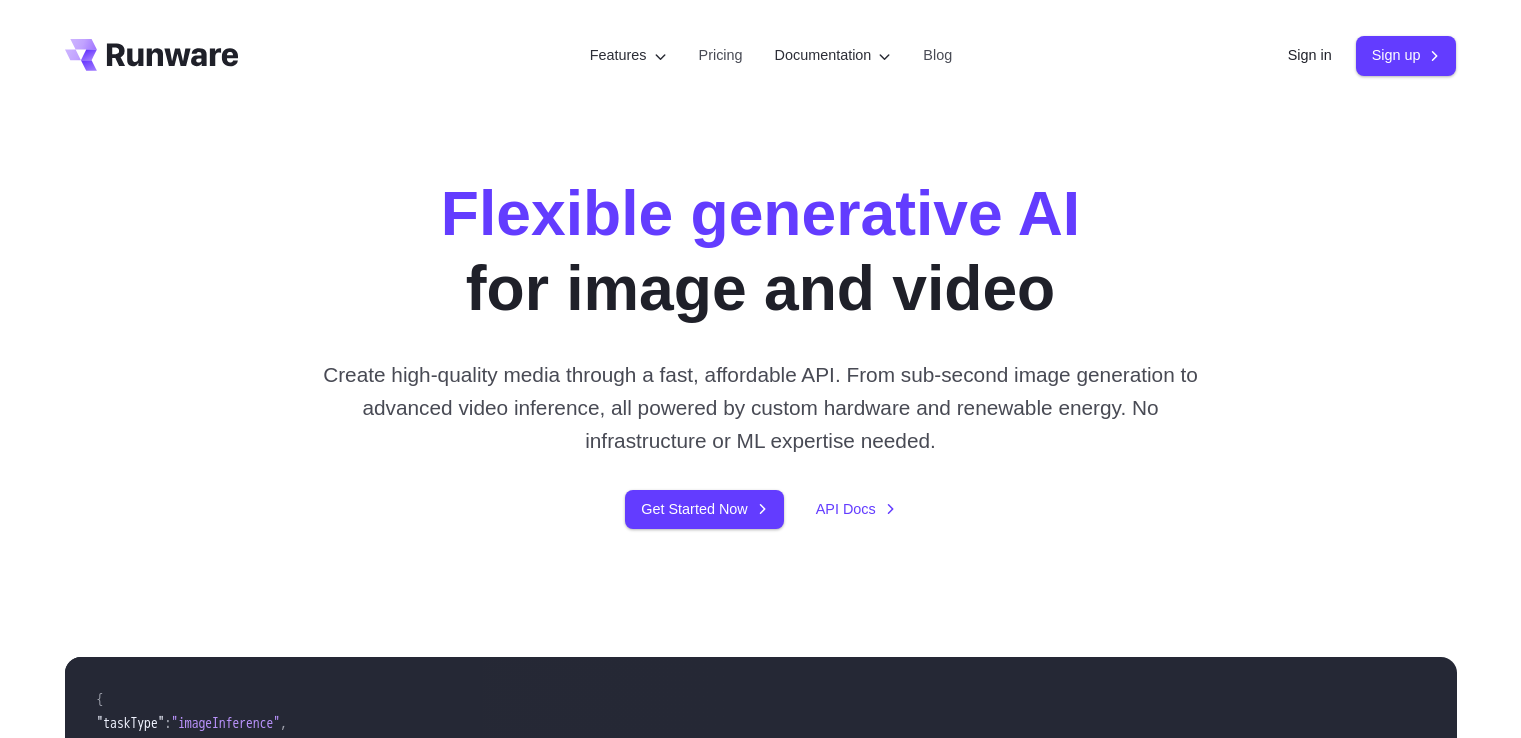 scroll, scrollTop: 1000, scrollLeft: 0, axis: vertical 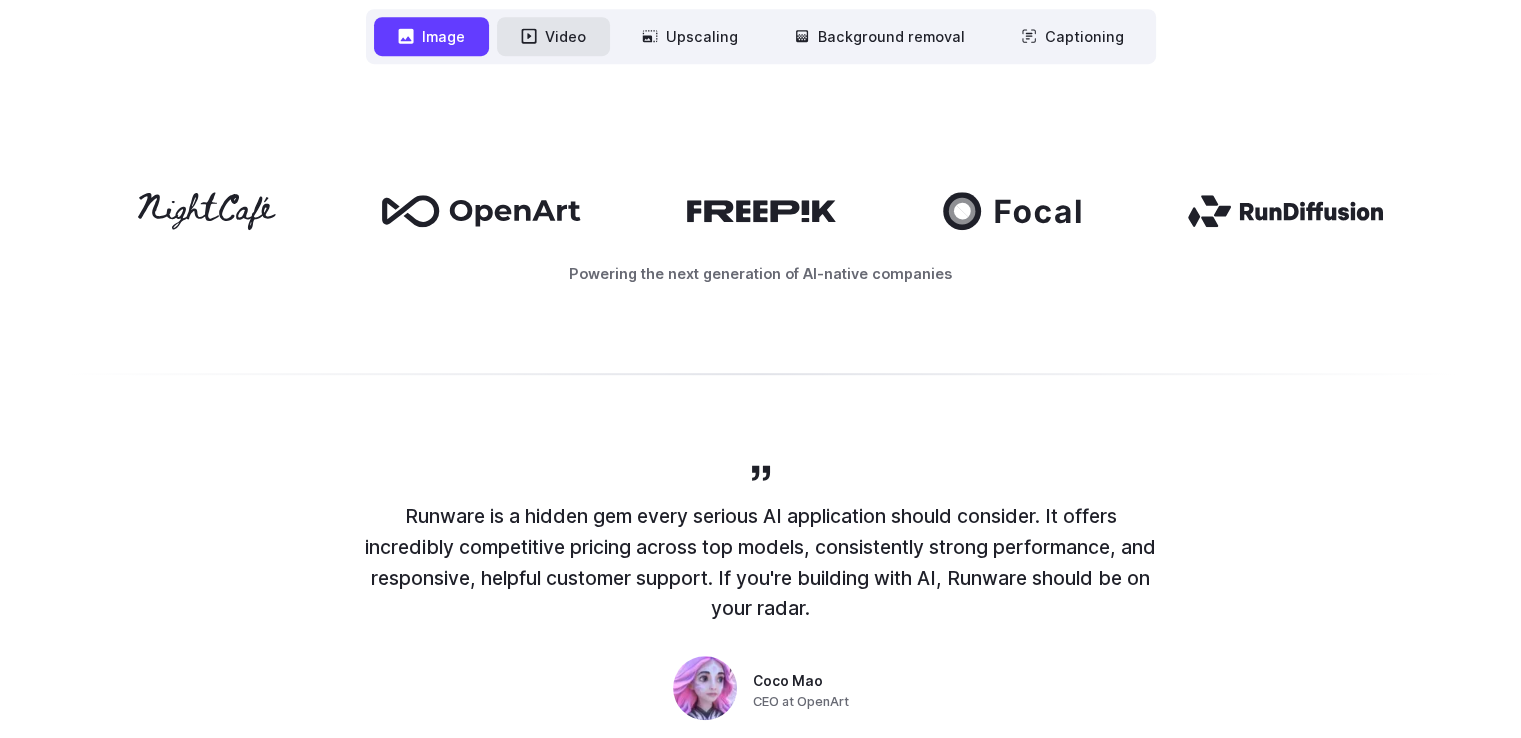 click on "Video" at bounding box center [553, 36] 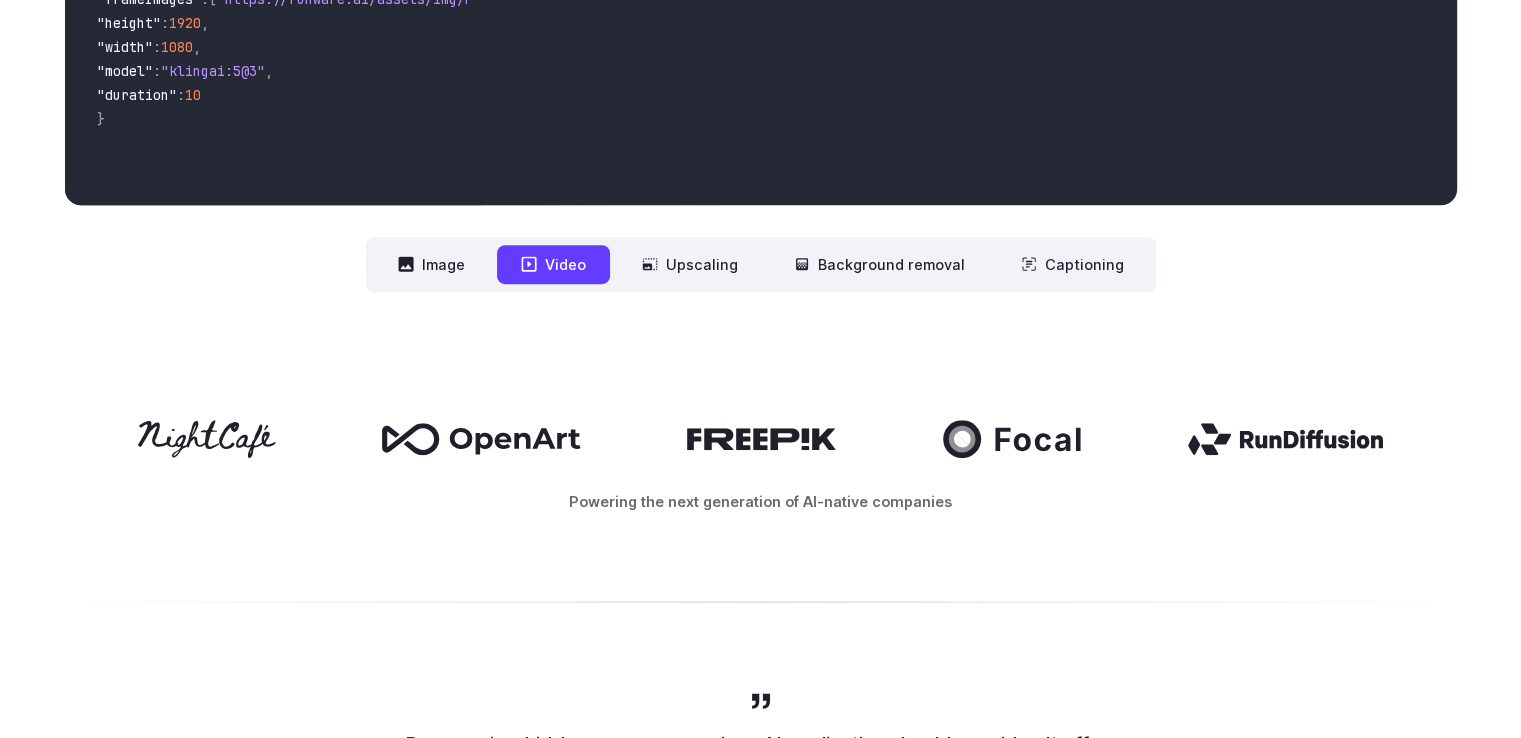 scroll, scrollTop: 500, scrollLeft: 0, axis: vertical 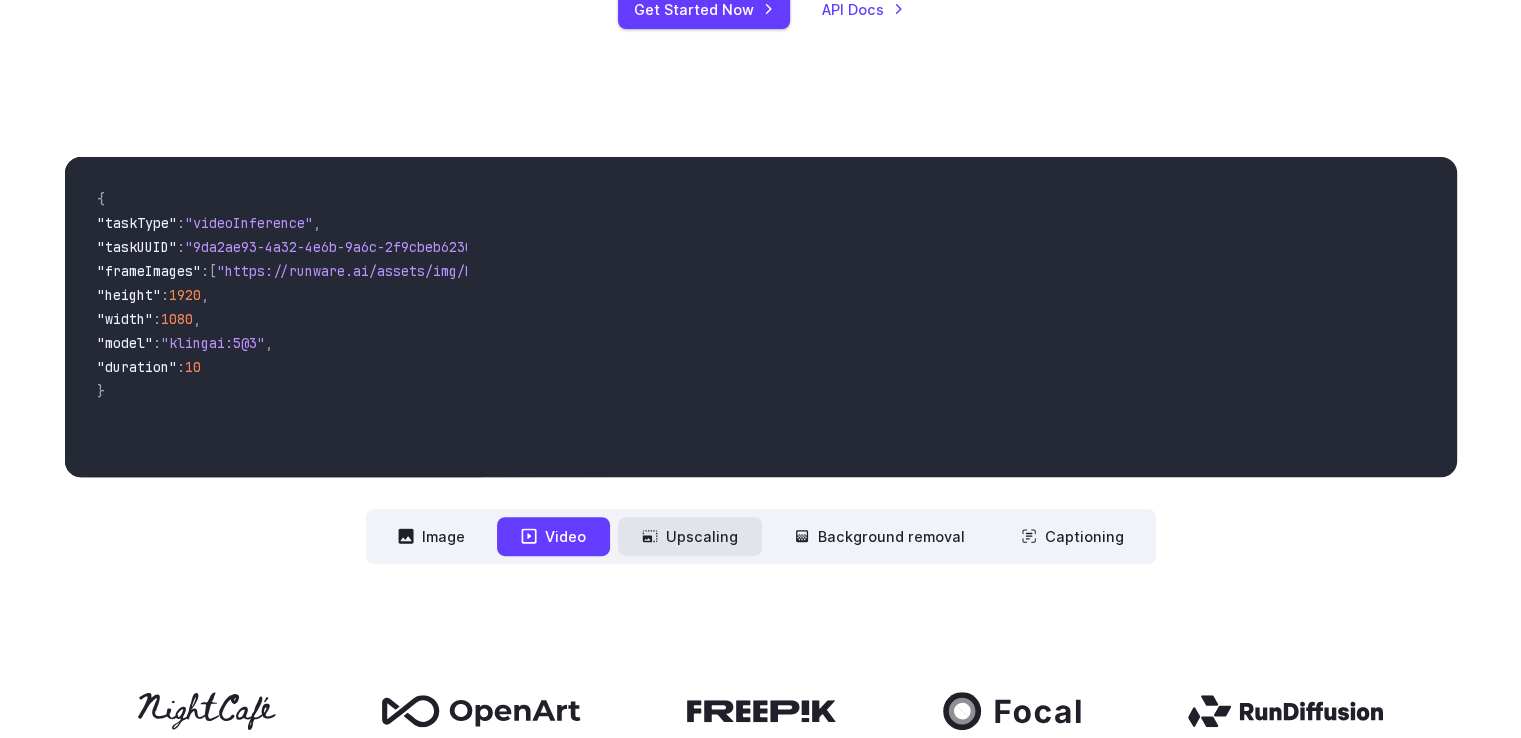 click on "Upscaling" at bounding box center (690, 536) 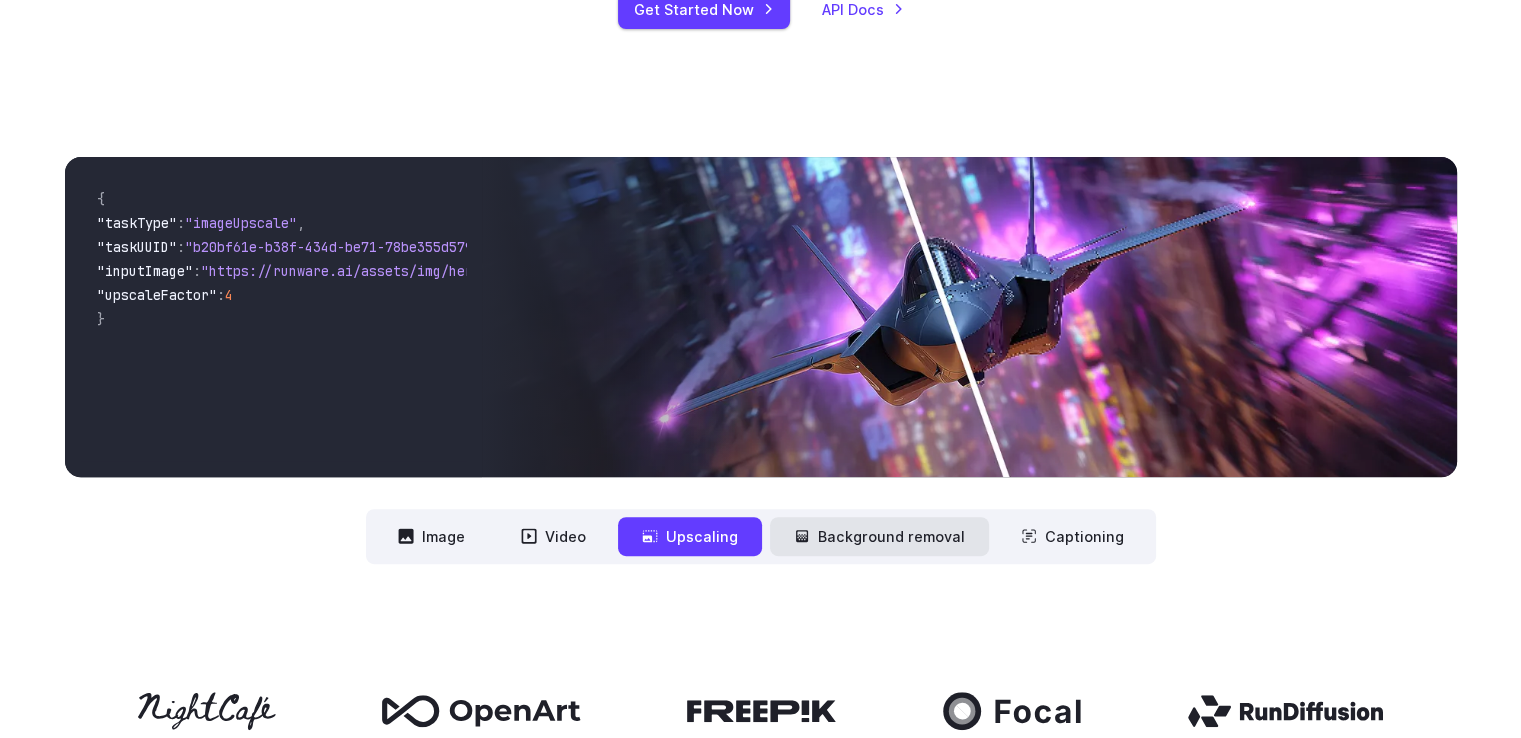click on "Background removal" at bounding box center [879, 536] 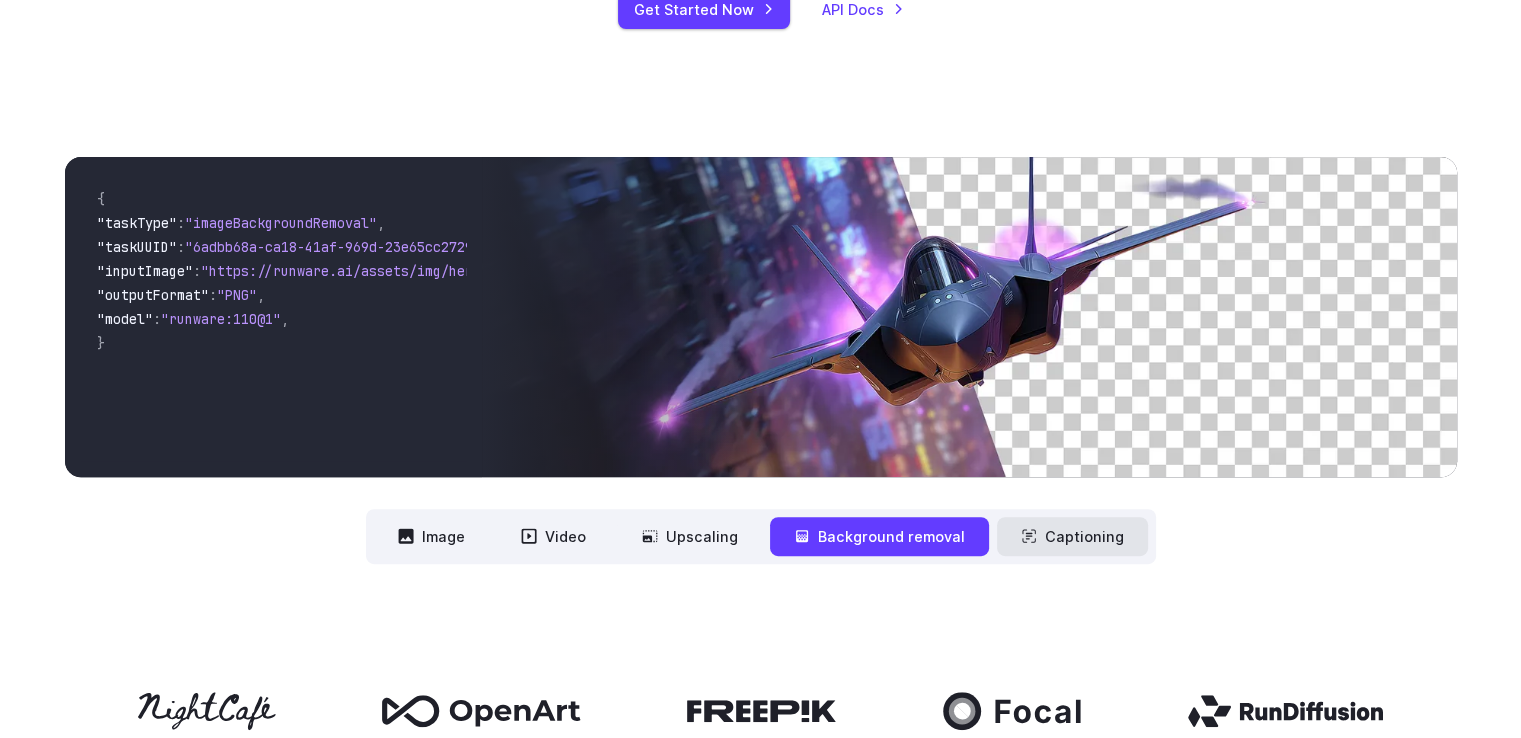 click on "Captioning" at bounding box center [1072, 536] 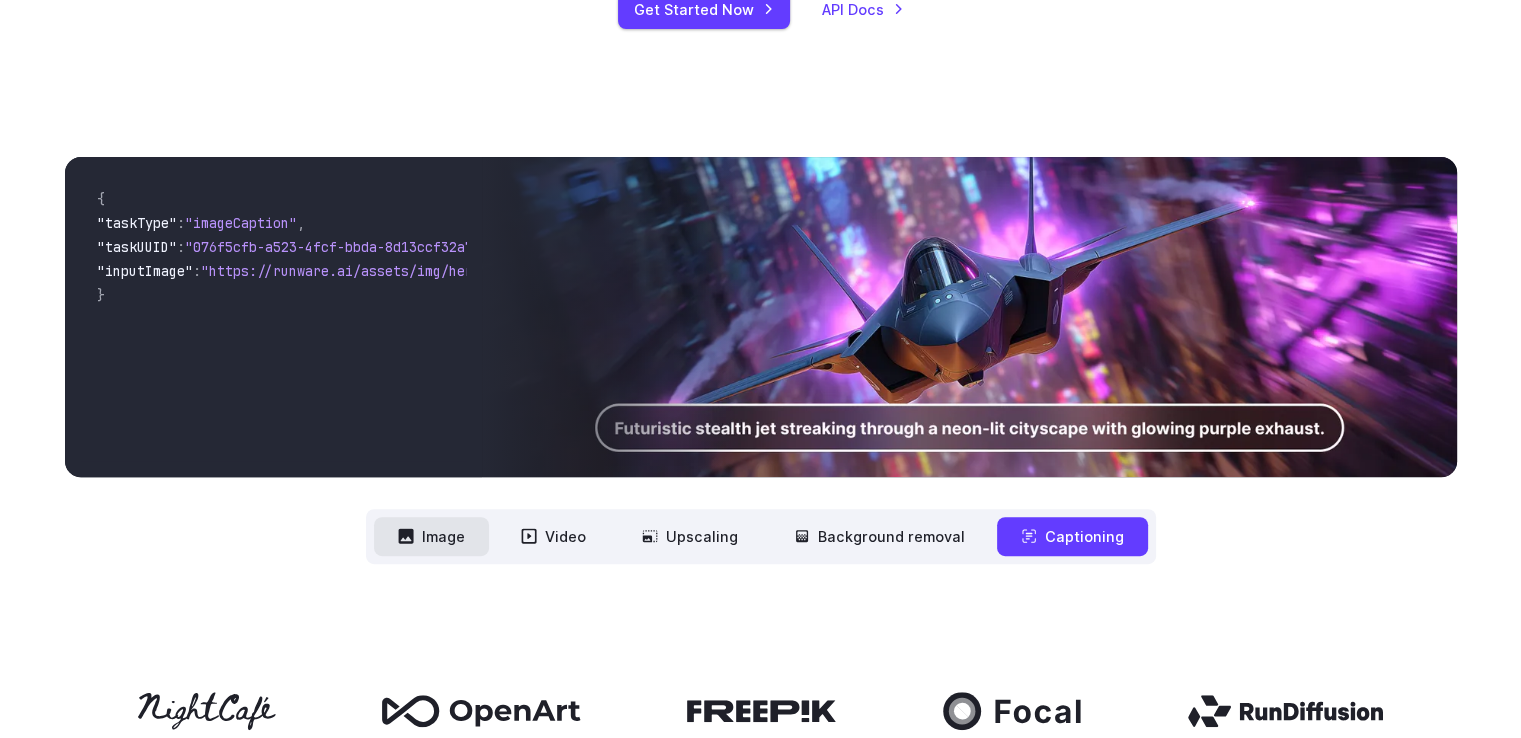 click on "Image" at bounding box center (431, 536) 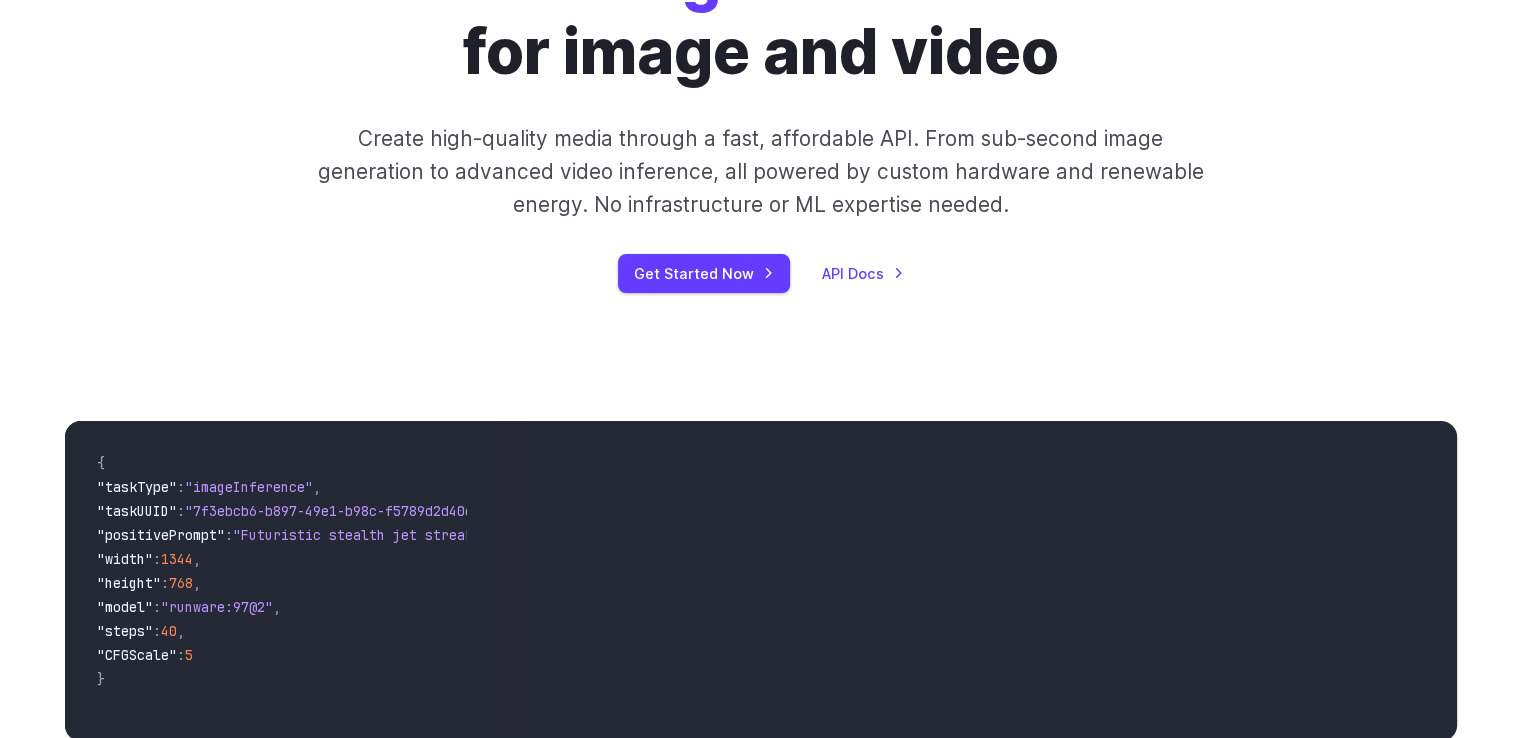 scroll, scrollTop: 0, scrollLeft: 0, axis: both 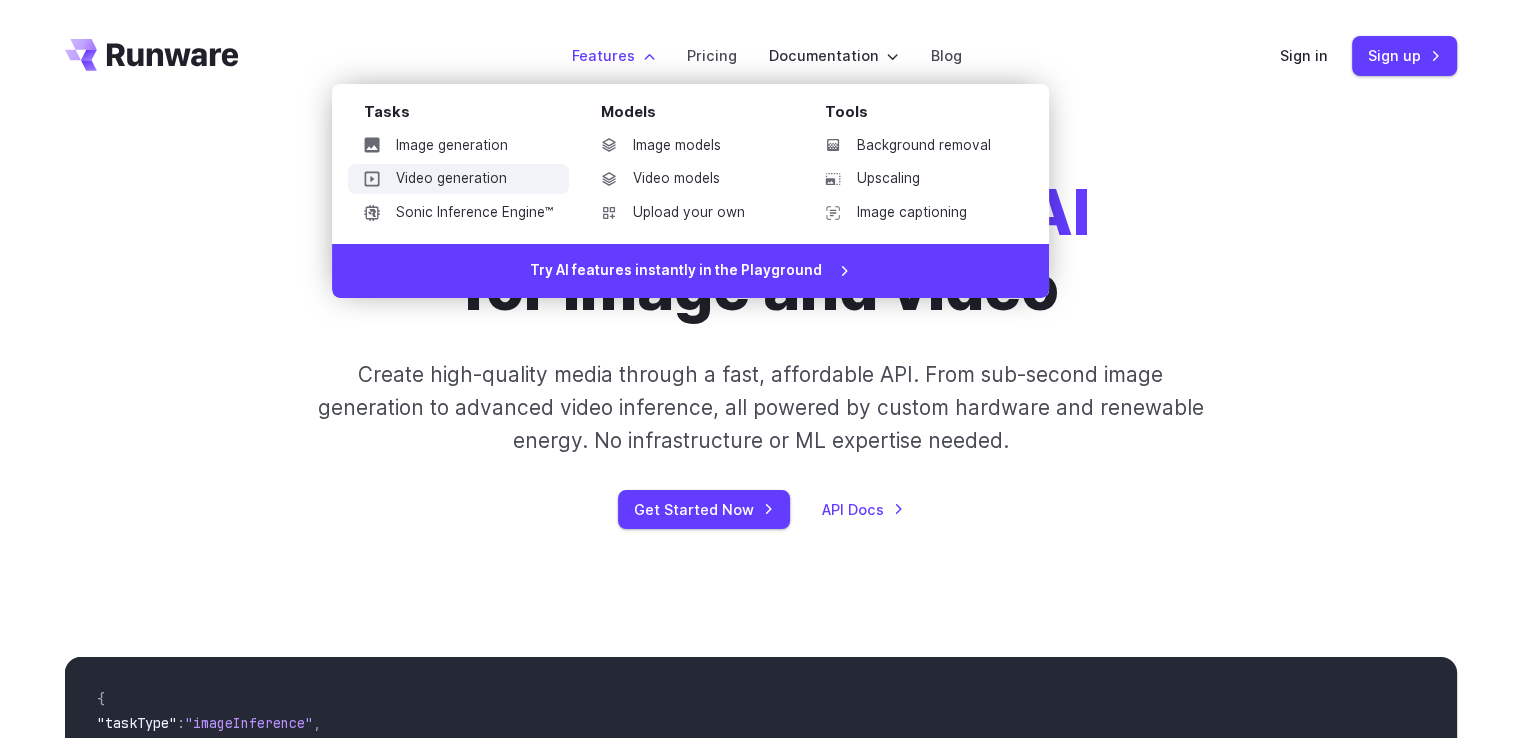 click on "Video generation" at bounding box center (458, 179) 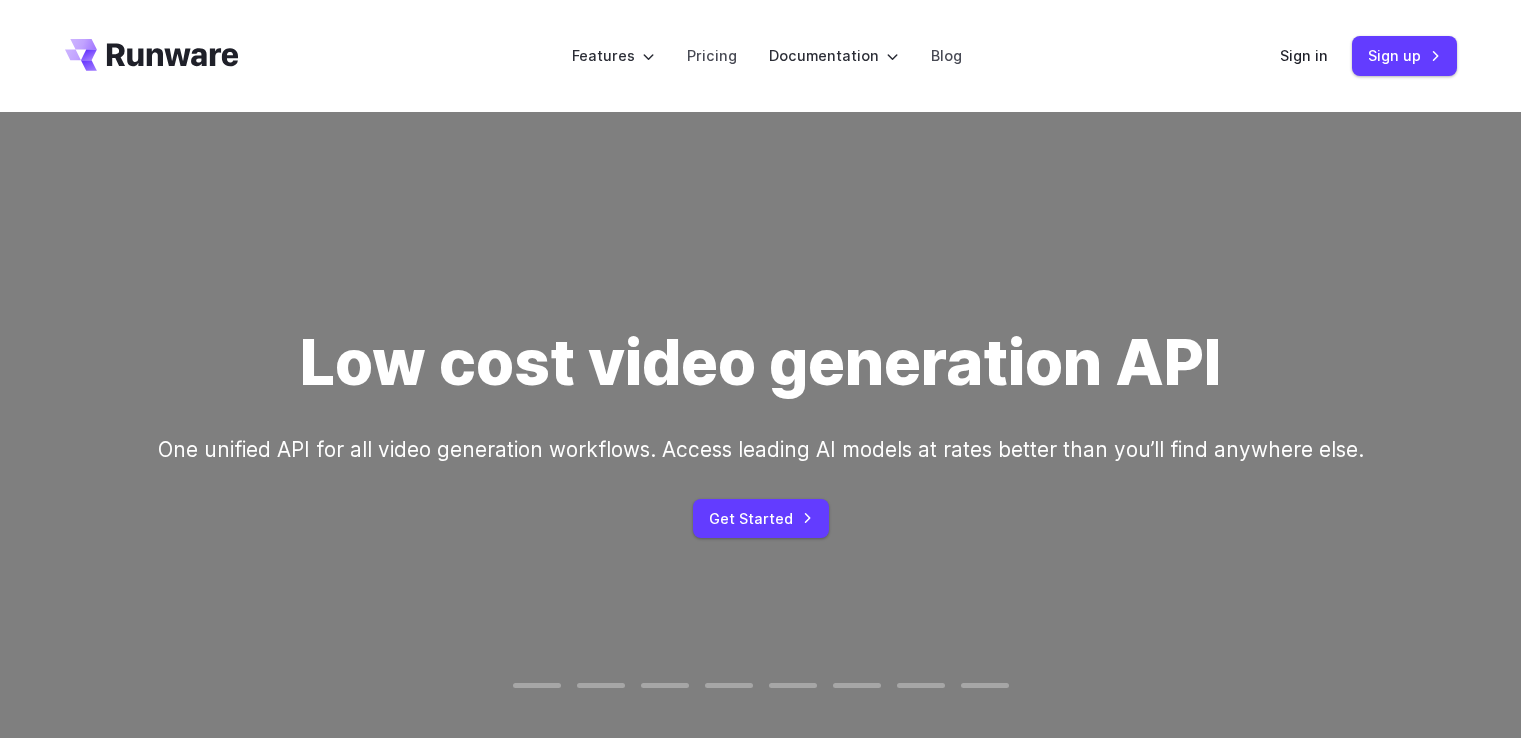 scroll, scrollTop: 0, scrollLeft: 0, axis: both 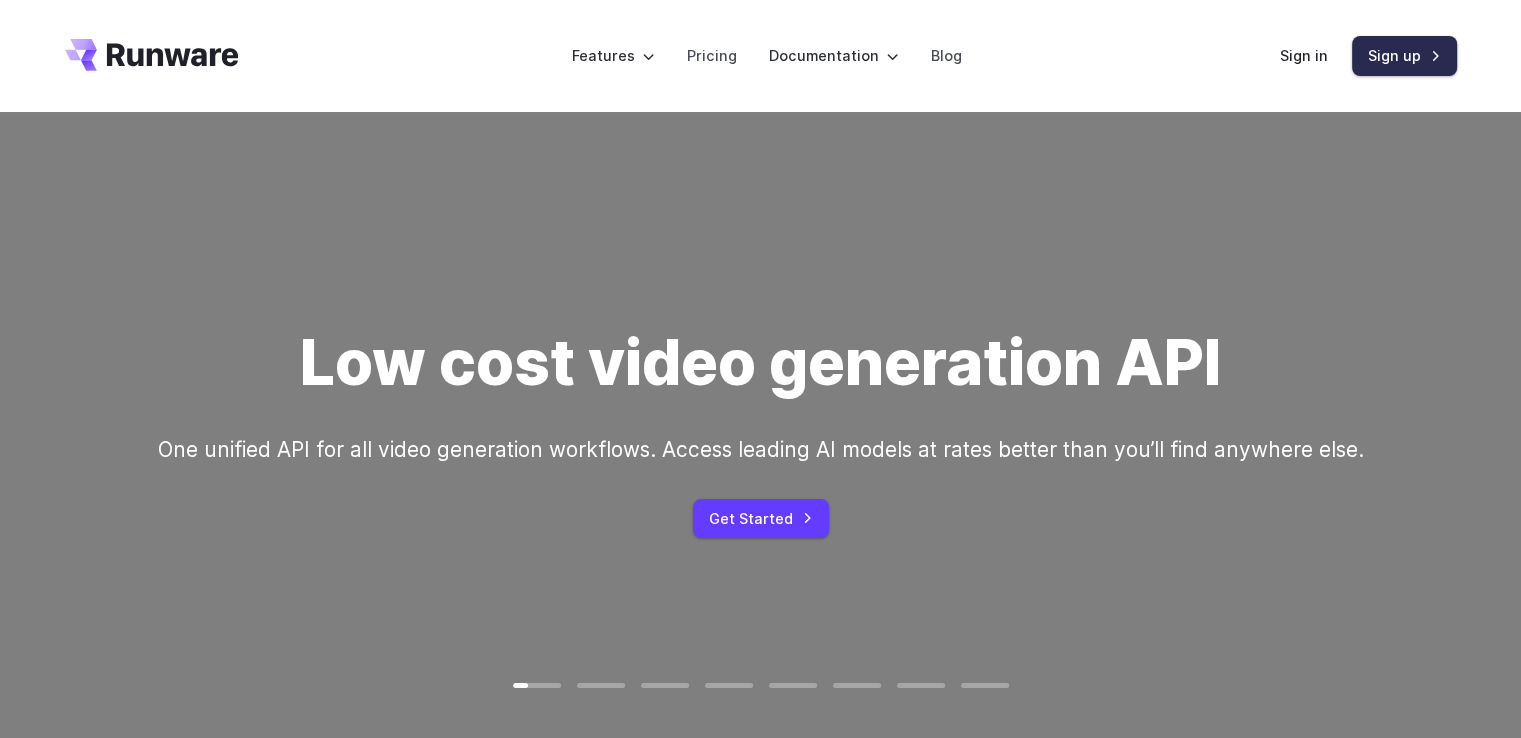 click on "Sign up" at bounding box center (1404, 55) 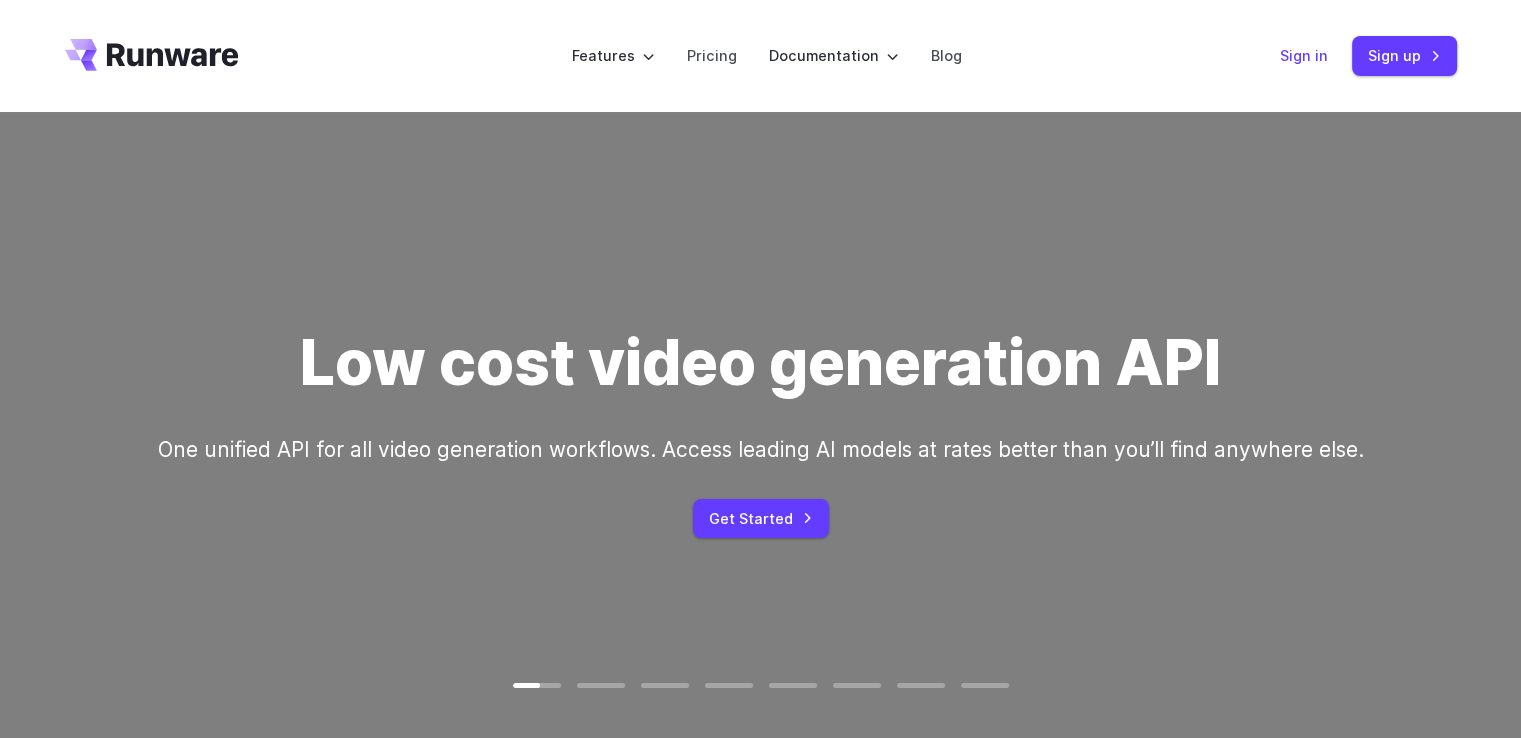click on "Sign in" at bounding box center [1304, 55] 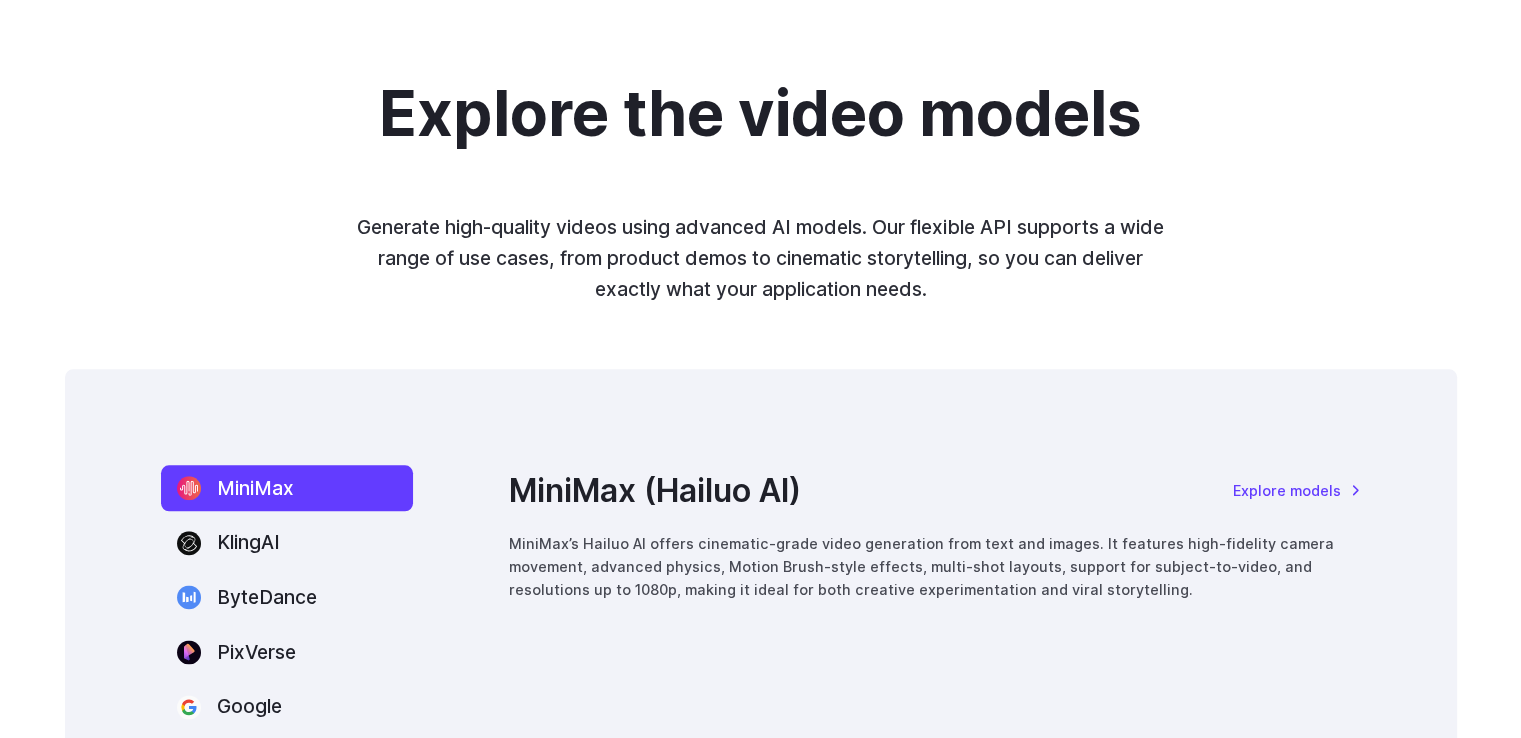 scroll, scrollTop: 2500, scrollLeft: 0, axis: vertical 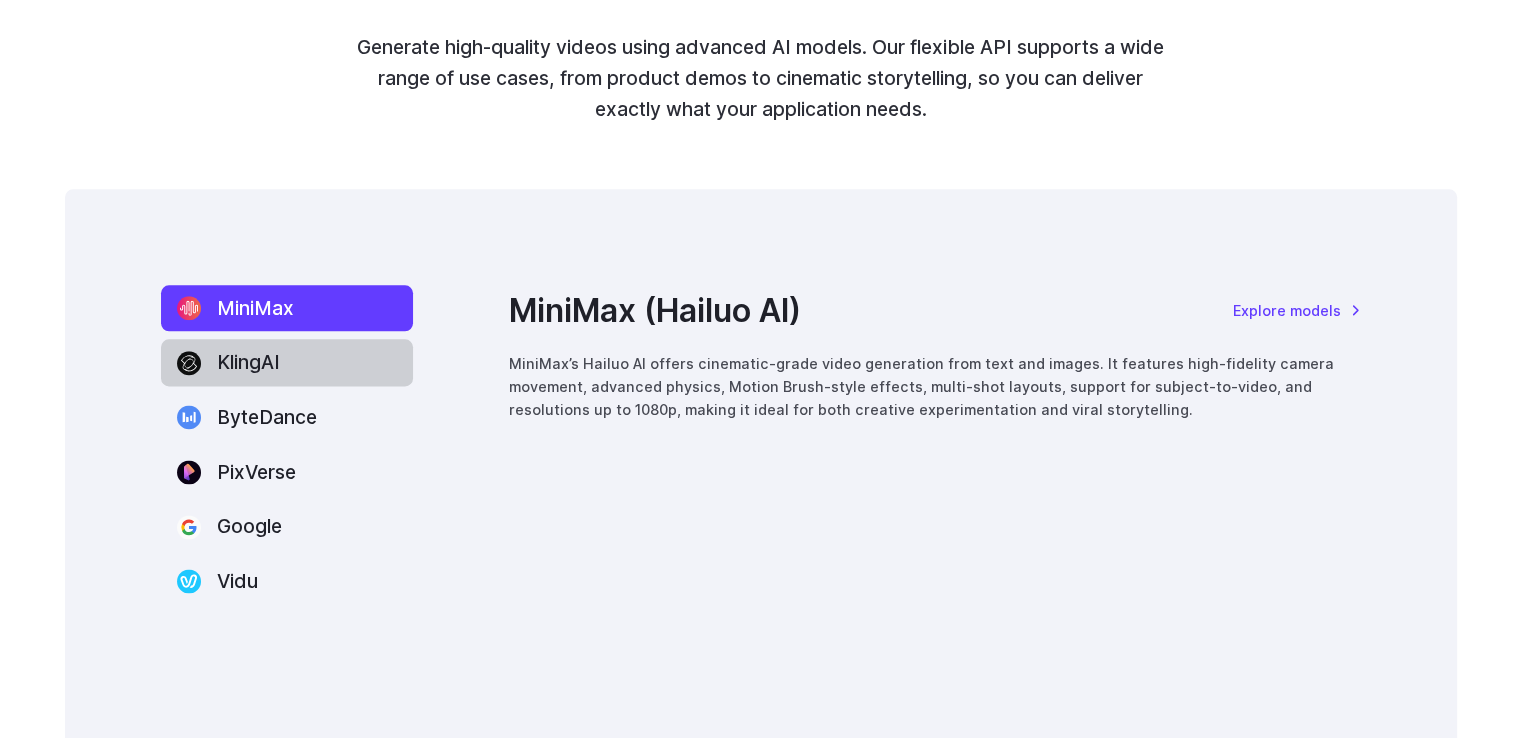 click on "KlingAI" at bounding box center (287, 362) 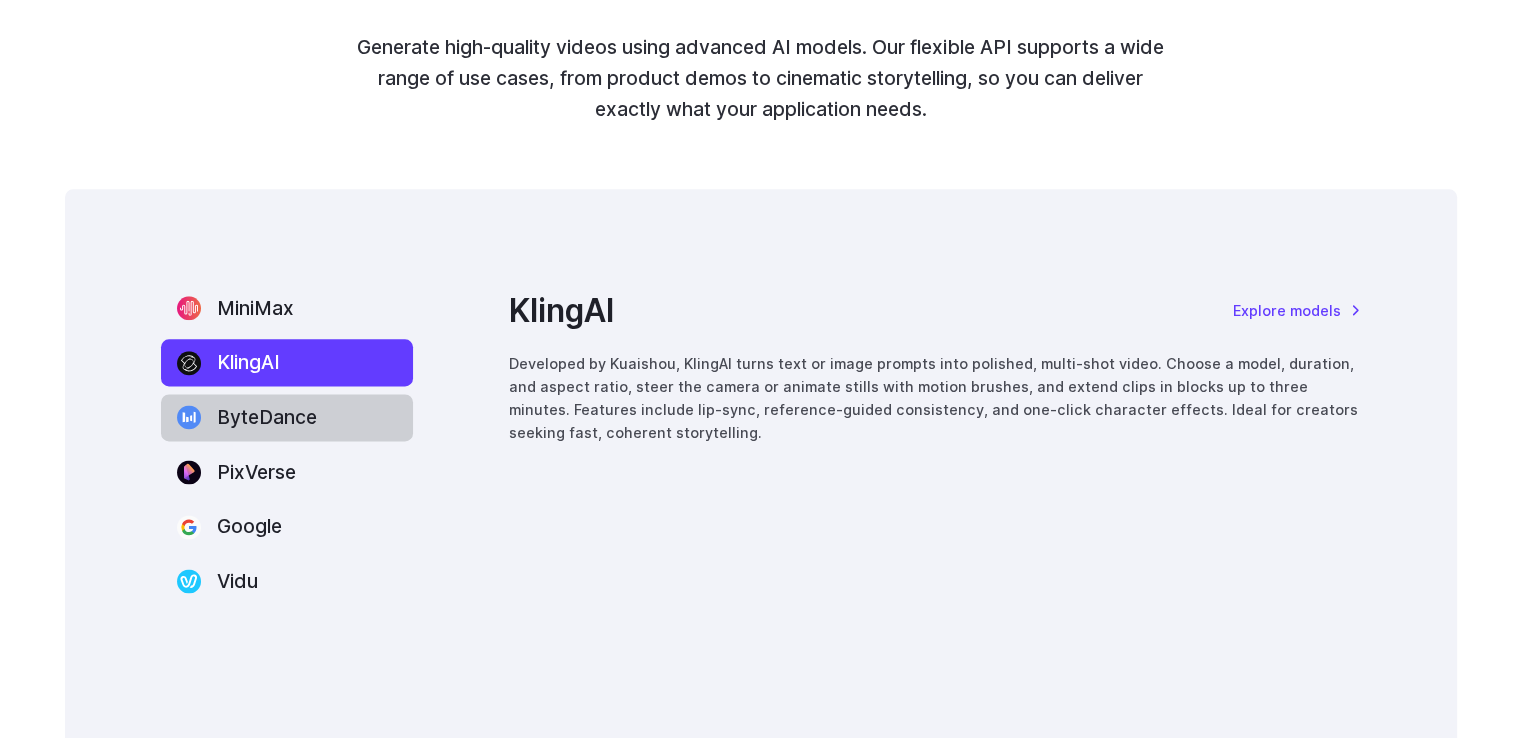 click on "ByteDance" at bounding box center [287, 417] 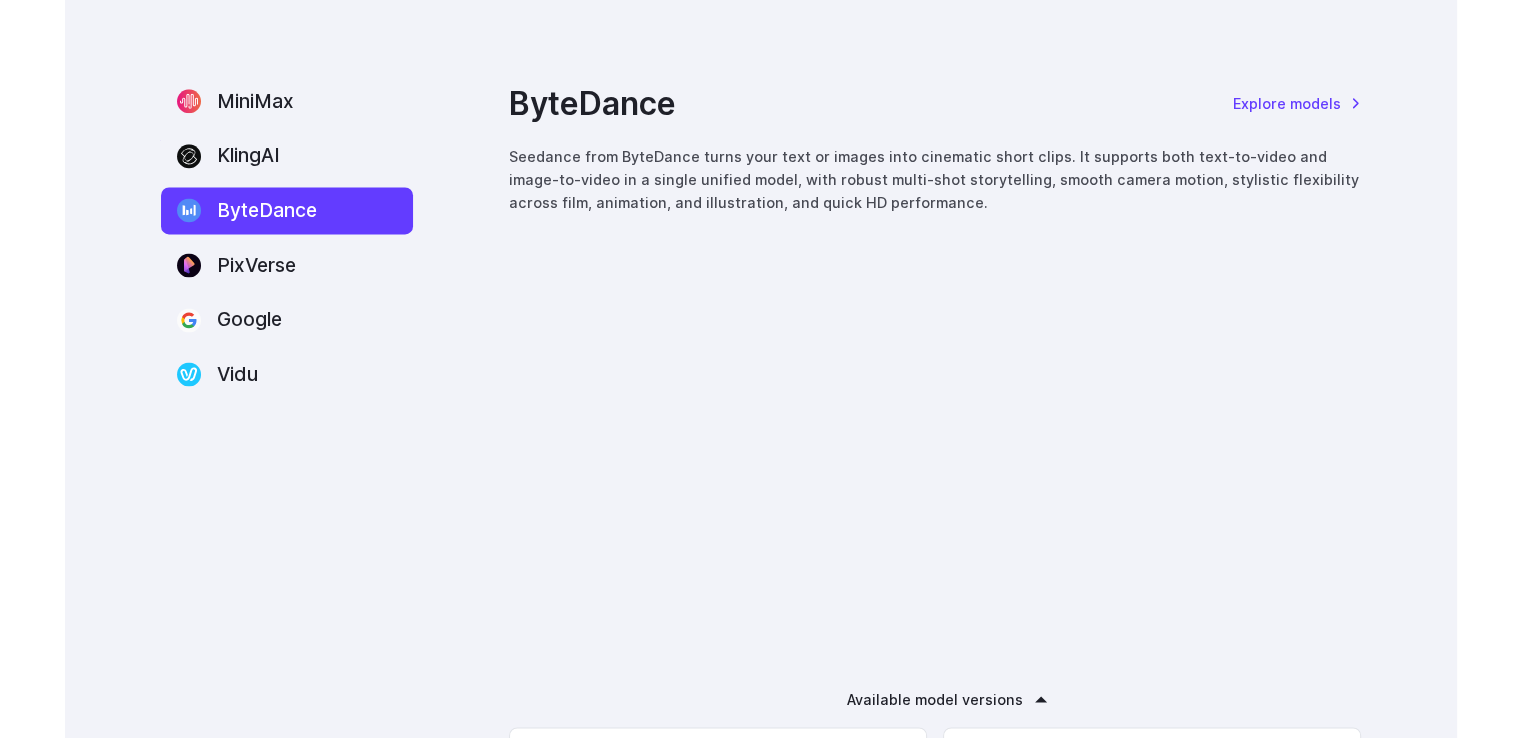 scroll, scrollTop: 2600, scrollLeft: 0, axis: vertical 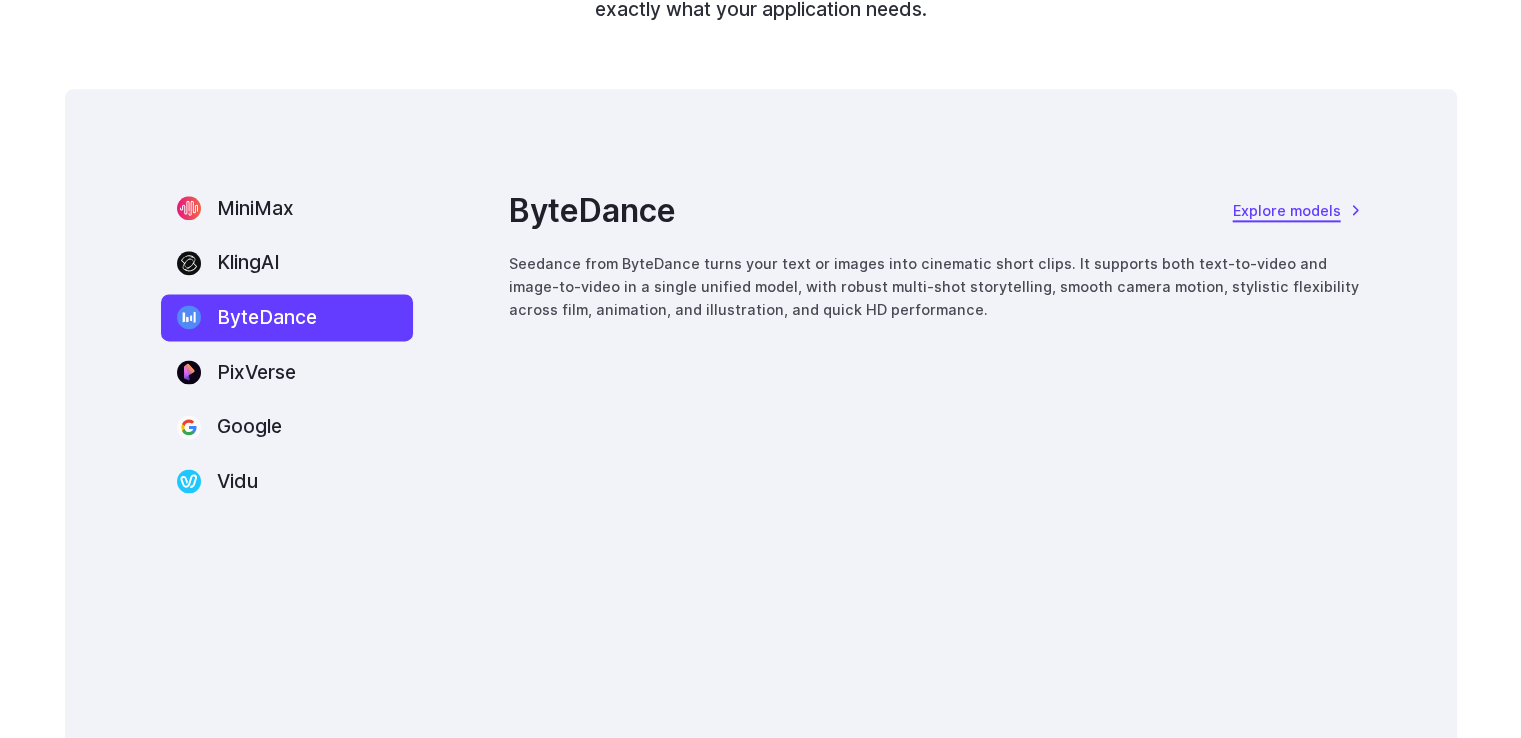 click on "Explore models" at bounding box center (1297, 210) 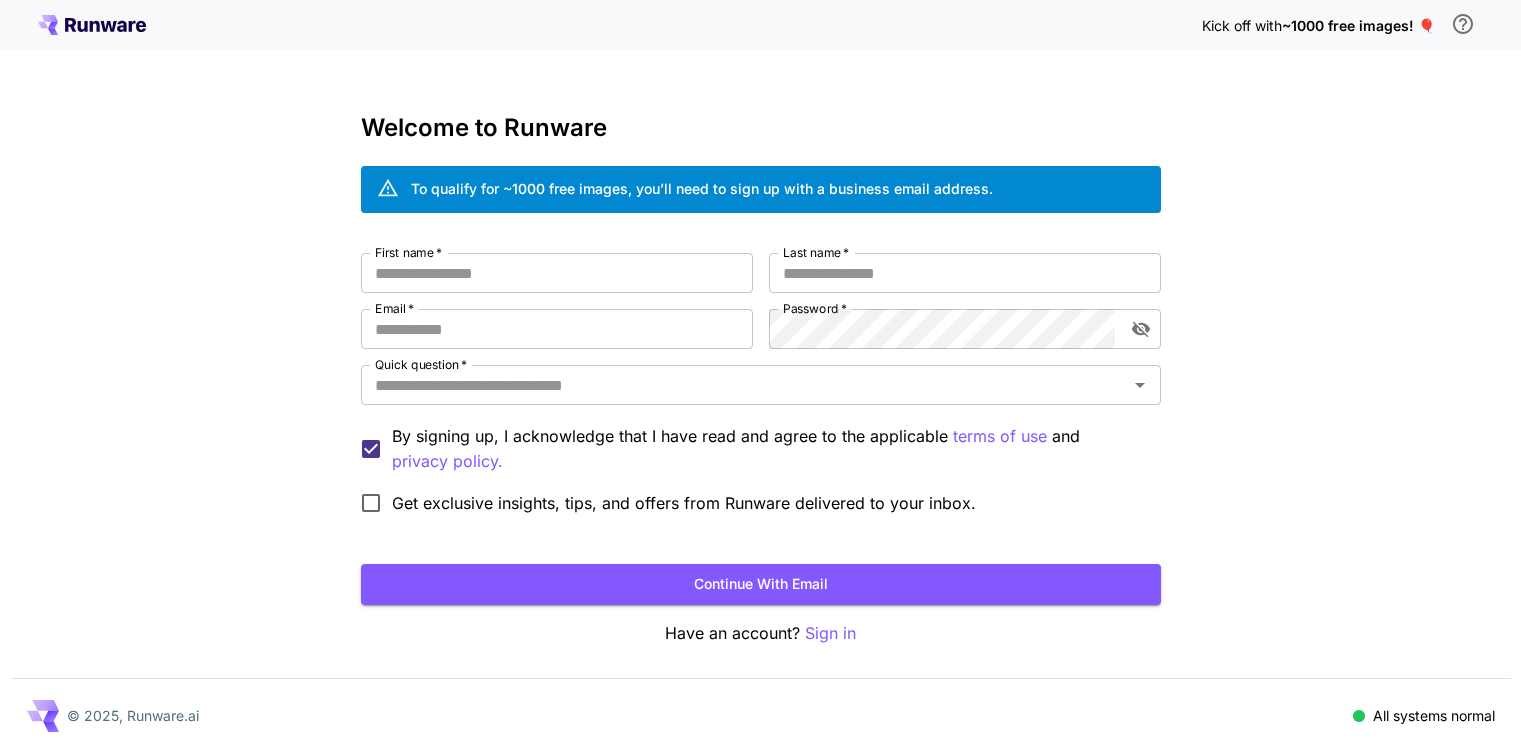 scroll, scrollTop: 0, scrollLeft: 0, axis: both 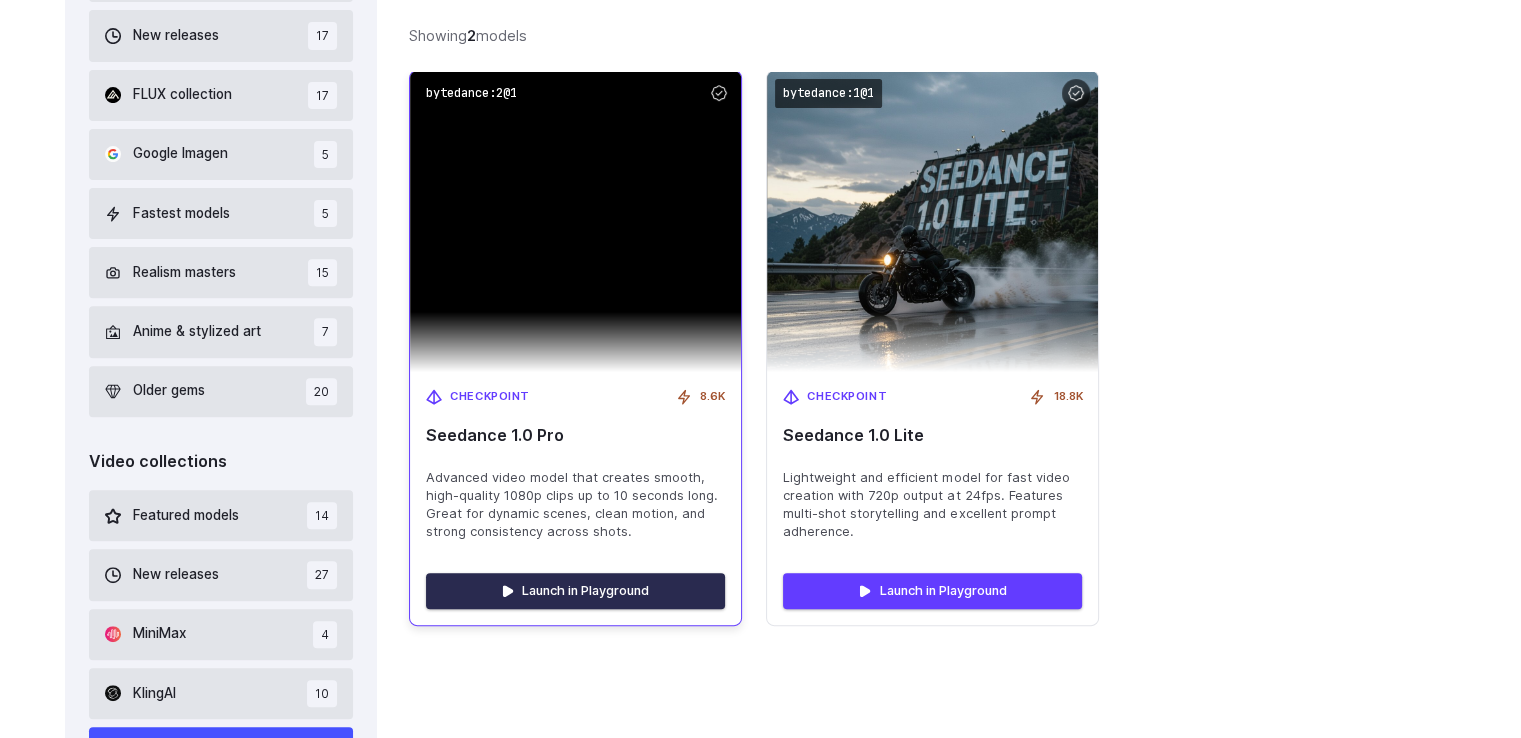 click on "Launch in Playground" at bounding box center [575, 591] 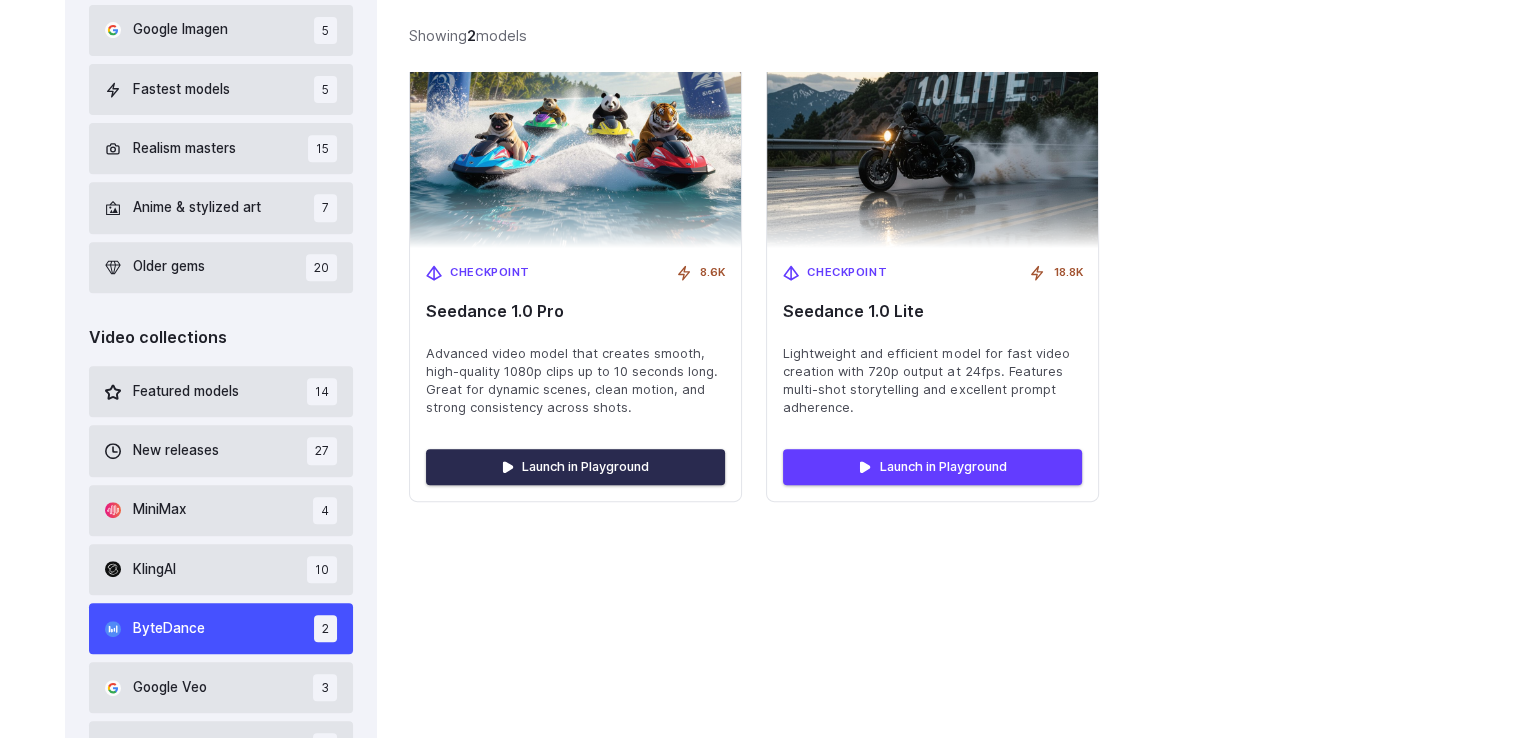 scroll, scrollTop: 1000, scrollLeft: 0, axis: vertical 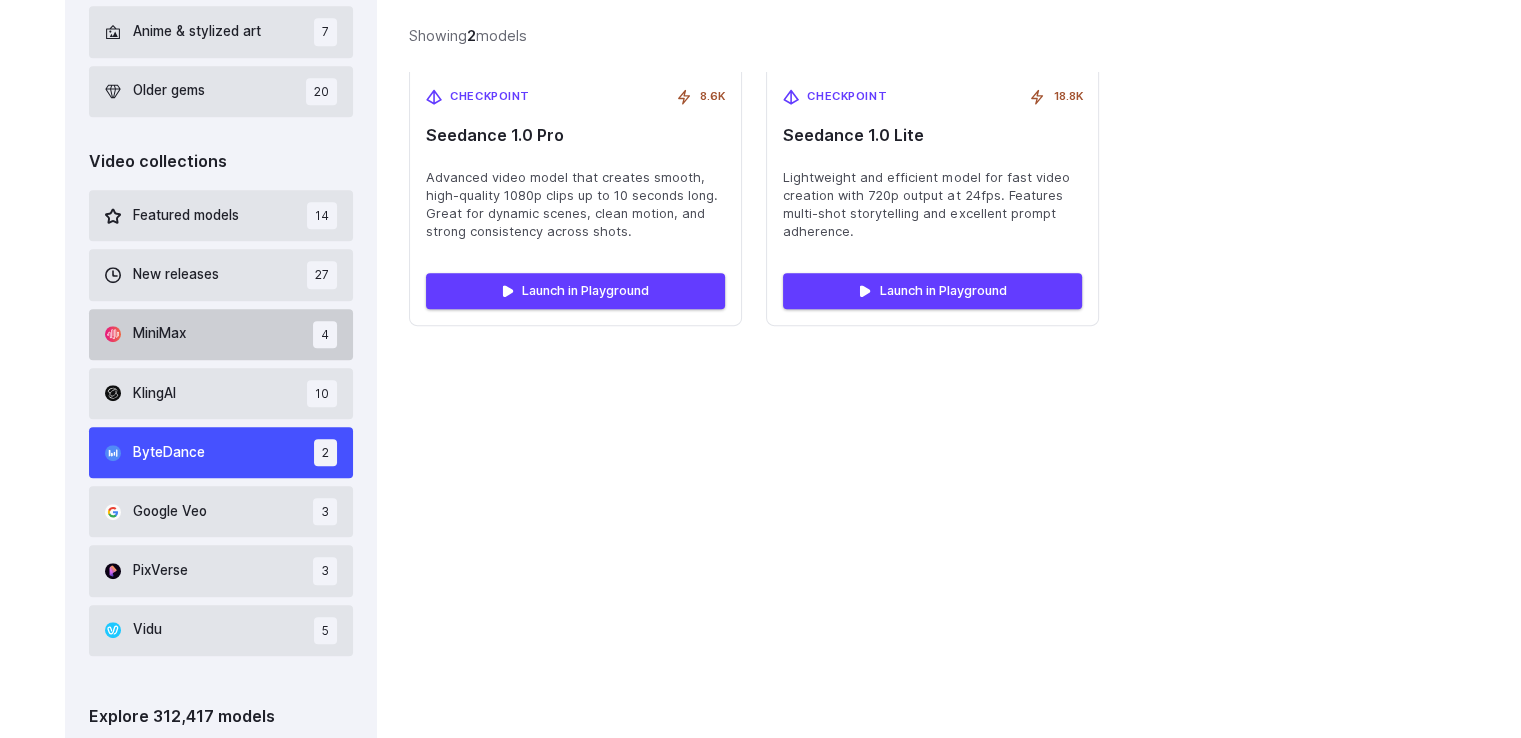 click on "MiniMax     4" at bounding box center [221, 334] 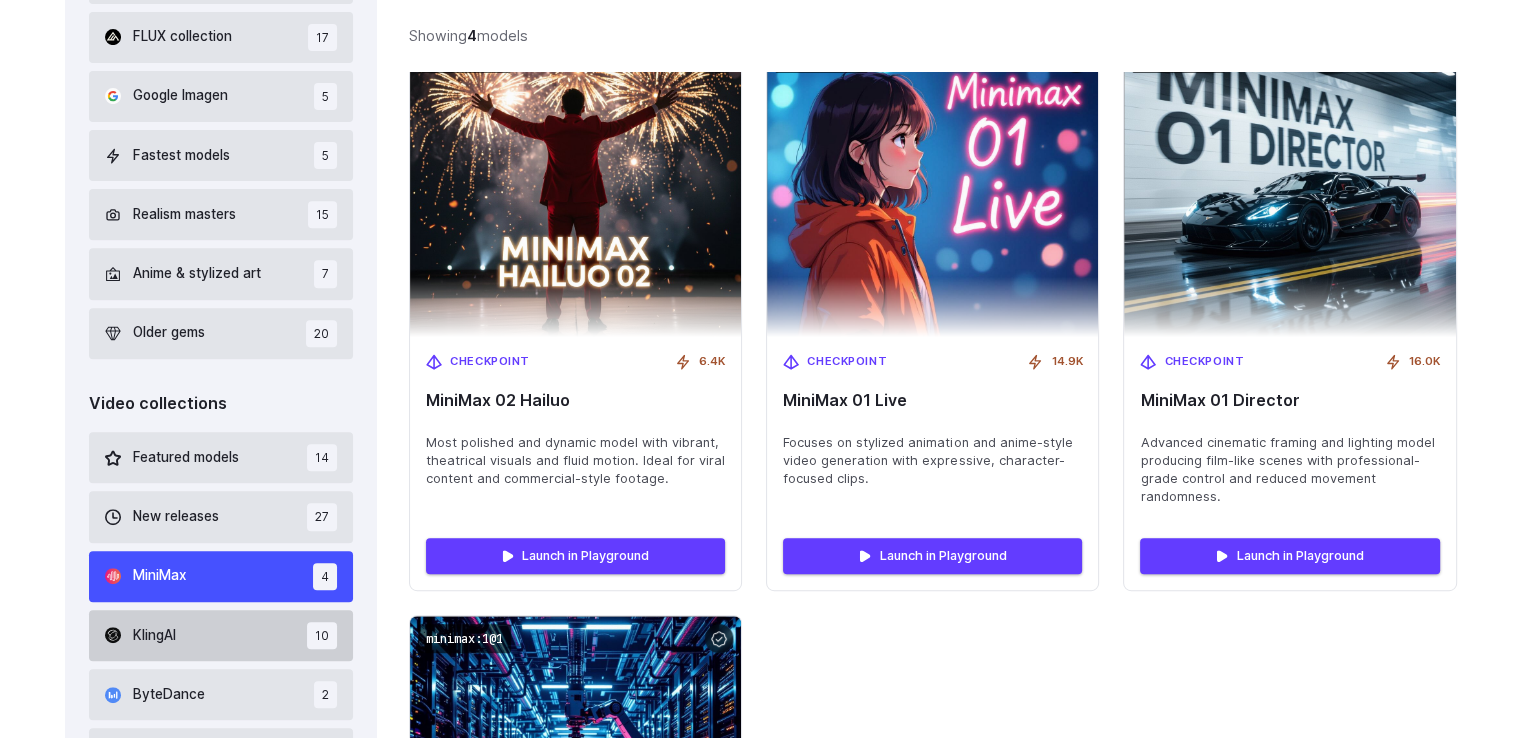 scroll, scrollTop: 856, scrollLeft: 0, axis: vertical 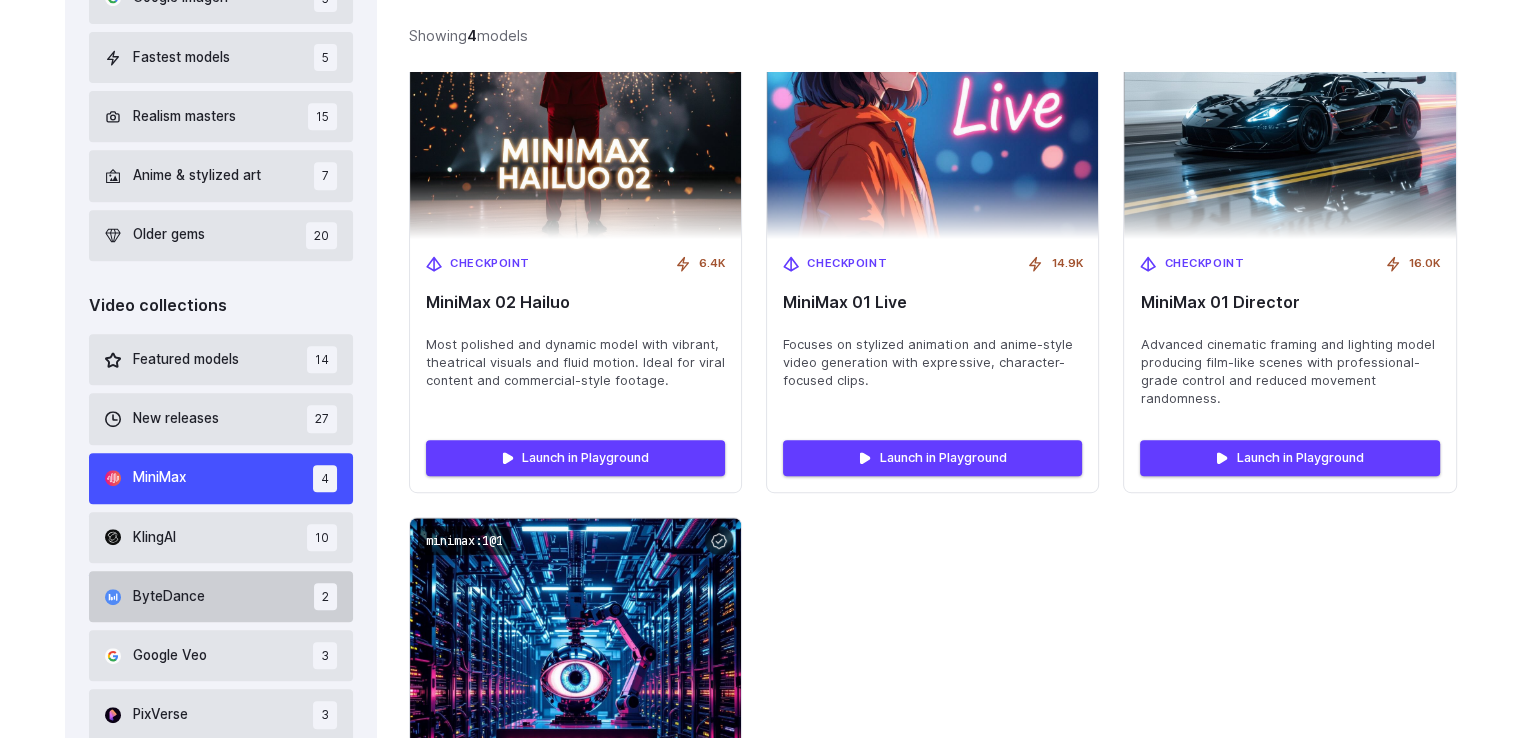 click on "ByteDance     2" at bounding box center (221, 596) 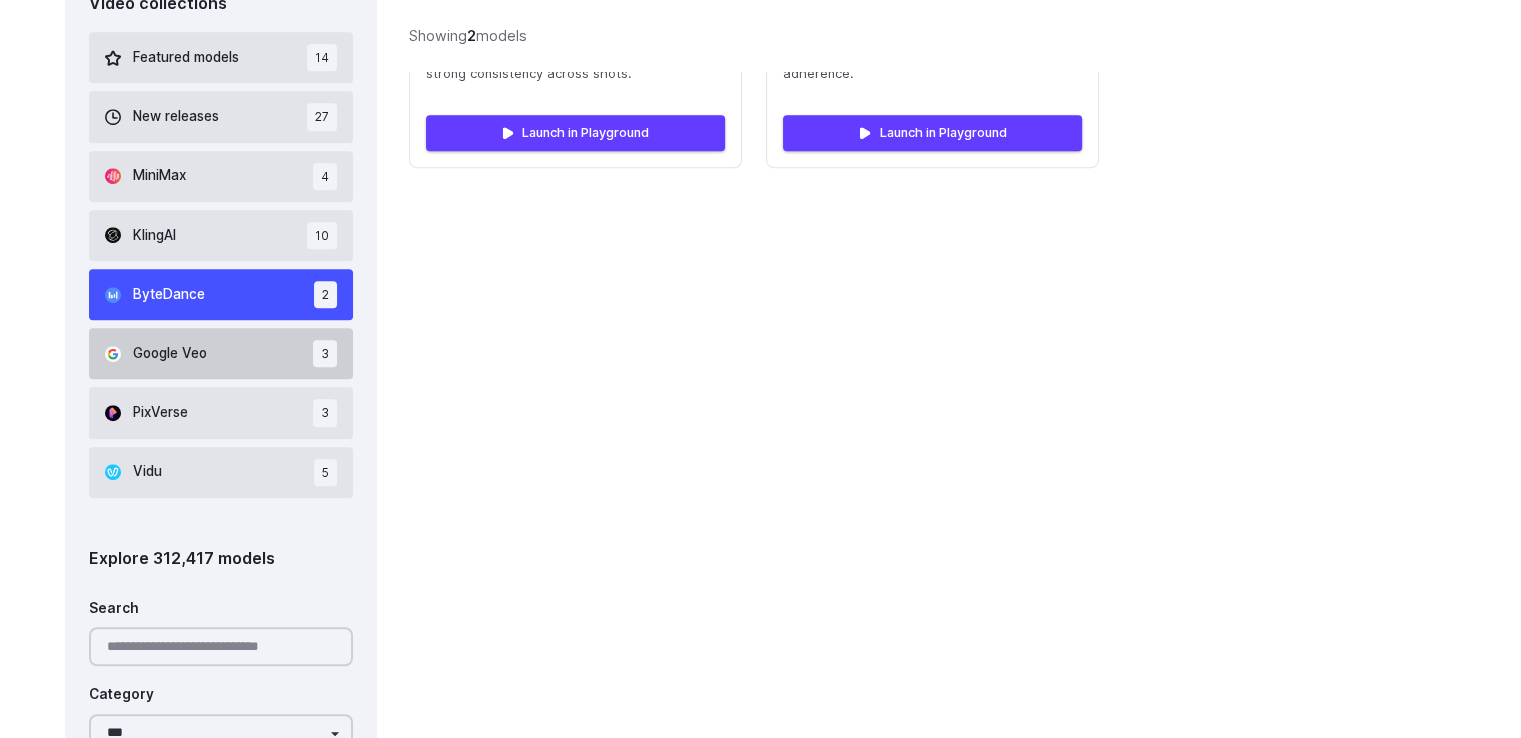 click on "Google Veo     3" at bounding box center [221, 353] 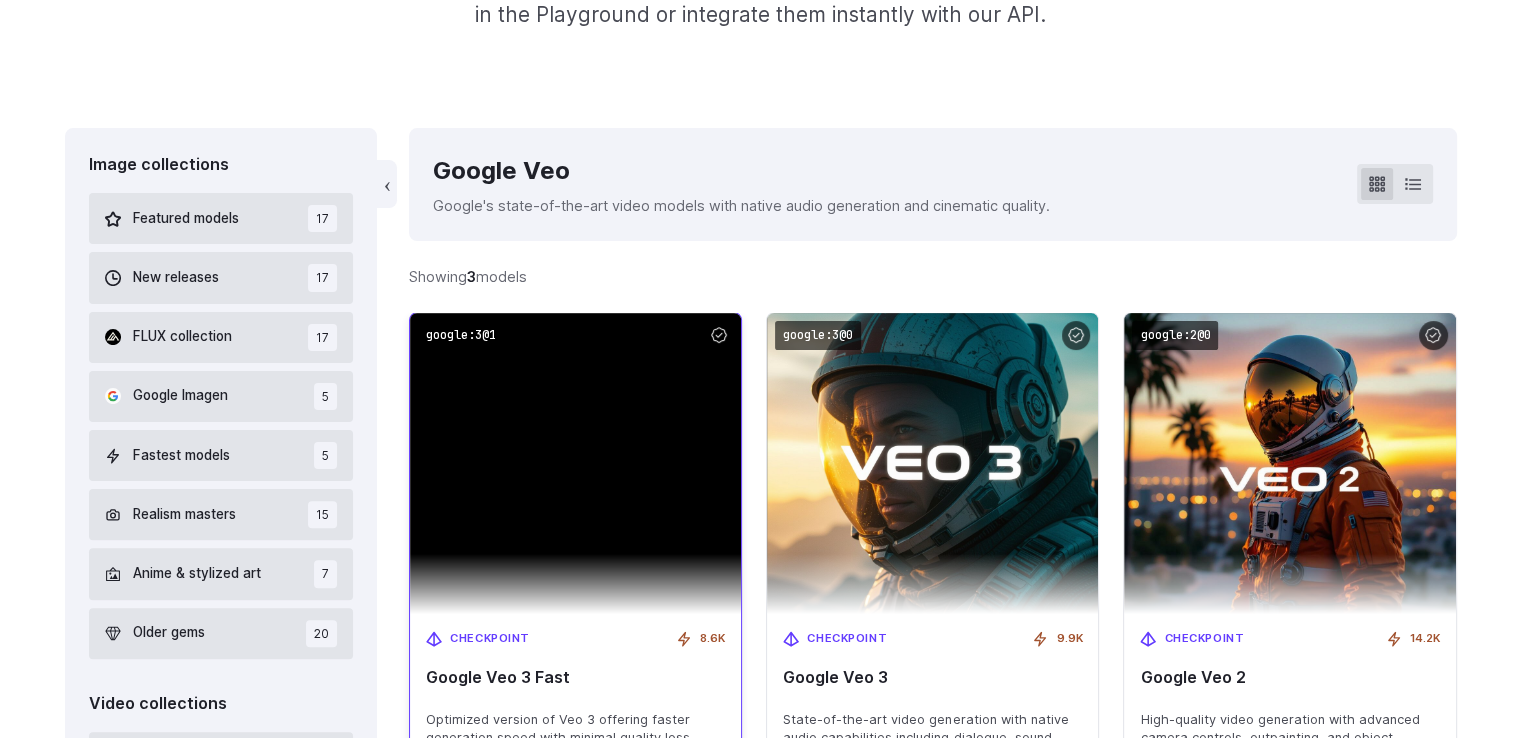 scroll, scrollTop: 758, scrollLeft: 0, axis: vertical 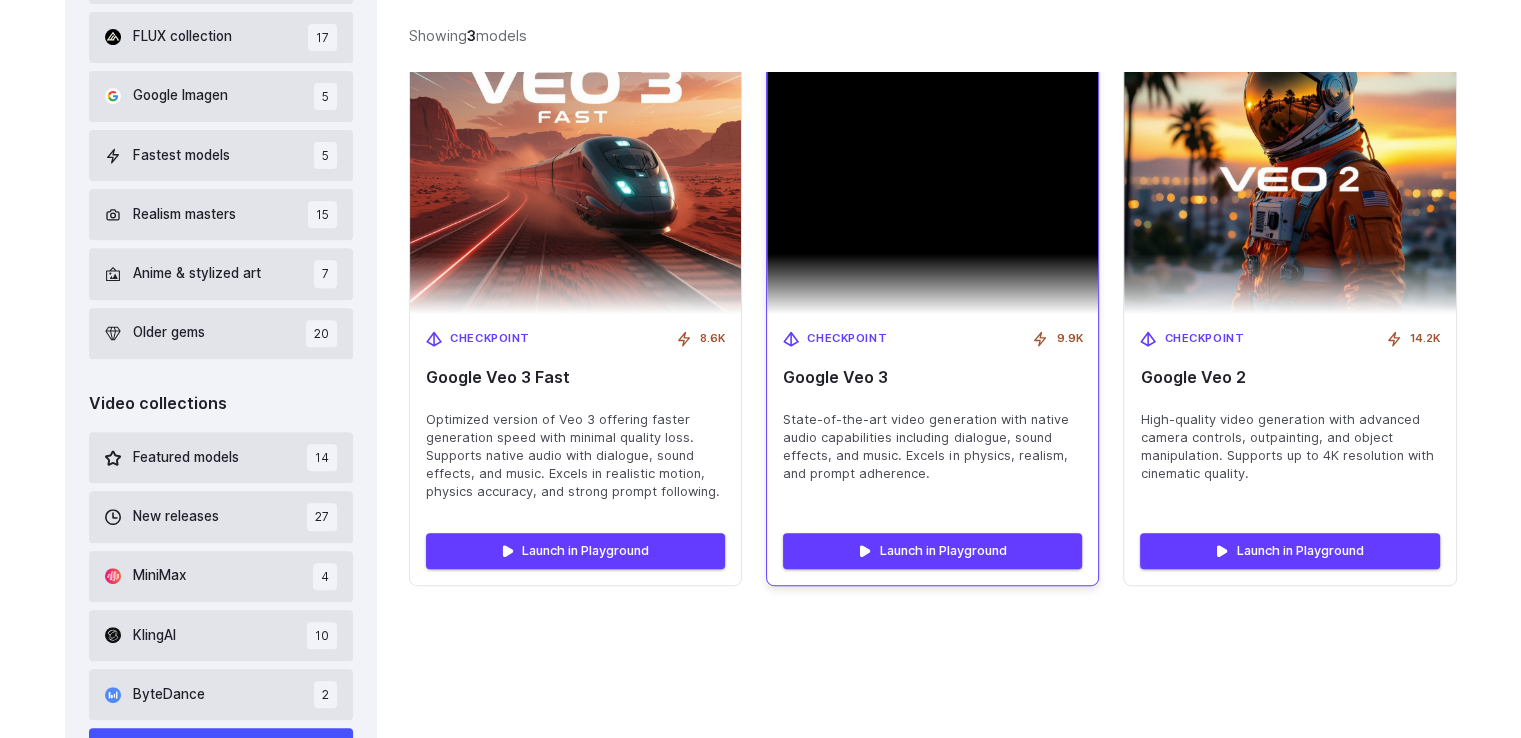 click on "Google Veo 3" at bounding box center (932, 377) 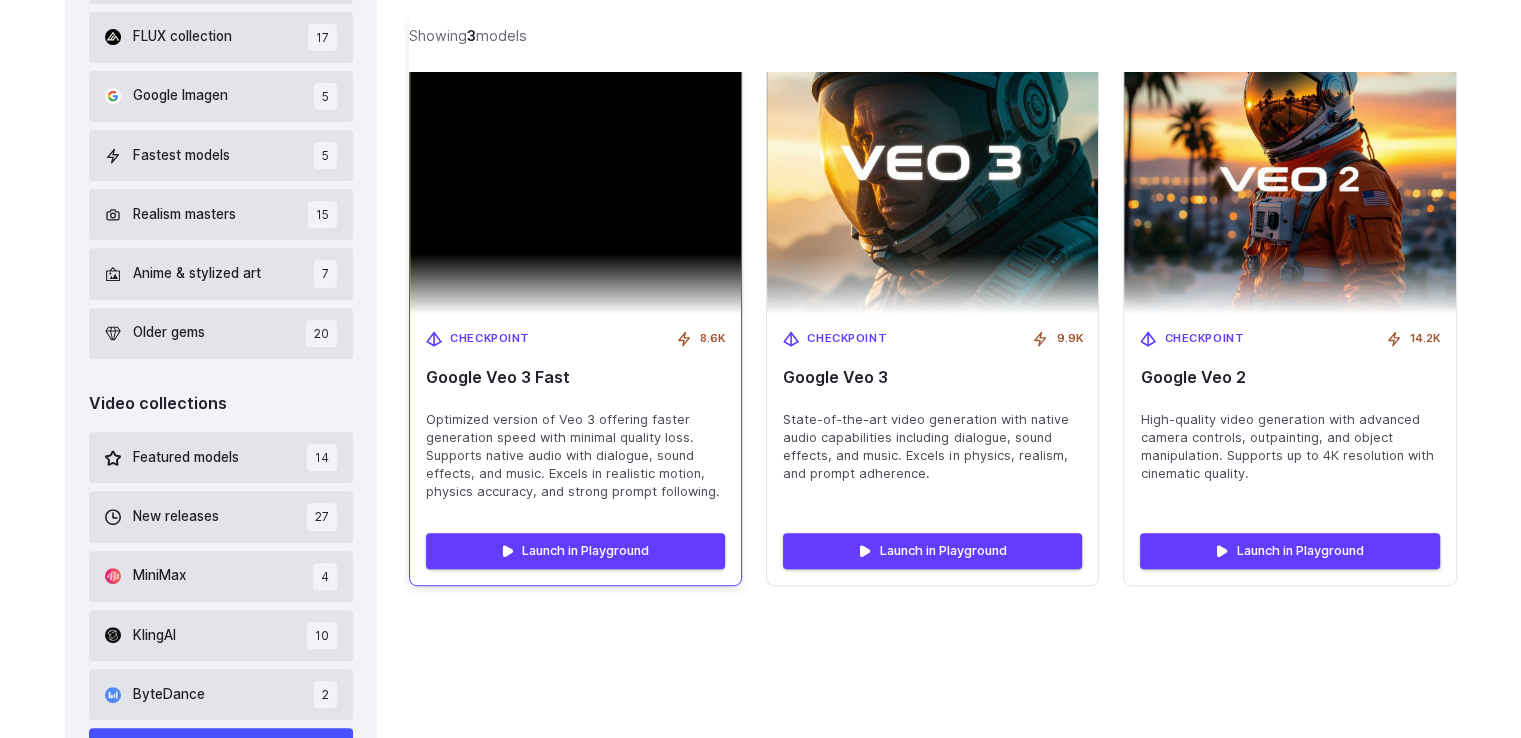 click at bounding box center [575, 163] 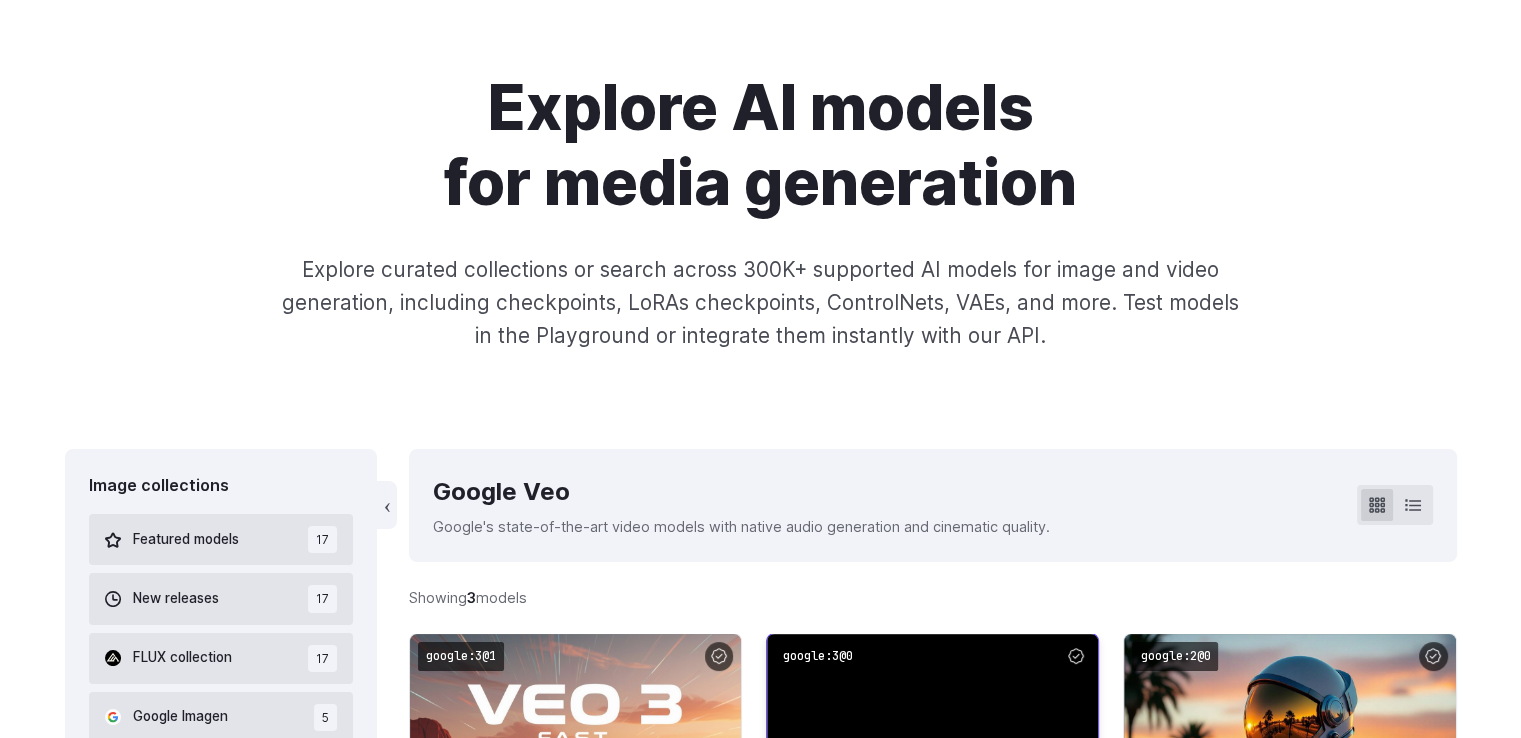 scroll, scrollTop: 0, scrollLeft: 0, axis: both 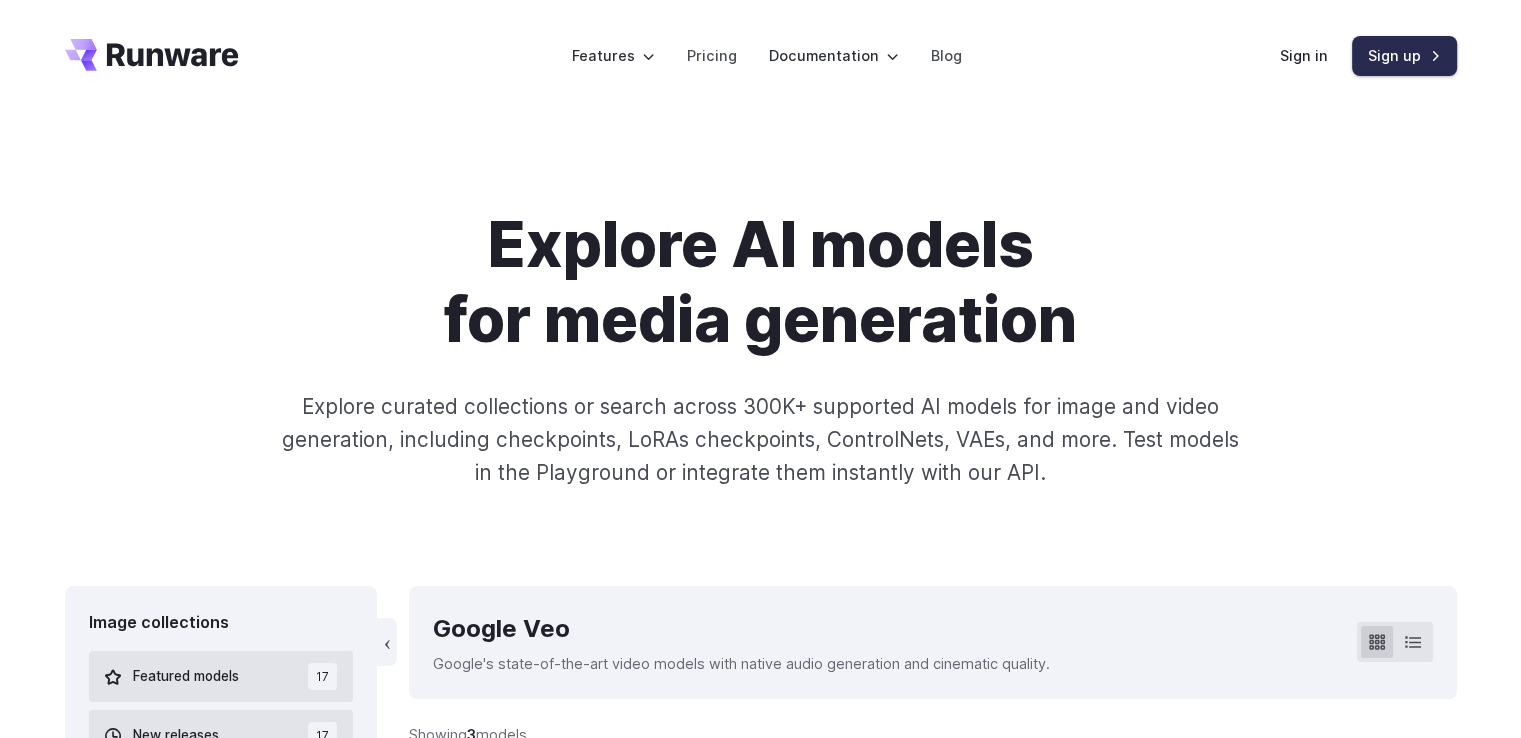click on "Sign up" at bounding box center [1404, 55] 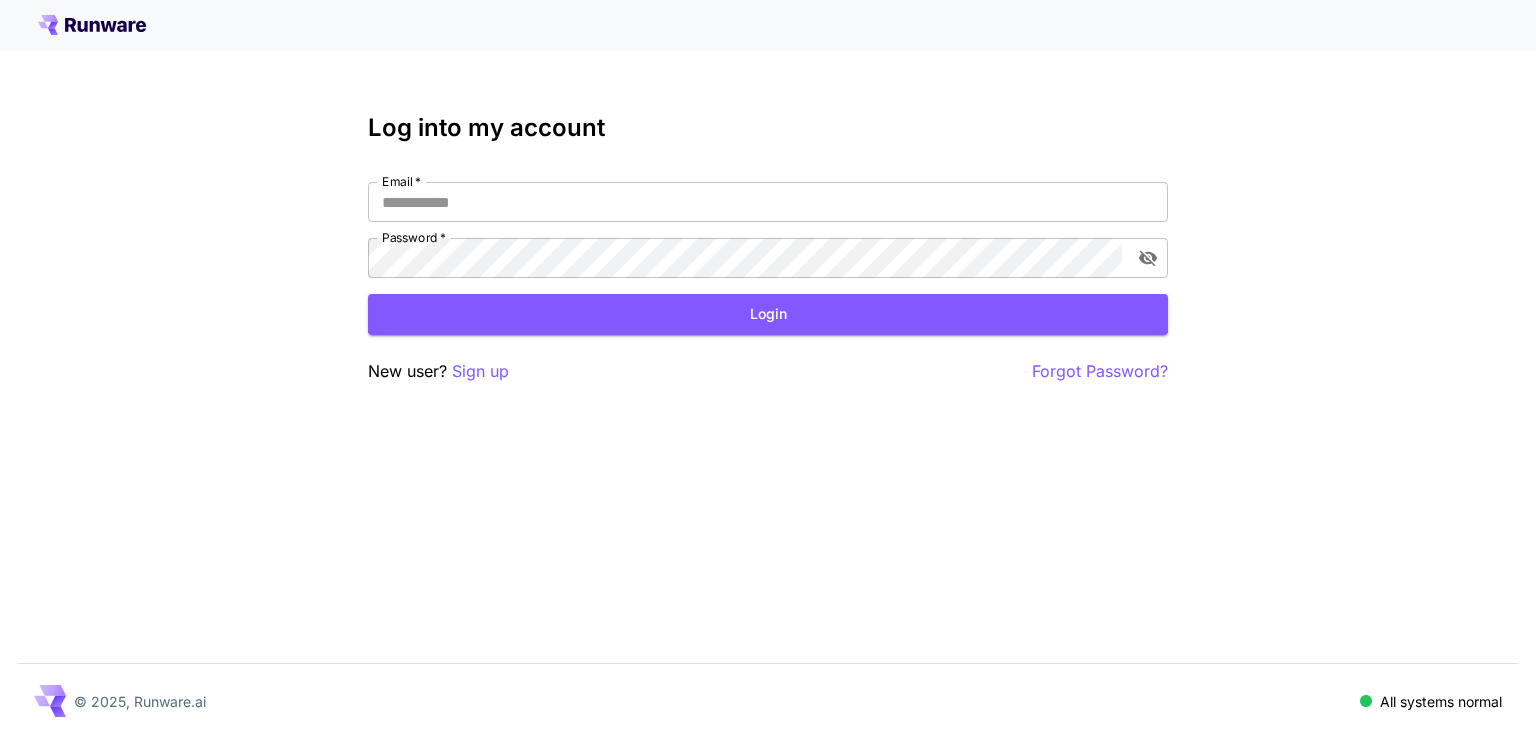 scroll, scrollTop: 0, scrollLeft: 0, axis: both 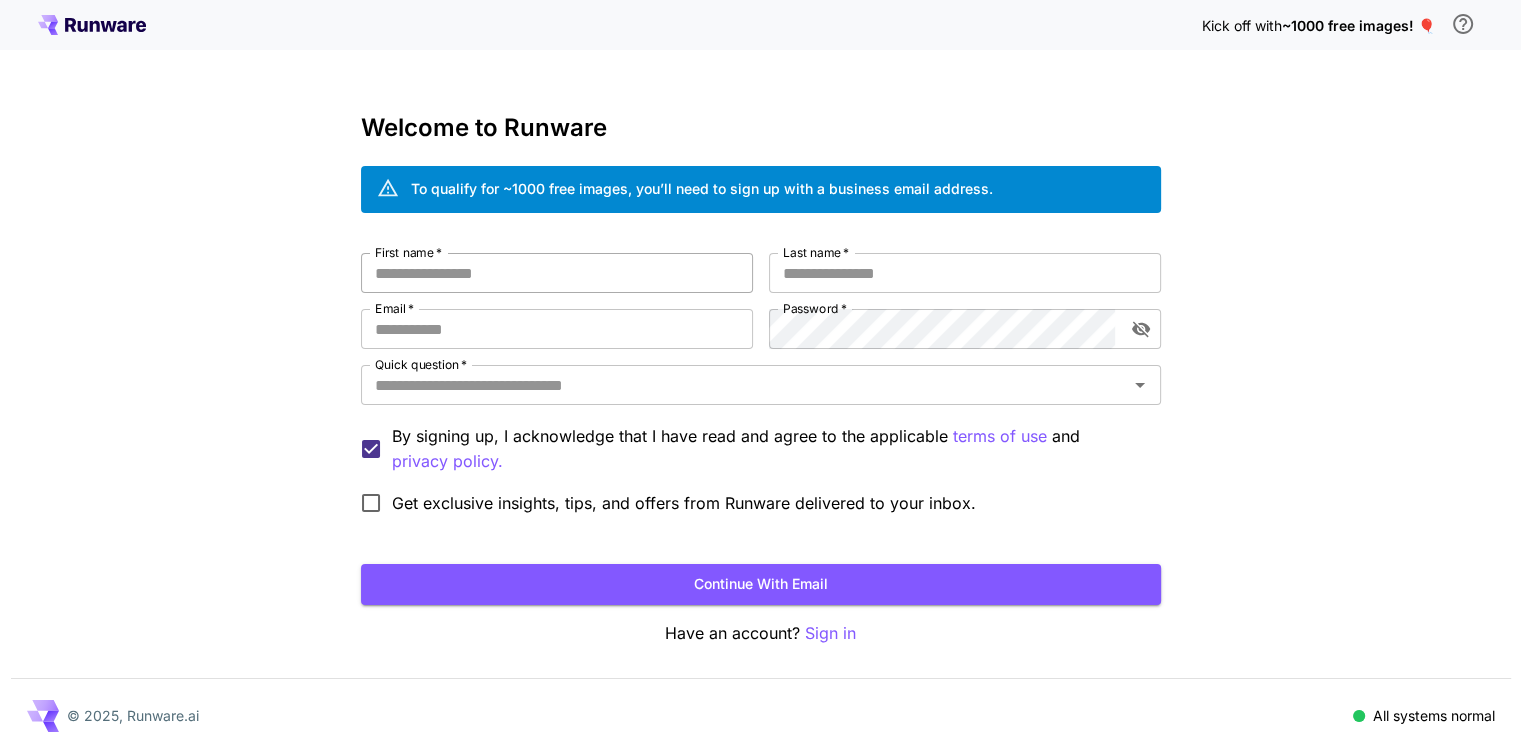 click on "First name   *" at bounding box center [557, 273] 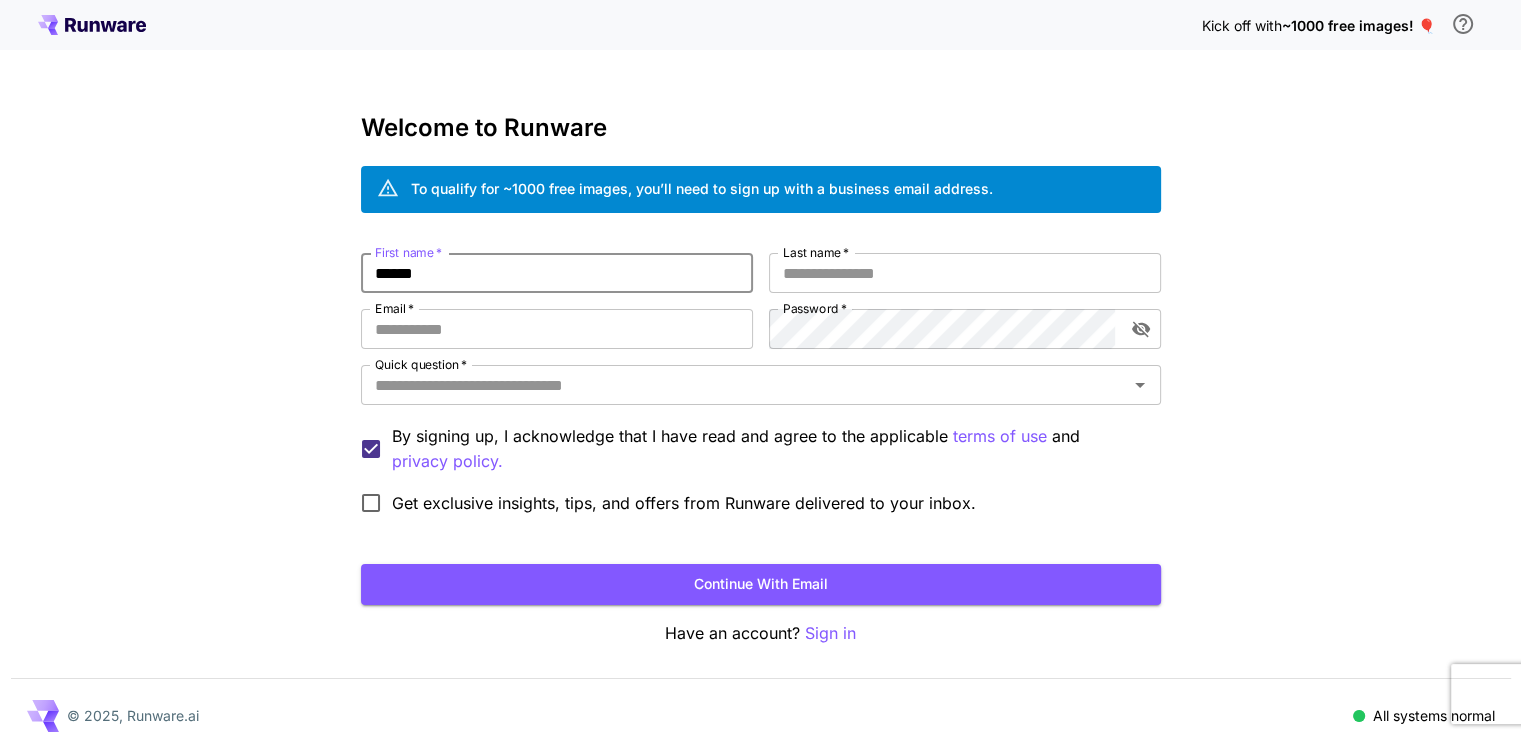 type on "******" 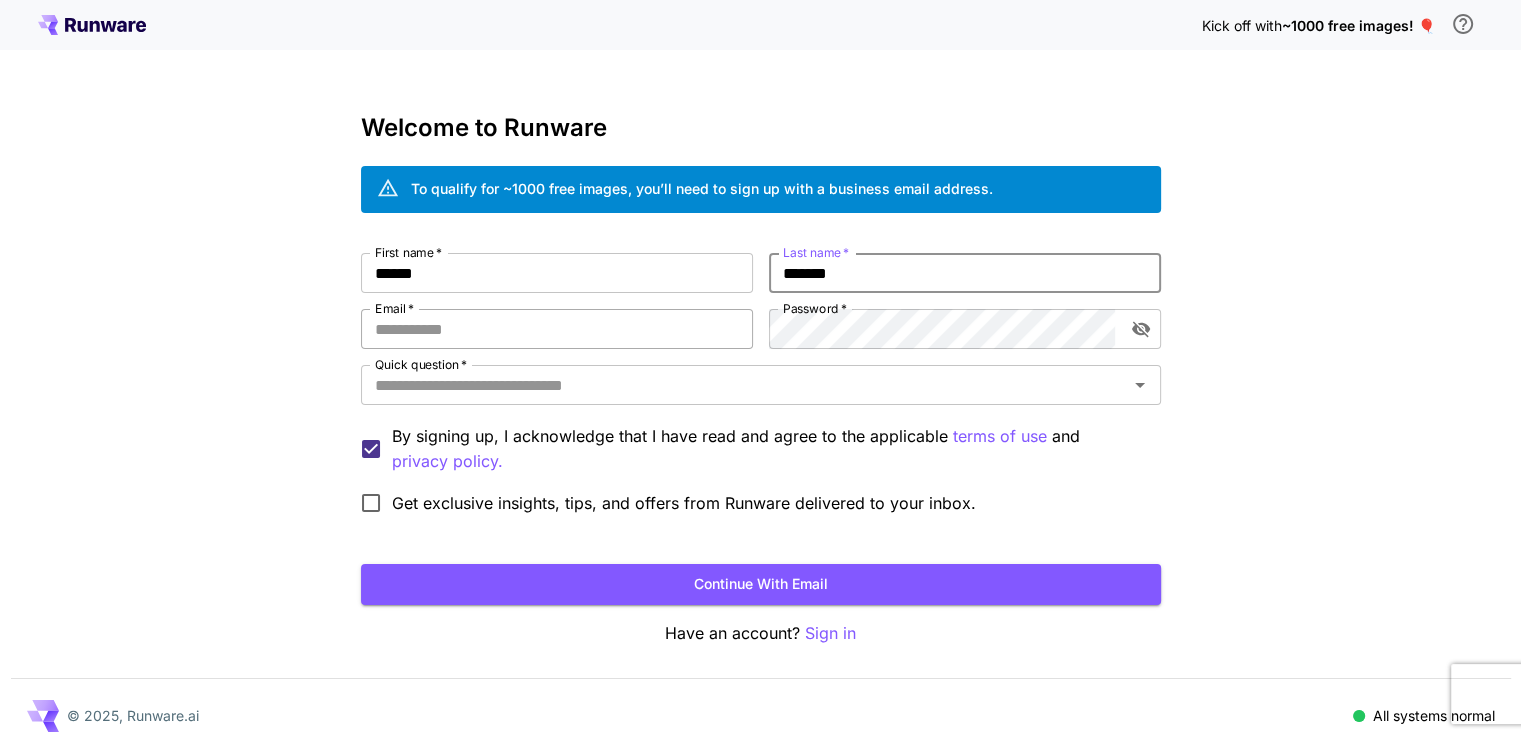 type on "*******" 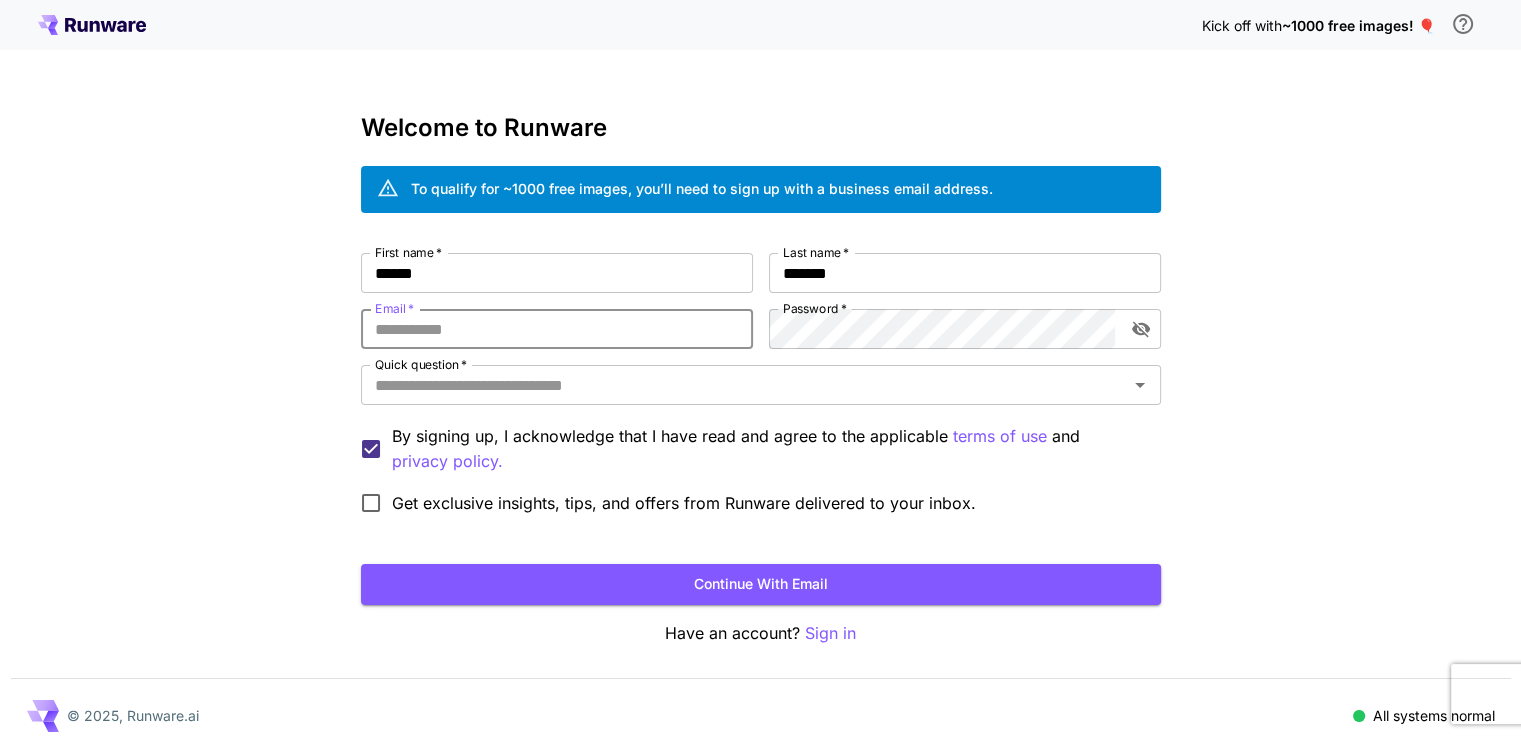 type on "**********" 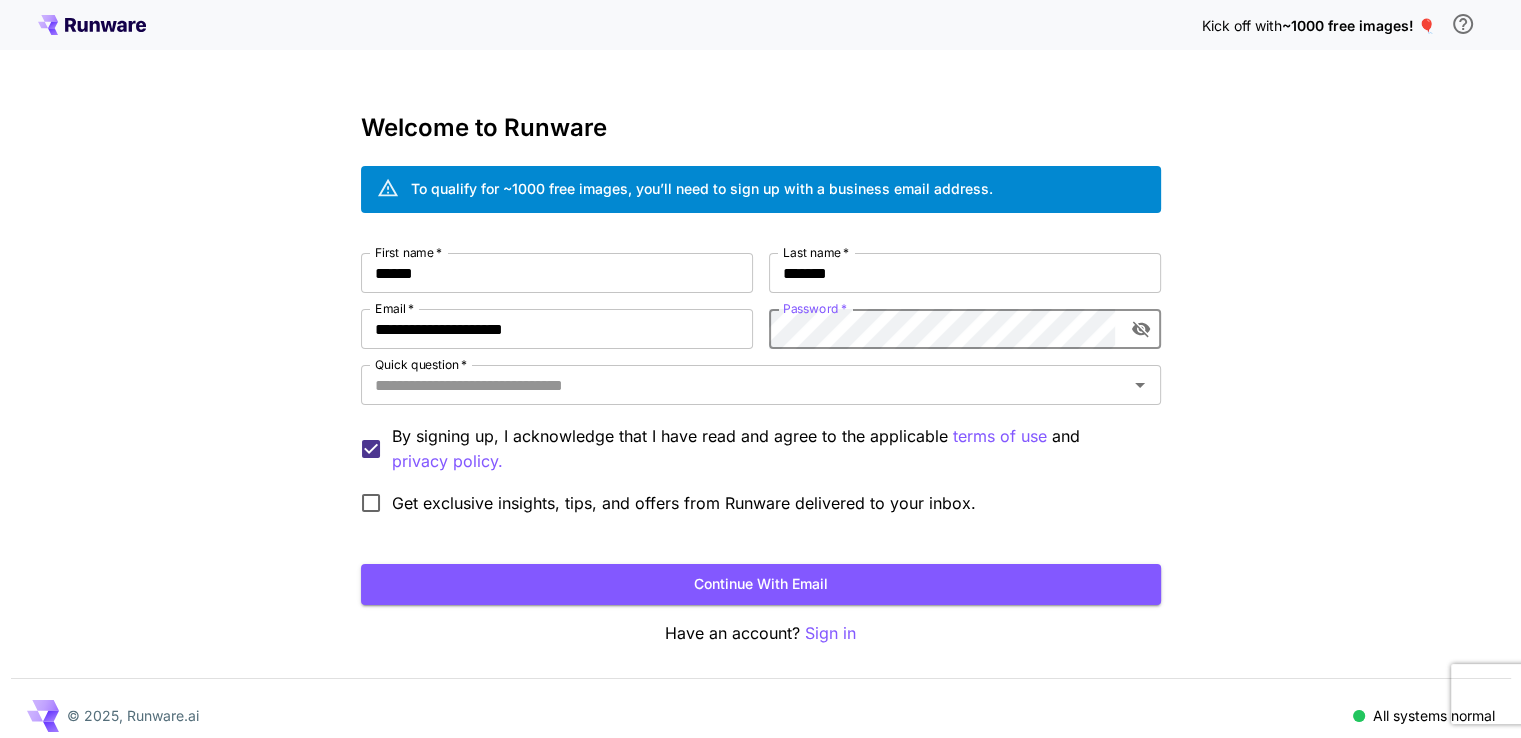 click 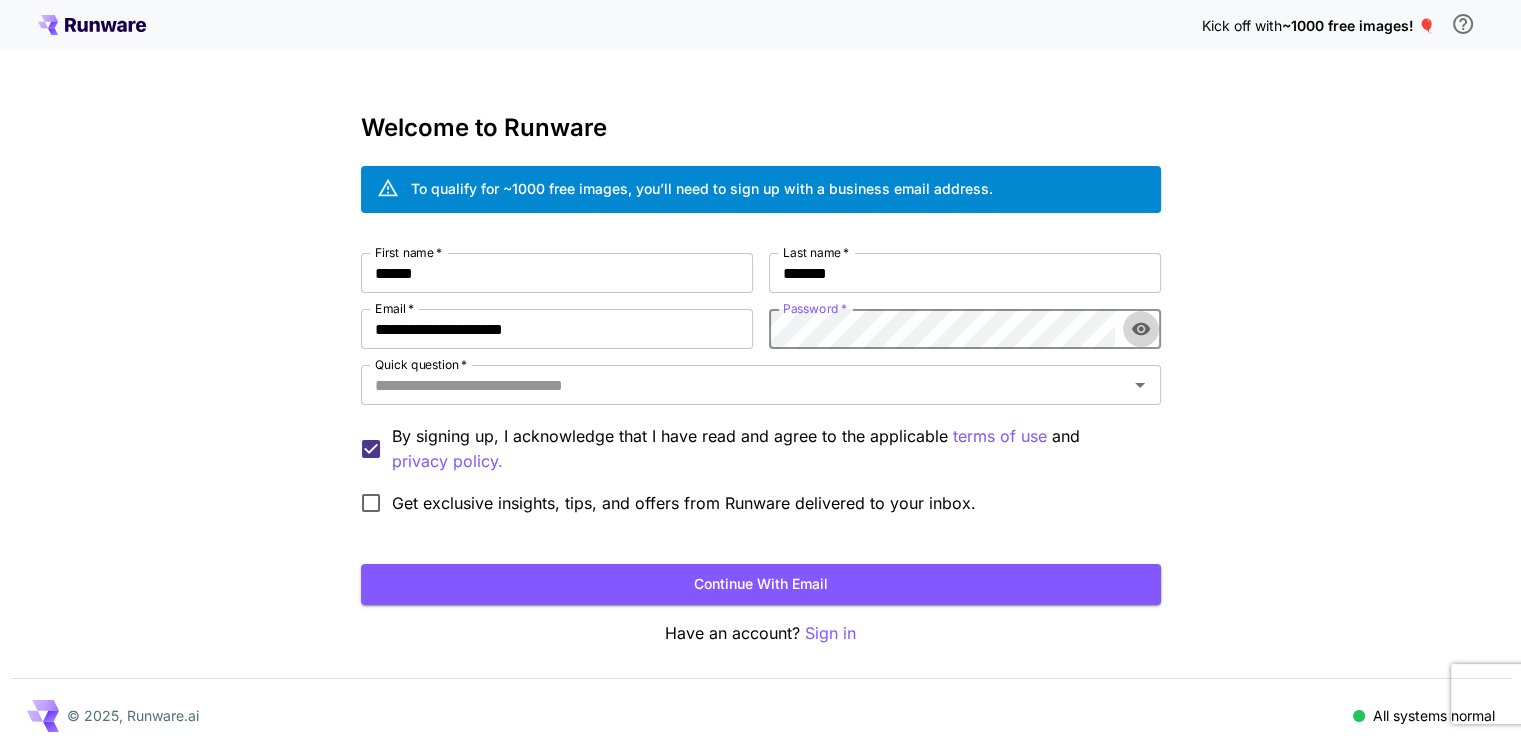 click 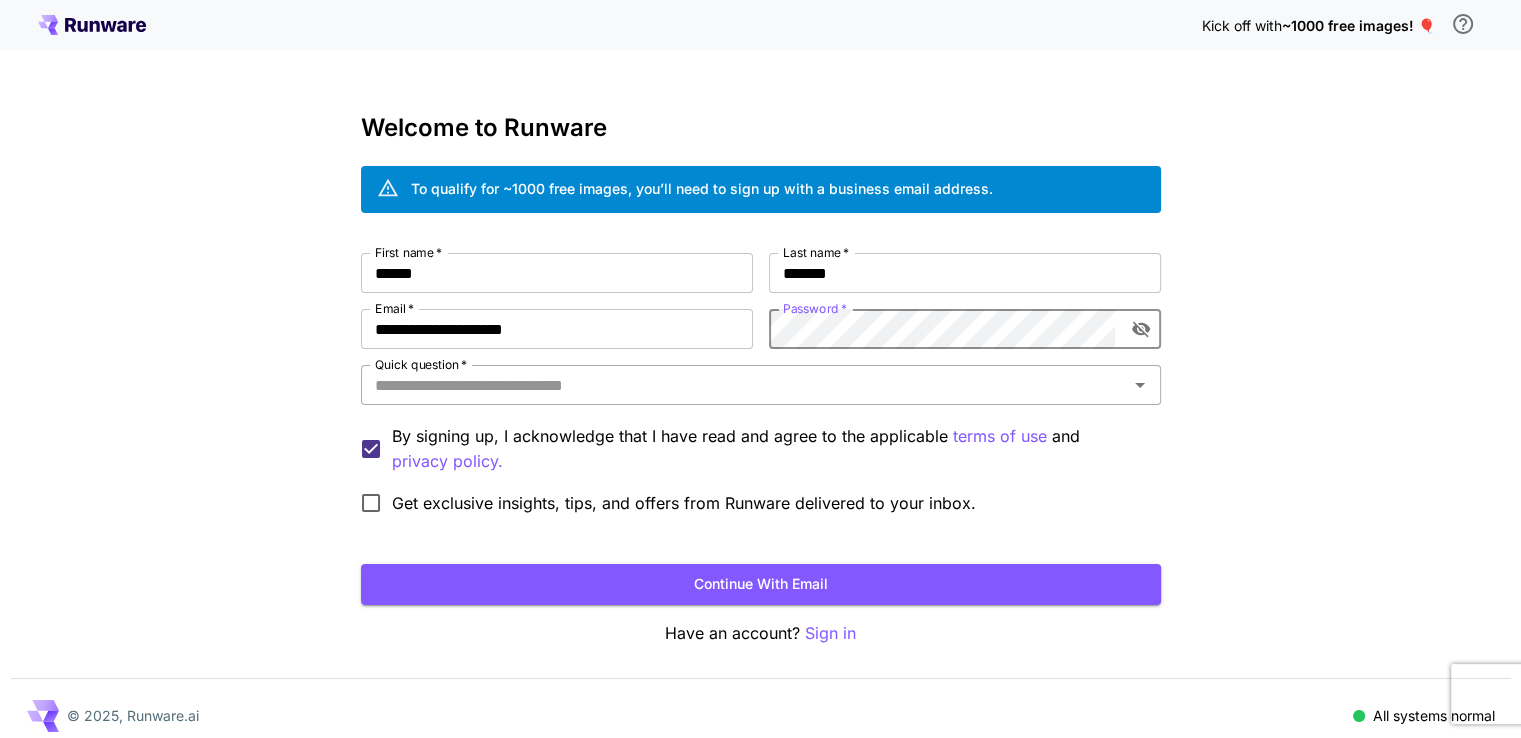click on "Quick question   *" at bounding box center [744, 385] 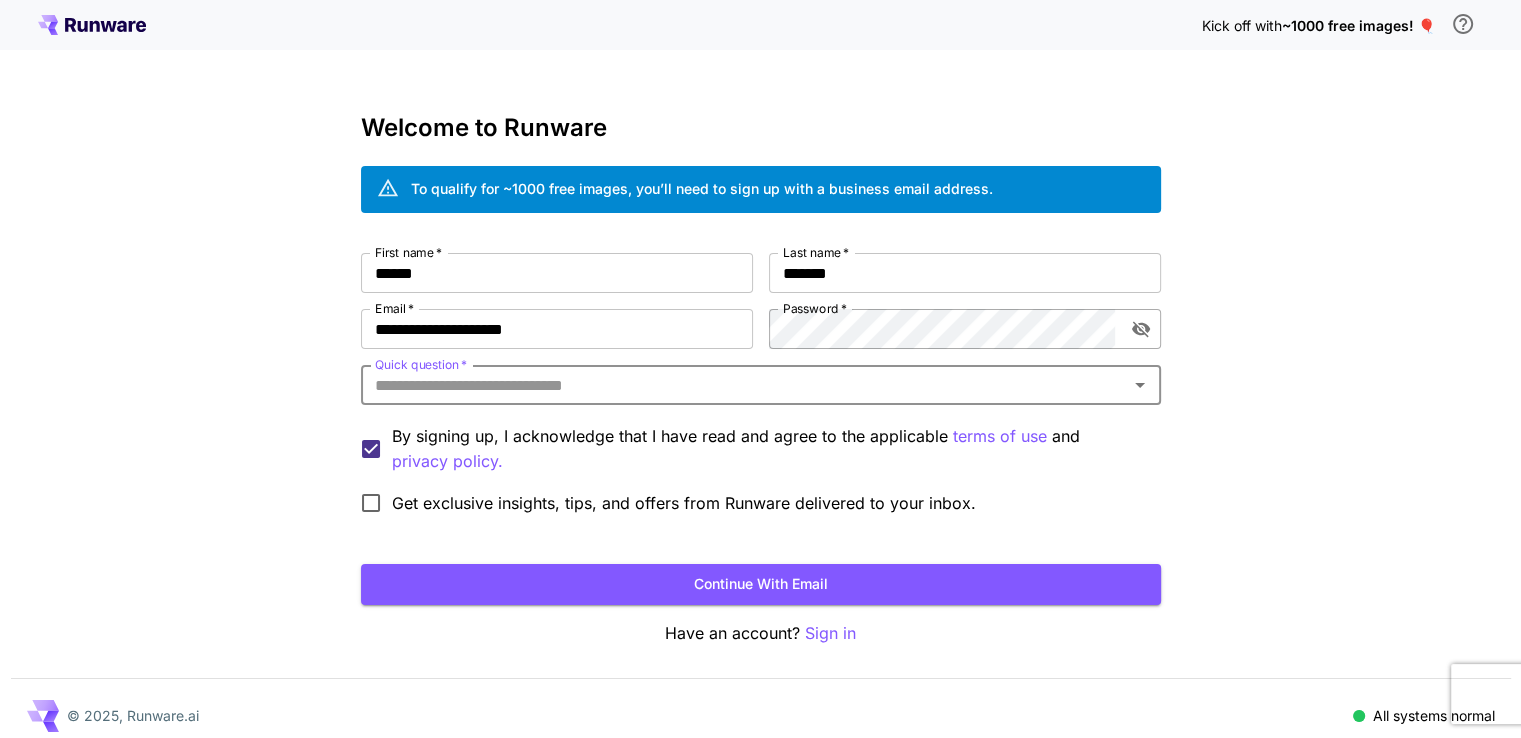 click on "Quick question   *" at bounding box center [744, 385] 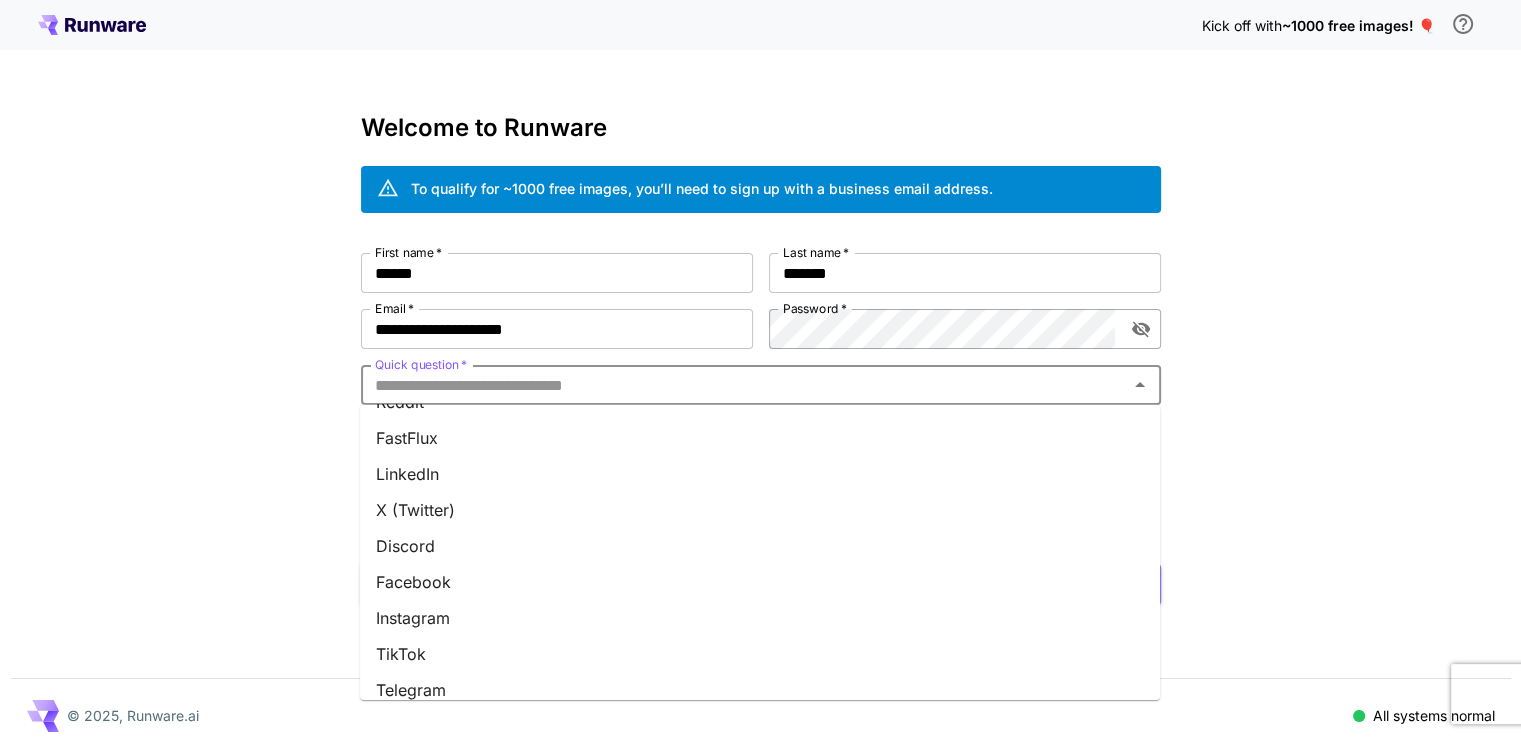 scroll, scrollTop: 260, scrollLeft: 0, axis: vertical 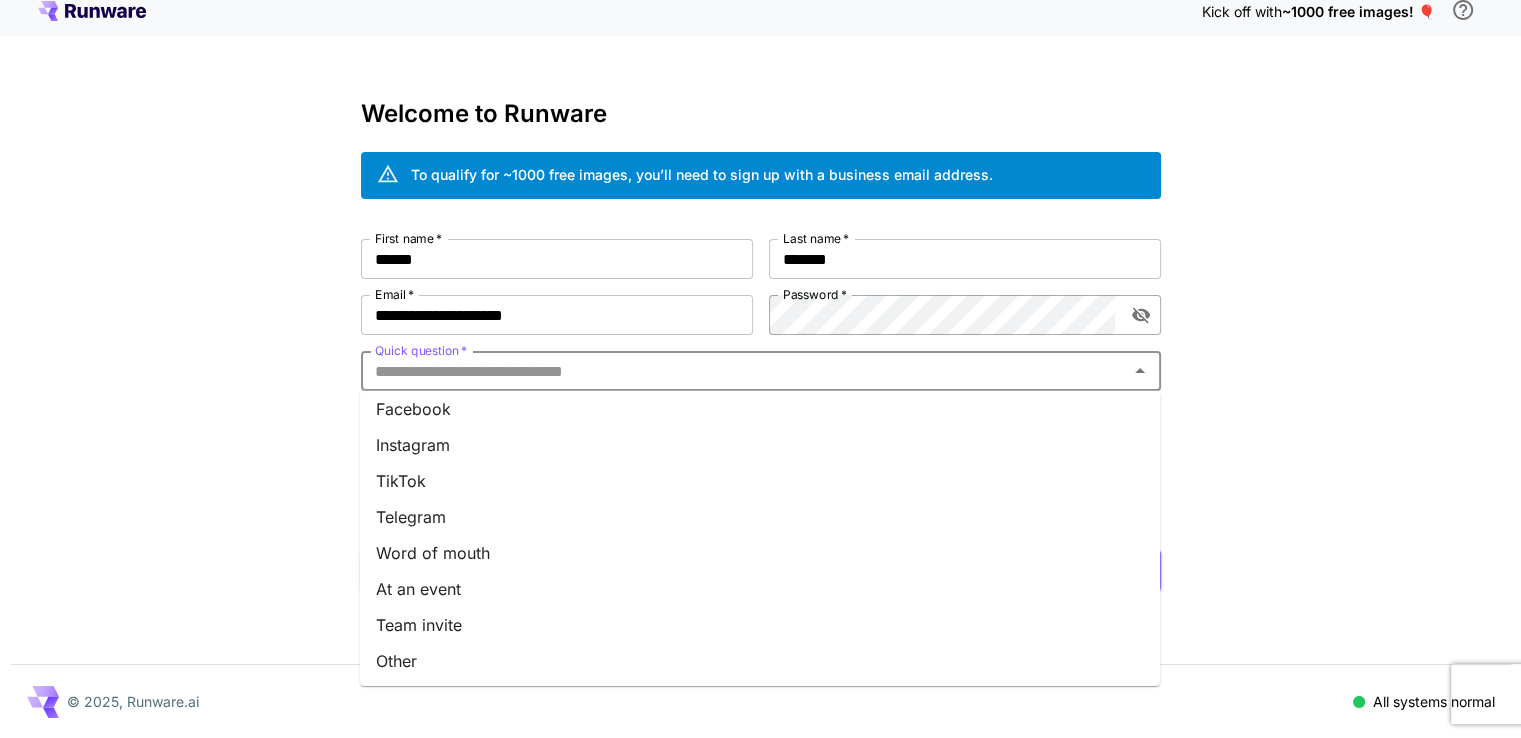 click on "Other" at bounding box center (760, 661) 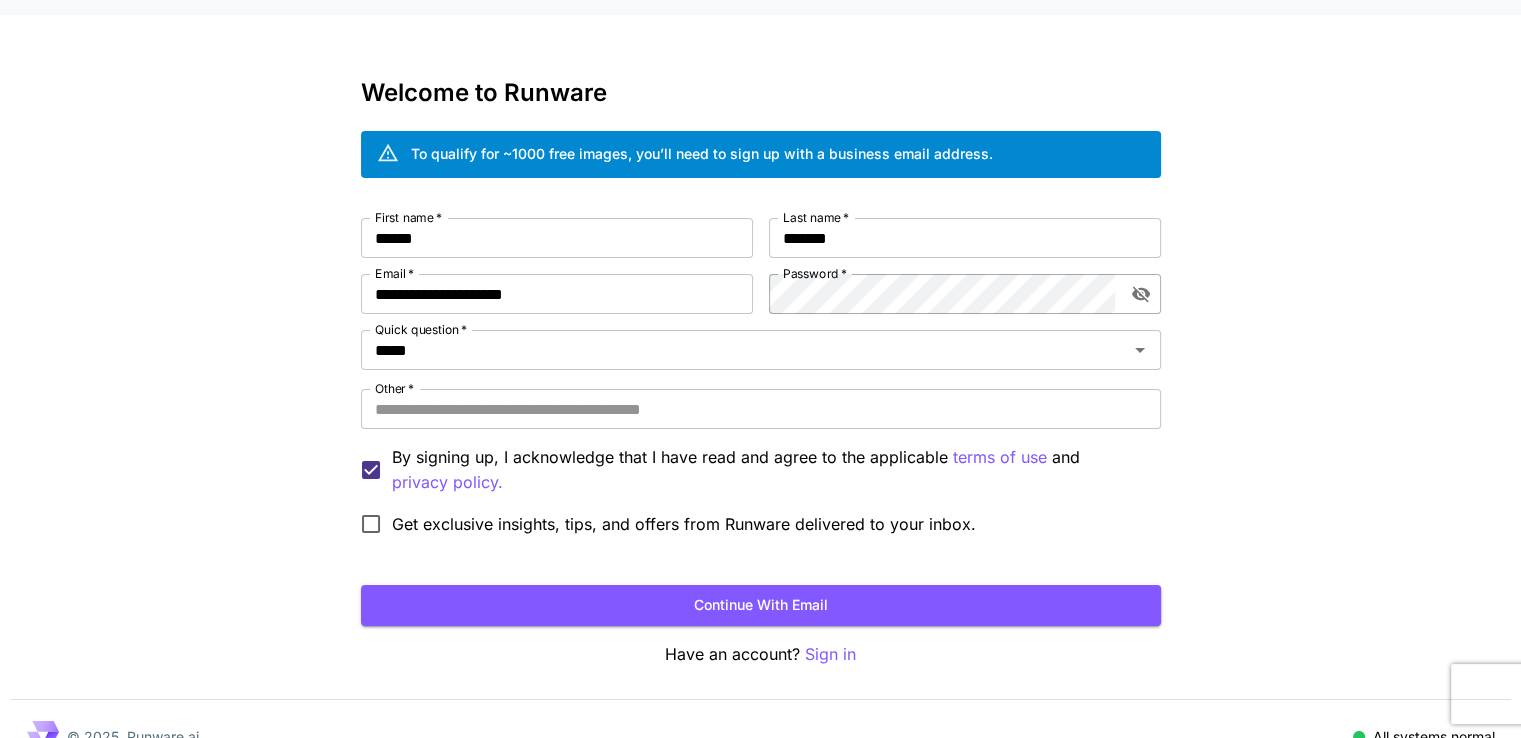 scroll, scrollTop: 70, scrollLeft: 0, axis: vertical 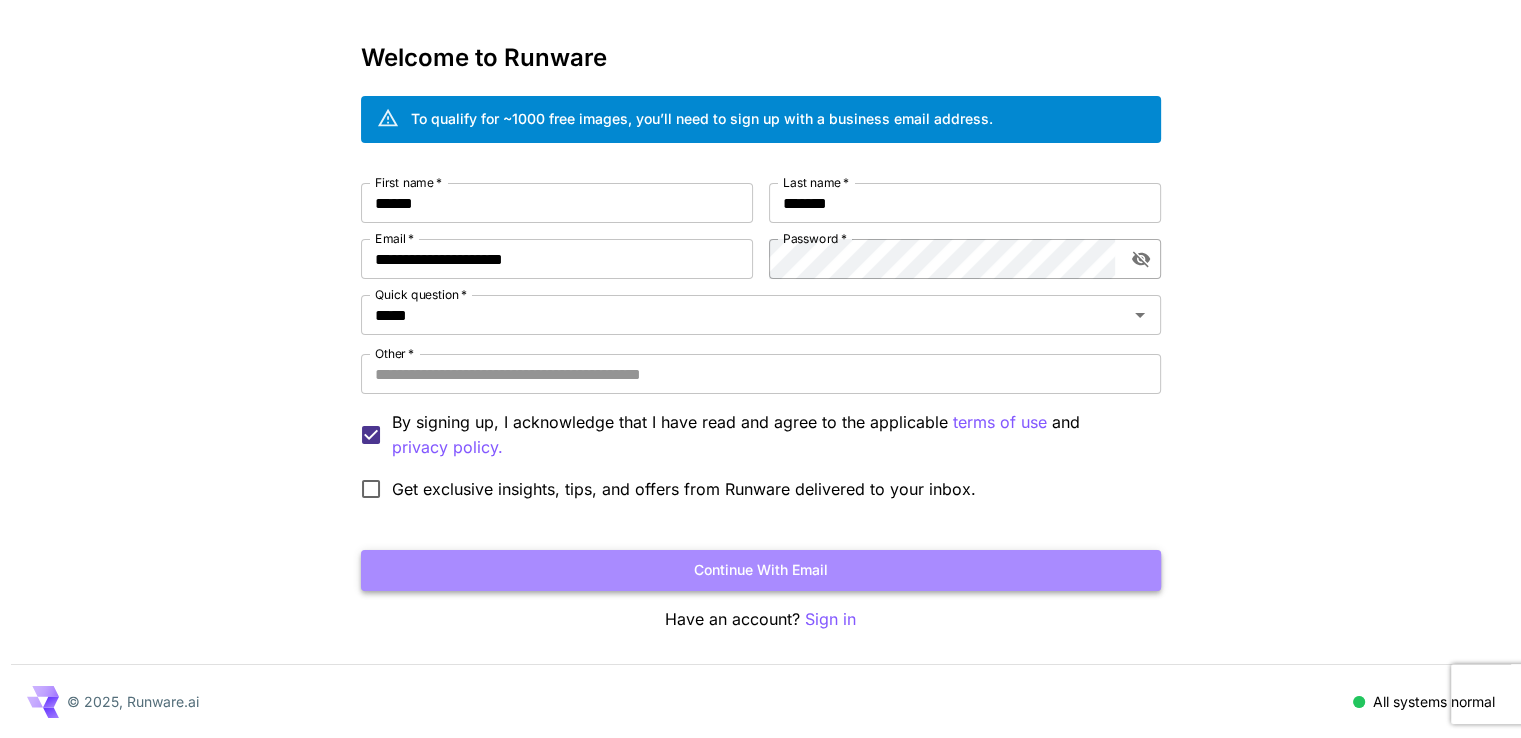 click on "Continue with email" at bounding box center (761, 570) 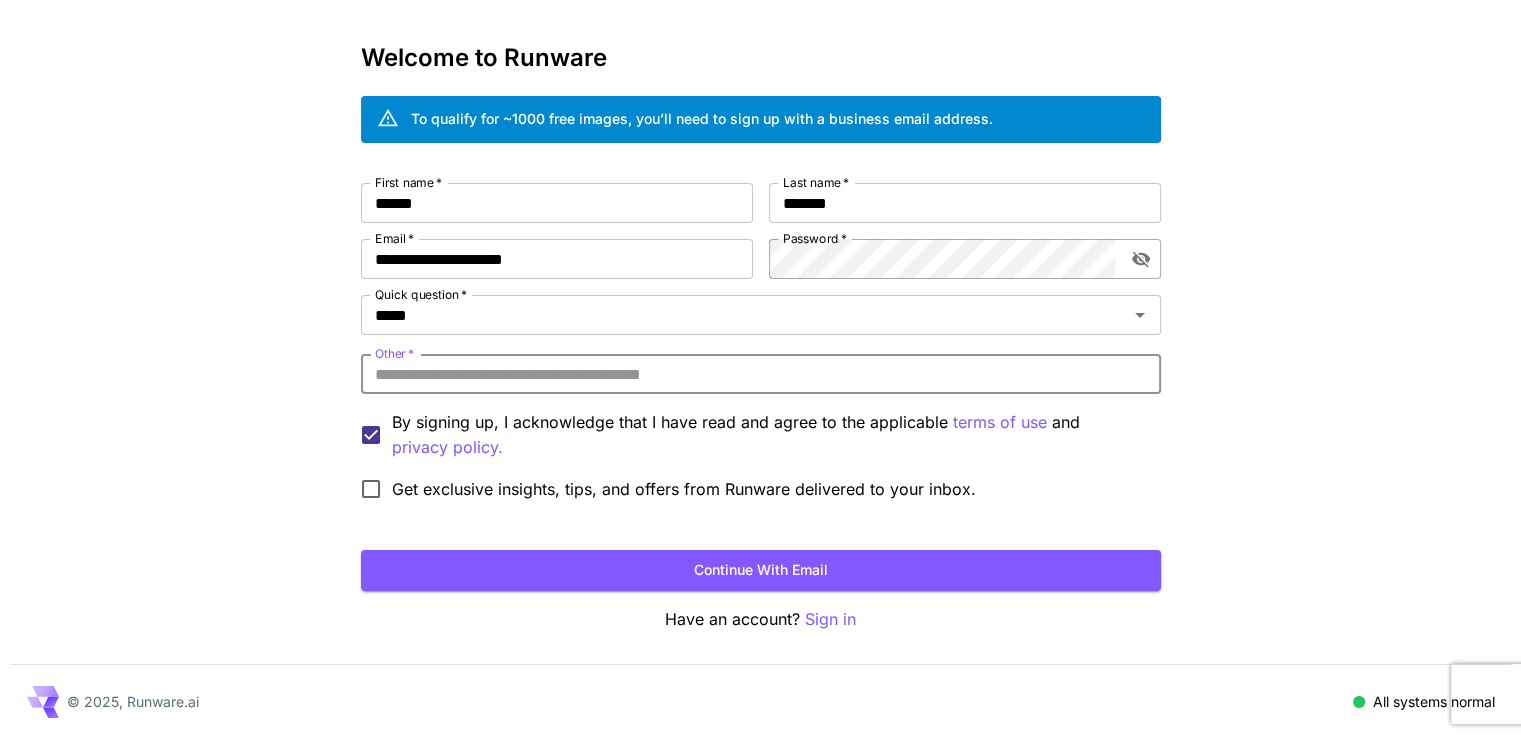 click on "Other   *" at bounding box center (761, 374) 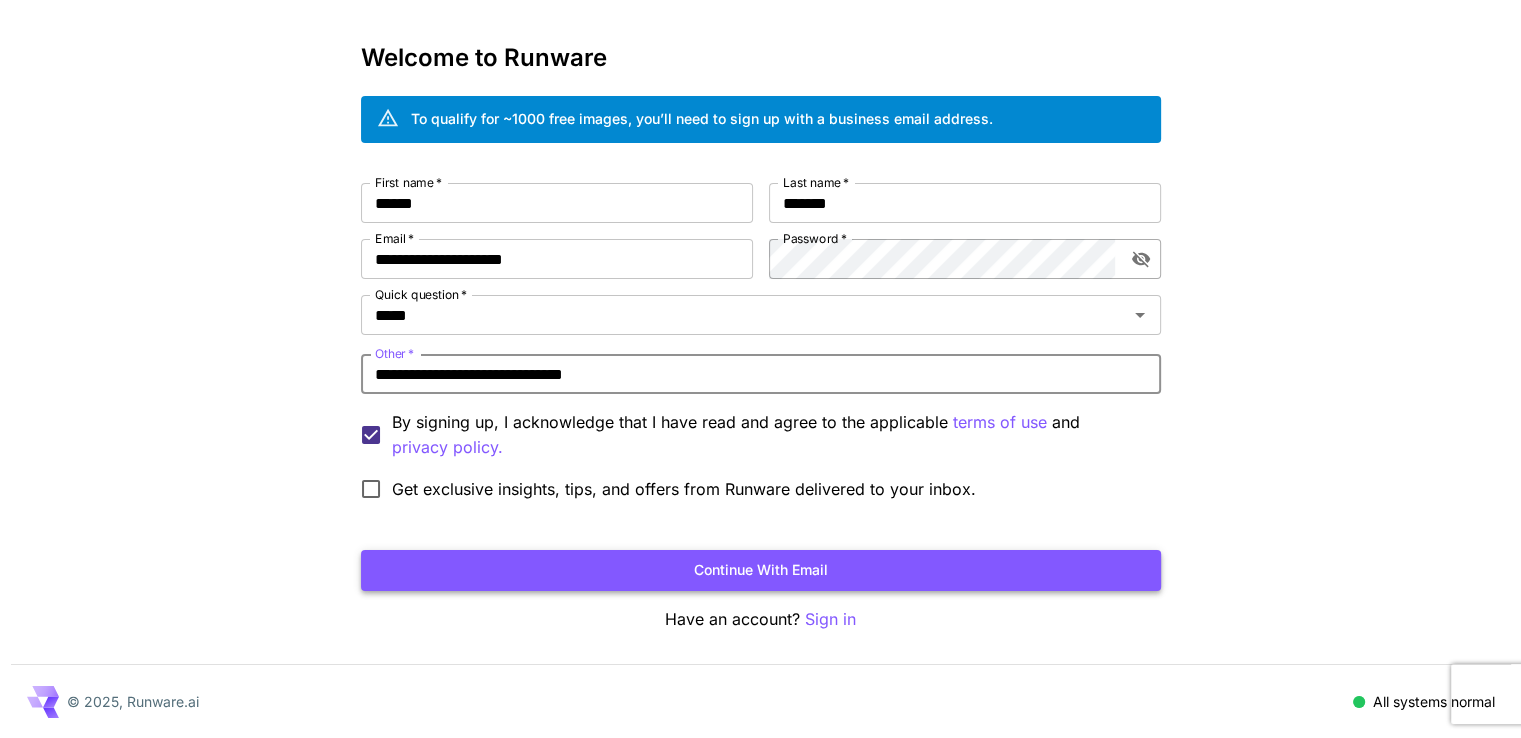 type on "**********" 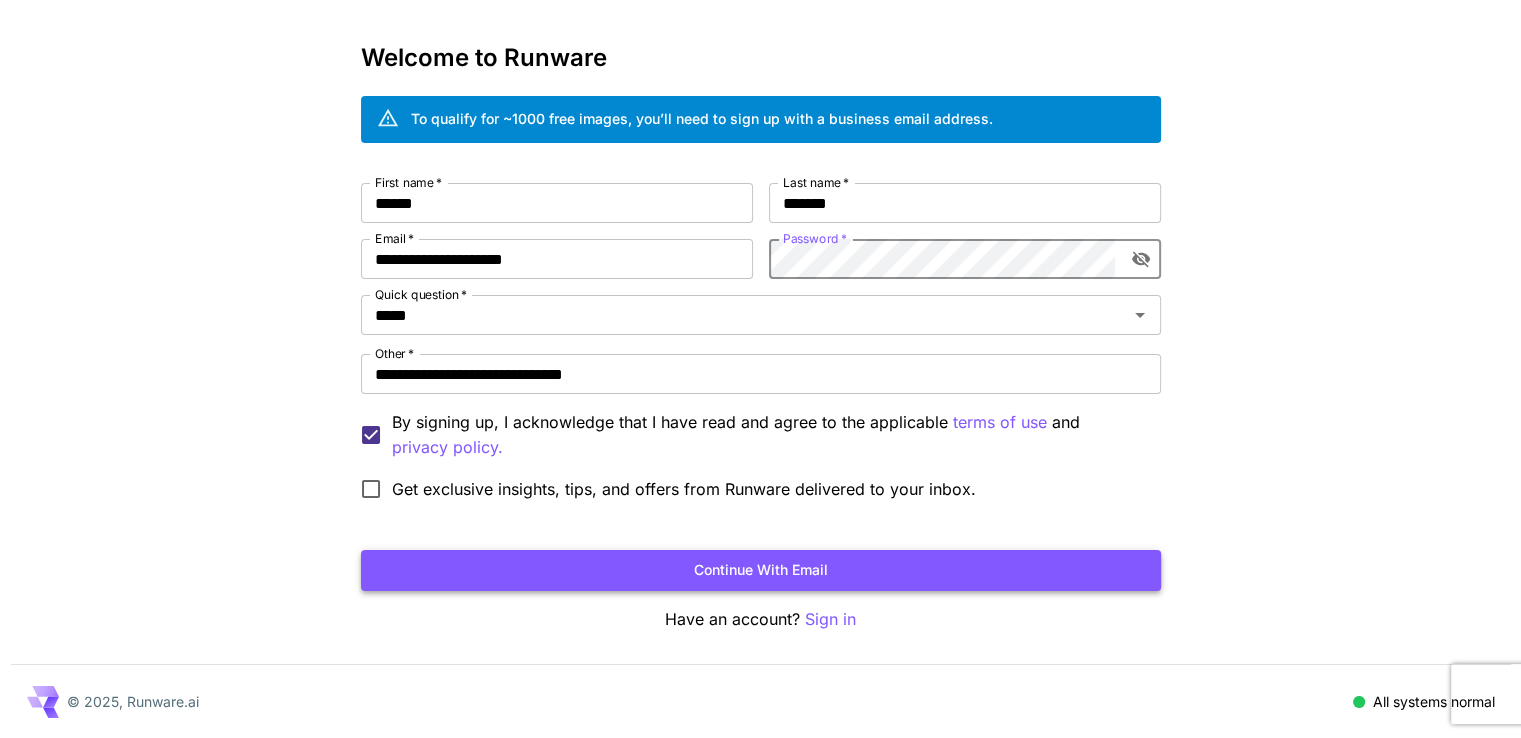 click on "Continue with email" at bounding box center (761, 570) 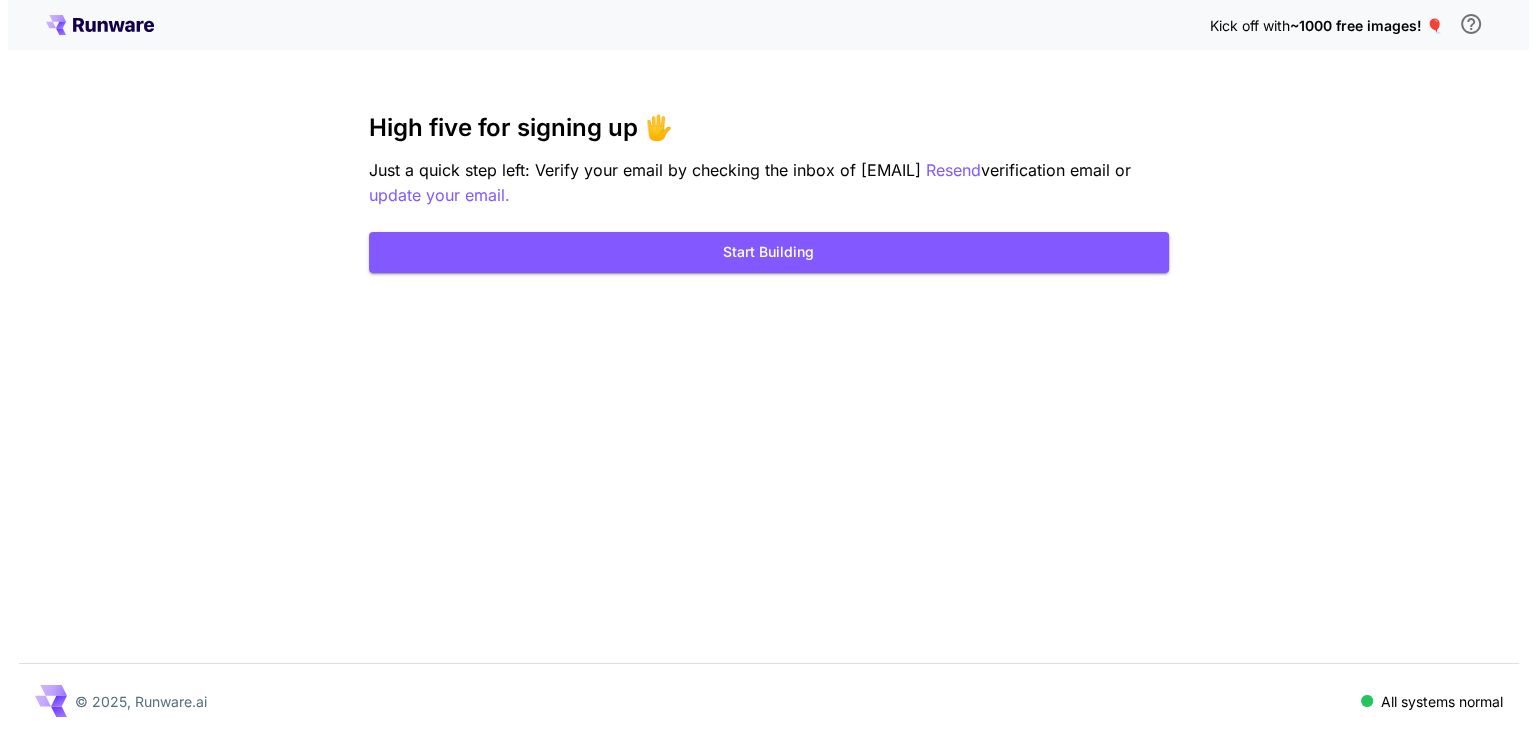 scroll, scrollTop: 0, scrollLeft: 0, axis: both 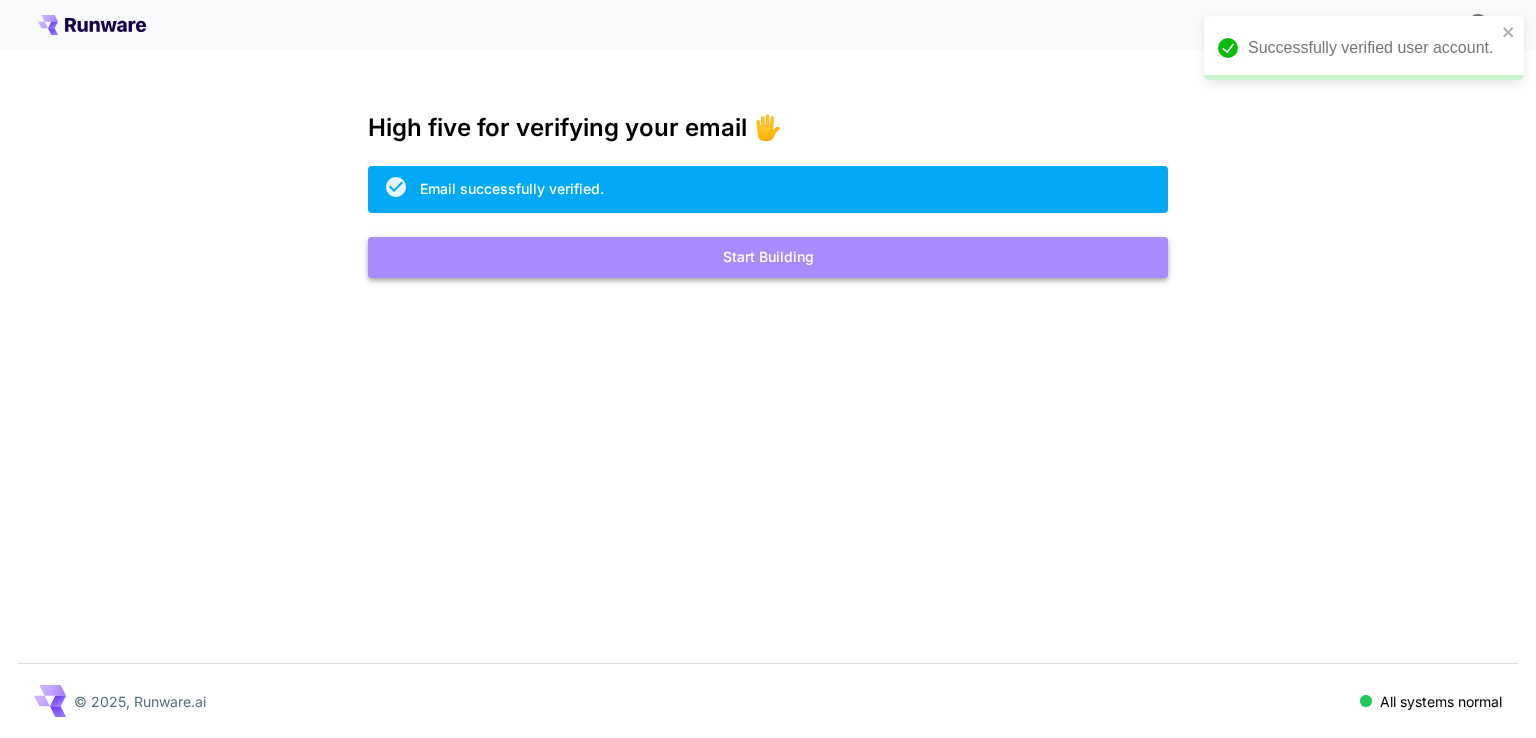click on "Start Building" at bounding box center [768, 257] 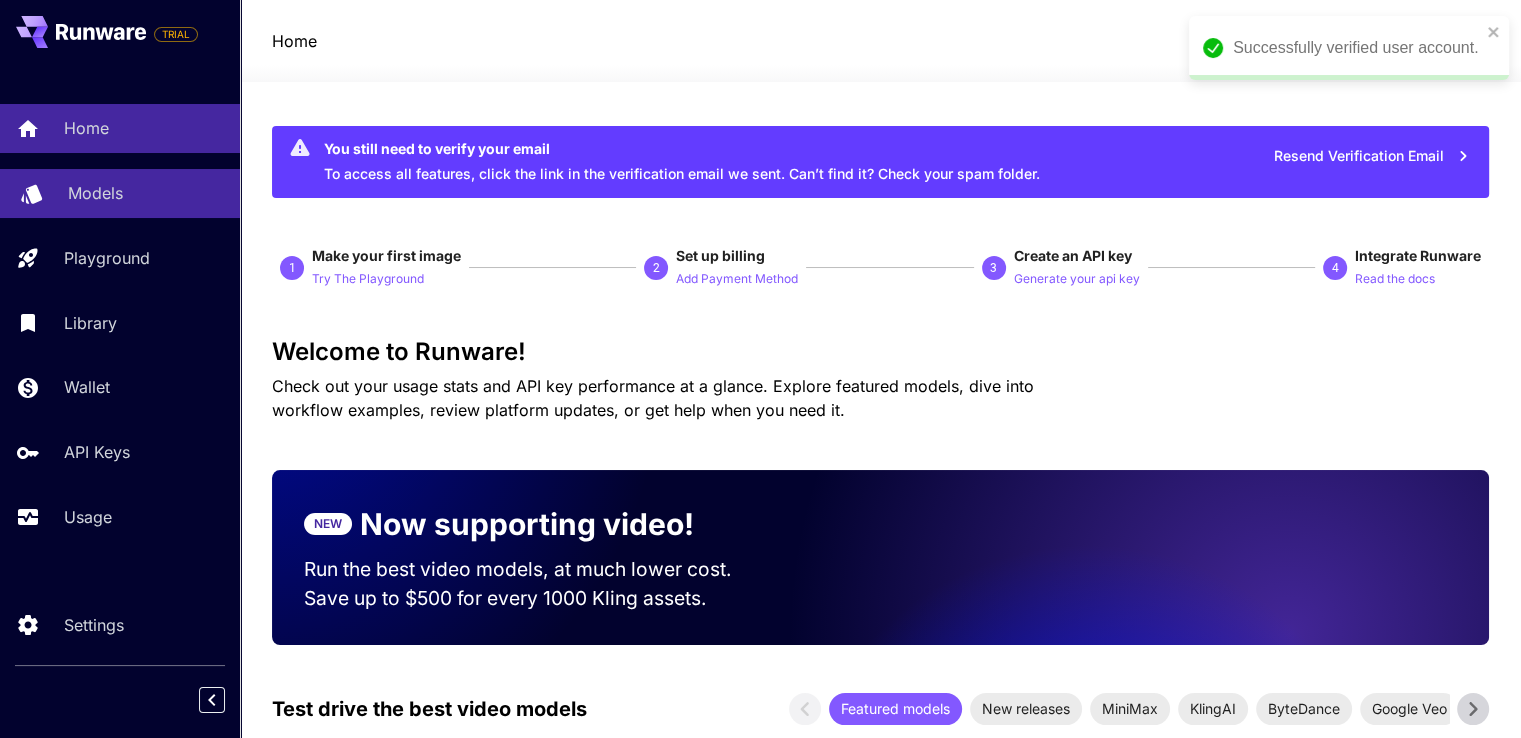 click on "Models" at bounding box center [95, 193] 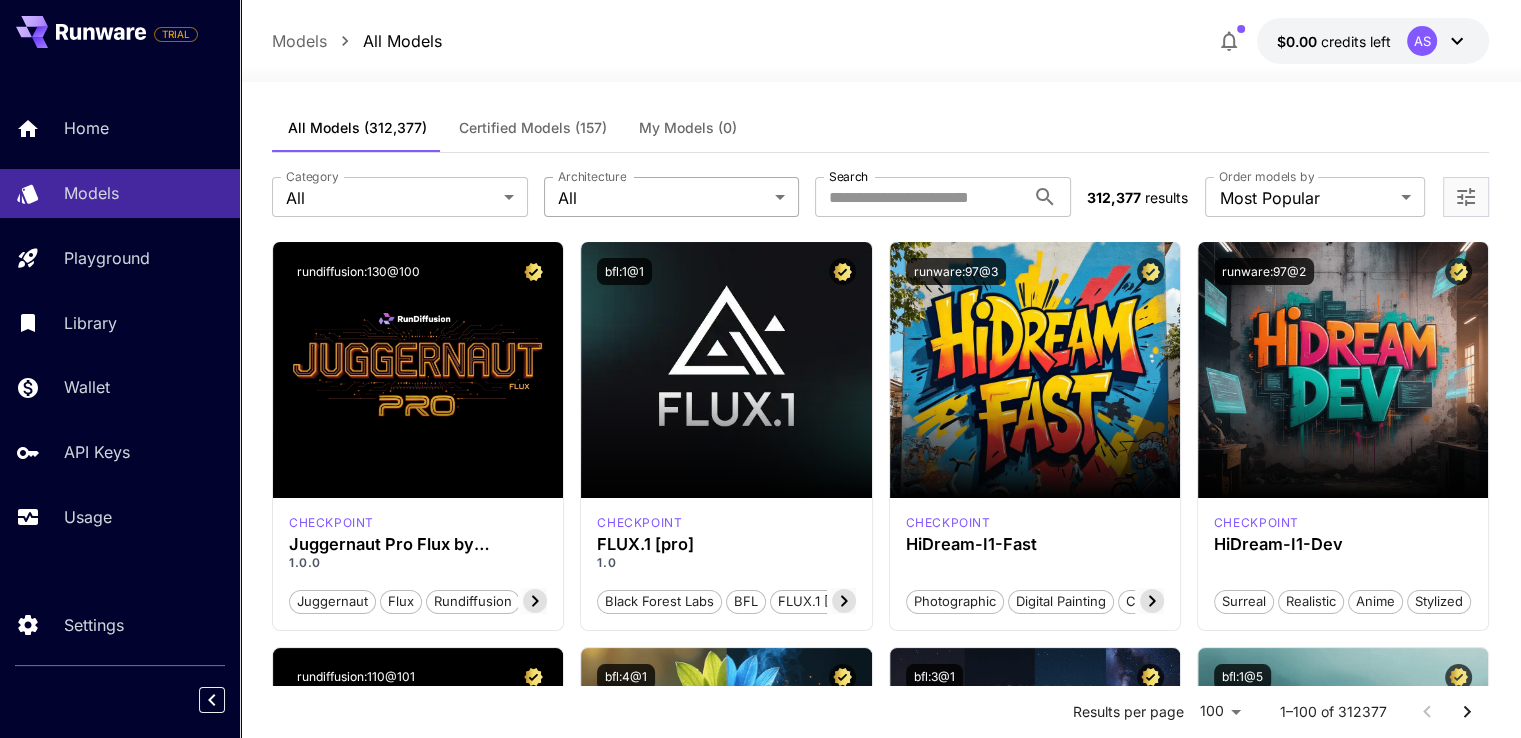 scroll, scrollTop: 0, scrollLeft: 0, axis: both 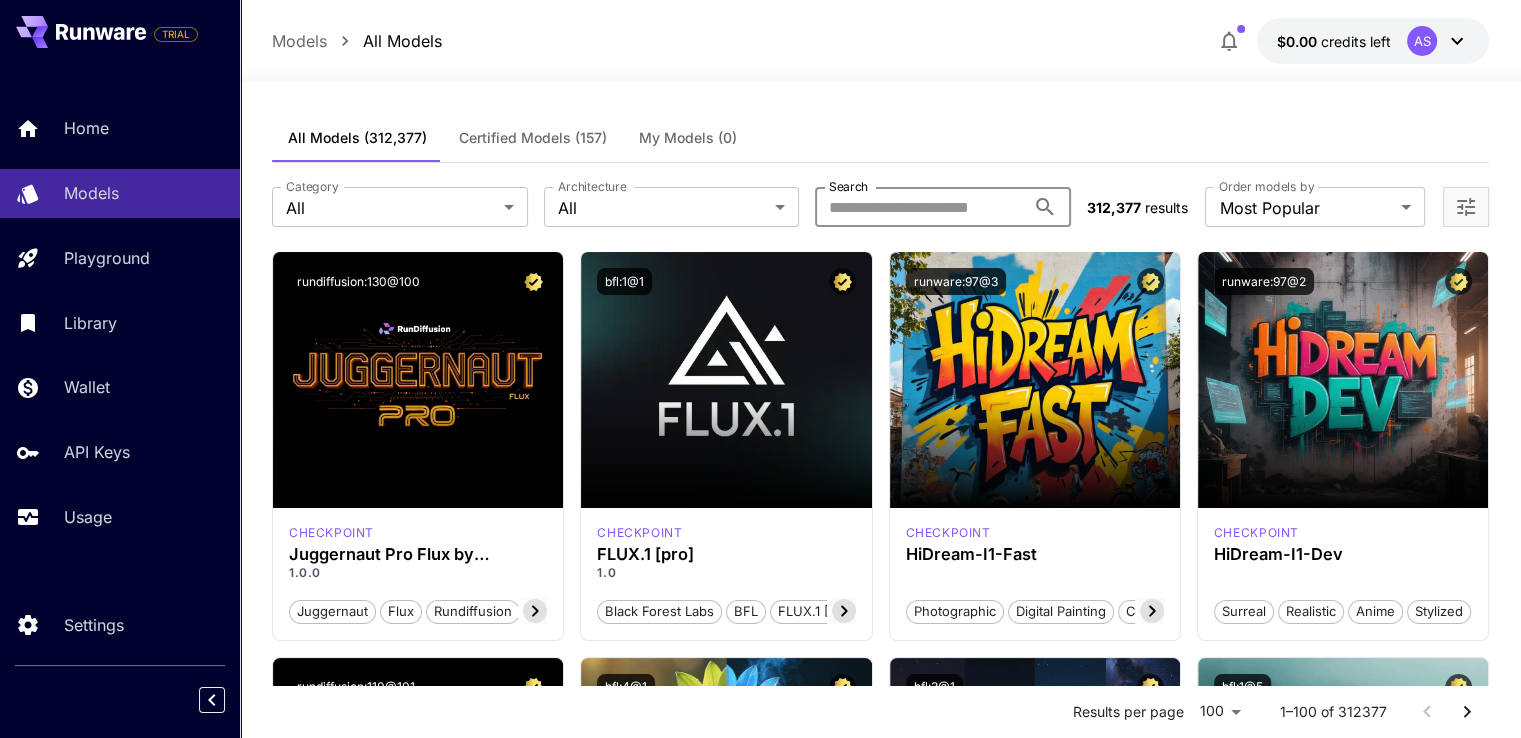 click on "Search" at bounding box center [920, 207] 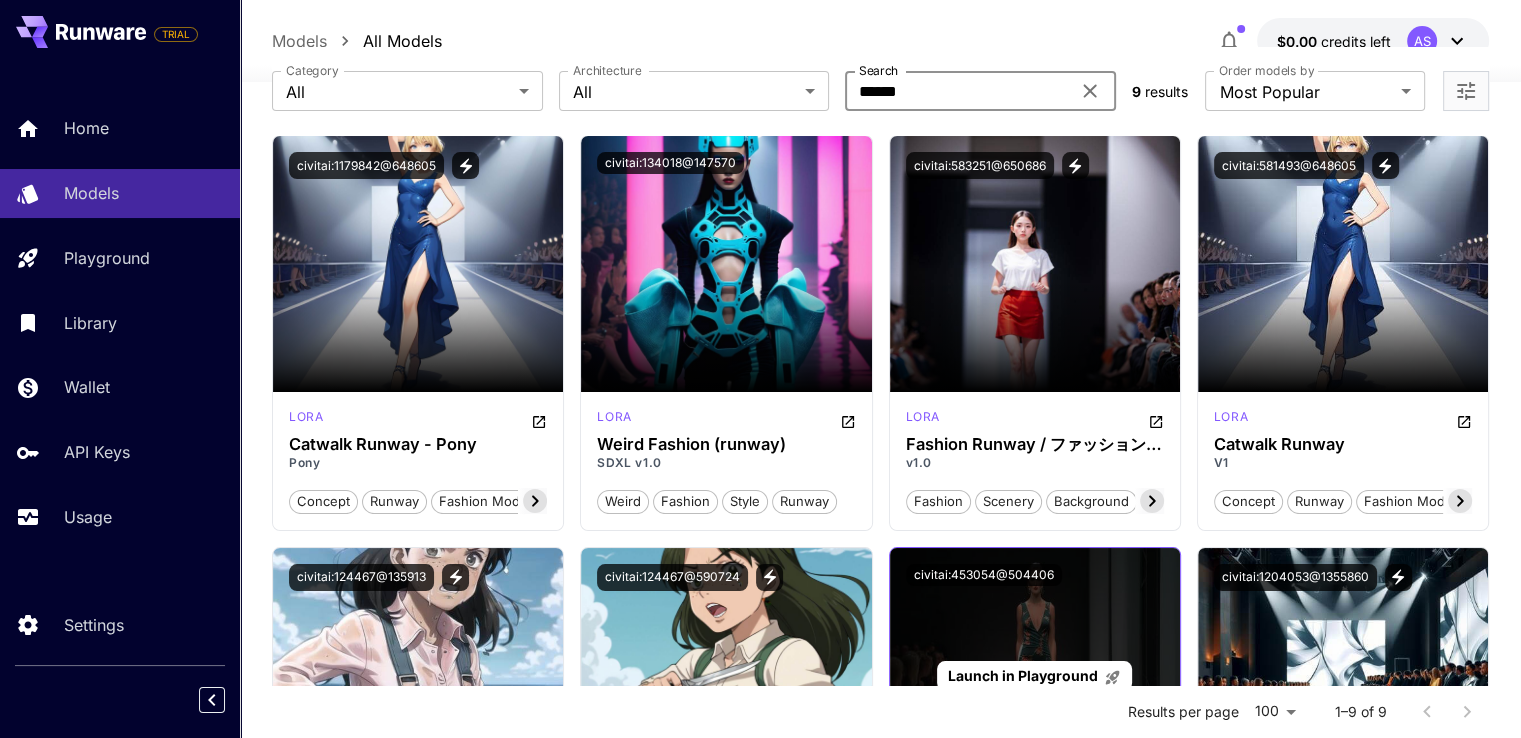 scroll, scrollTop: 0, scrollLeft: 0, axis: both 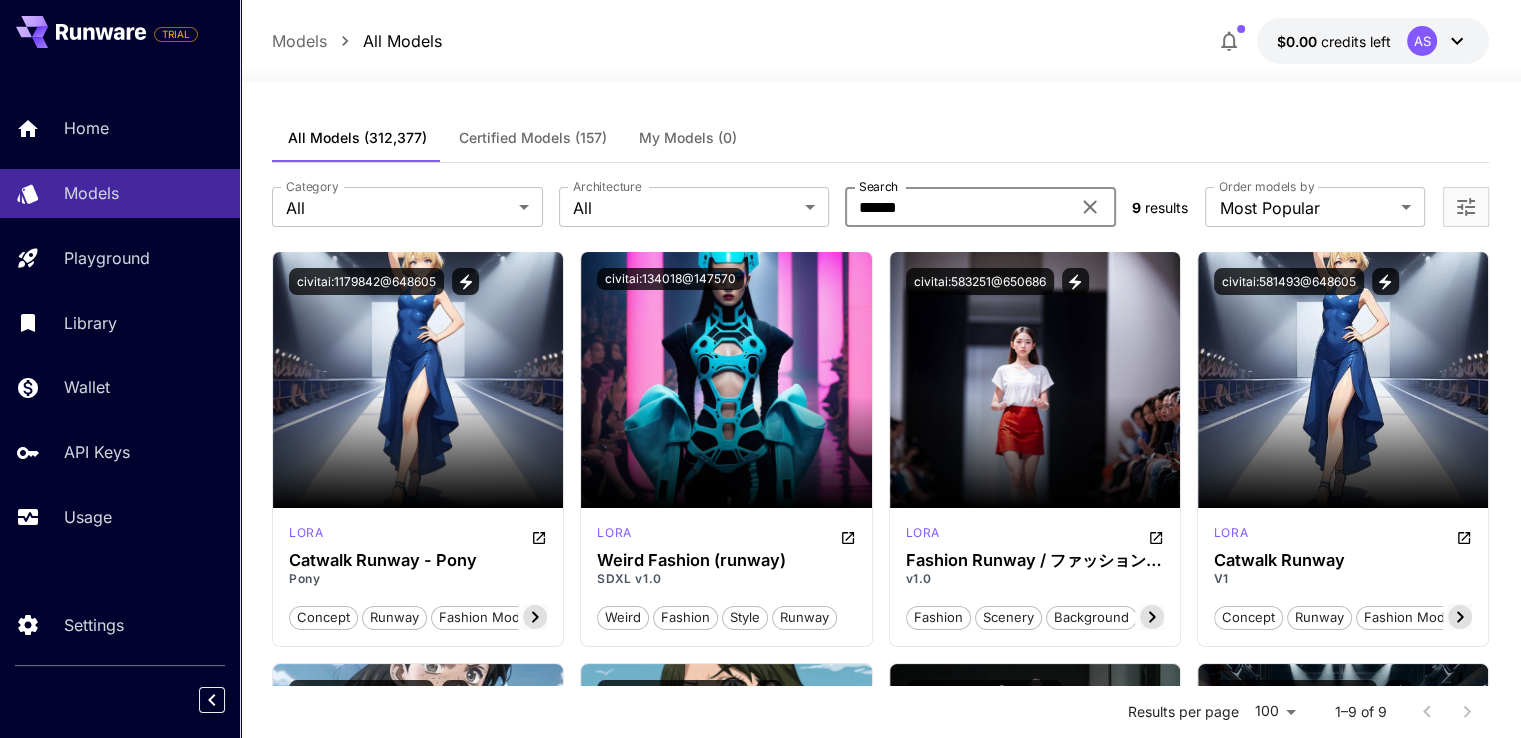 type on "******" 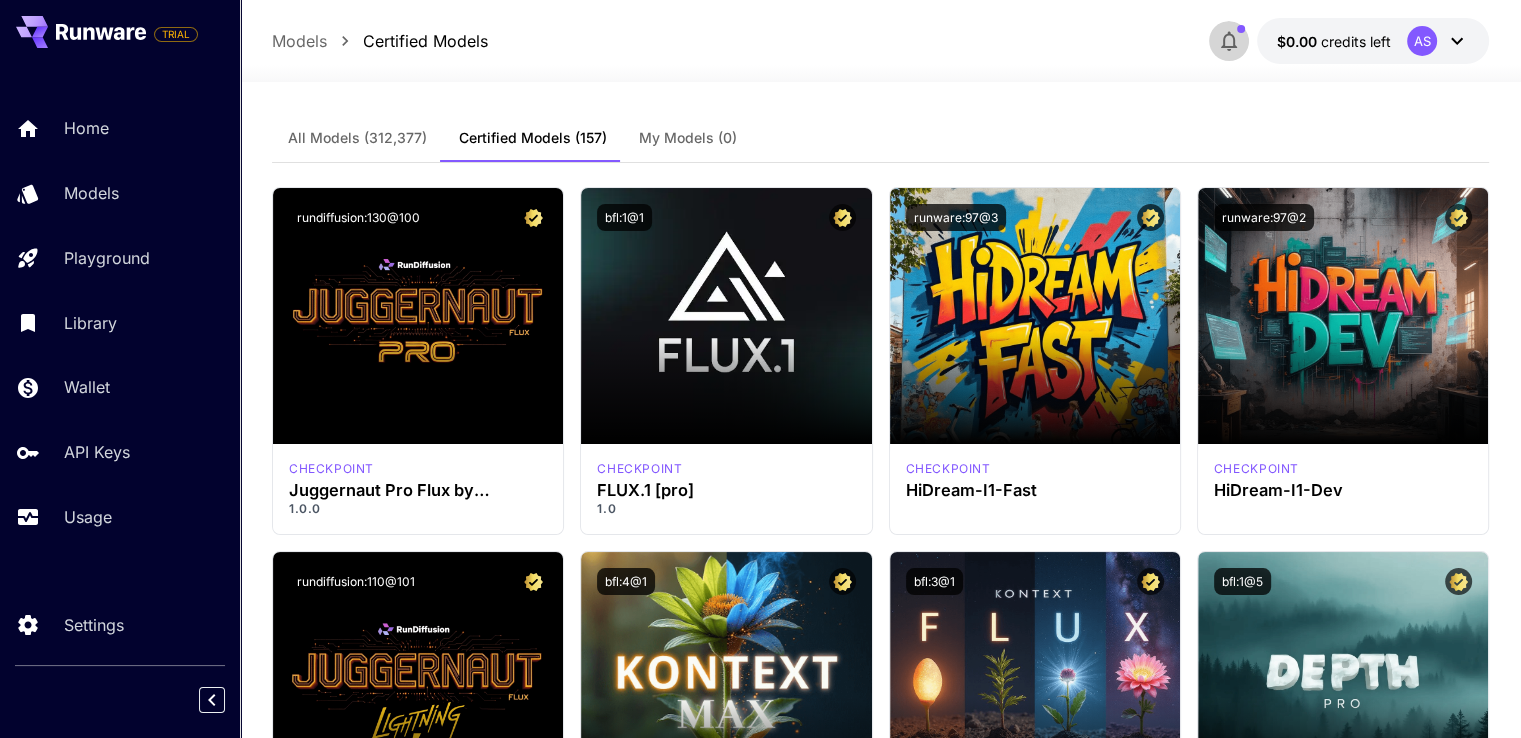 click 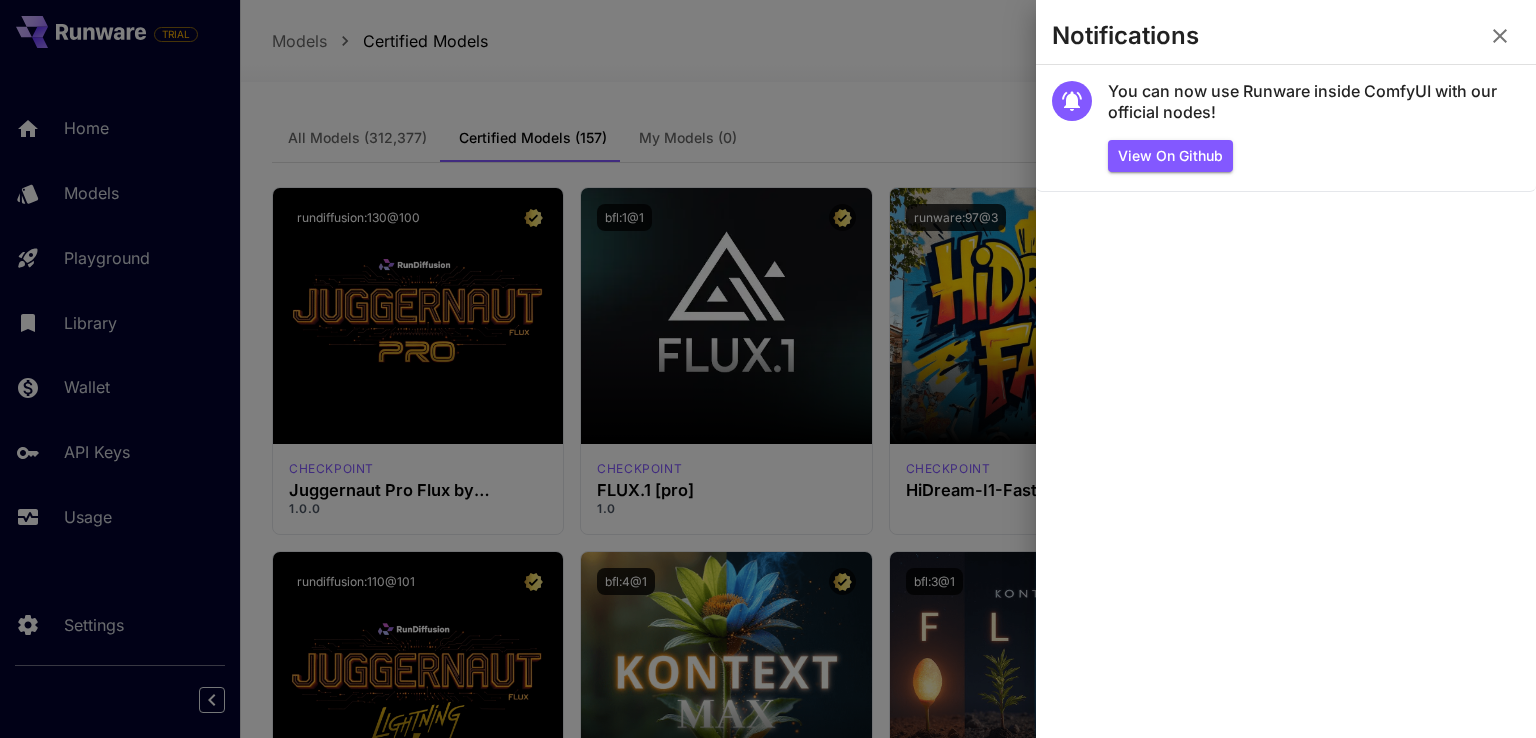 click at bounding box center (1500, 36) 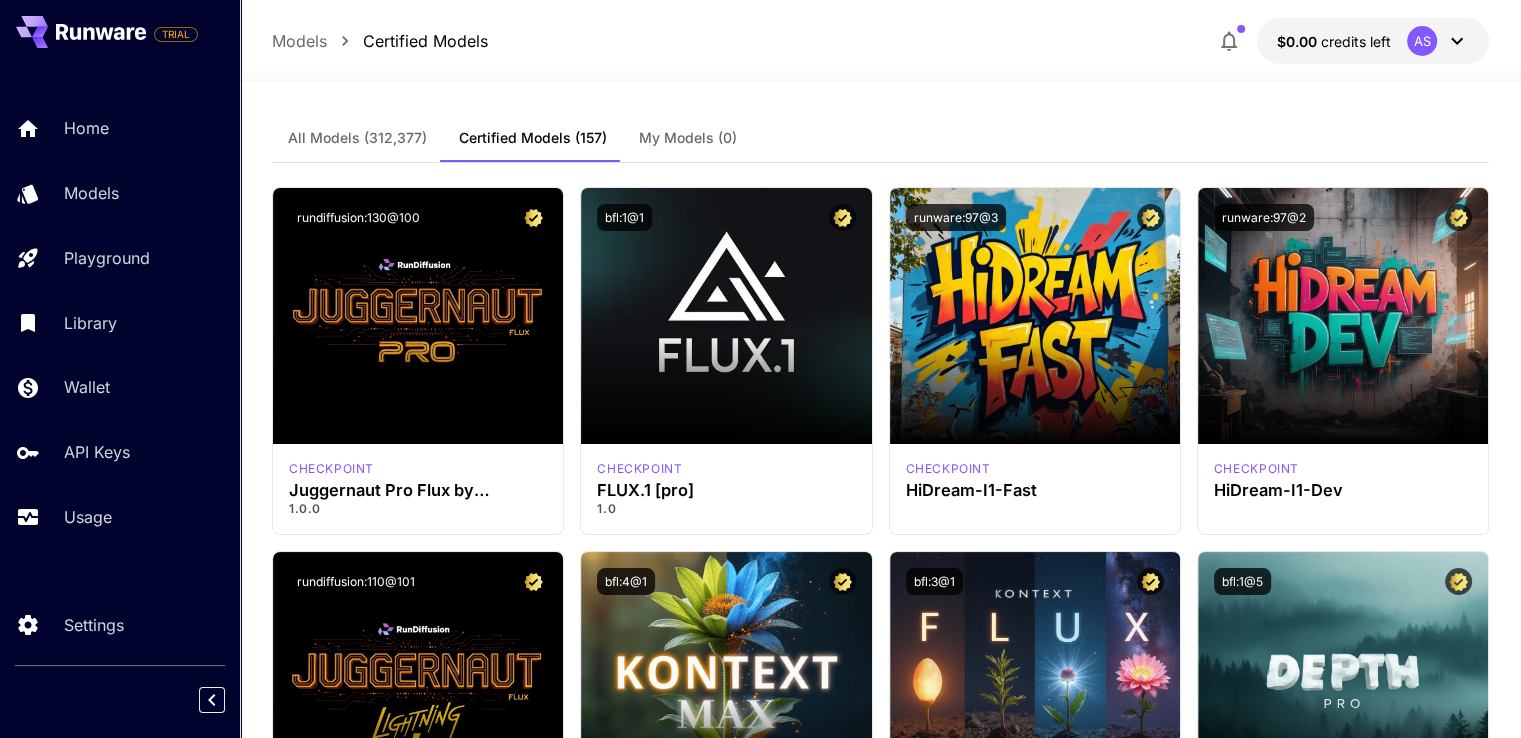 click 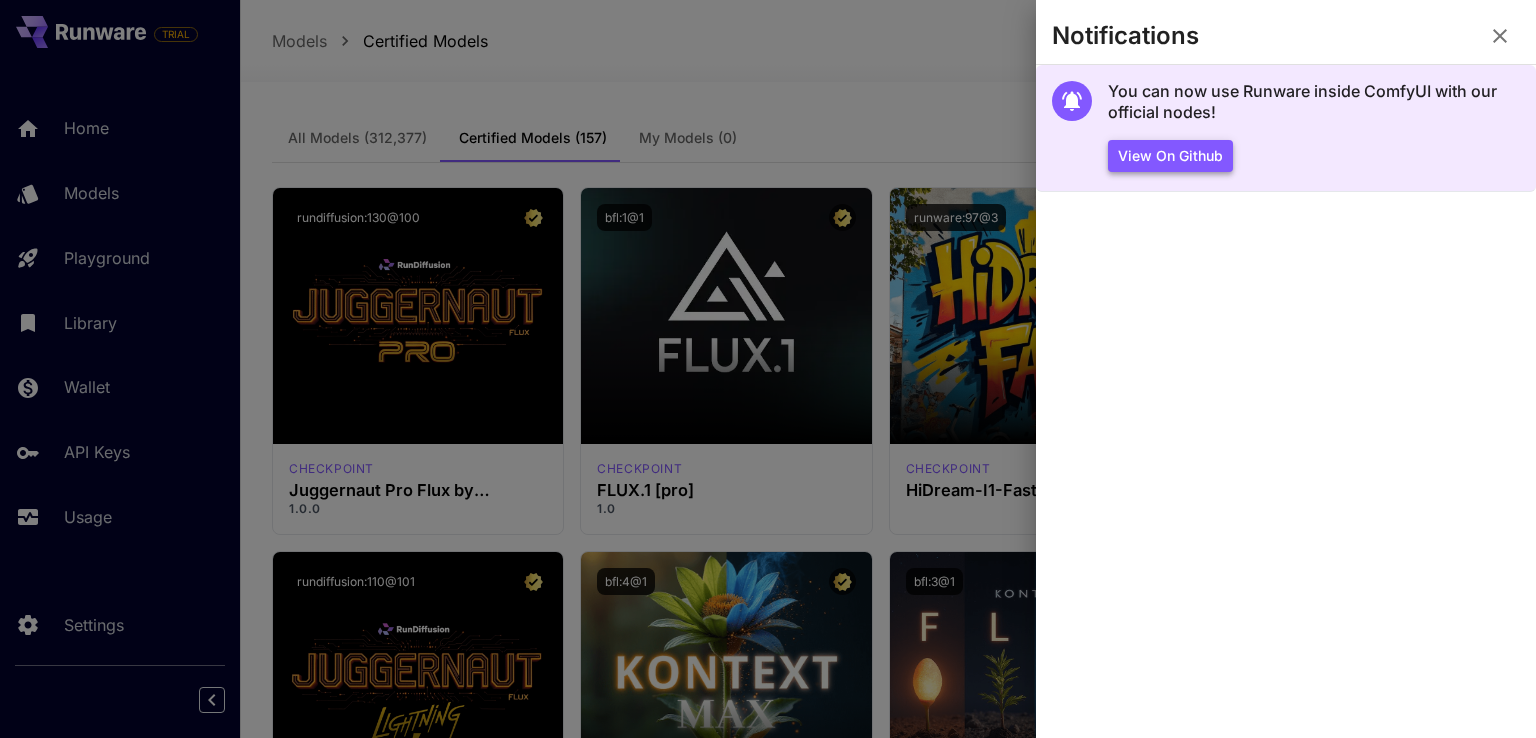 click on "View on Github" at bounding box center (1170, 156) 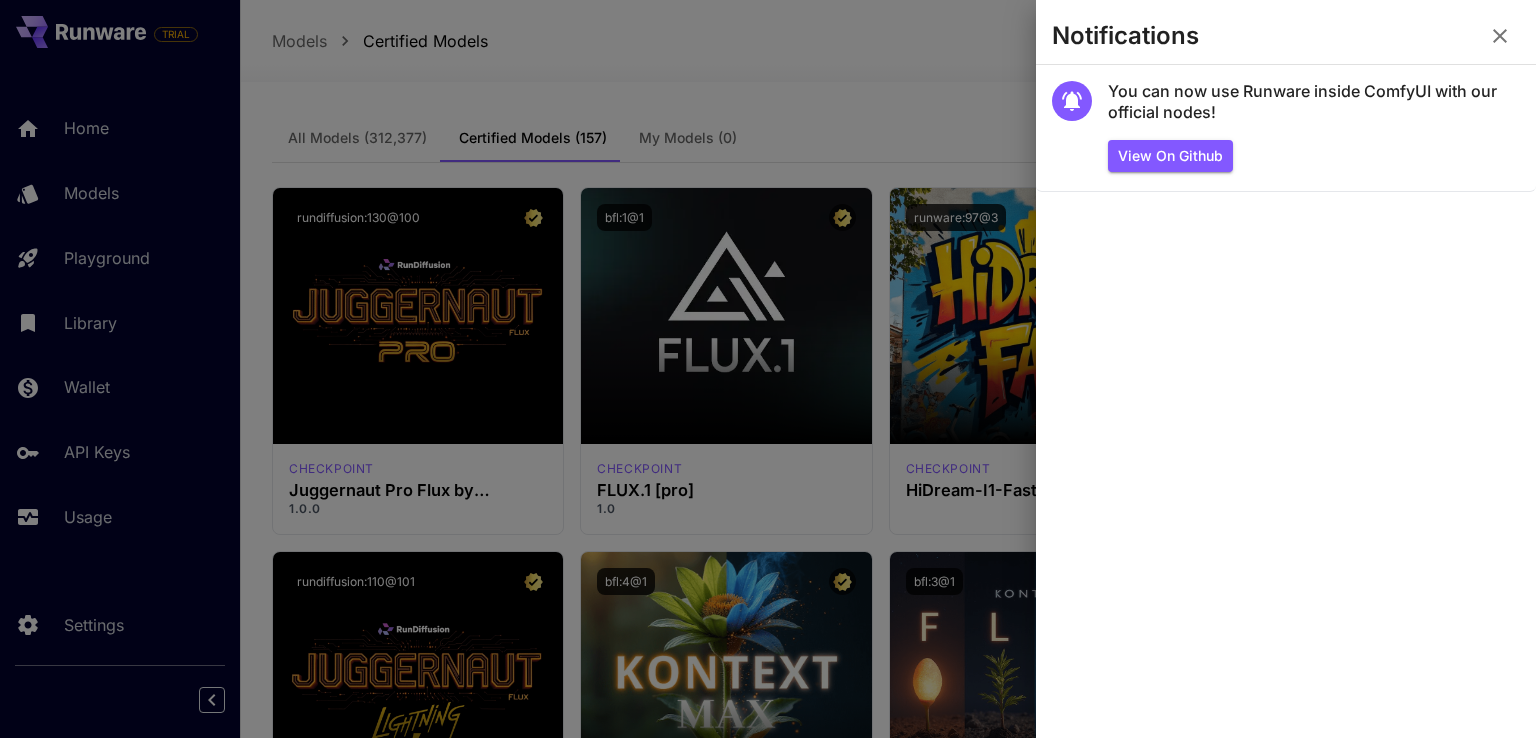 click 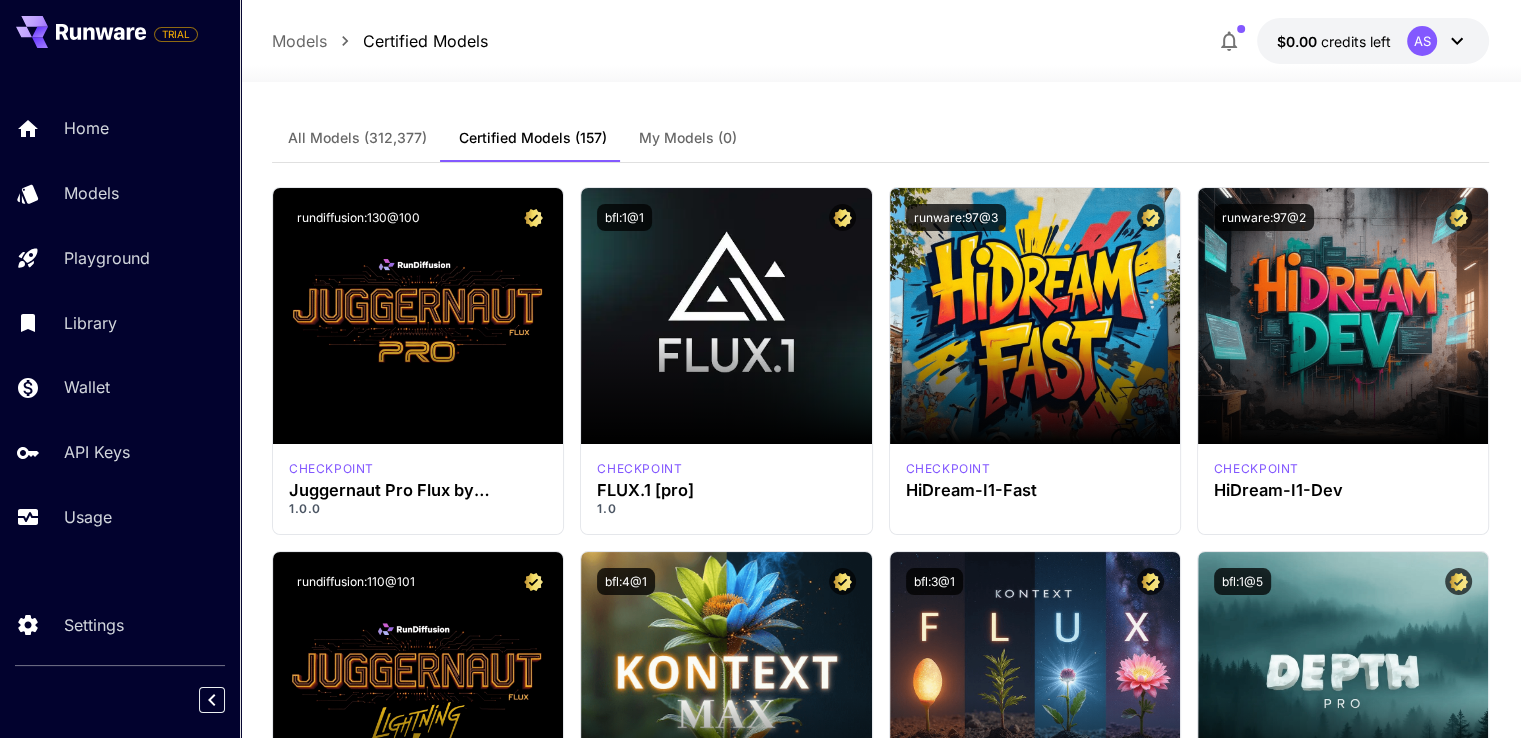 click on "AS" at bounding box center [1438, 41] 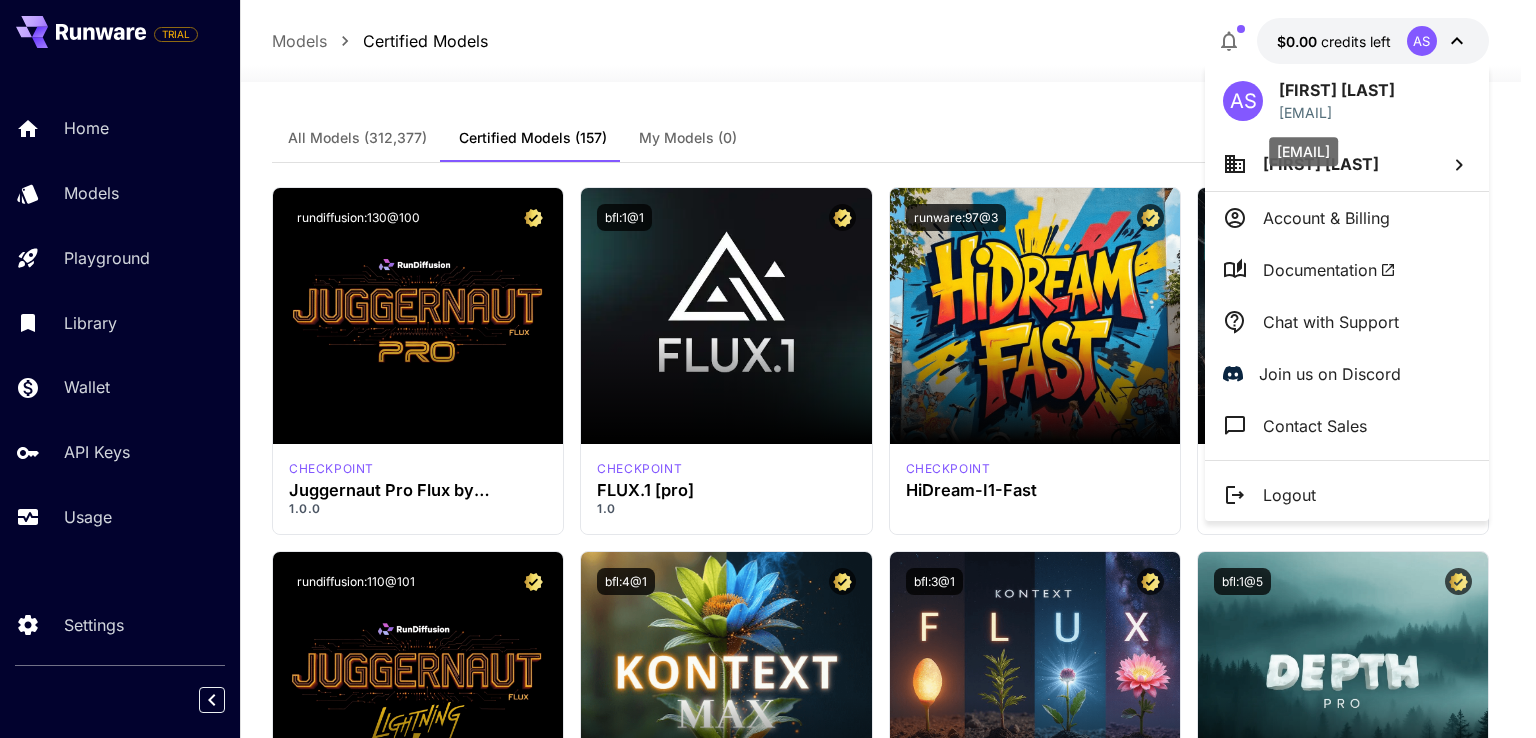drag, startPoint x: 1450, startPoint y: 110, endPoint x: 1286, endPoint y: 113, distance: 164.02744 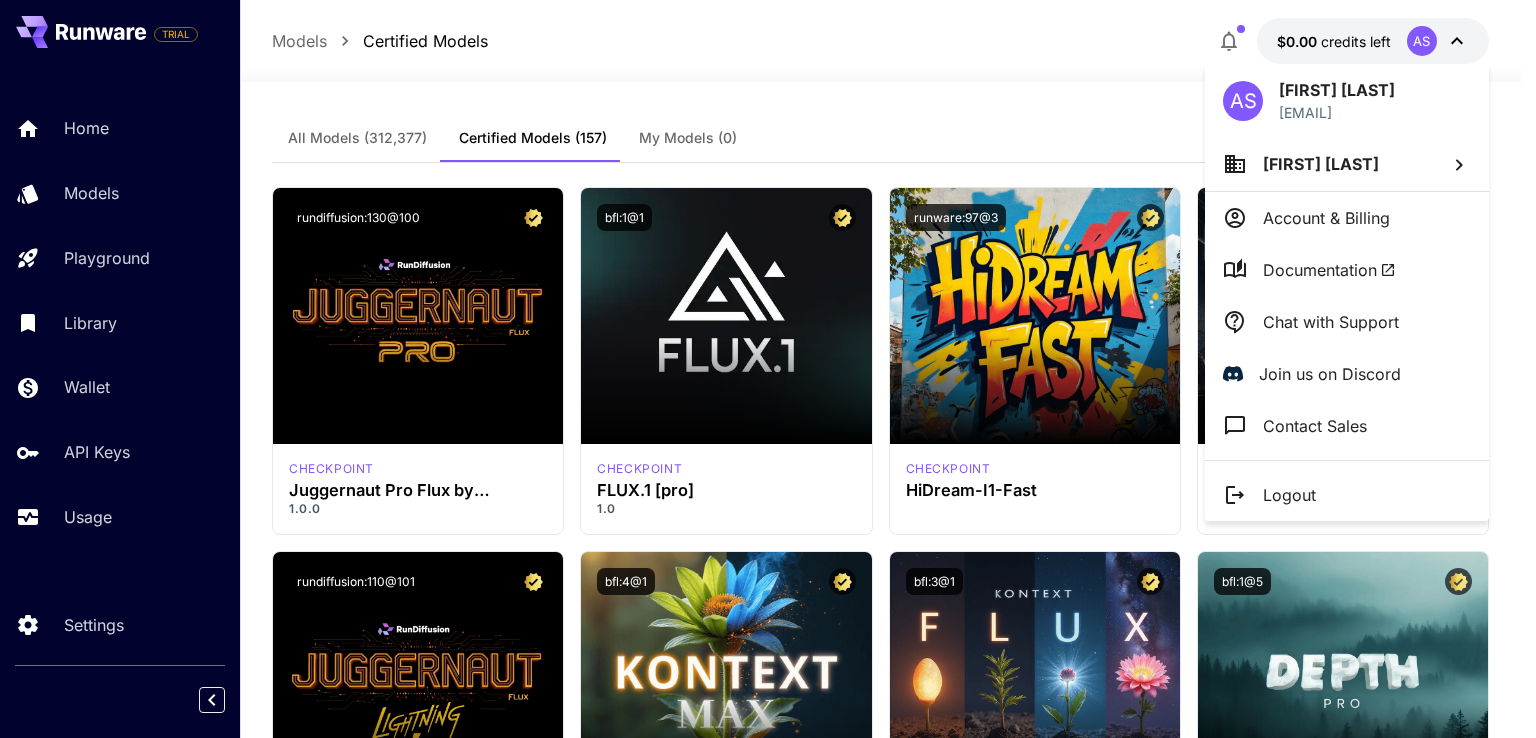 click at bounding box center [768, 369] 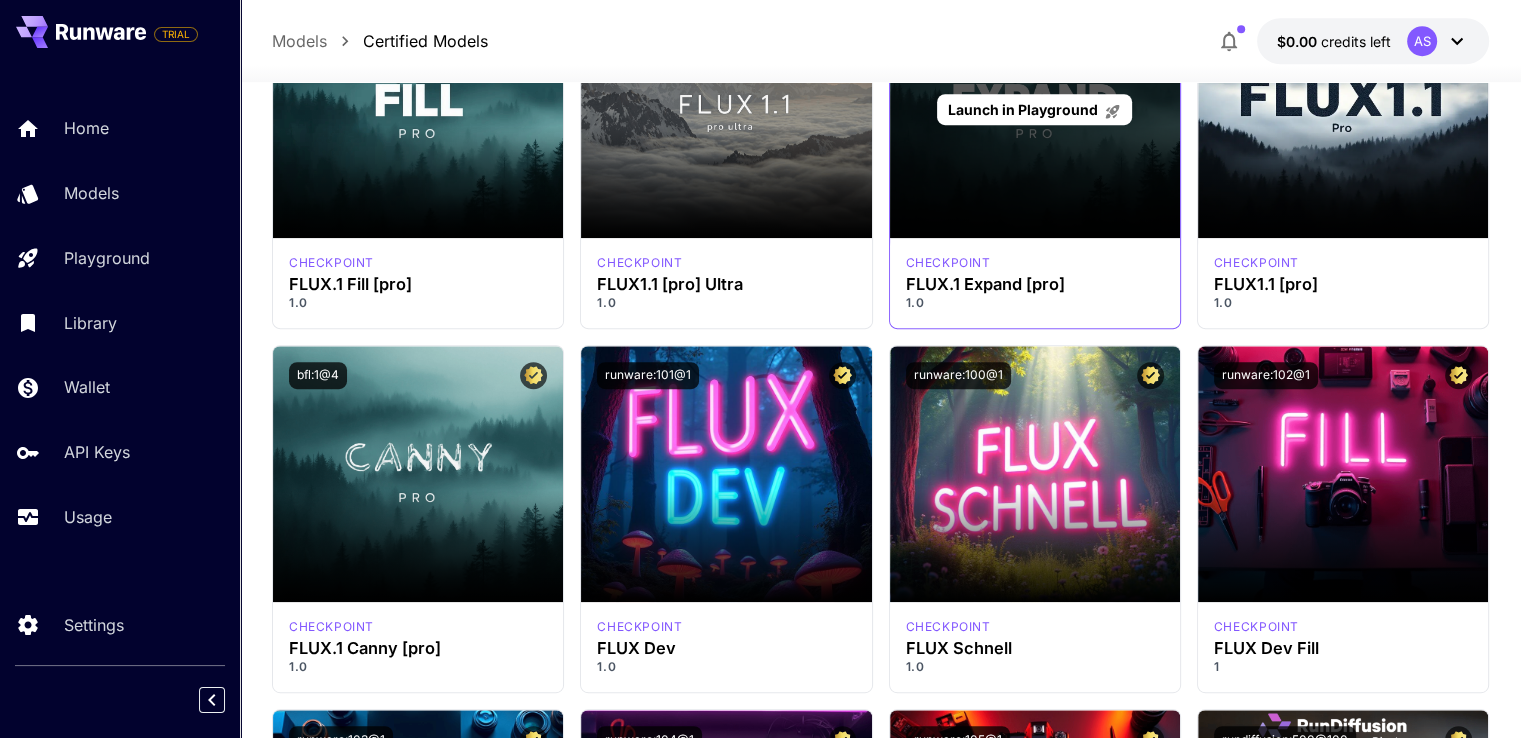scroll, scrollTop: 1200, scrollLeft: 0, axis: vertical 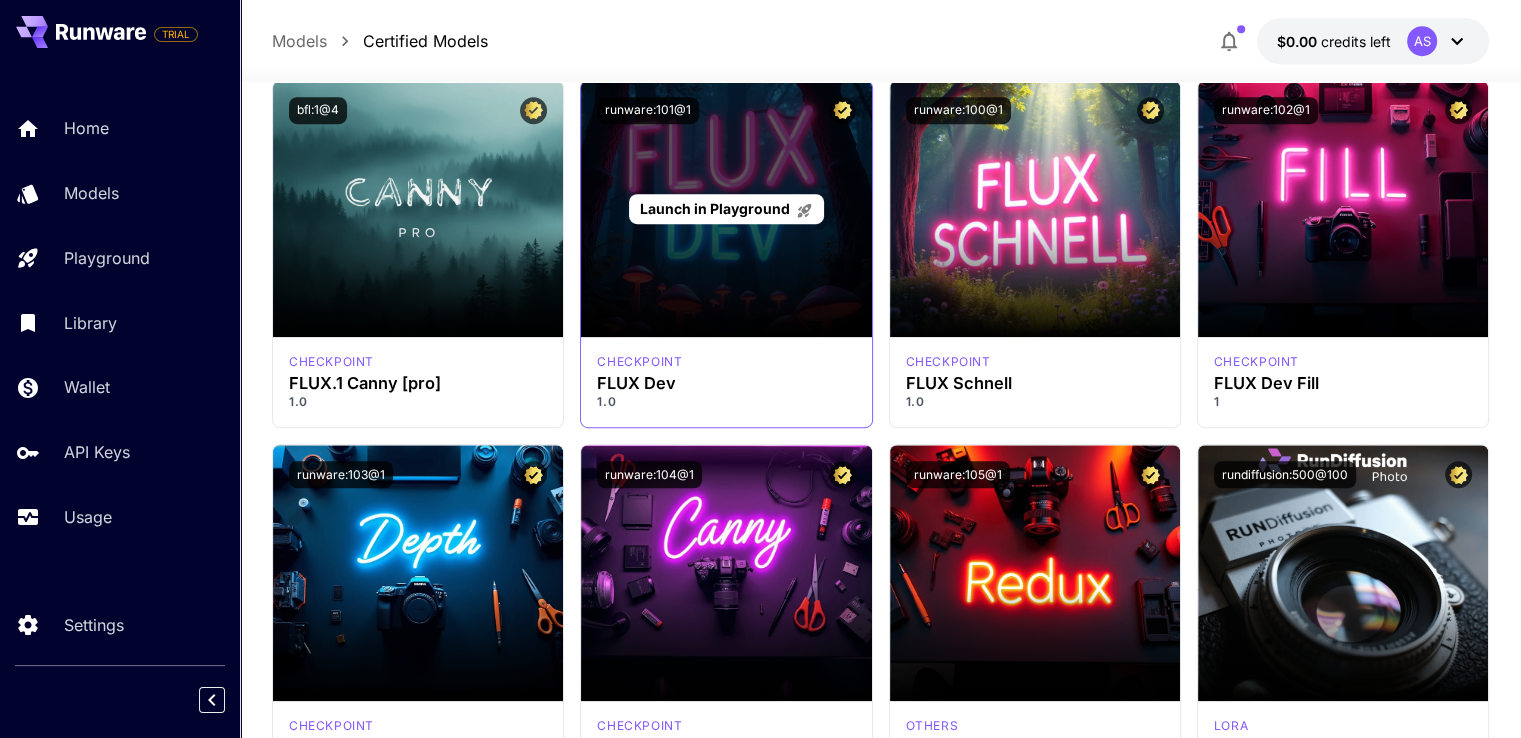 click on "Launch in Playground" at bounding box center (726, 209) 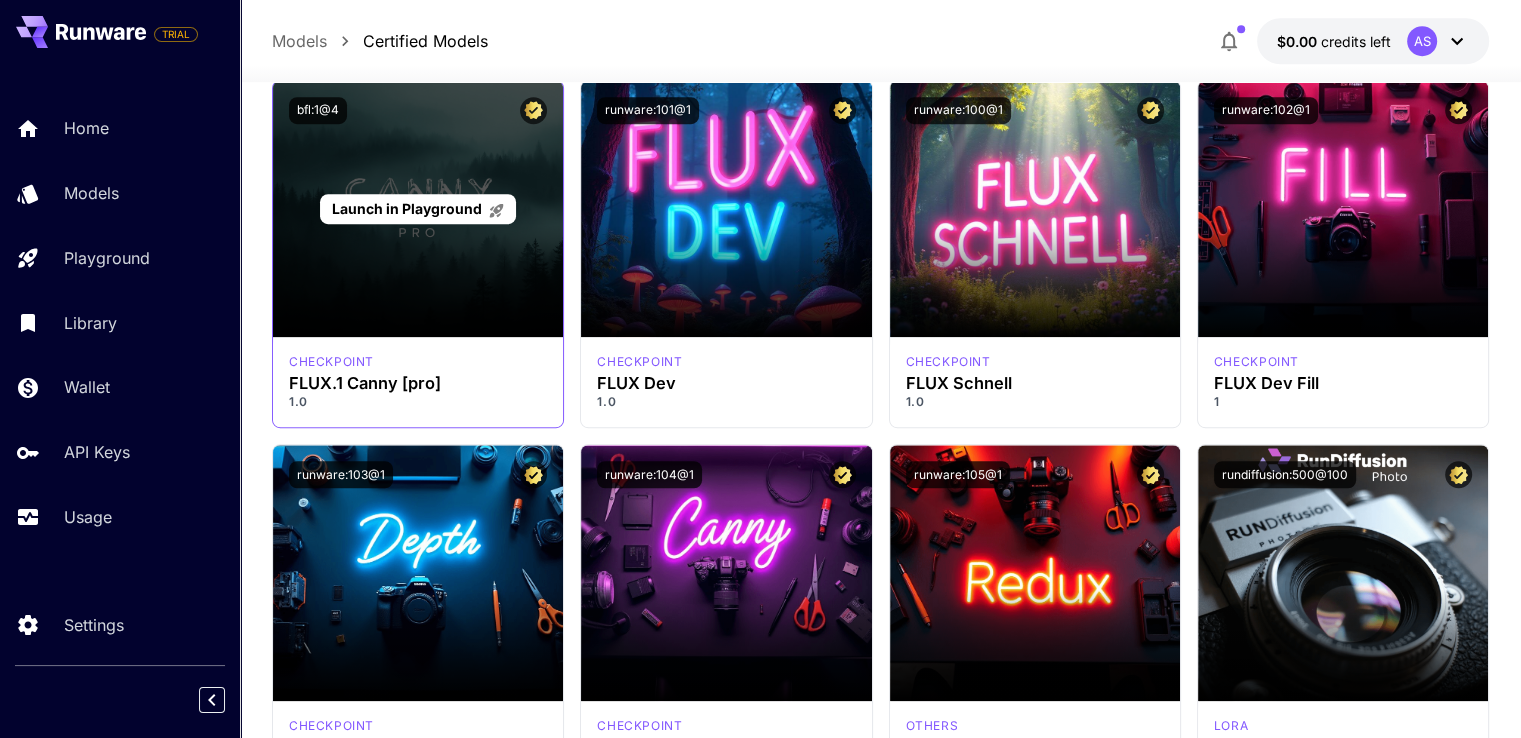 click on "Launch in Playground" at bounding box center [418, 209] 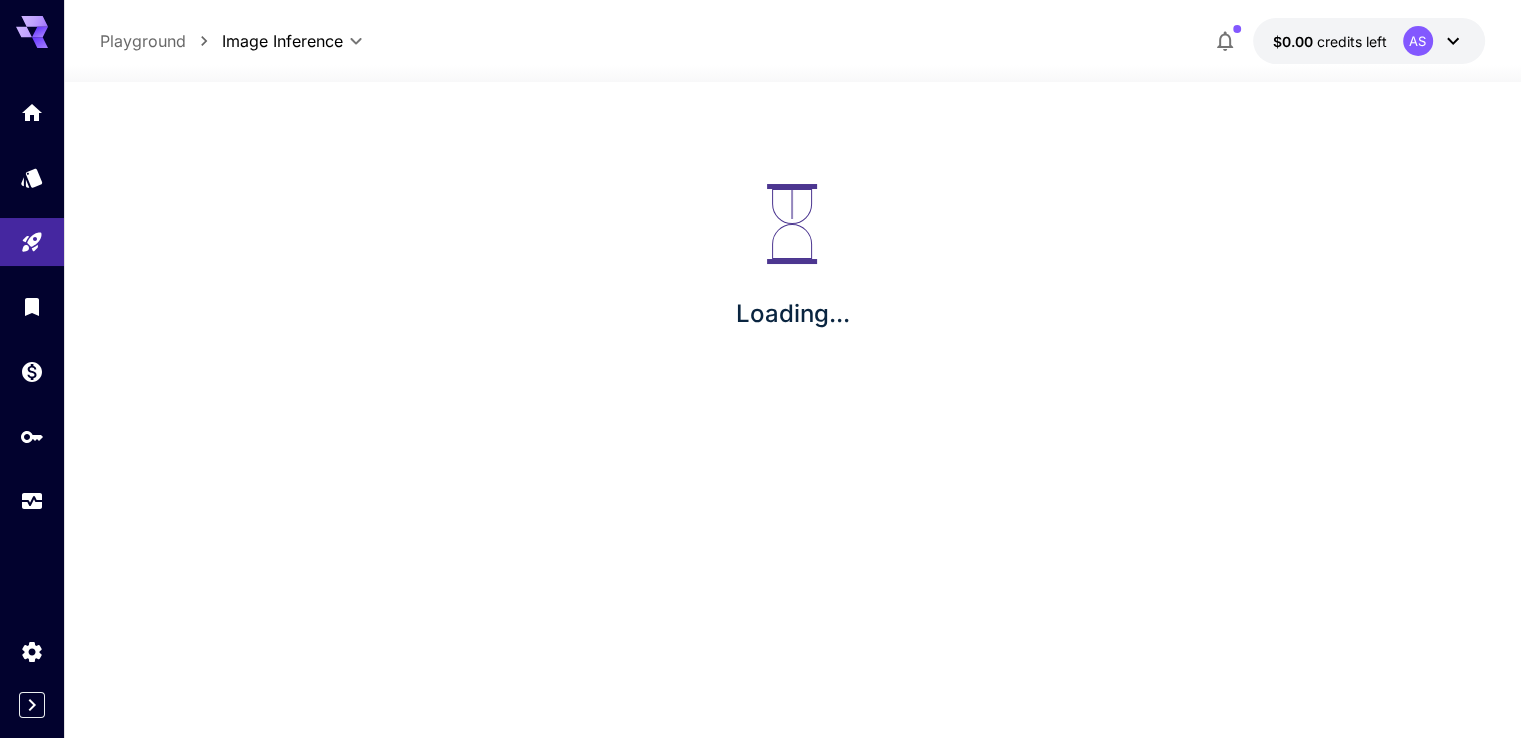 scroll, scrollTop: 0, scrollLeft: 0, axis: both 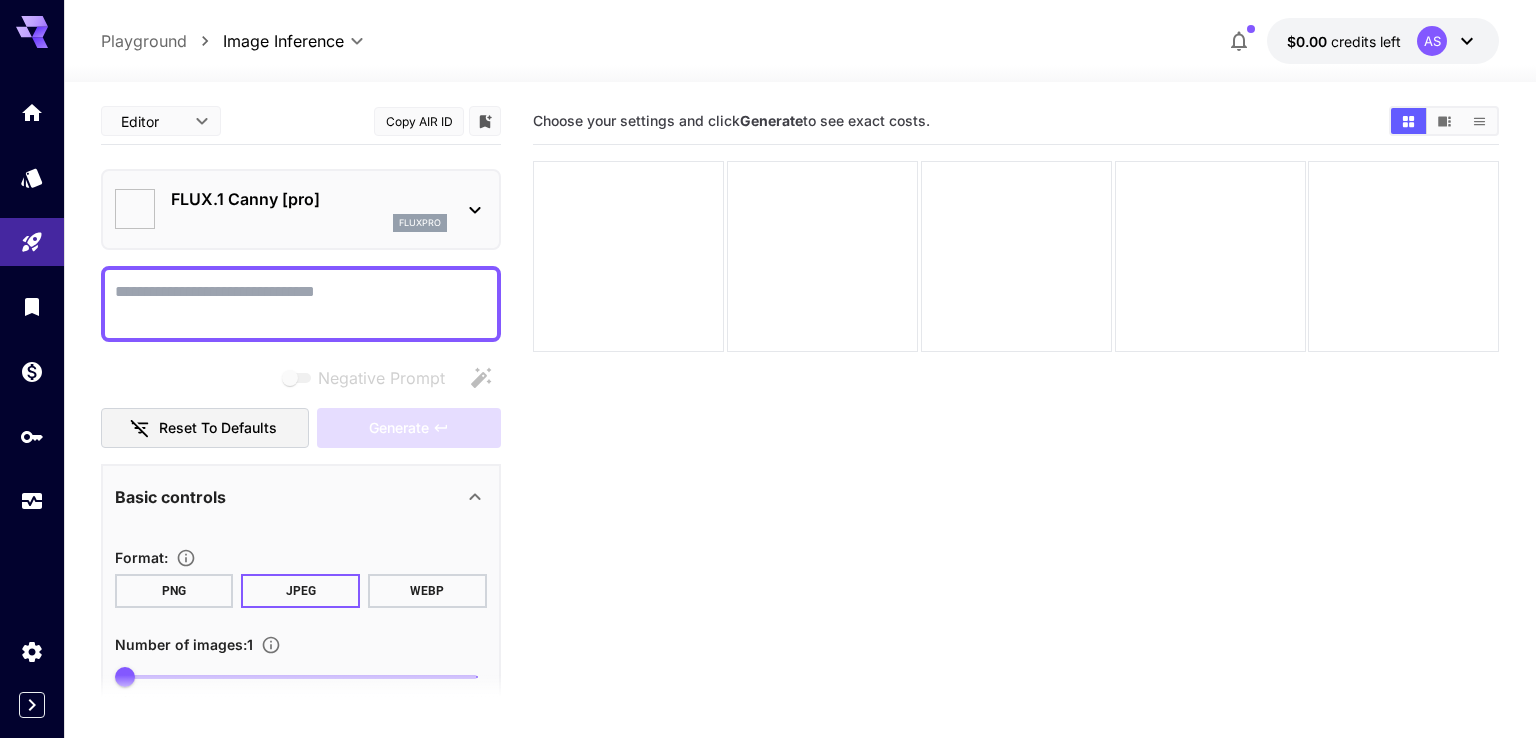 type on "**" 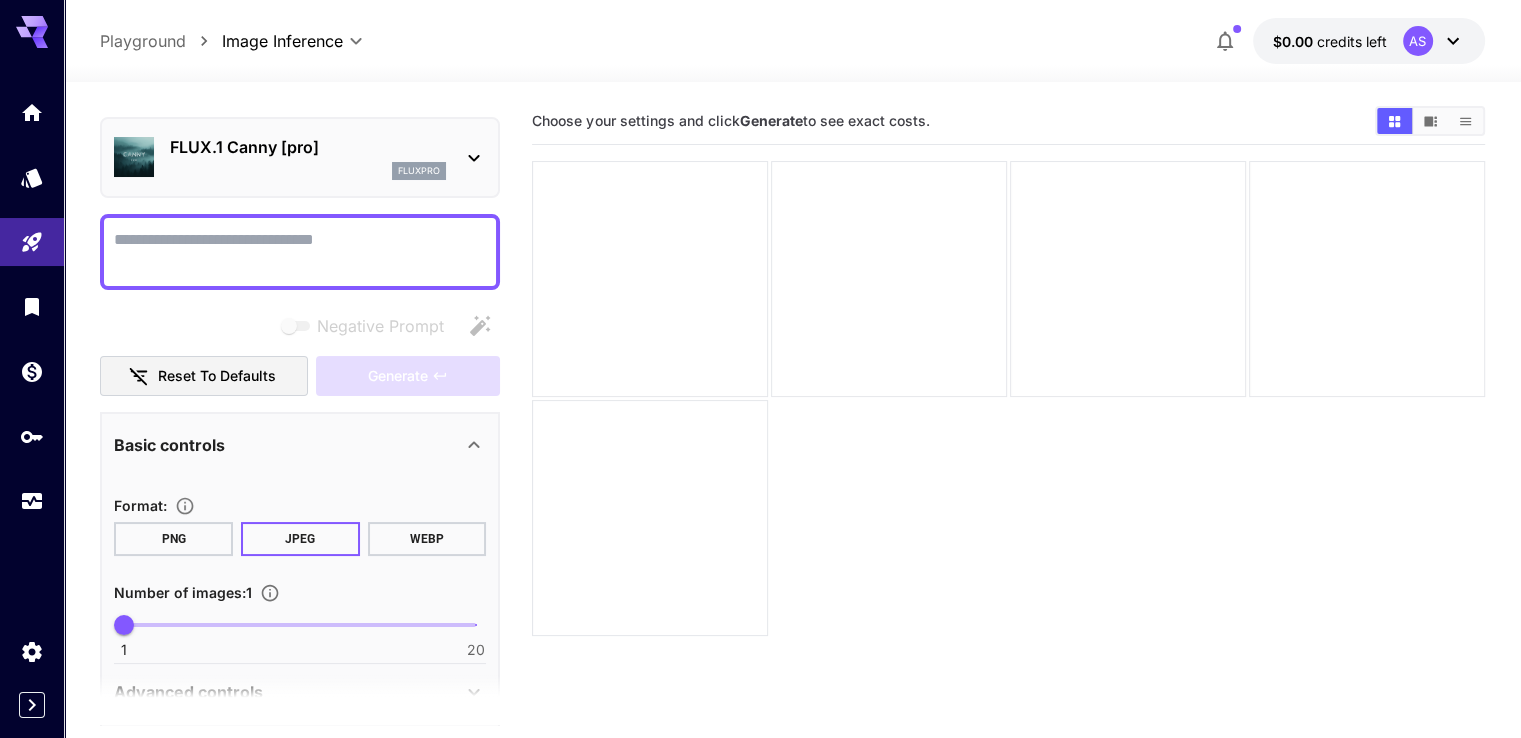 scroll, scrollTop: 149, scrollLeft: 0, axis: vertical 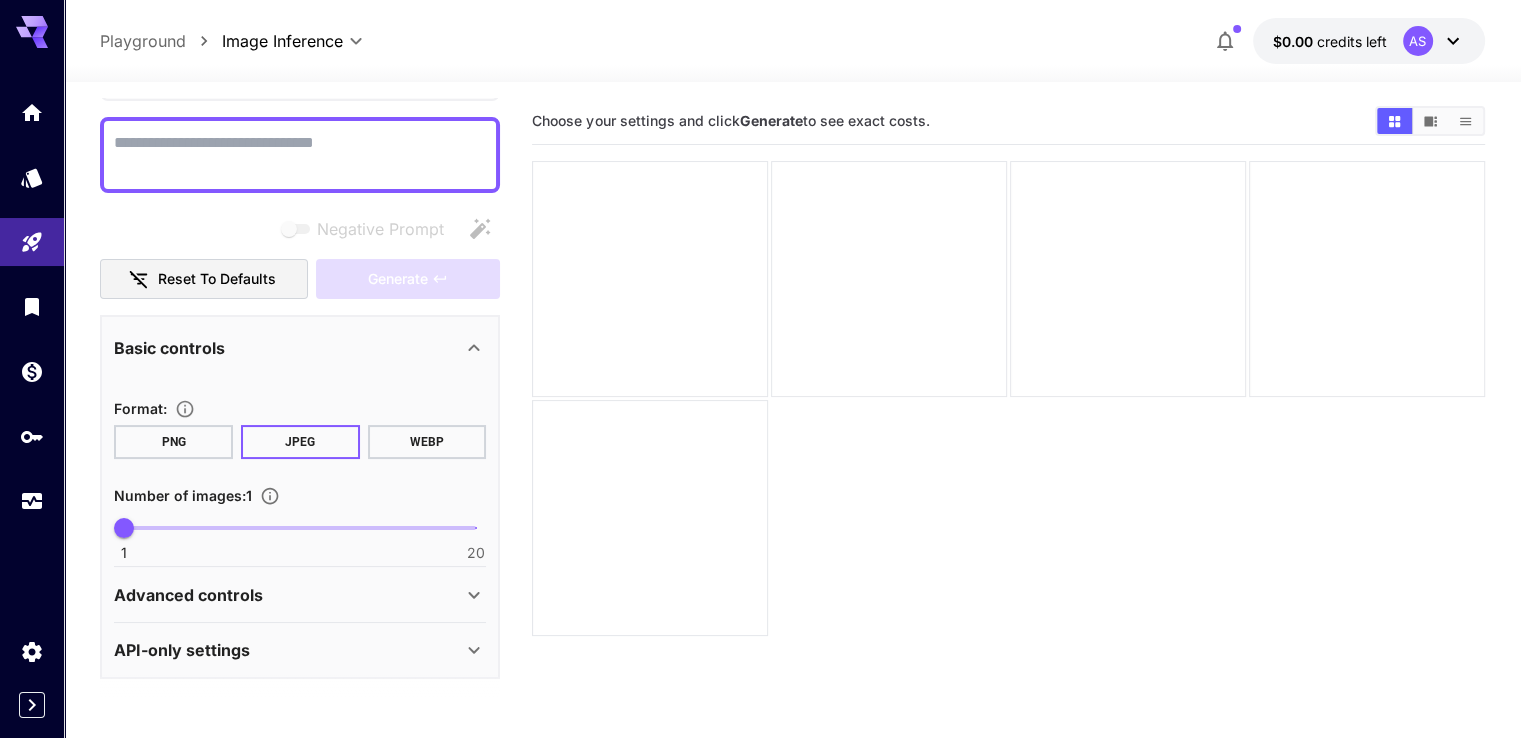 click 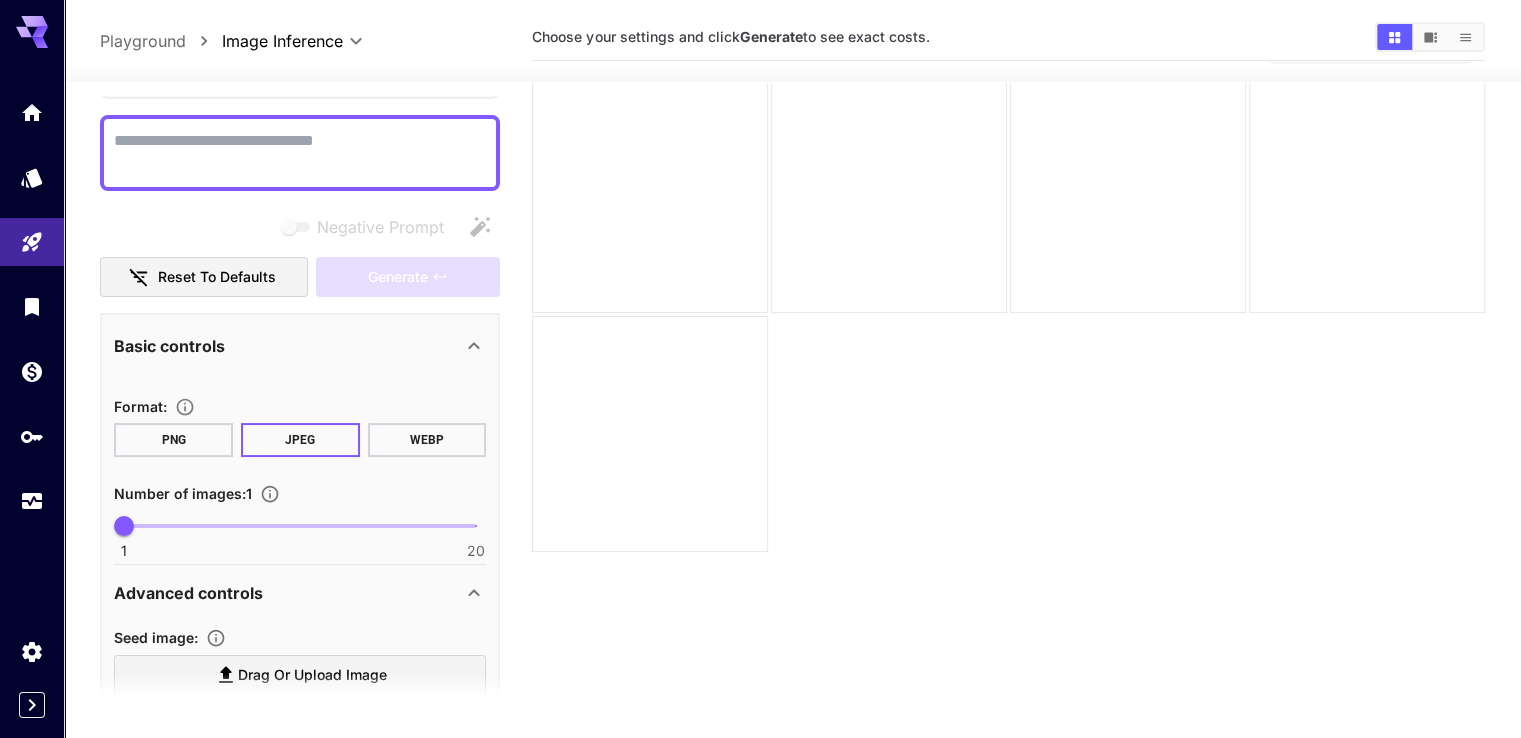 scroll, scrollTop: 158, scrollLeft: 0, axis: vertical 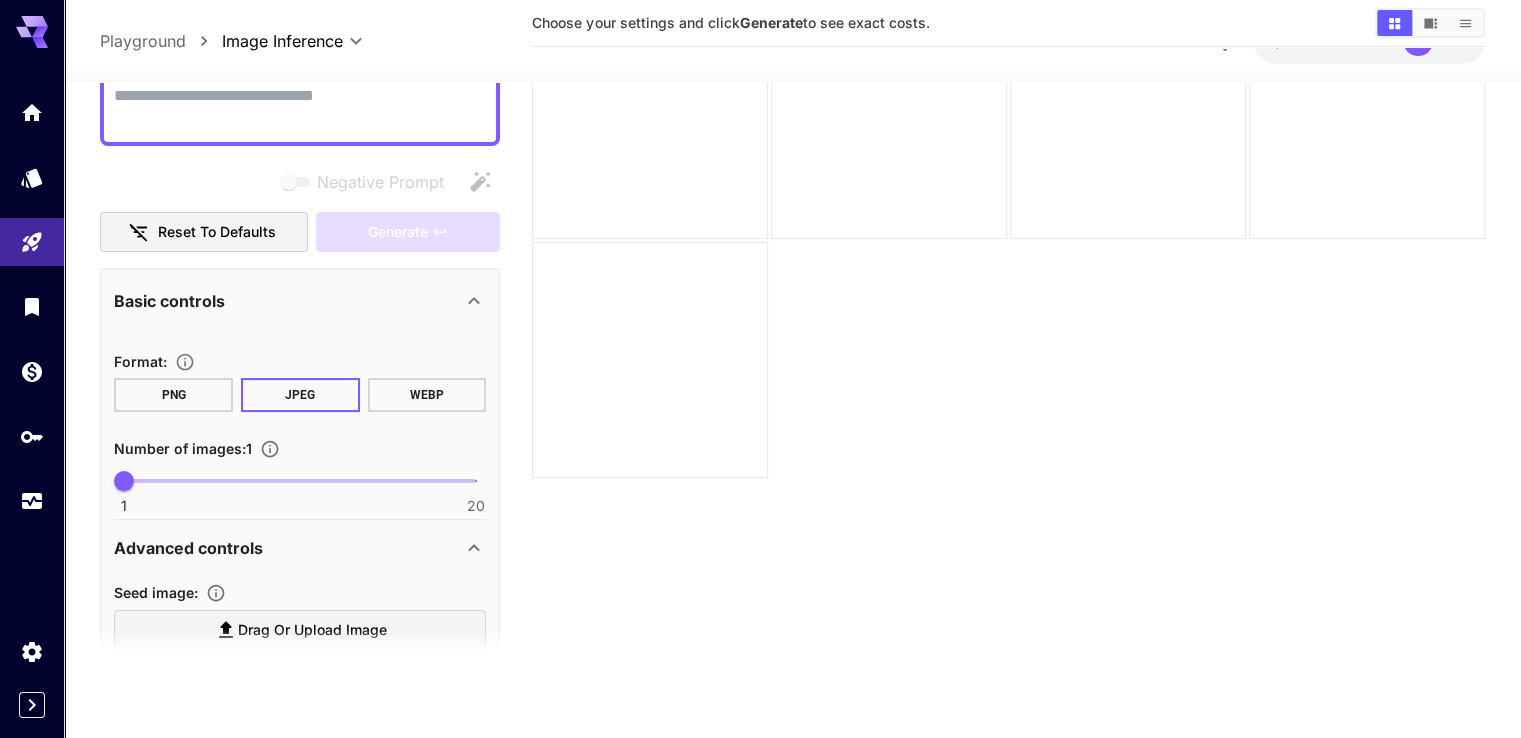 click 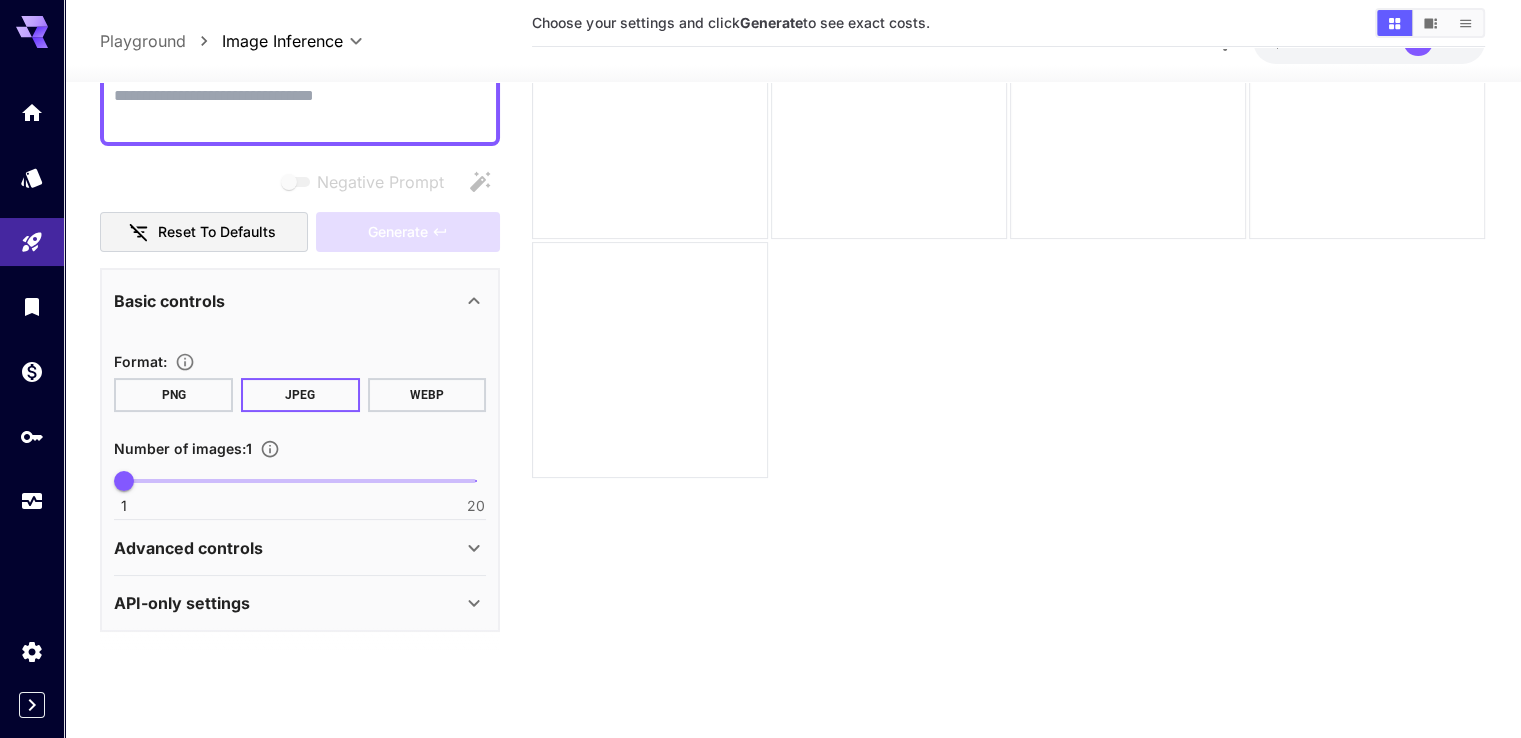 click on "API-only settings" at bounding box center [288, 603] 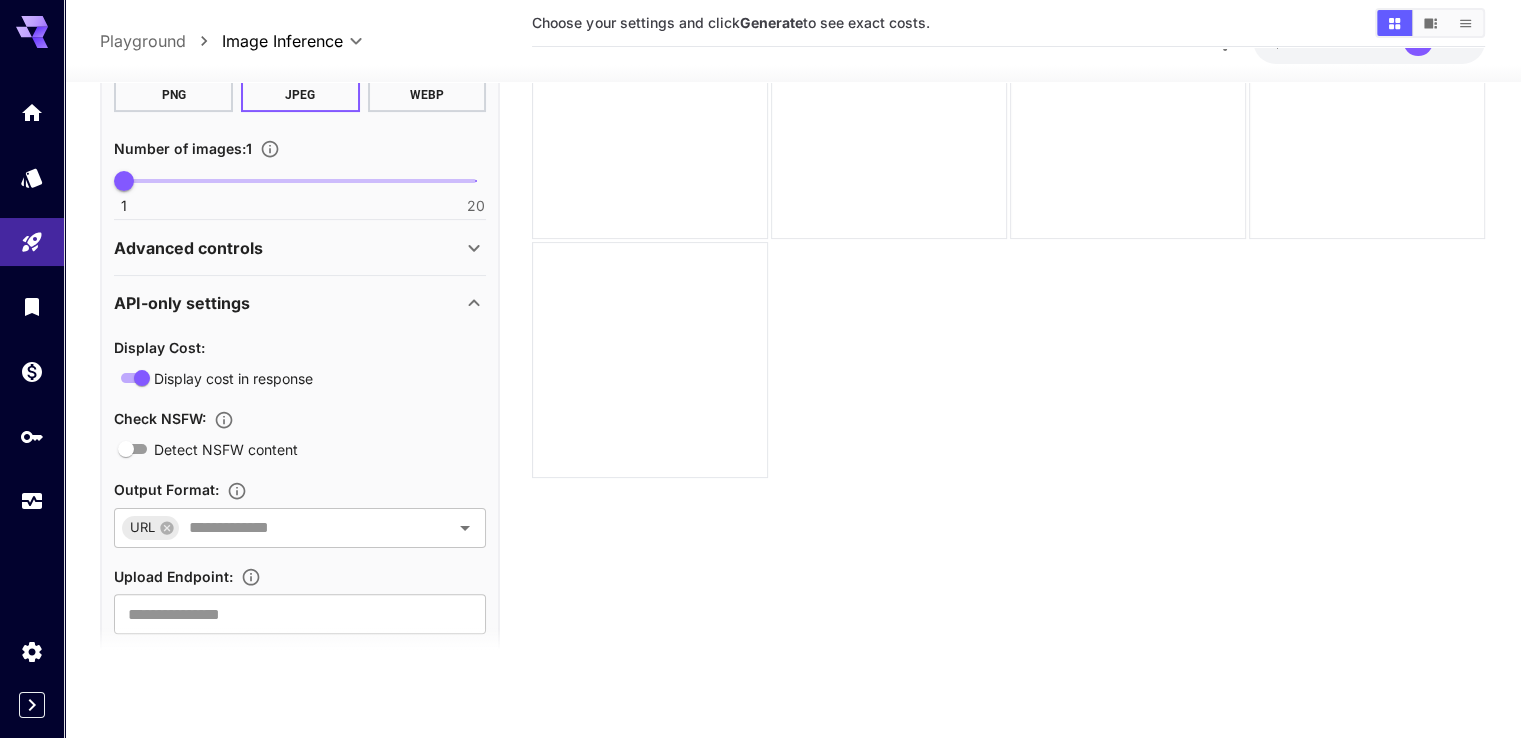 scroll, scrollTop: 489, scrollLeft: 0, axis: vertical 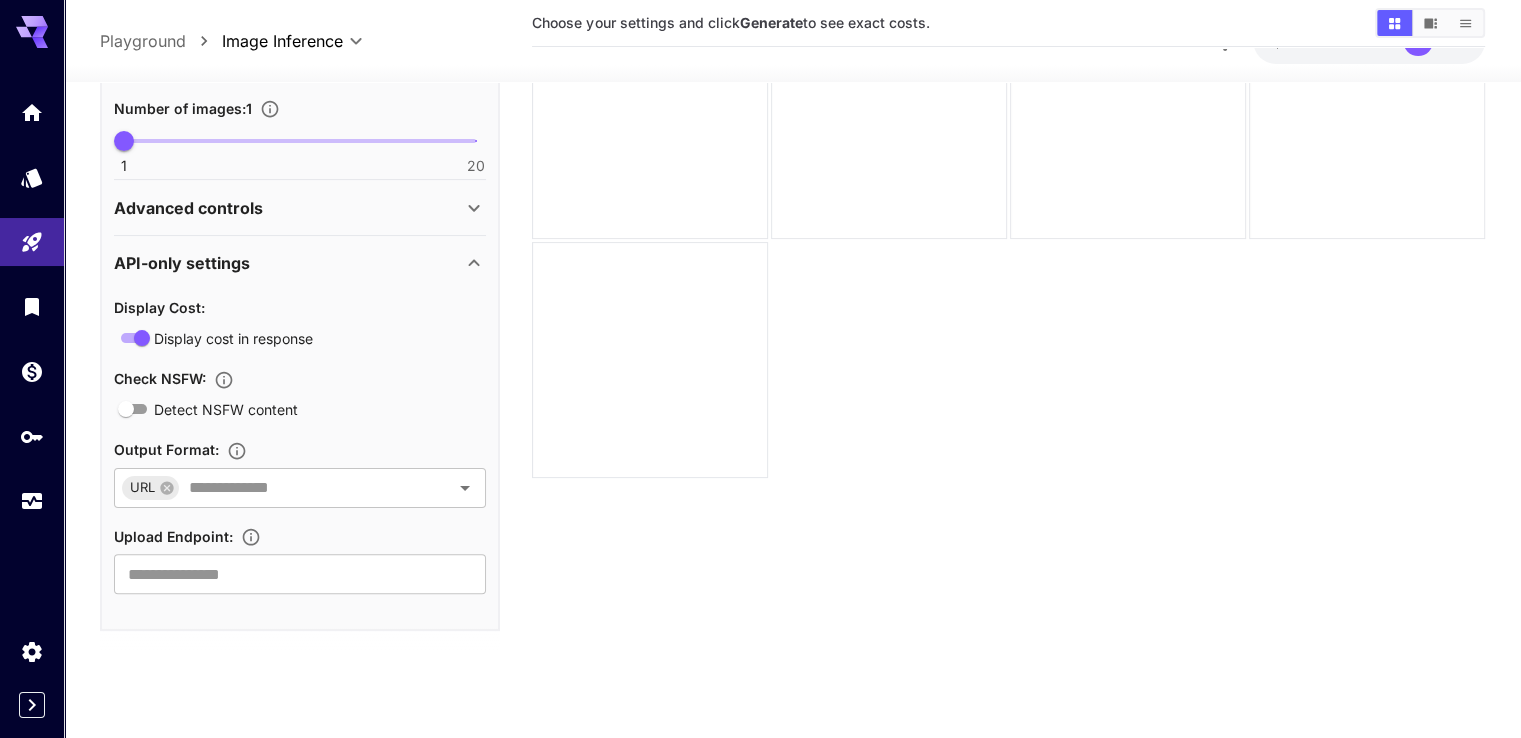 click 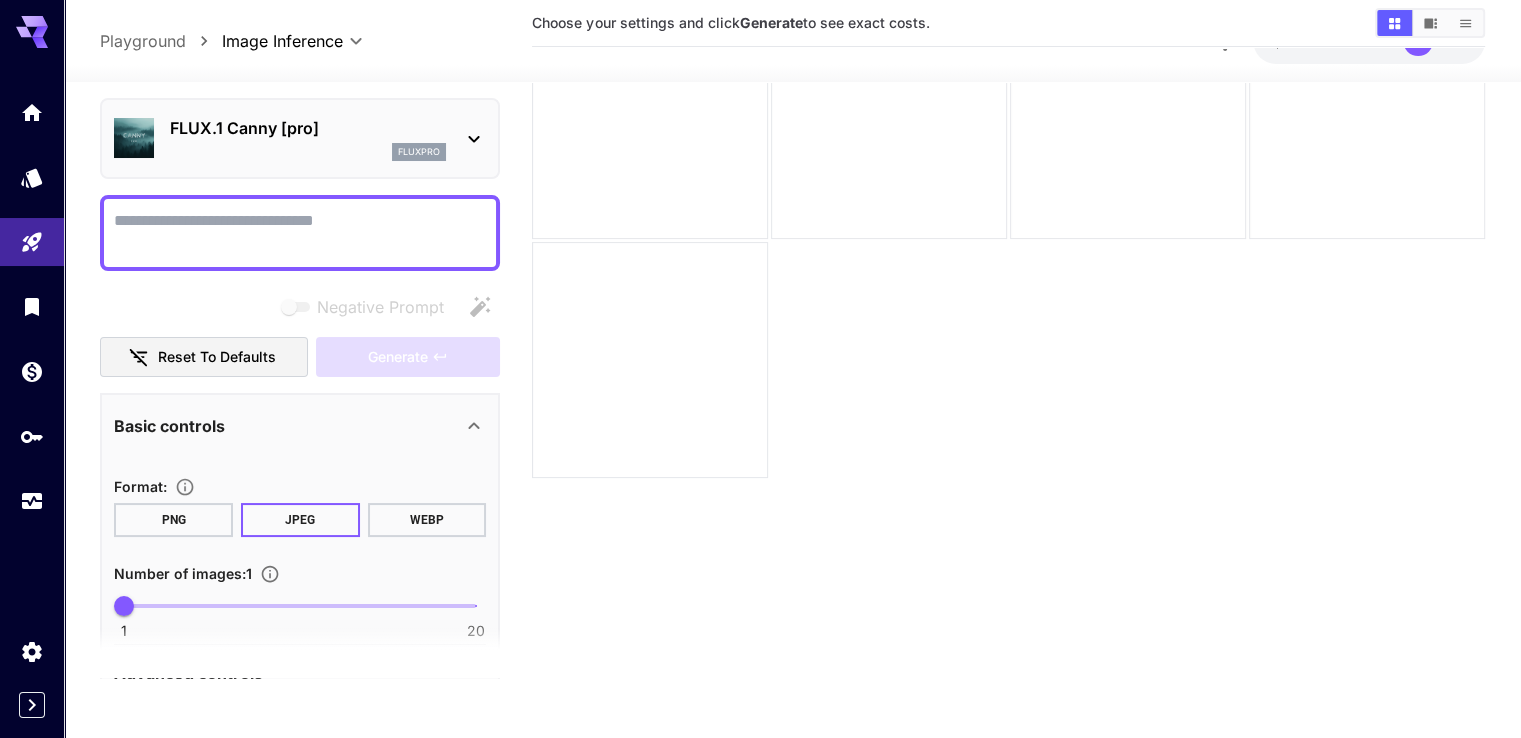 scroll, scrollTop: 0, scrollLeft: 0, axis: both 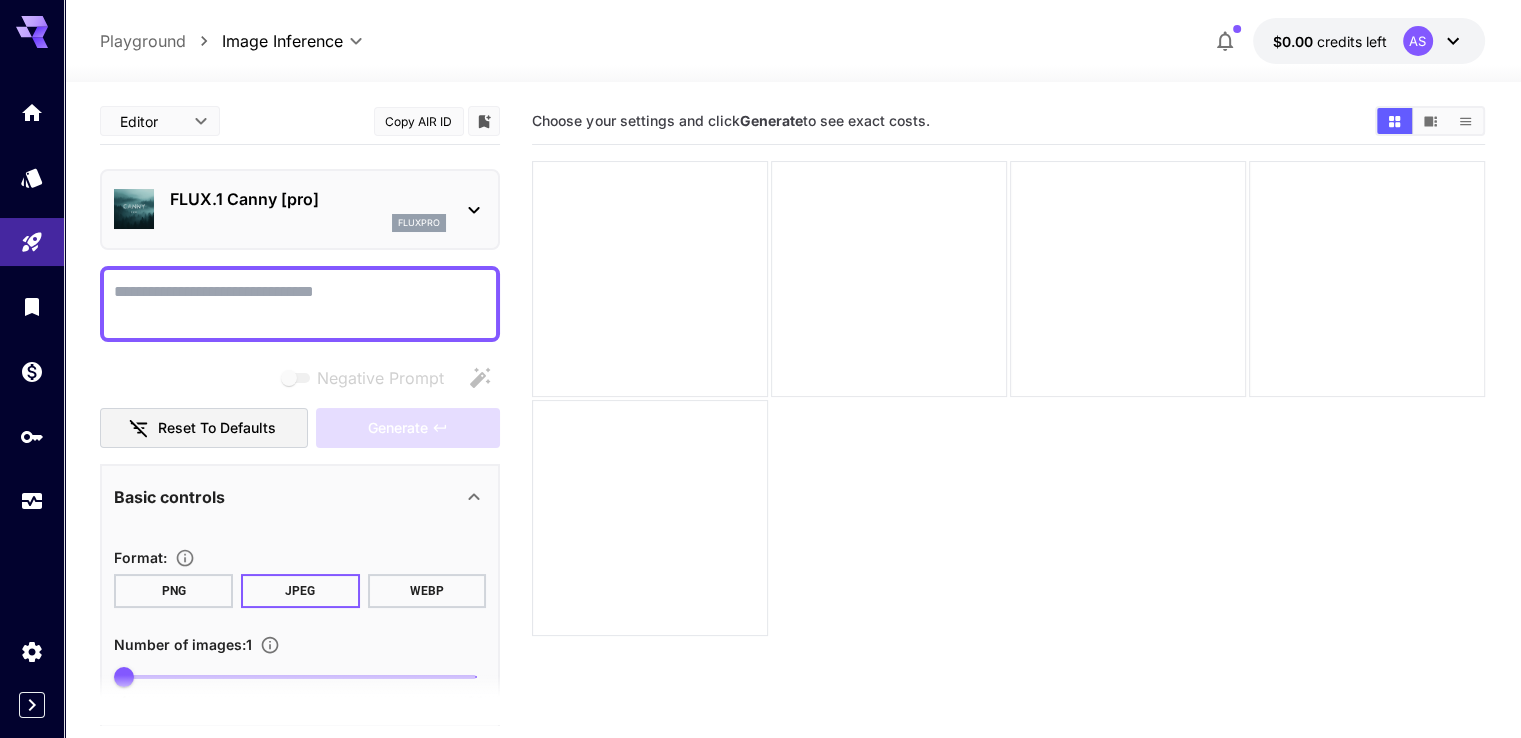 click 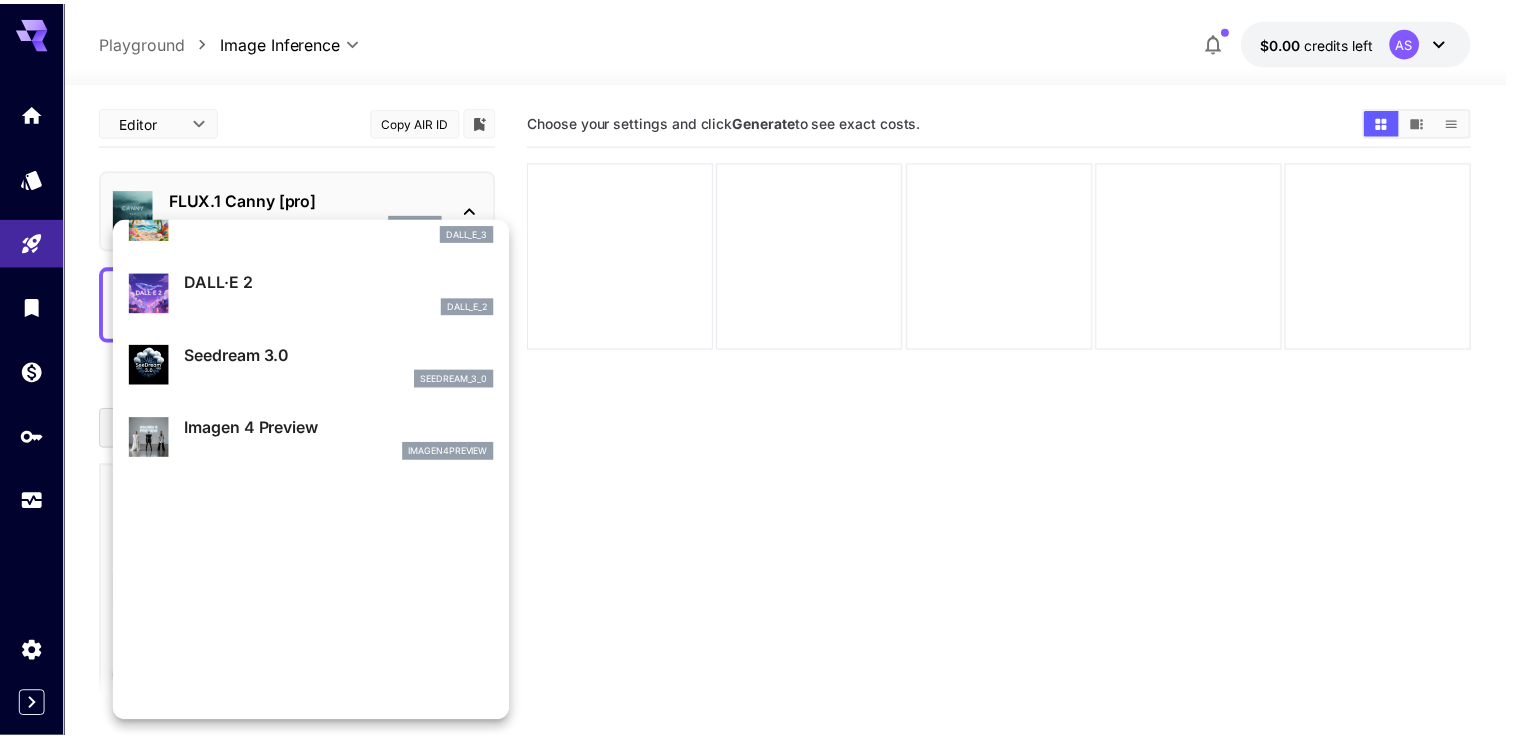 scroll, scrollTop: 401, scrollLeft: 0, axis: vertical 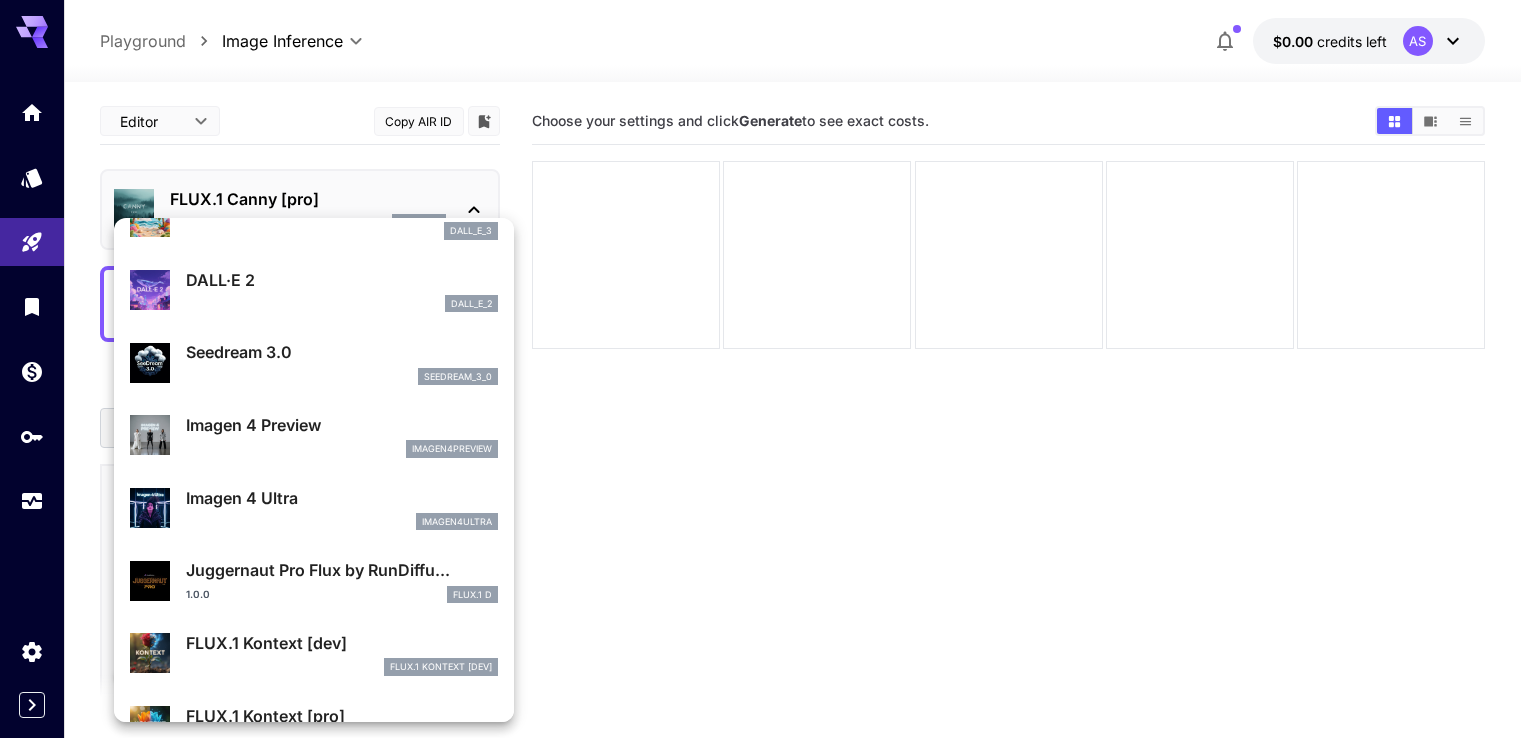 click at bounding box center (768, 369) 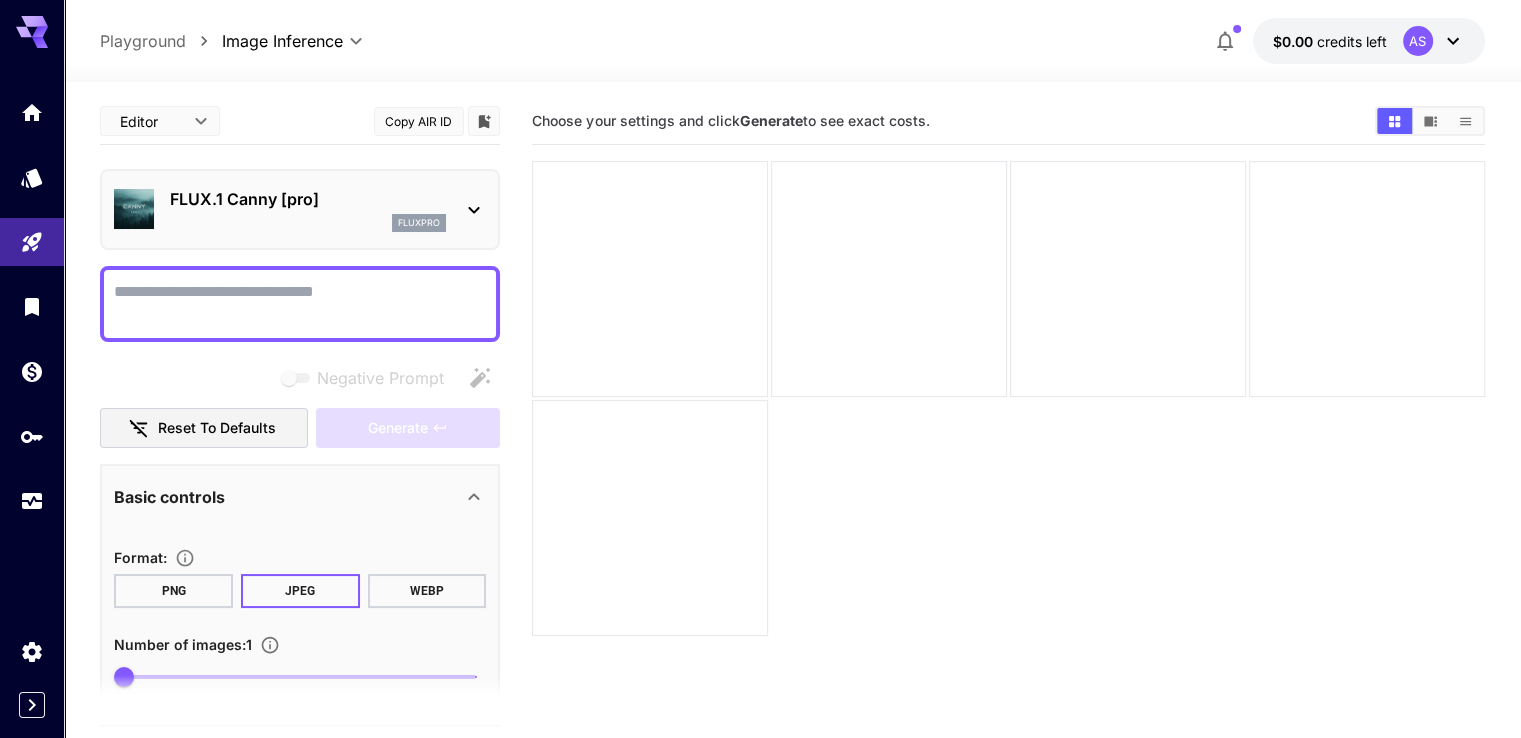 click on "**********" at bounding box center [760, 448] 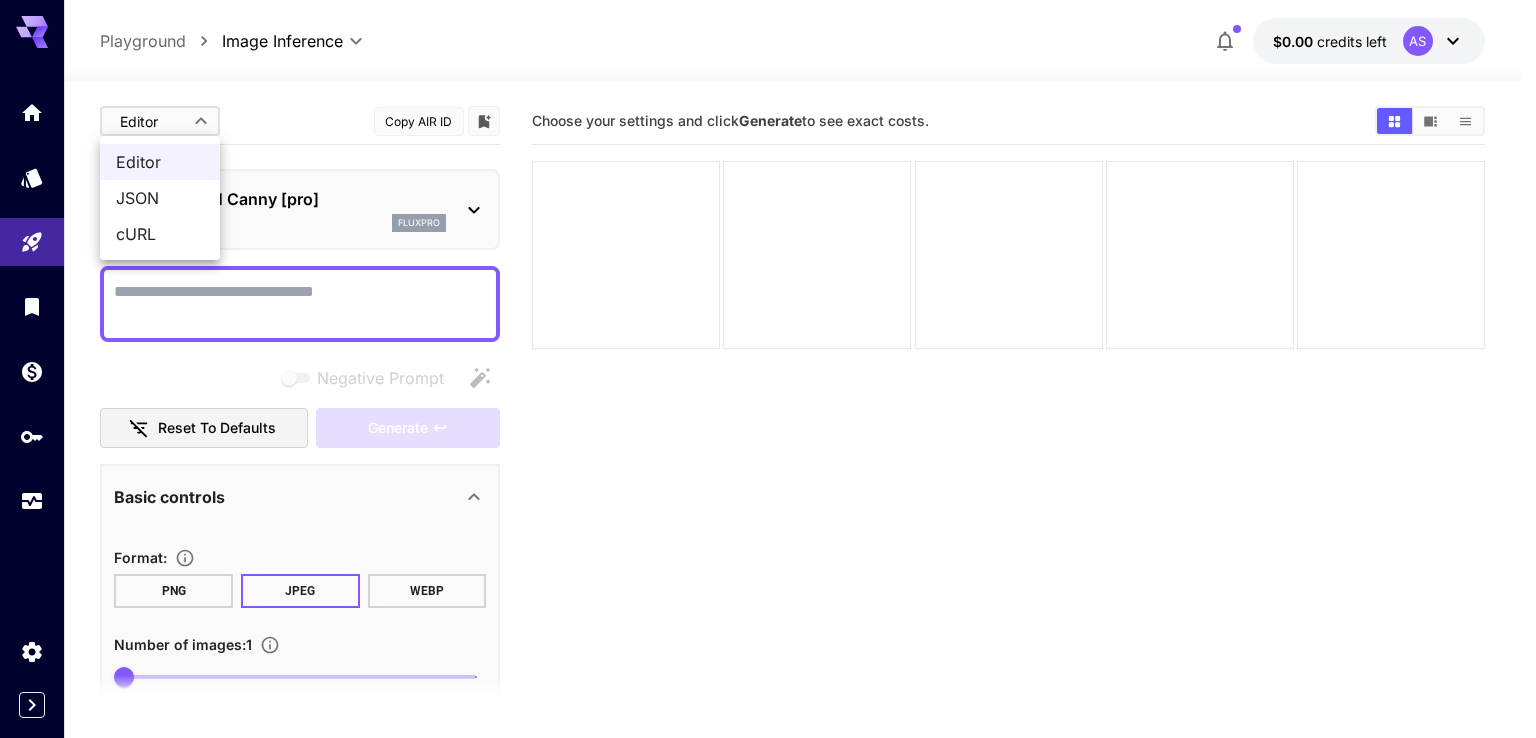 click at bounding box center [768, 369] 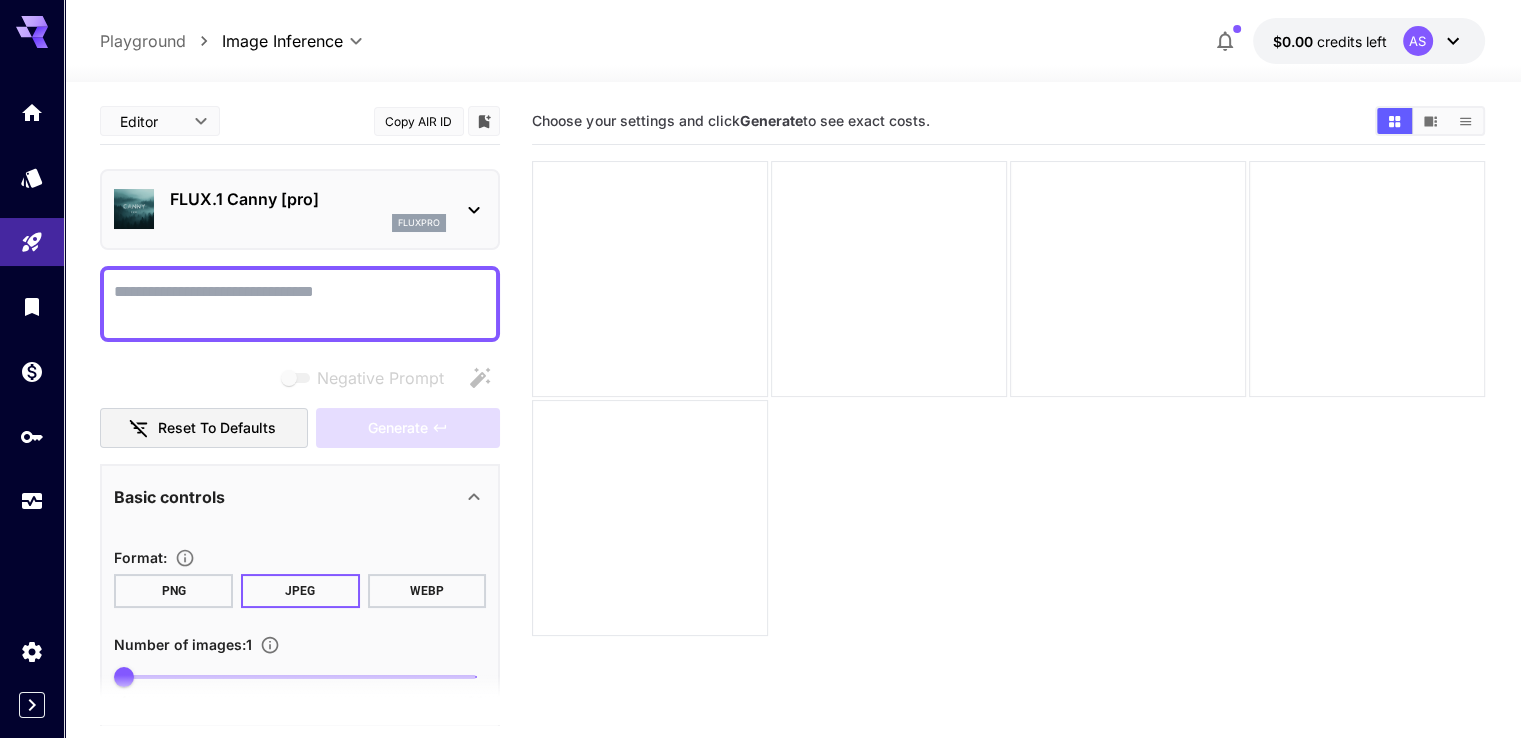 drag, startPoint x: 856, startPoint y: 418, endPoint x: 772, endPoint y: 484, distance: 106.826965 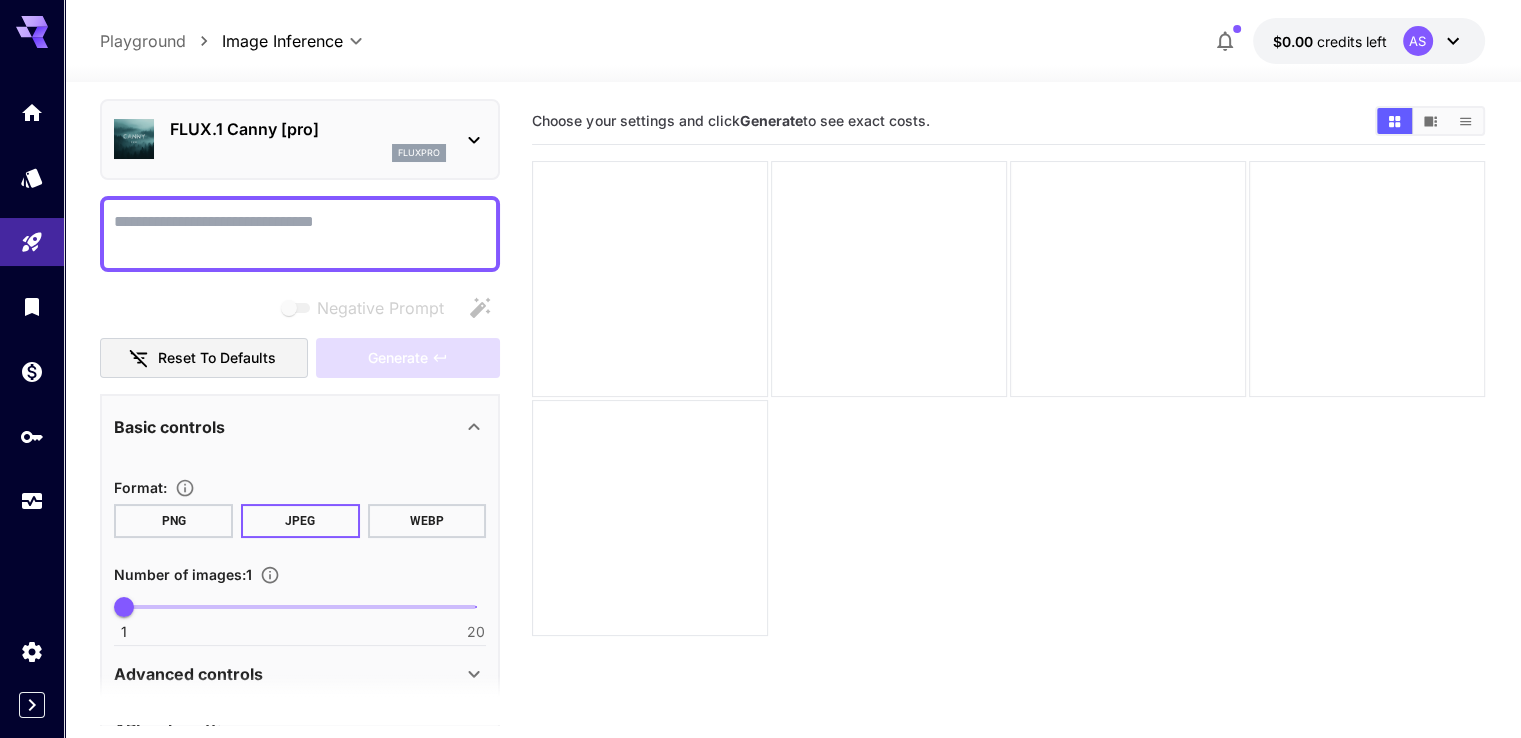 scroll, scrollTop: 149, scrollLeft: 0, axis: vertical 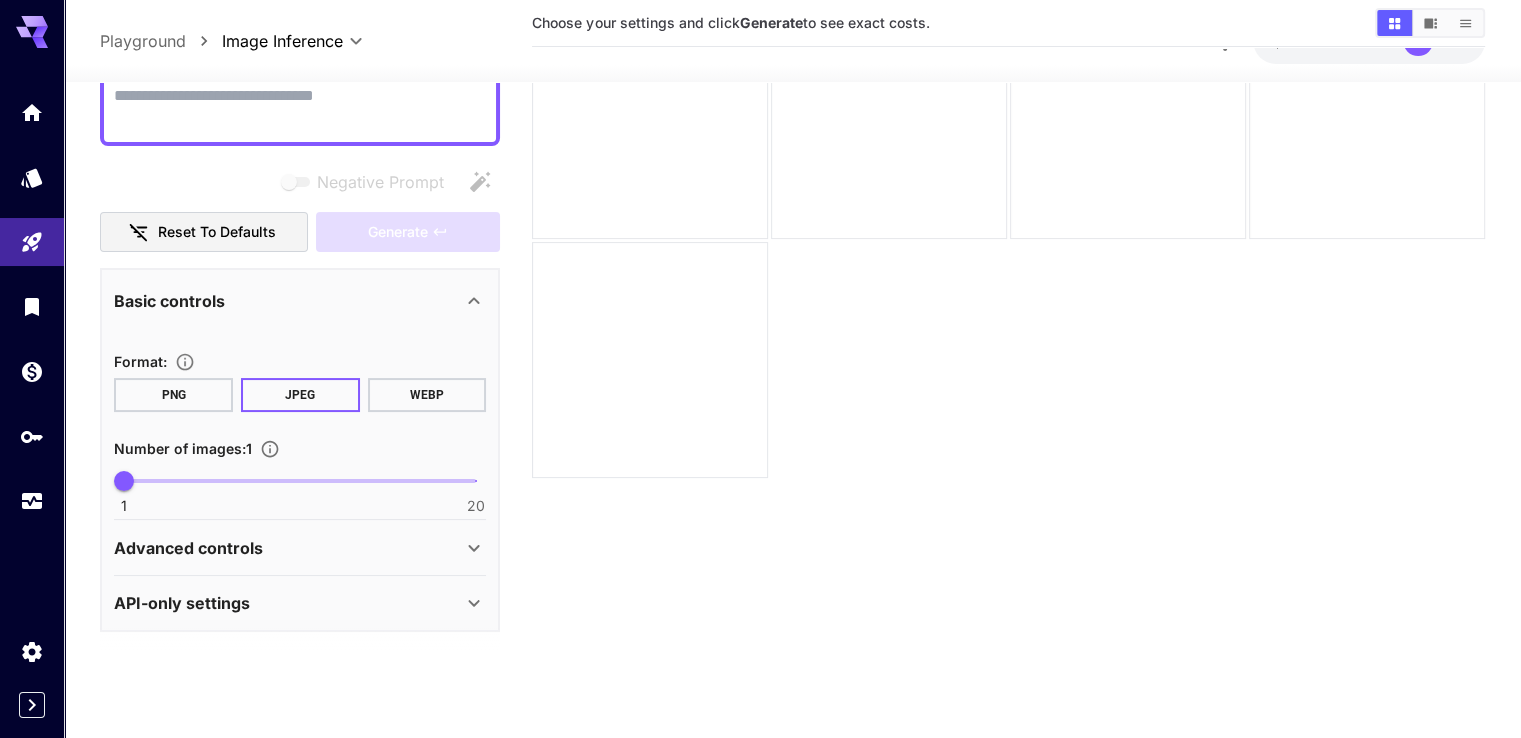 click 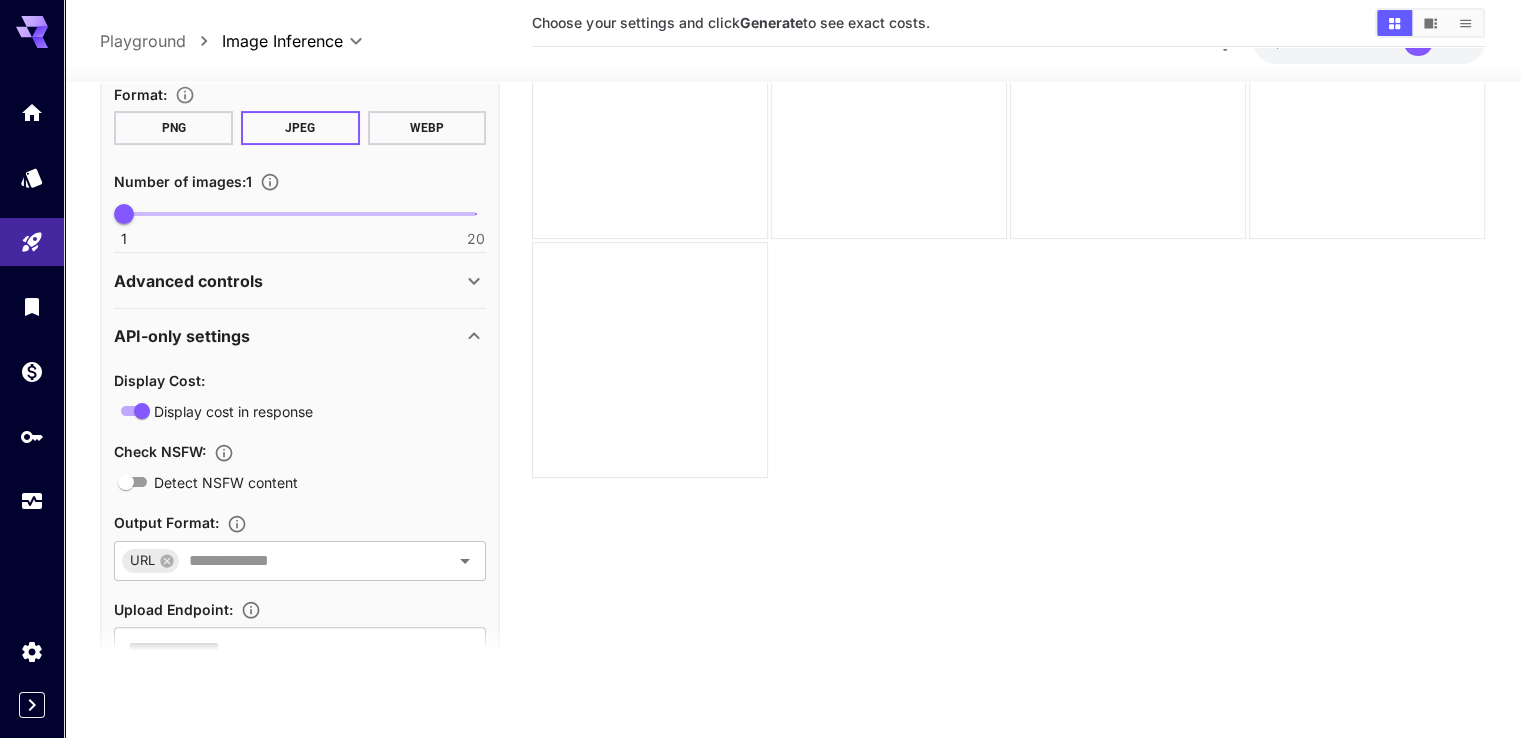 scroll, scrollTop: 489, scrollLeft: 0, axis: vertical 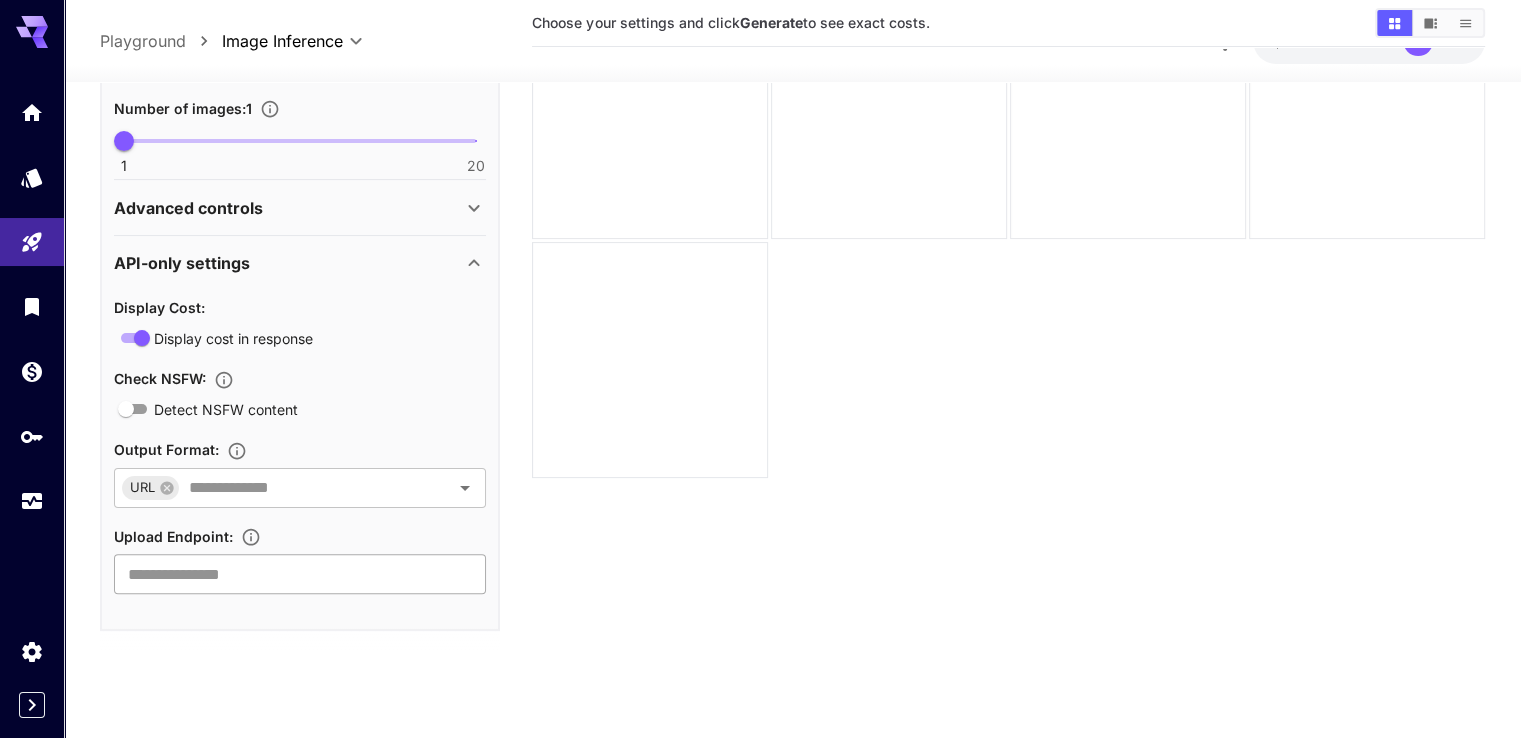 click at bounding box center (300, 574) 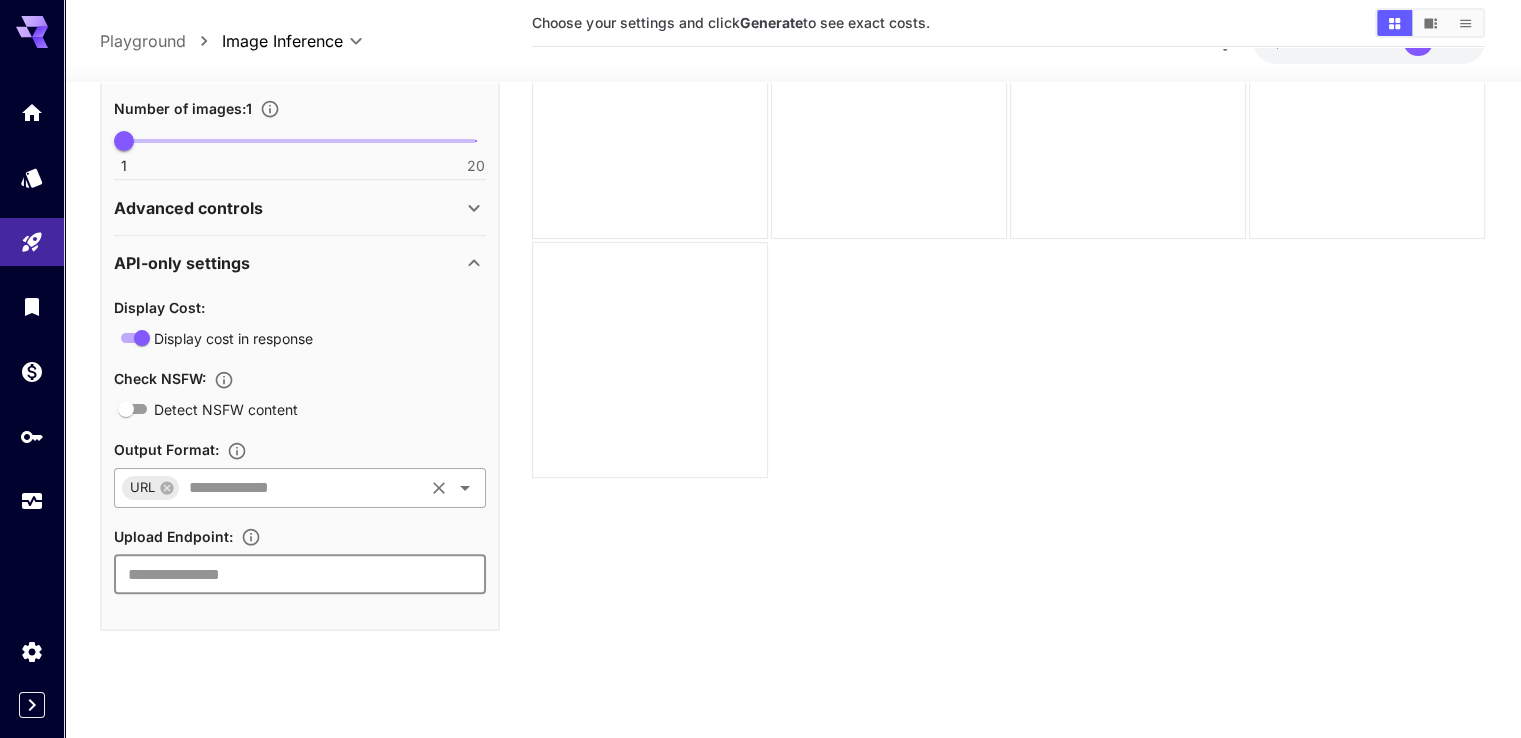 click at bounding box center [301, 487] 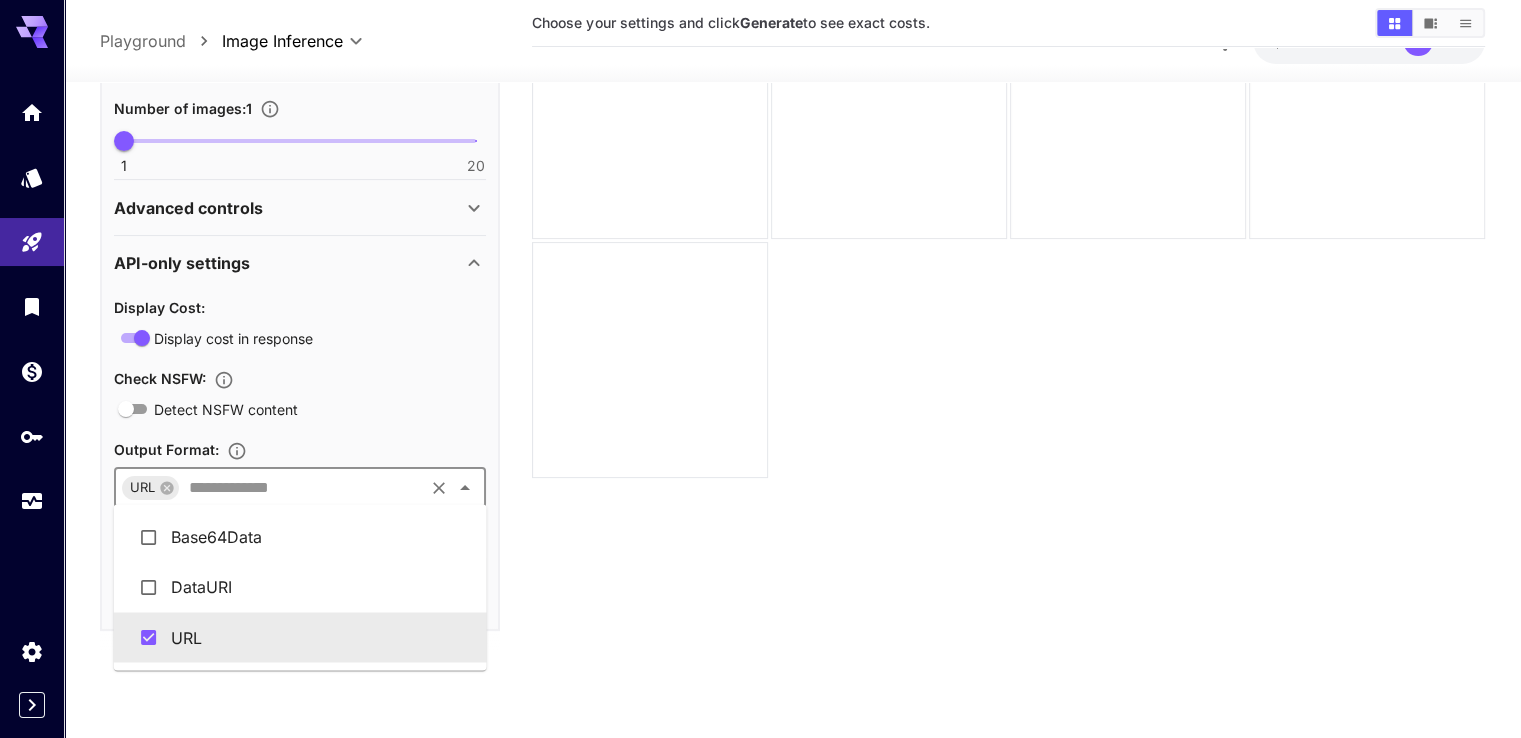 click at bounding box center [301, 487] 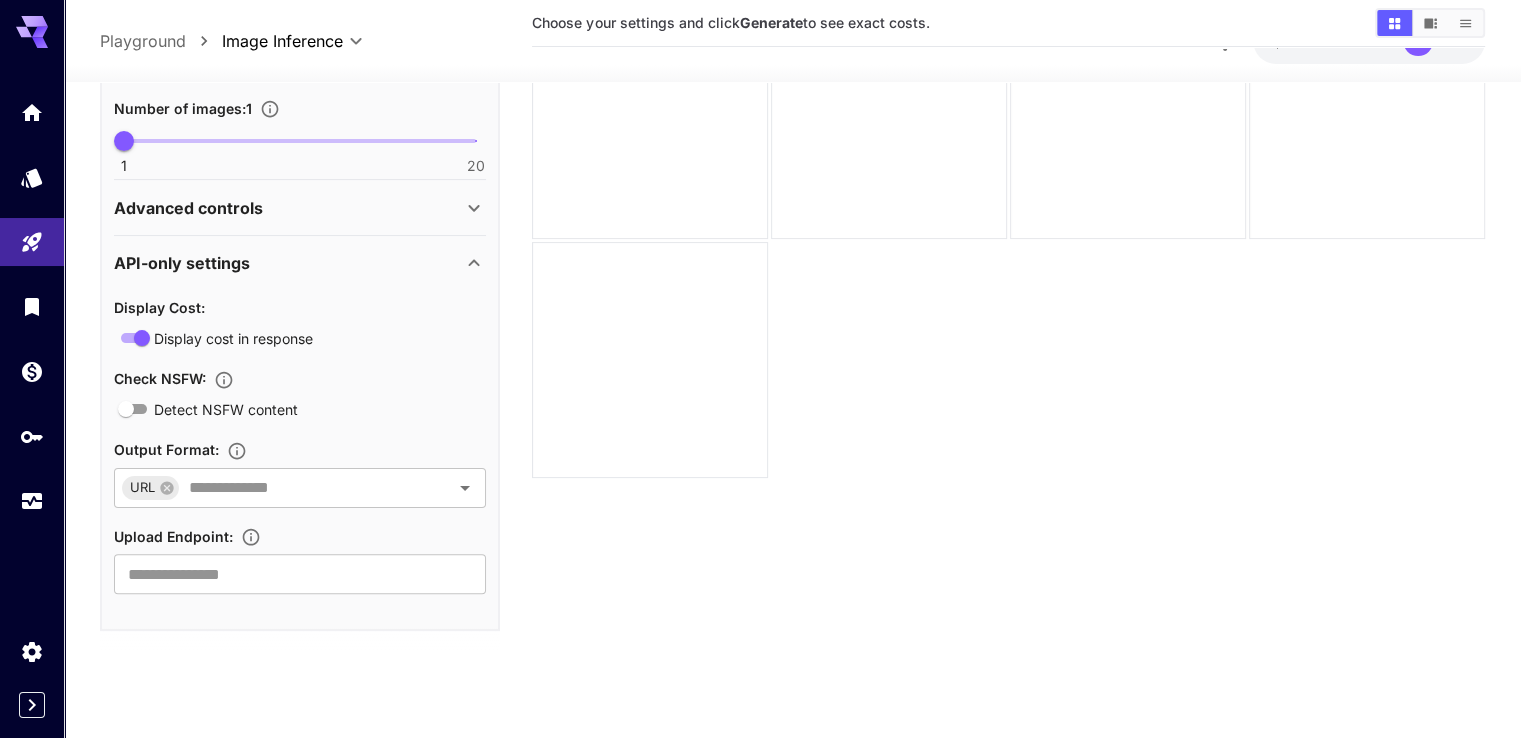 click on "Output Format :" at bounding box center [300, 449] 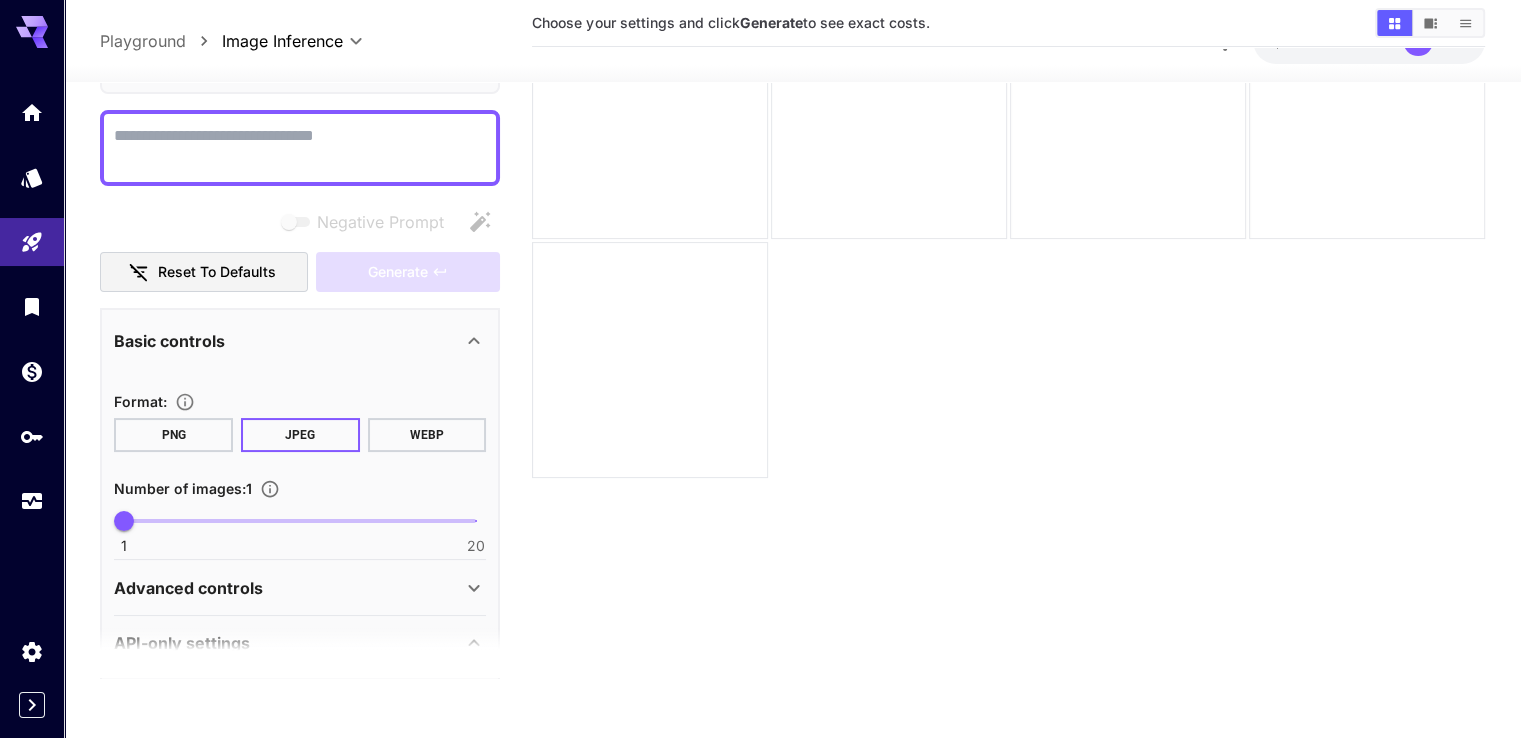 scroll, scrollTop: 0, scrollLeft: 0, axis: both 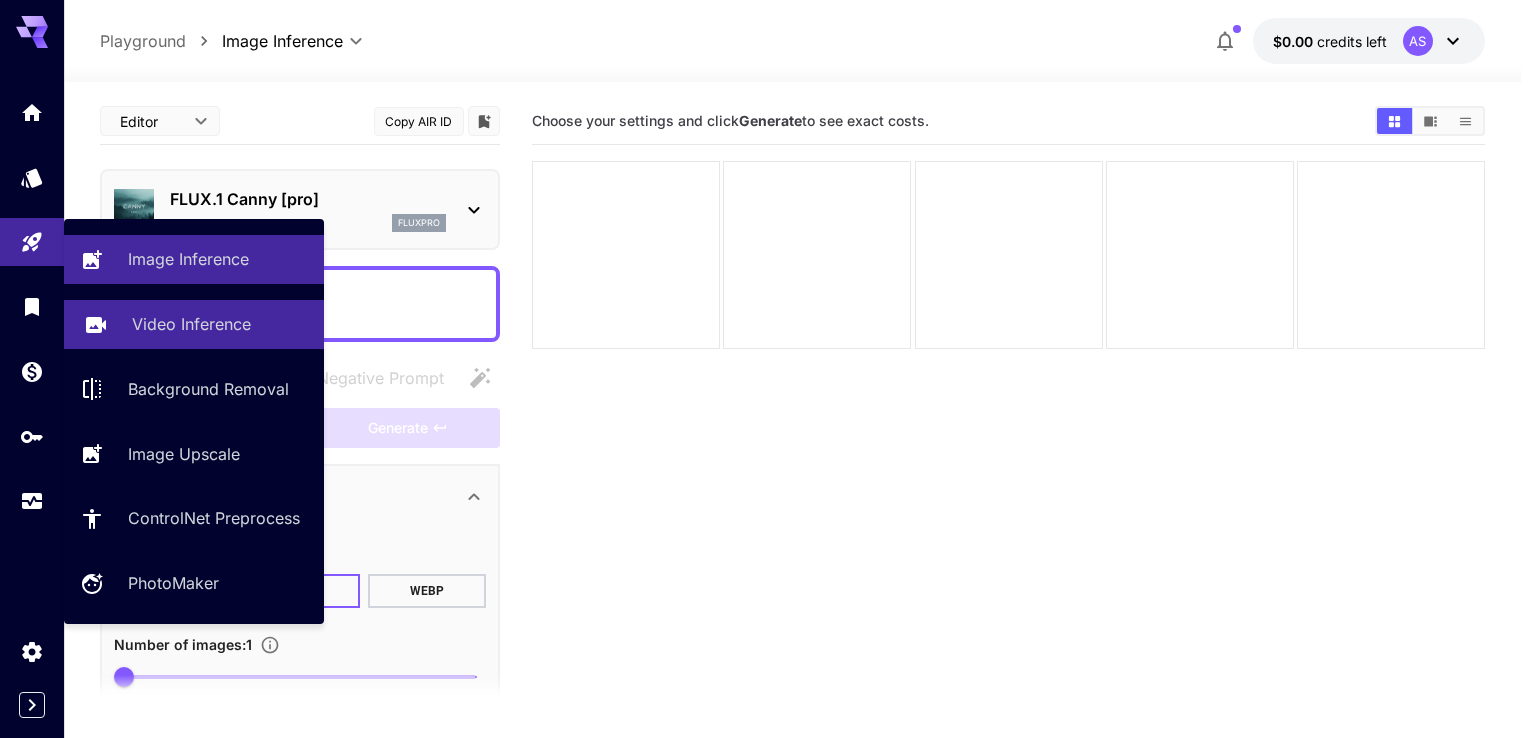 click on "Video Inference" at bounding box center (191, 324) 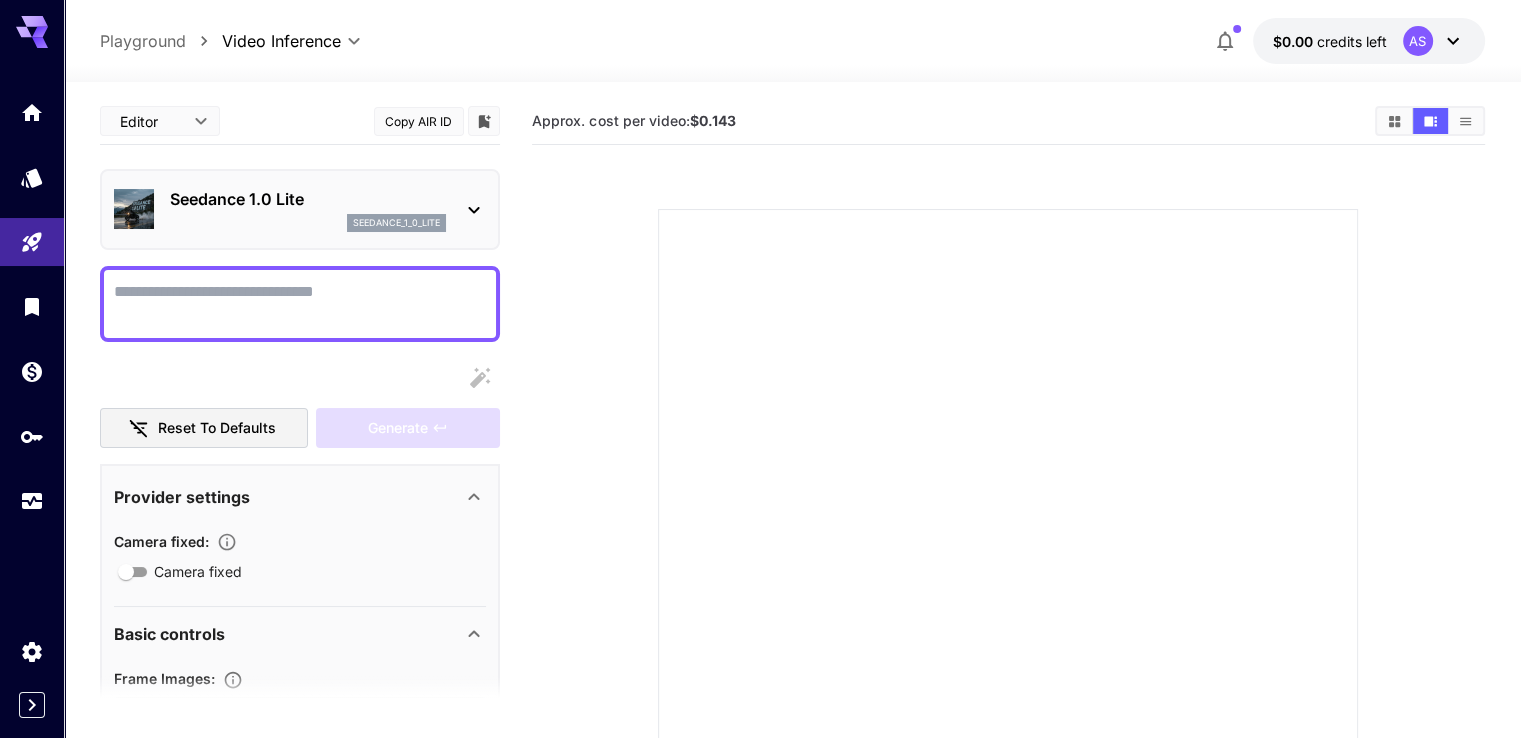 click 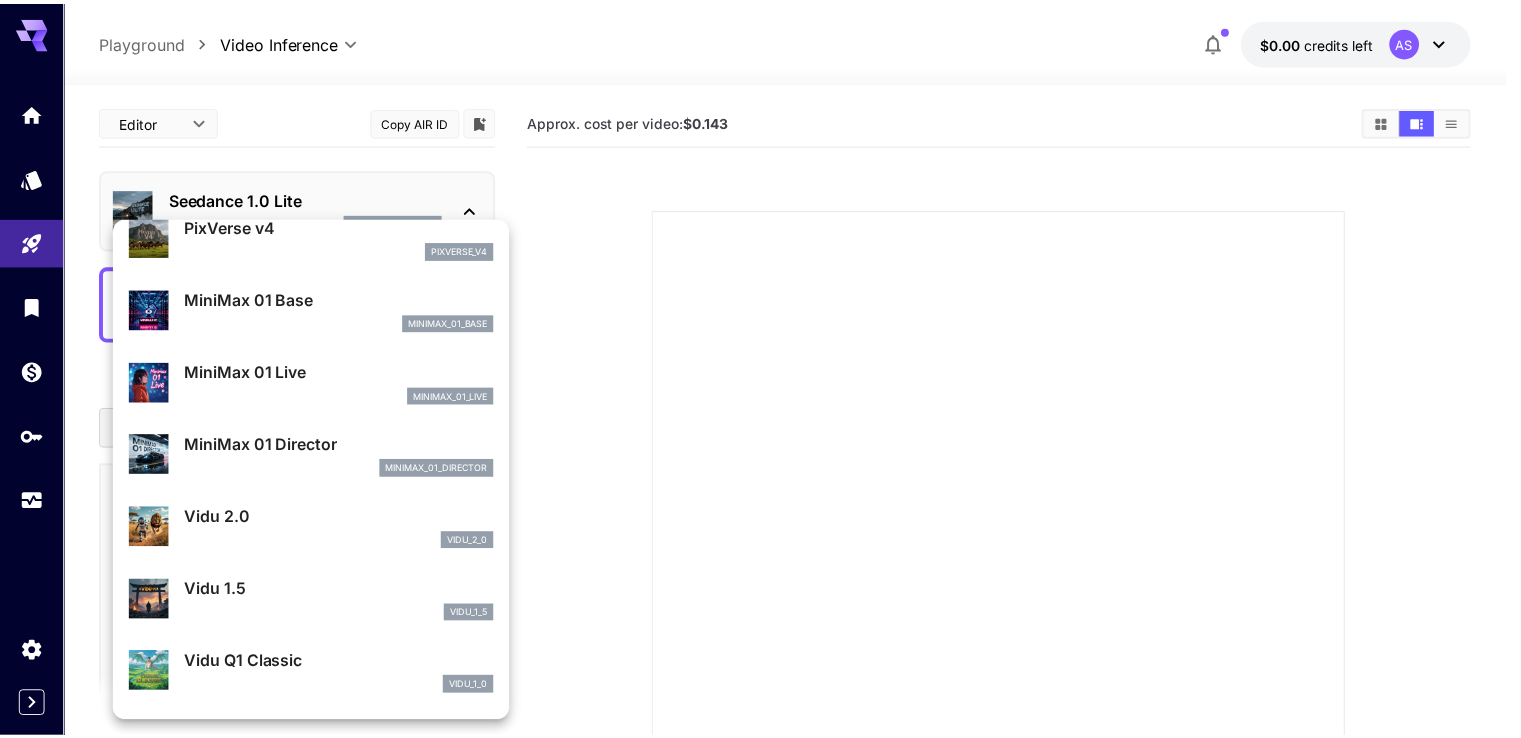 scroll, scrollTop: 1544, scrollLeft: 0, axis: vertical 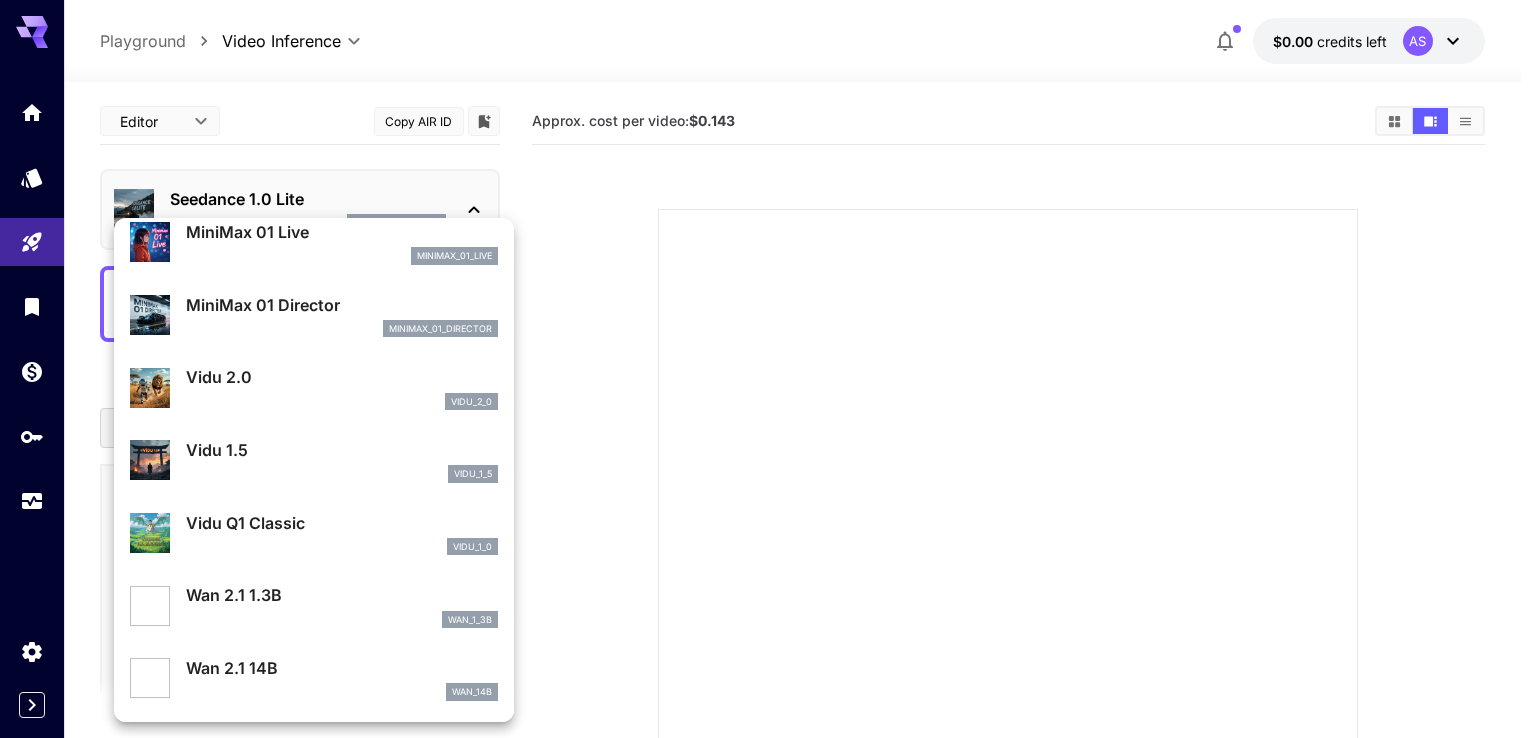 click on "Wan 2.1 14B" at bounding box center [342, 668] 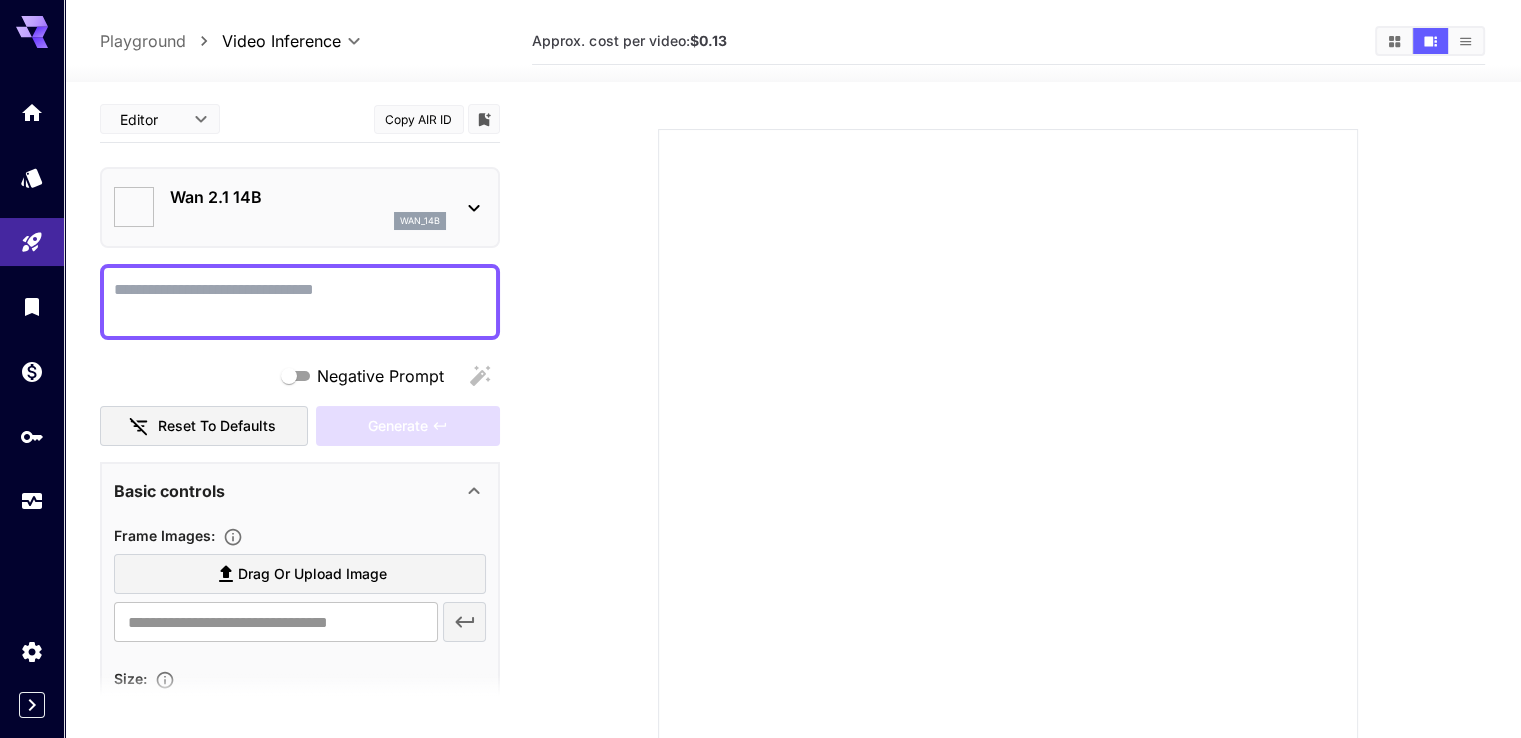 scroll, scrollTop: 200, scrollLeft: 0, axis: vertical 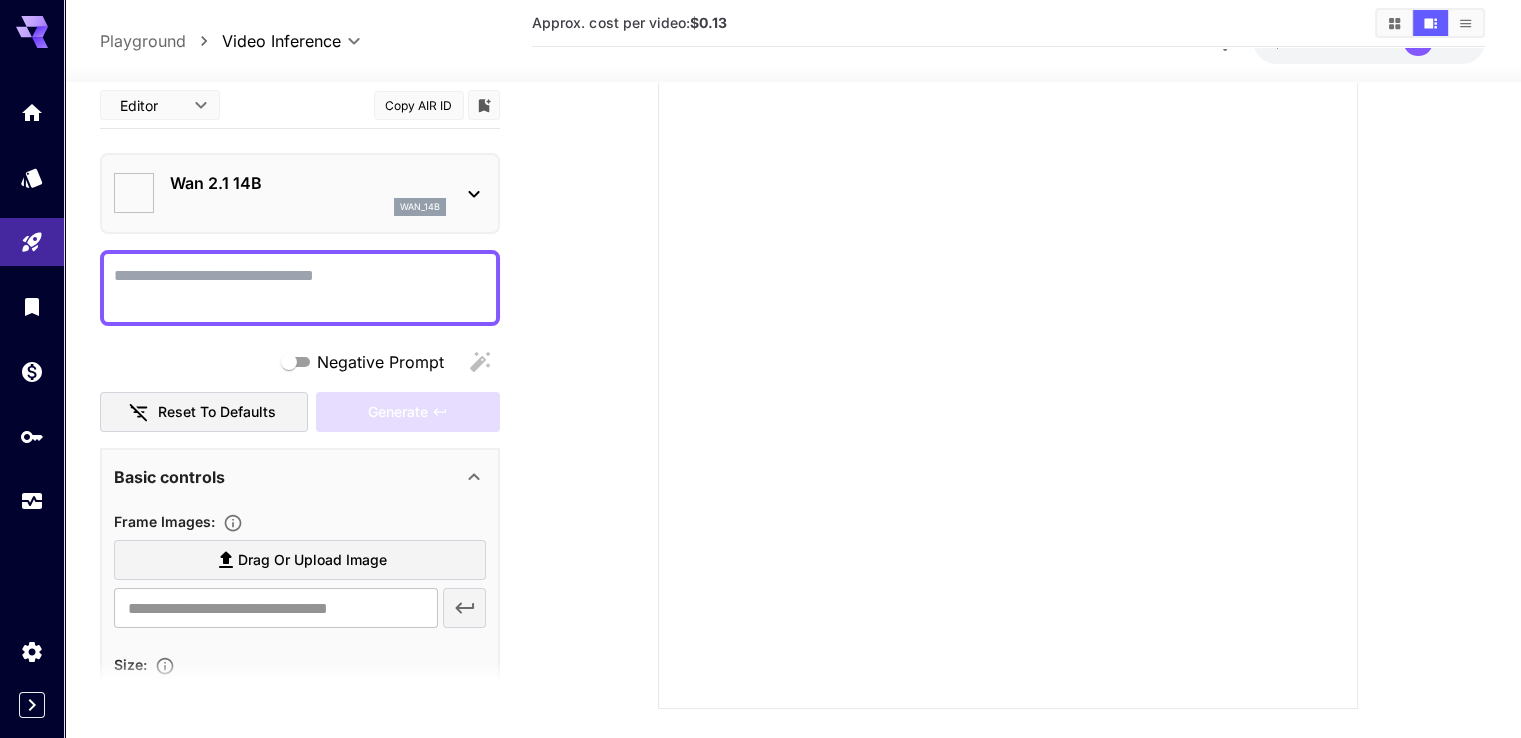 click on "**********" at bounding box center [760, 284] 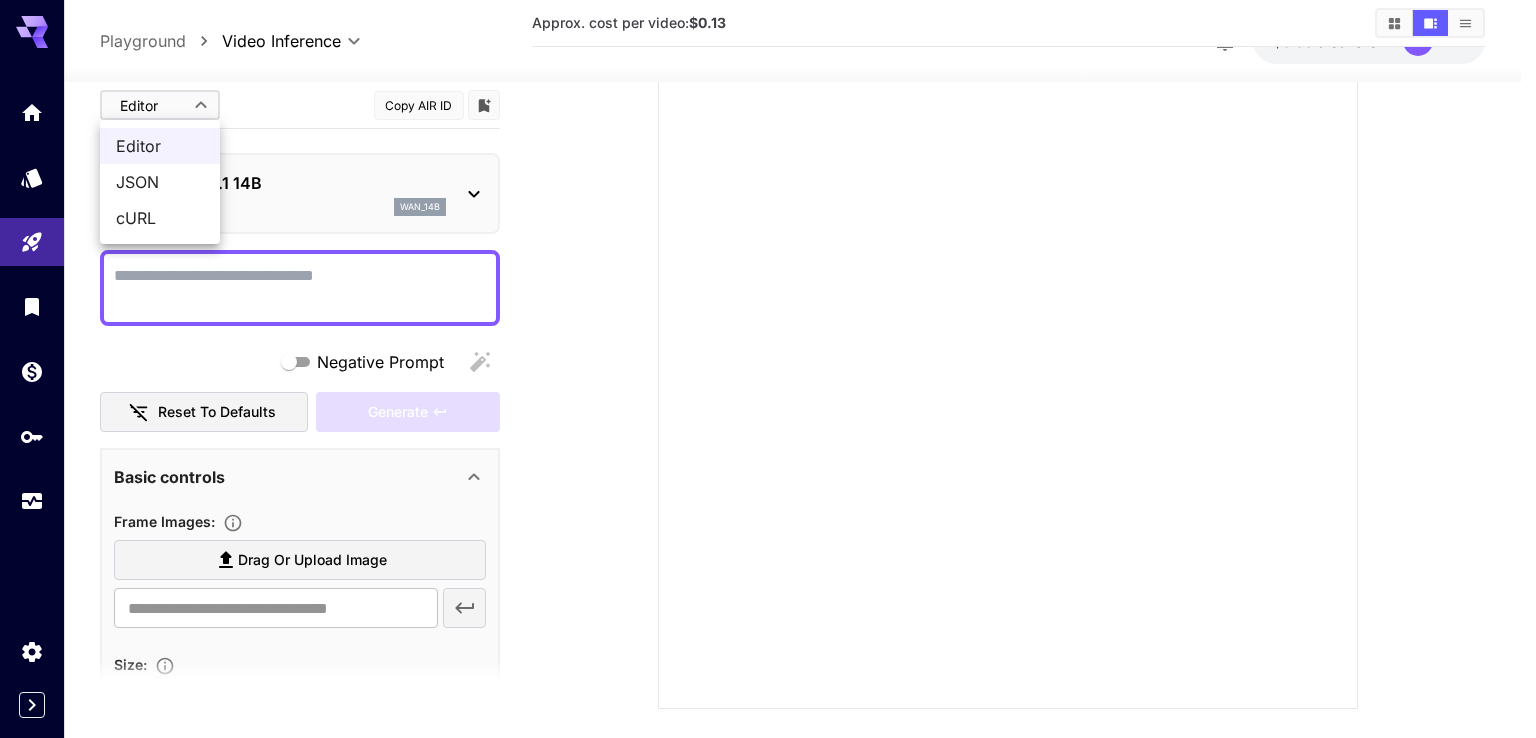 click at bounding box center [768, 369] 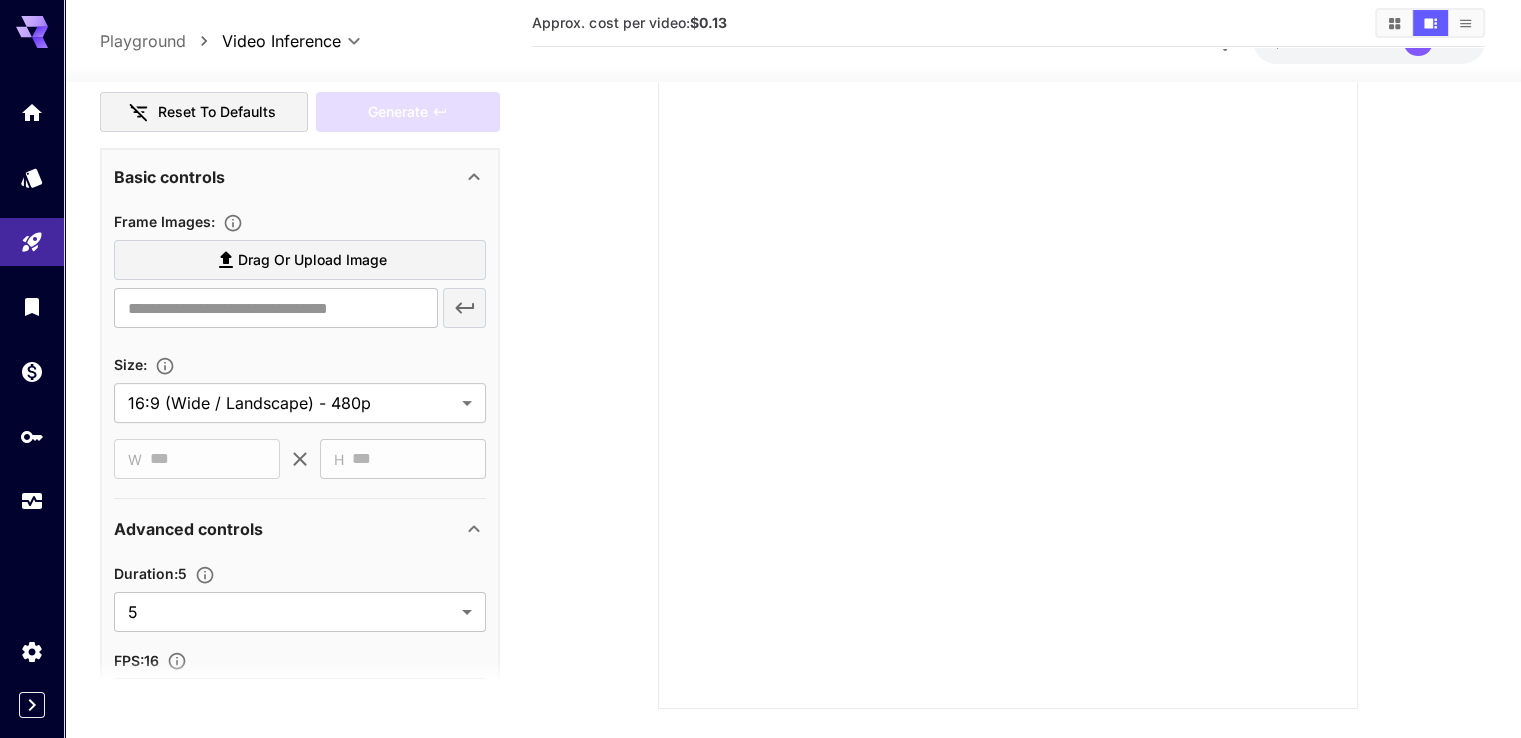 scroll, scrollTop: 400, scrollLeft: 0, axis: vertical 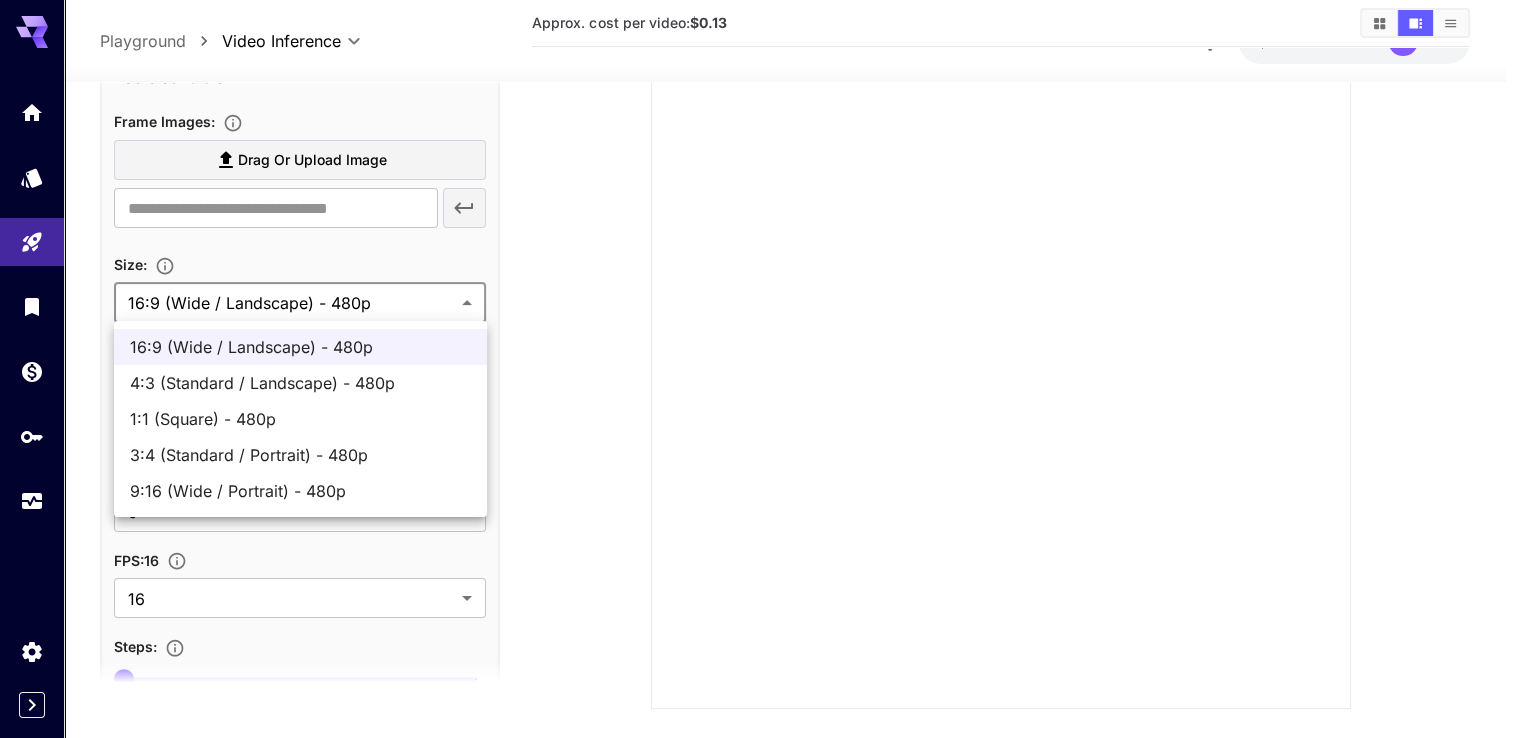 click on "**********" at bounding box center (760, 284) 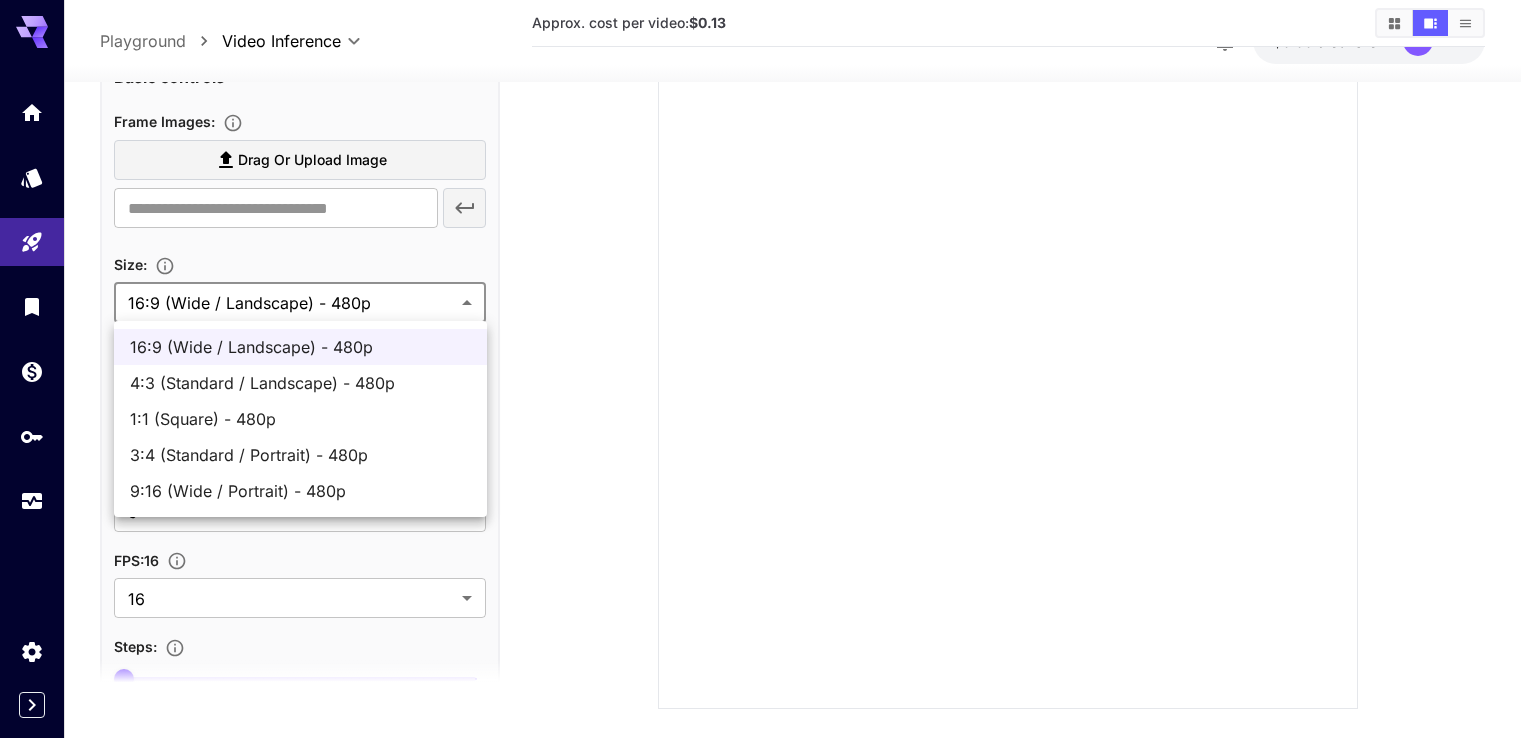 click at bounding box center [768, 369] 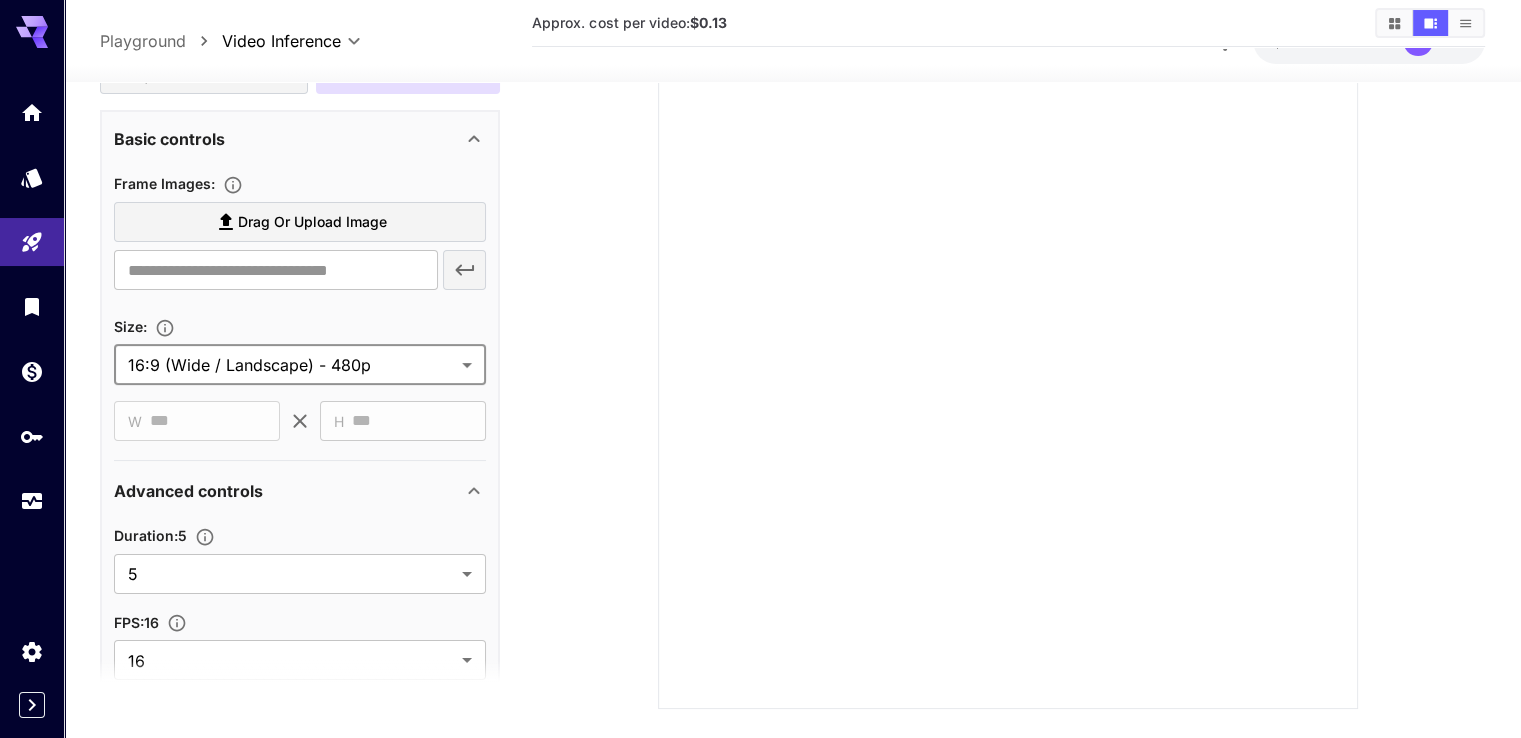 scroll, scrollTop: 100, scrollLeft: 0, axis: vertical 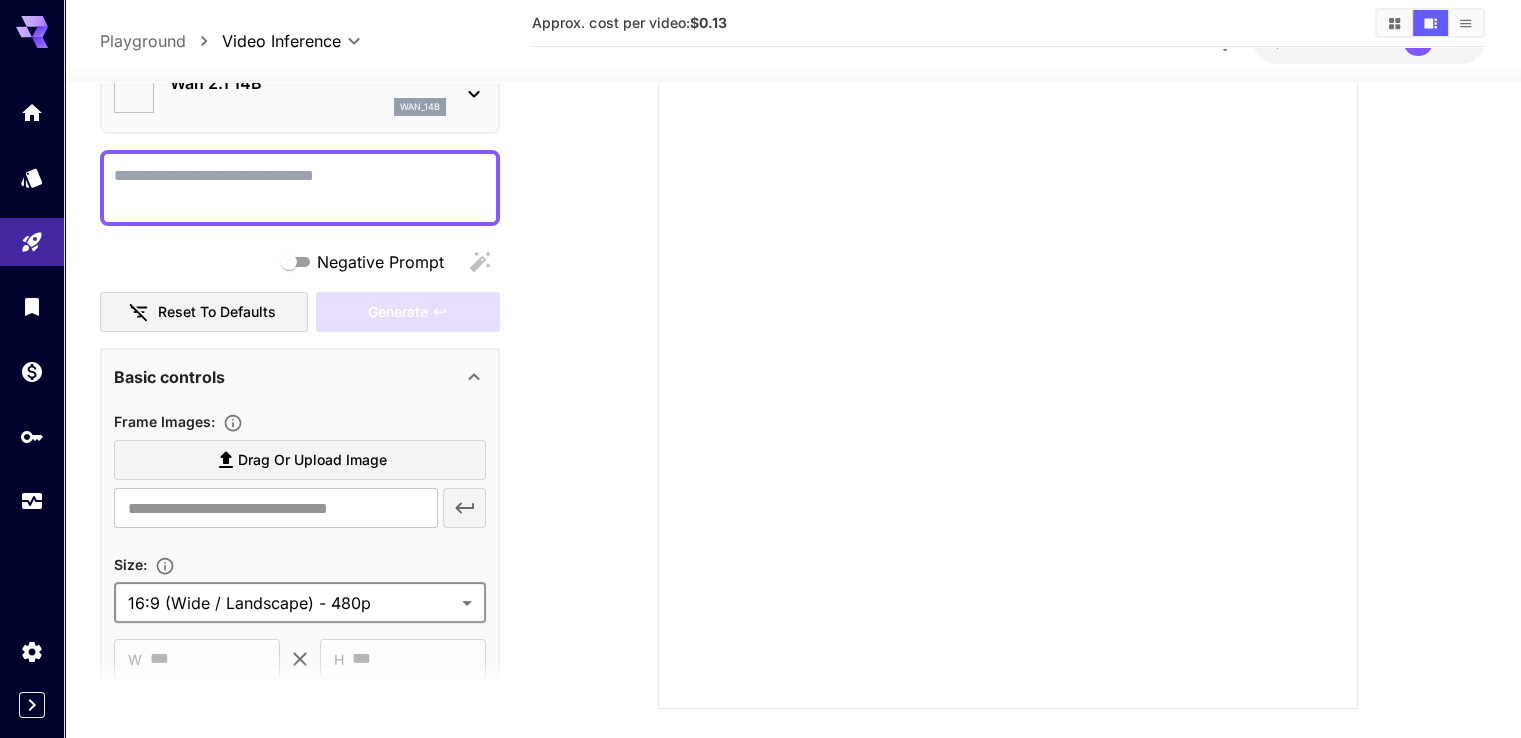 click 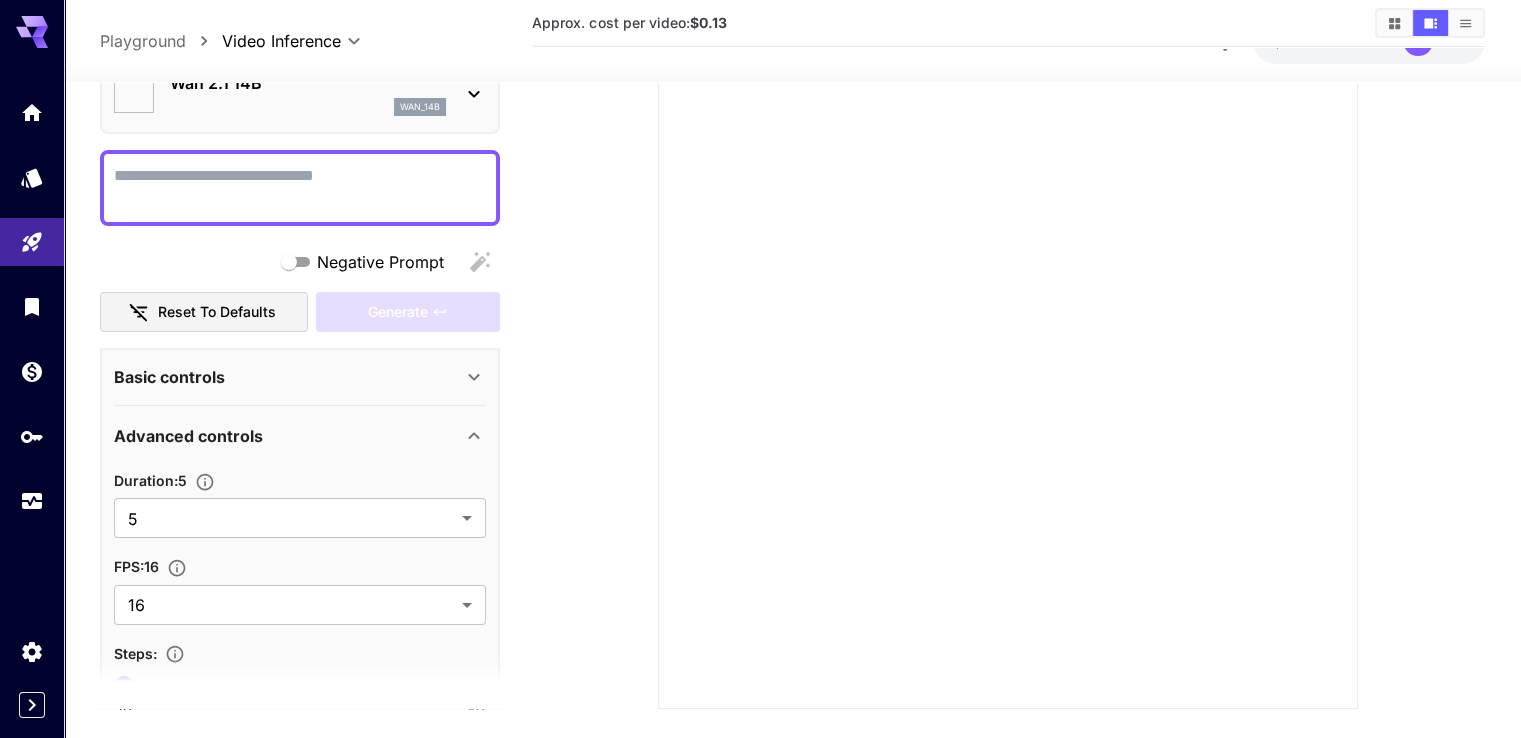 click 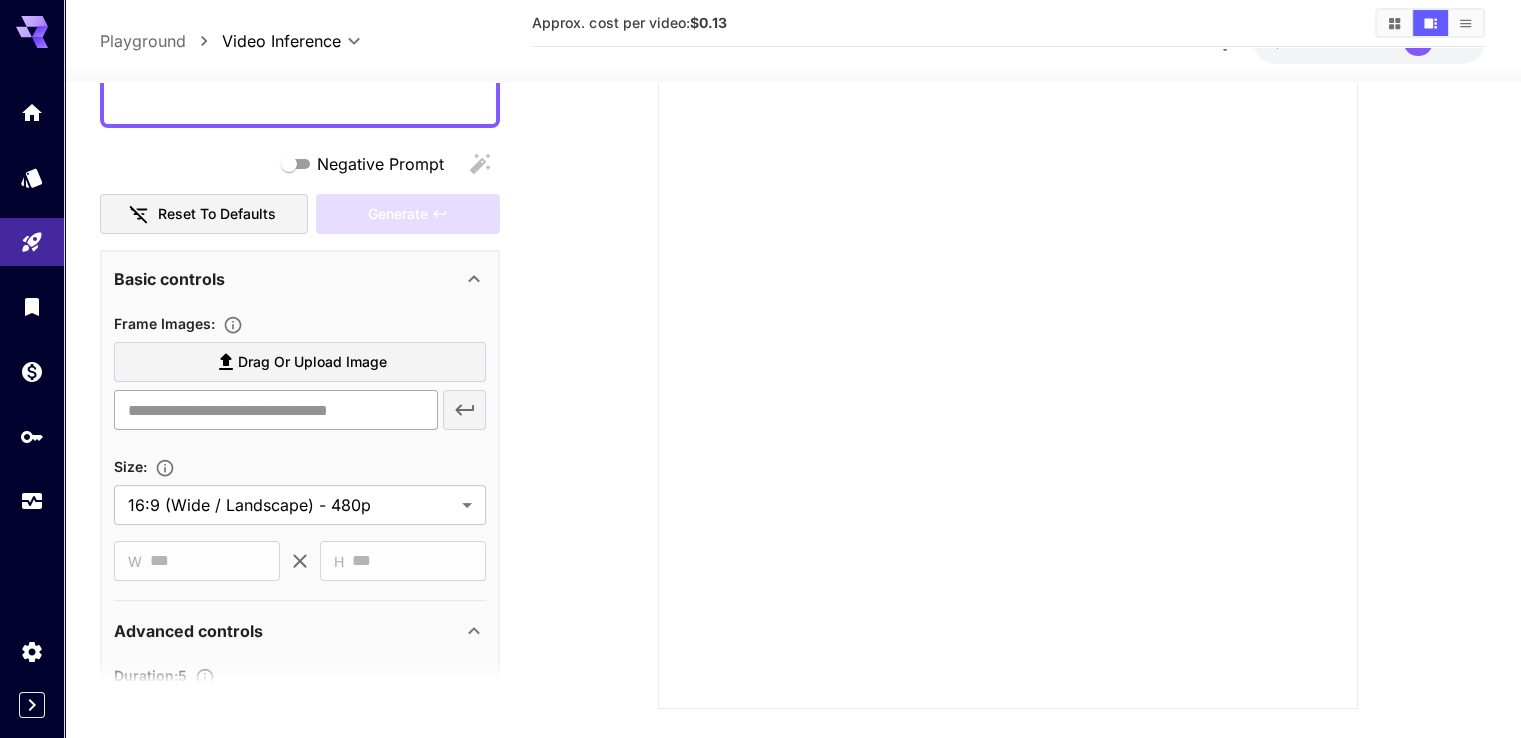 scroll, scrollTop: 400, scrollLeft: 0, axis: vertical 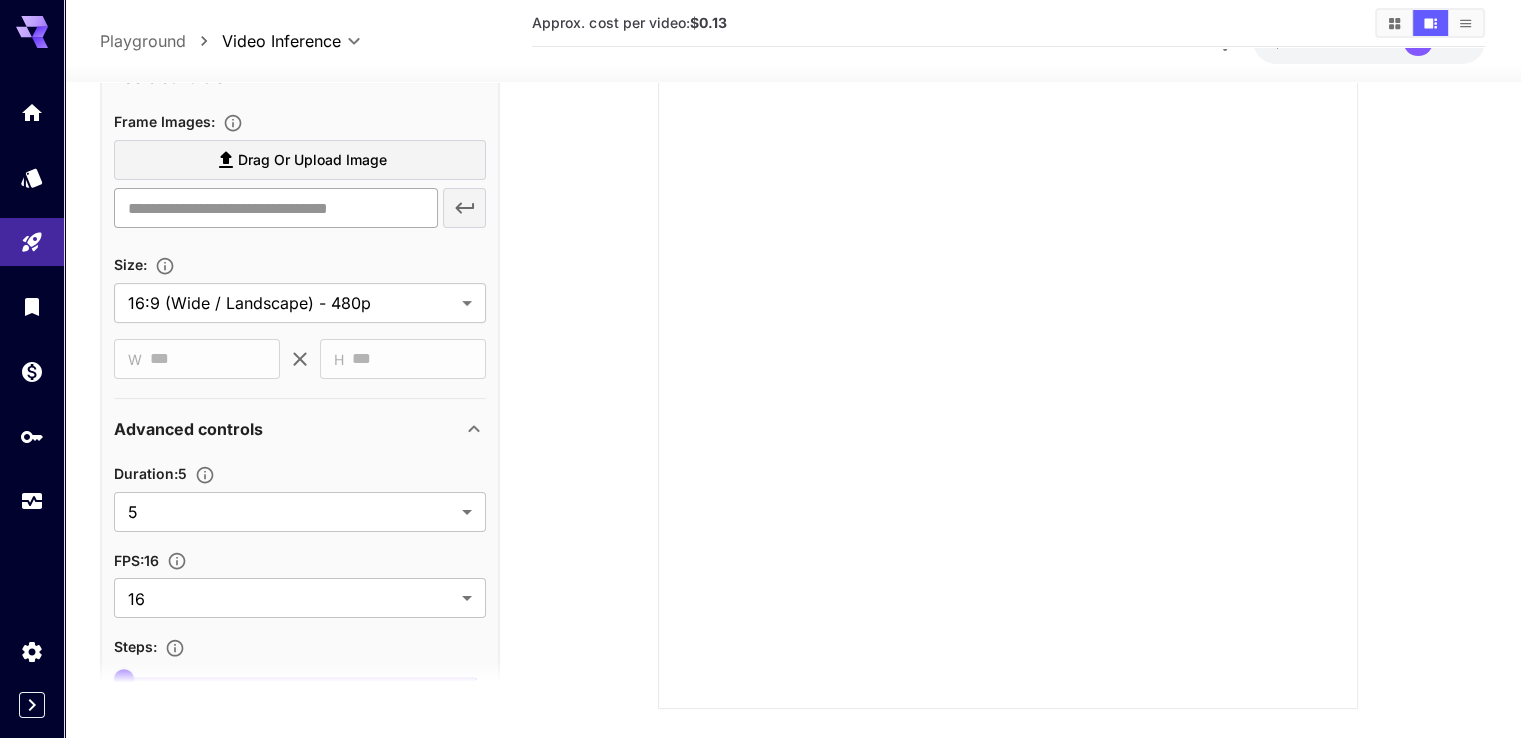 click at bounding box center [275, 208] 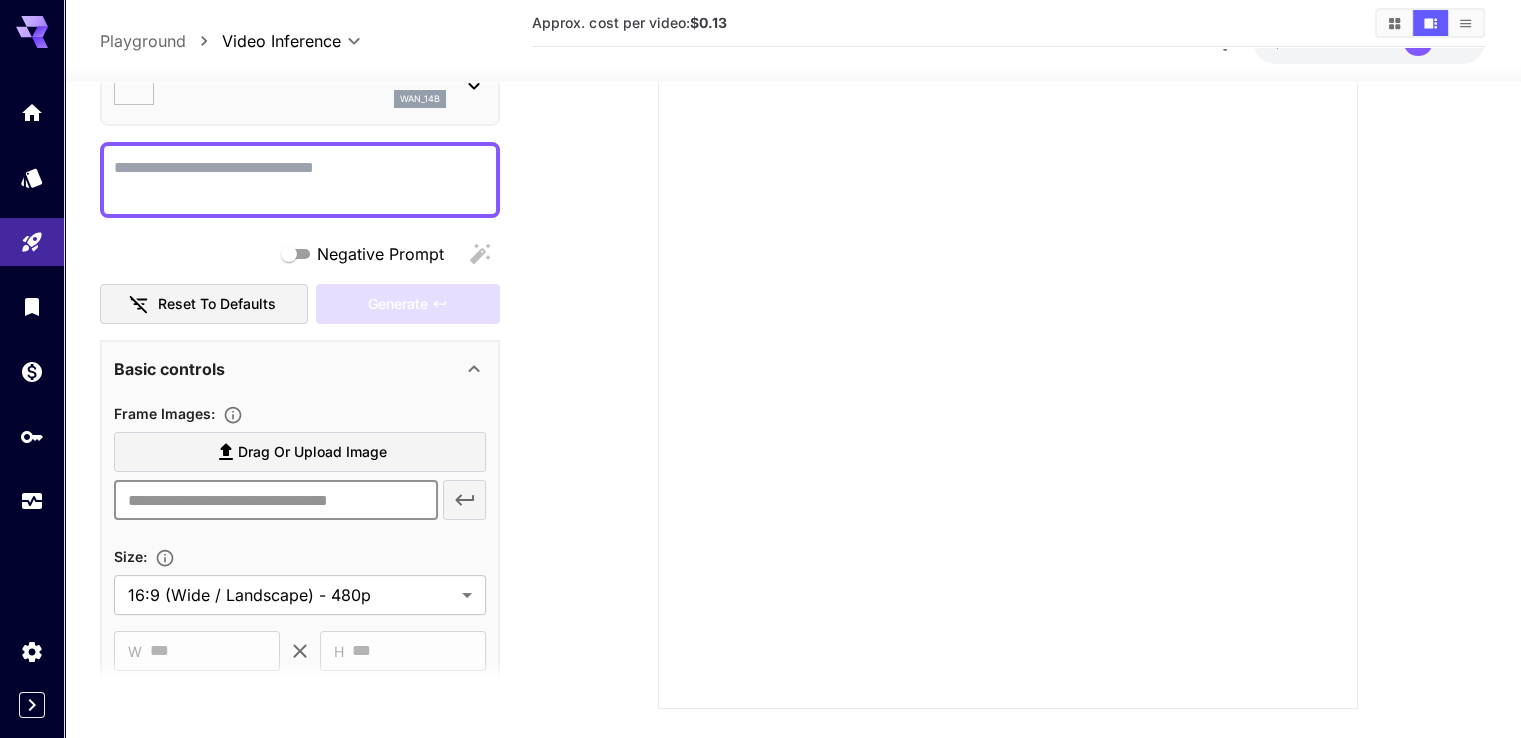 scroll, scrollTop: 0, scrollLeft: 0, axis: both 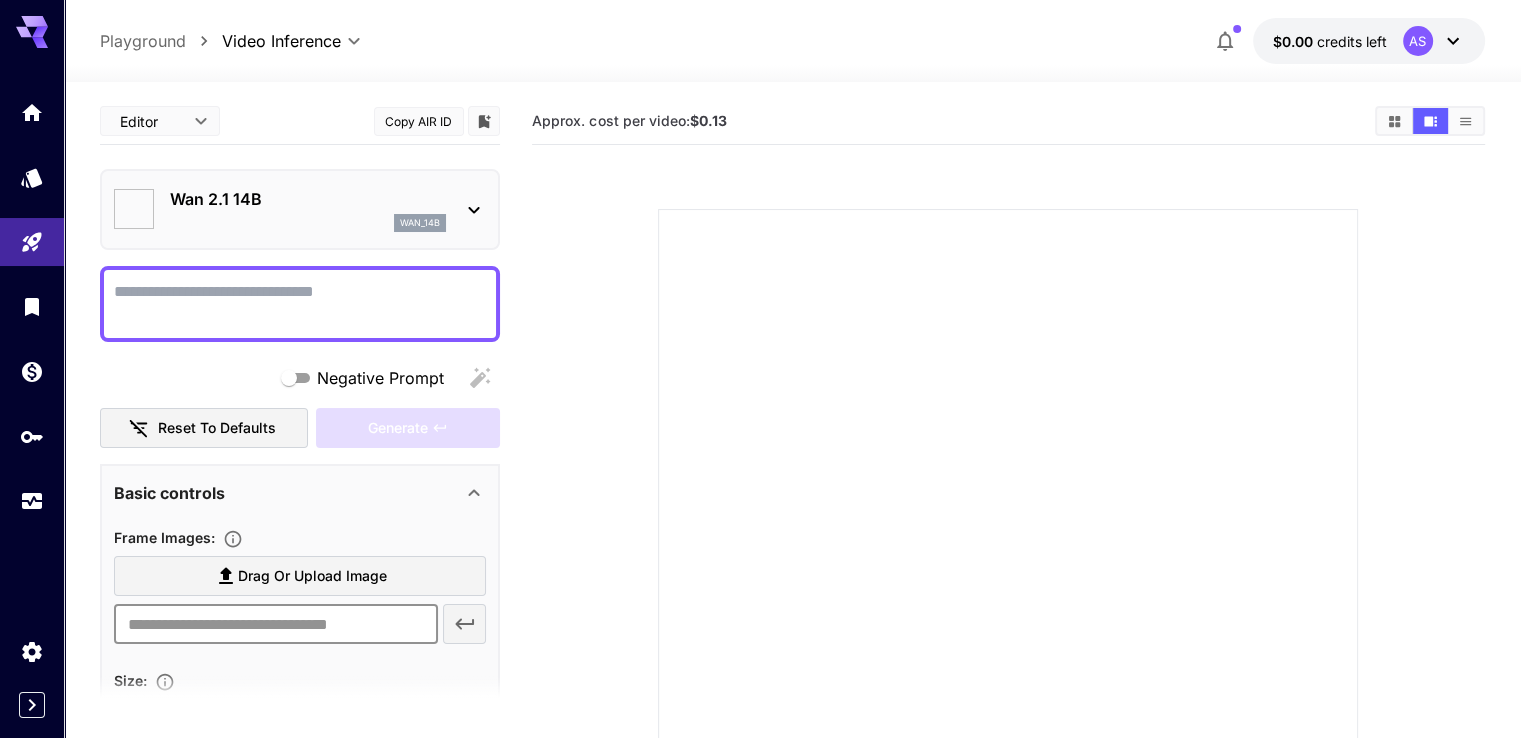 click on "Wan 2.1 14B" at bounding box center (308, 199) 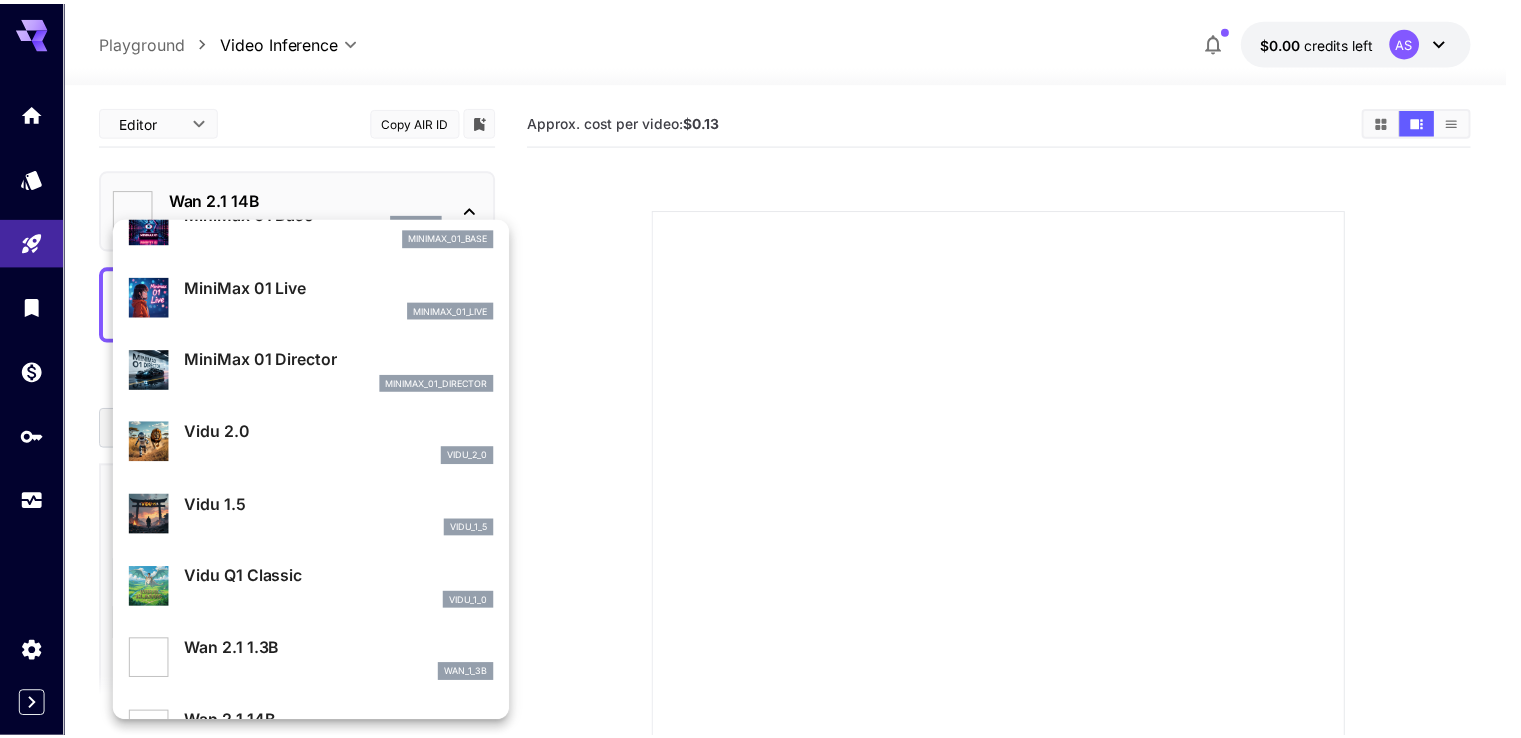 scroll, scrollTop: 1444, scrollLeft: 0, axis: vertical 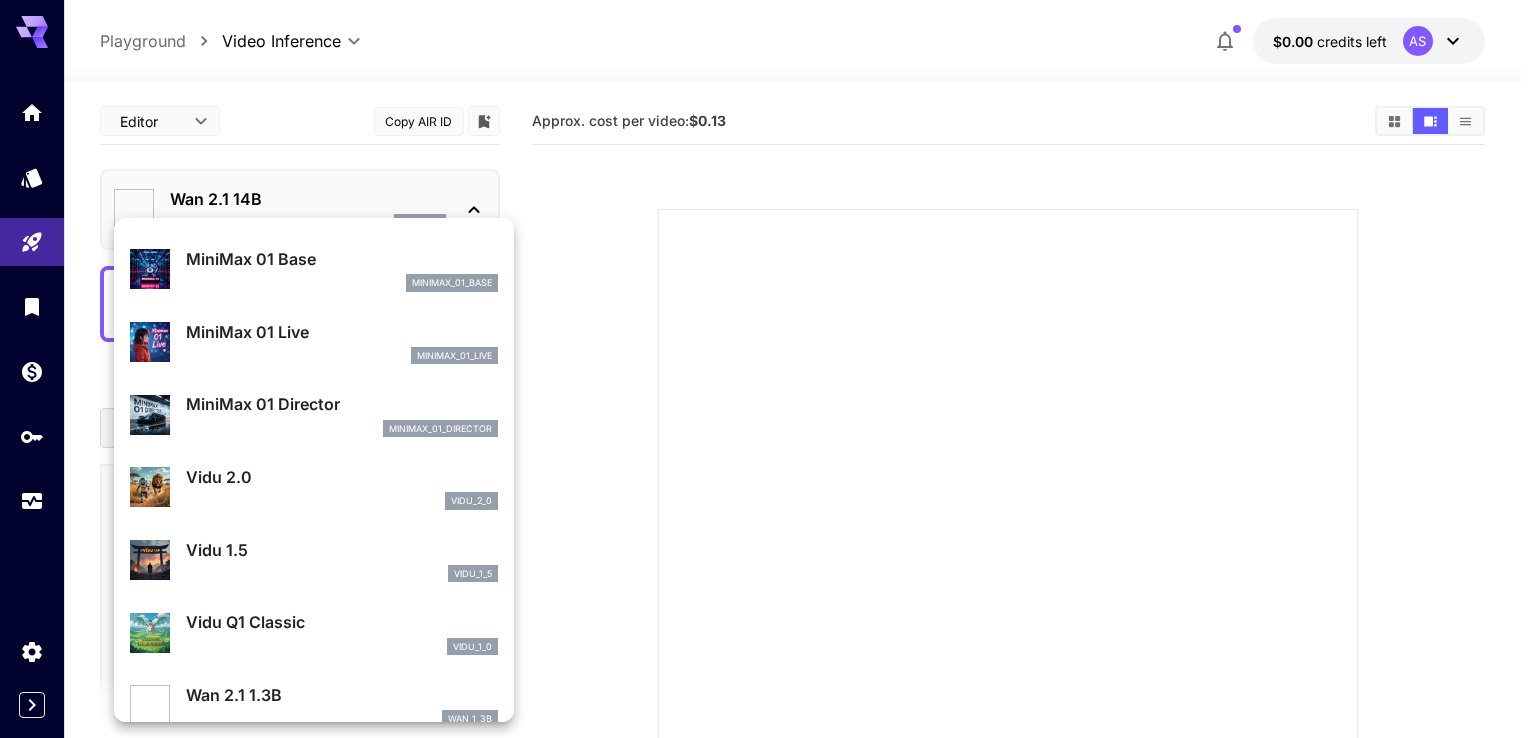 click at bounding box center (768, 369) 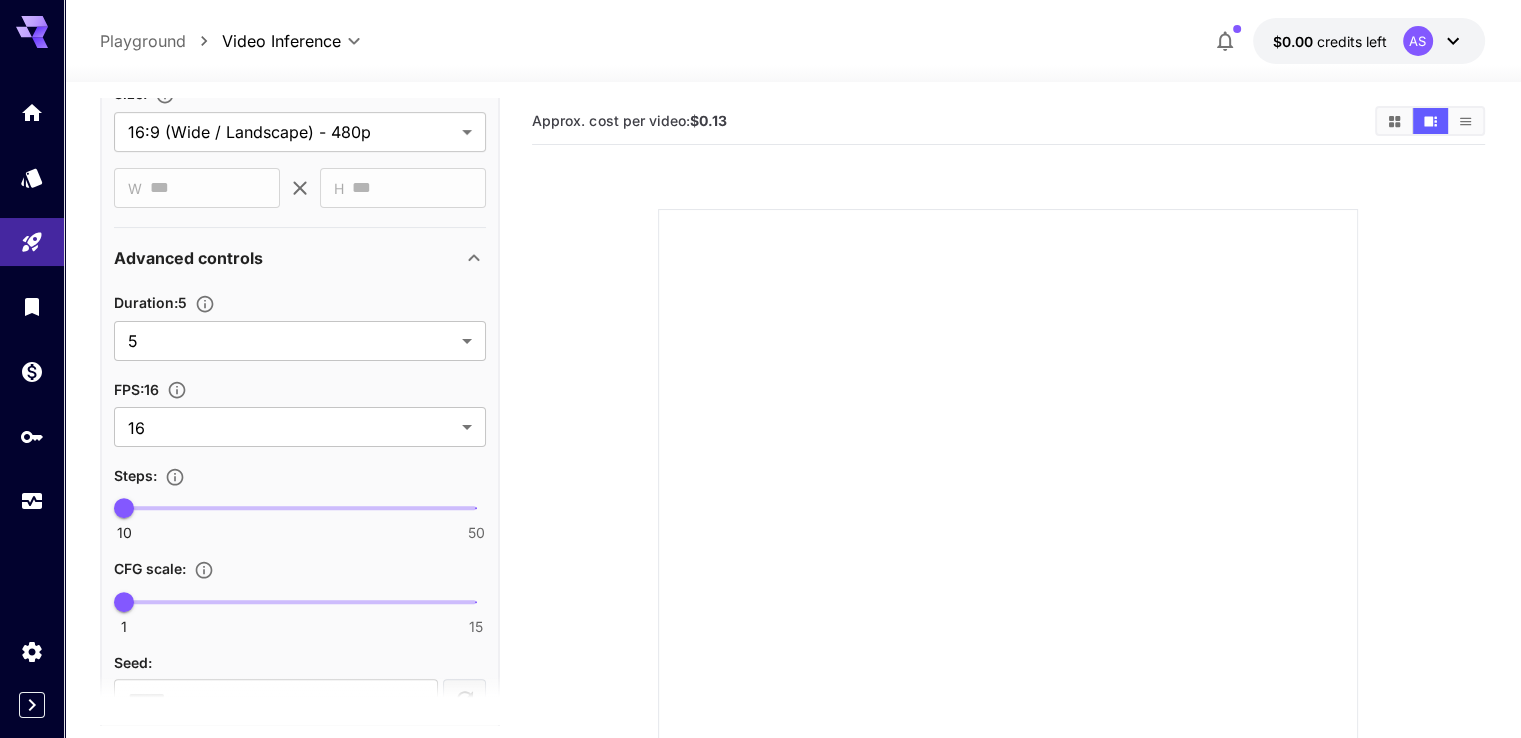 scroll, scrollTop: 712, scrollLeft: 0, axis: vertical 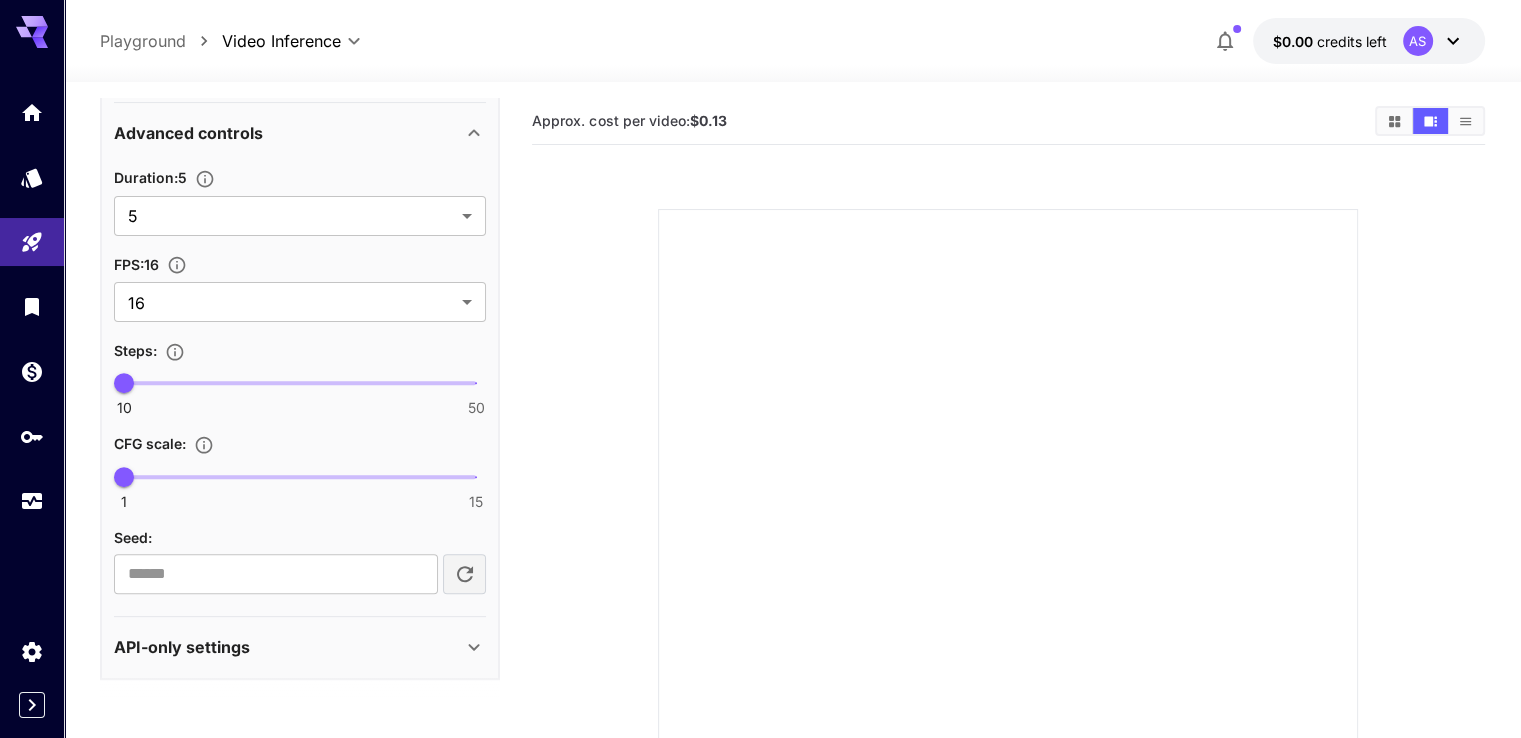 click 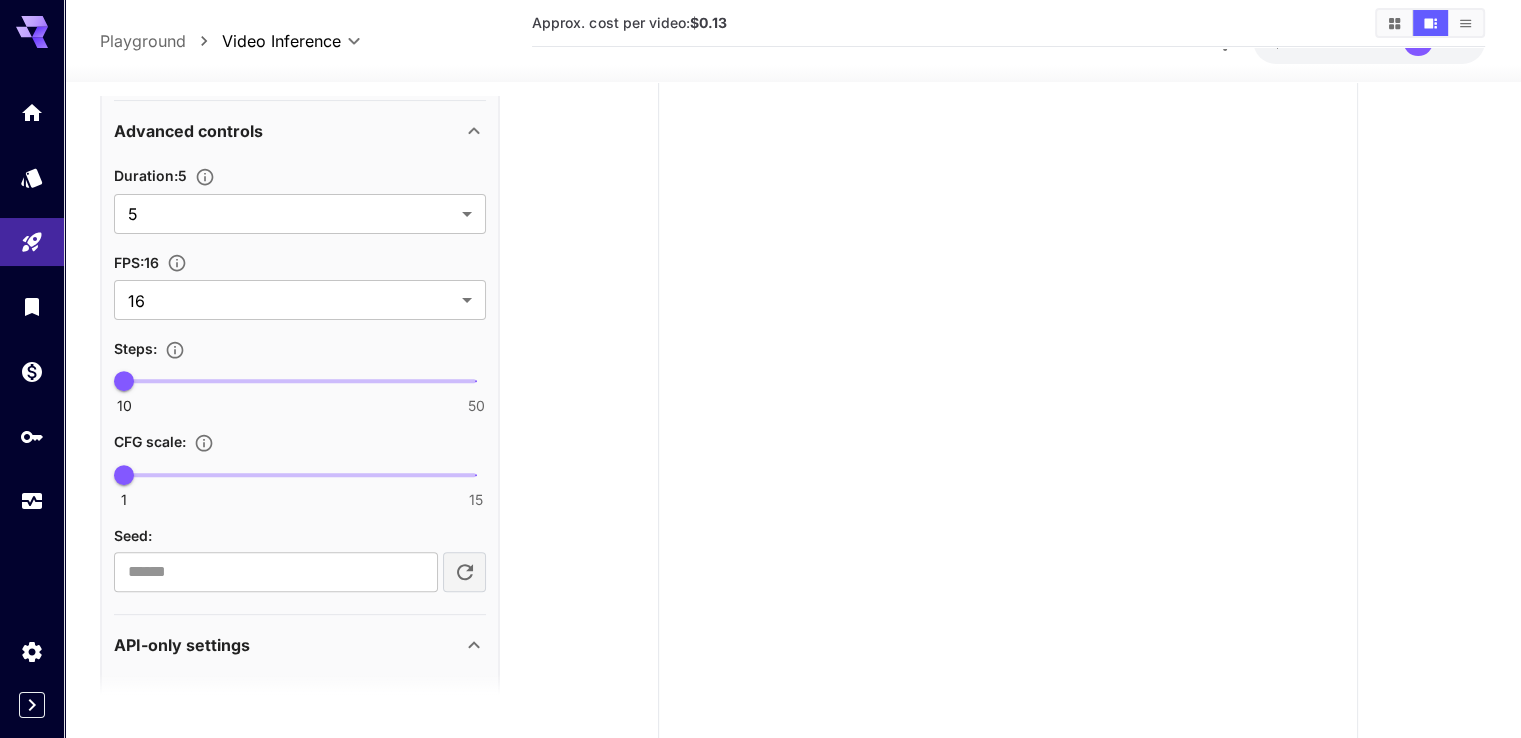 scroll, scrollTop: 231, scrollLeft: 0, axis: vertical 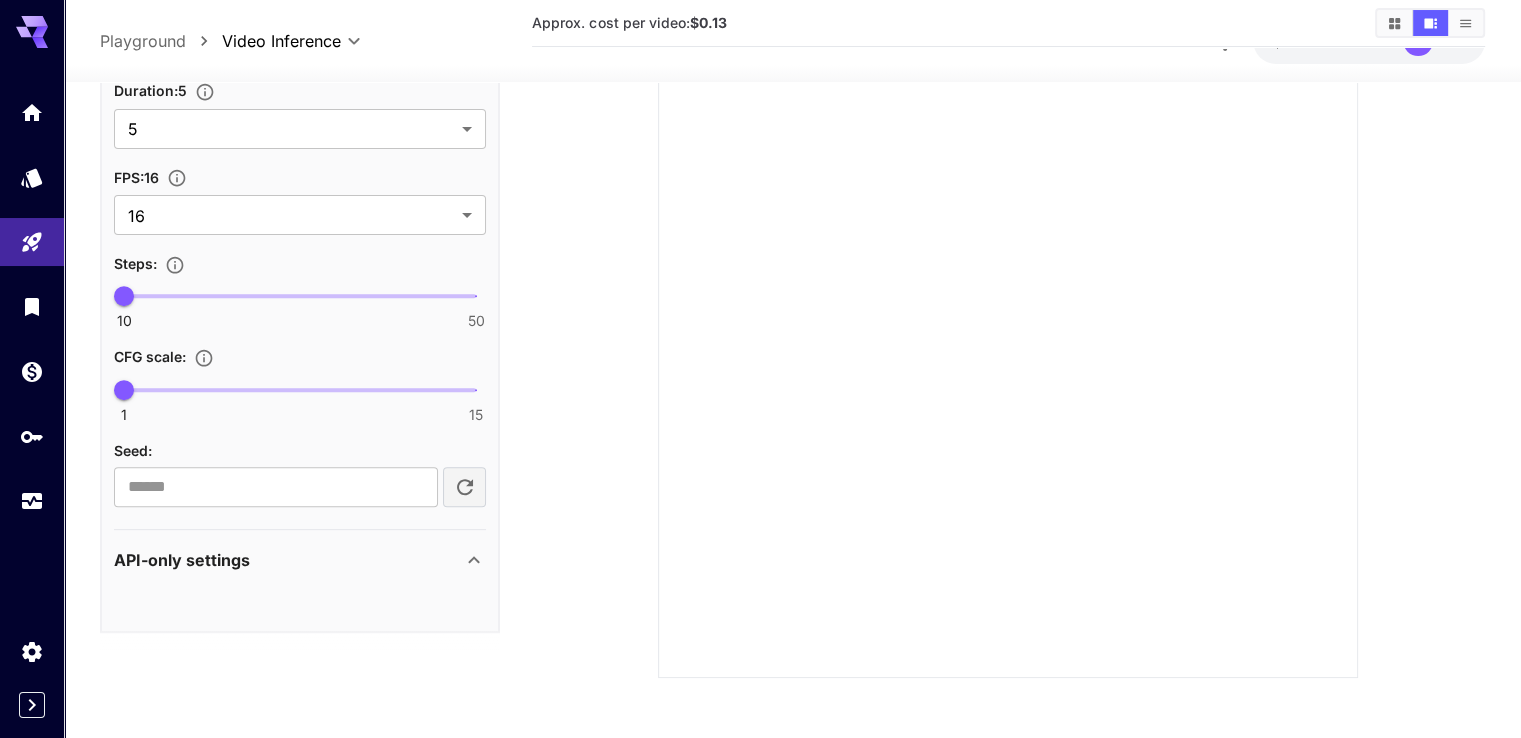 click 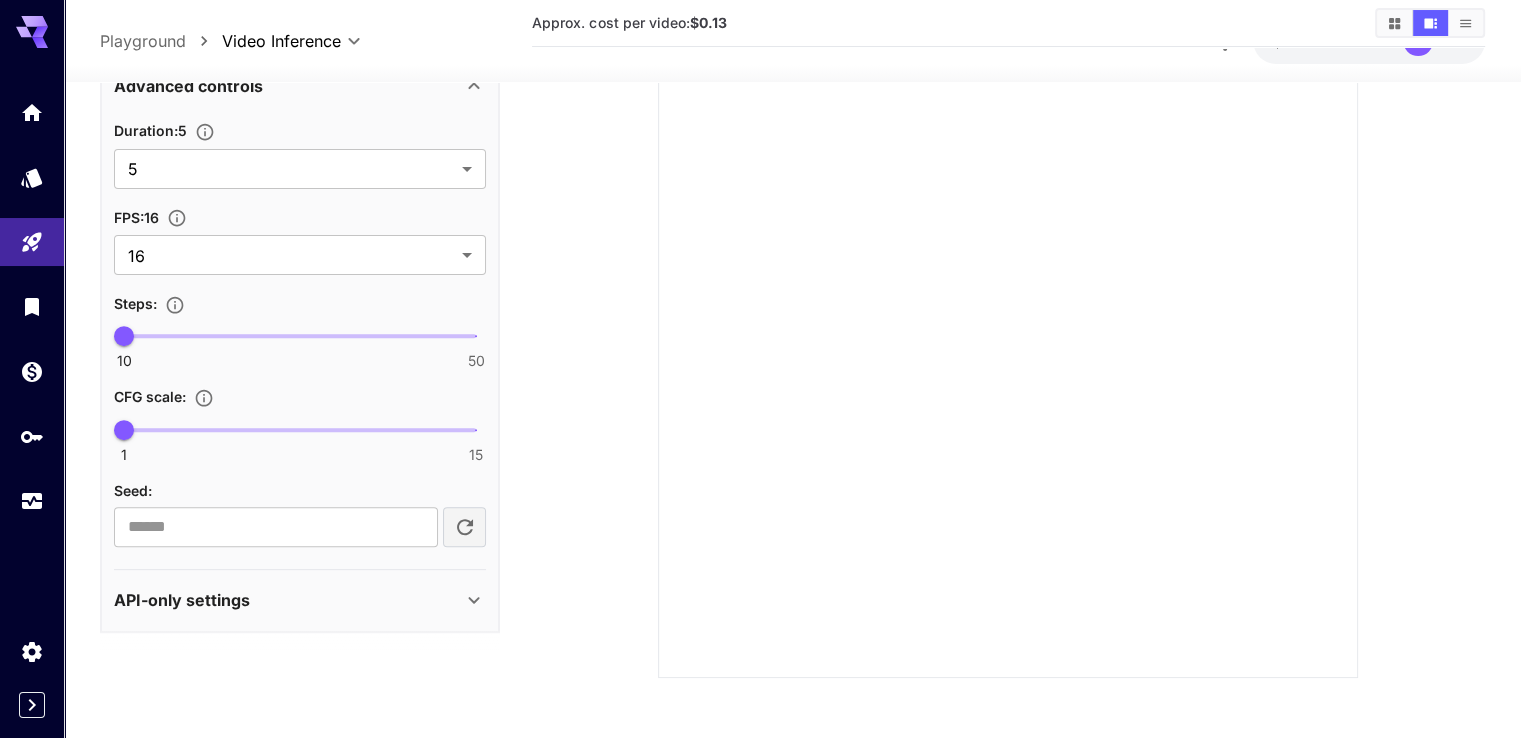 click 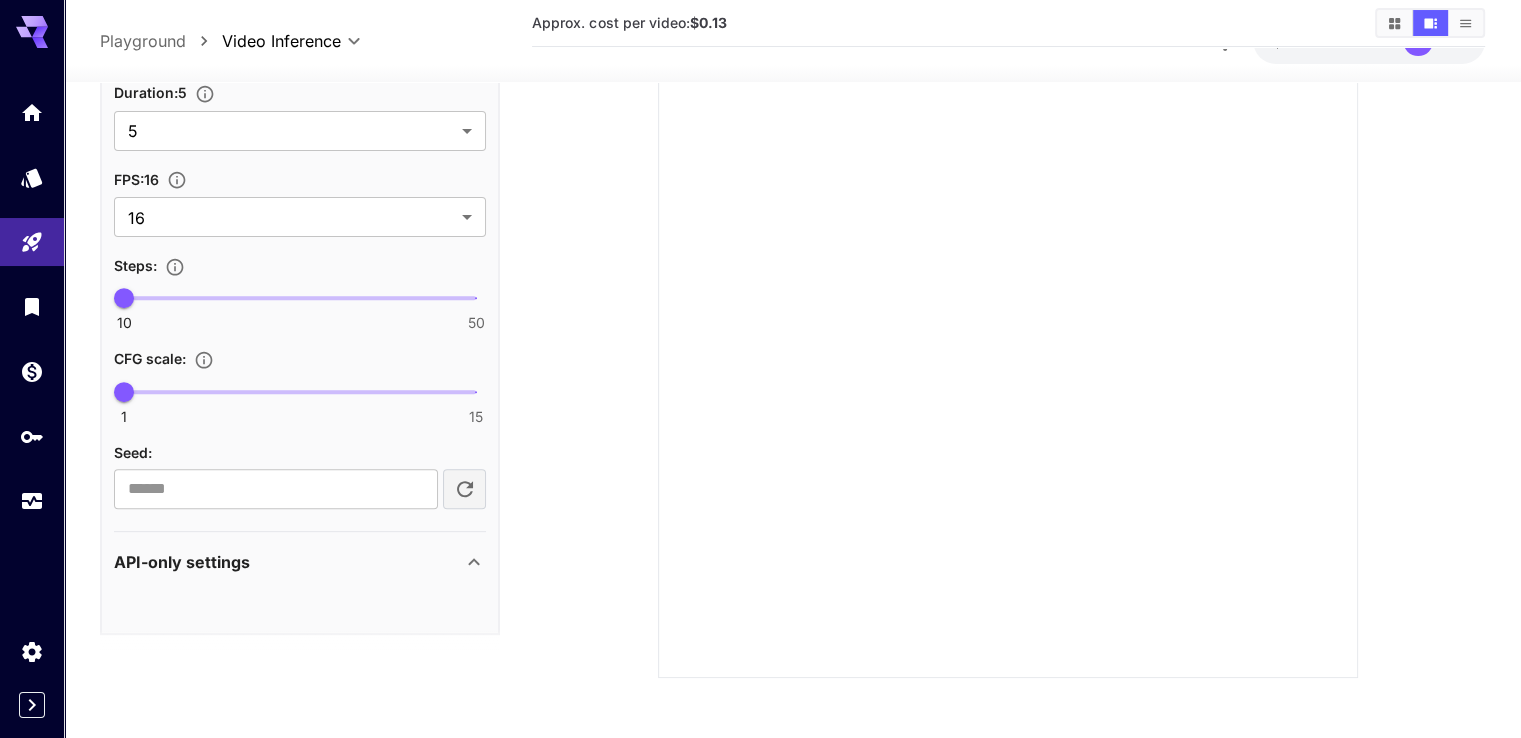 scroll, scrollTop: 752, scrollLeft: 0, axis: vertical 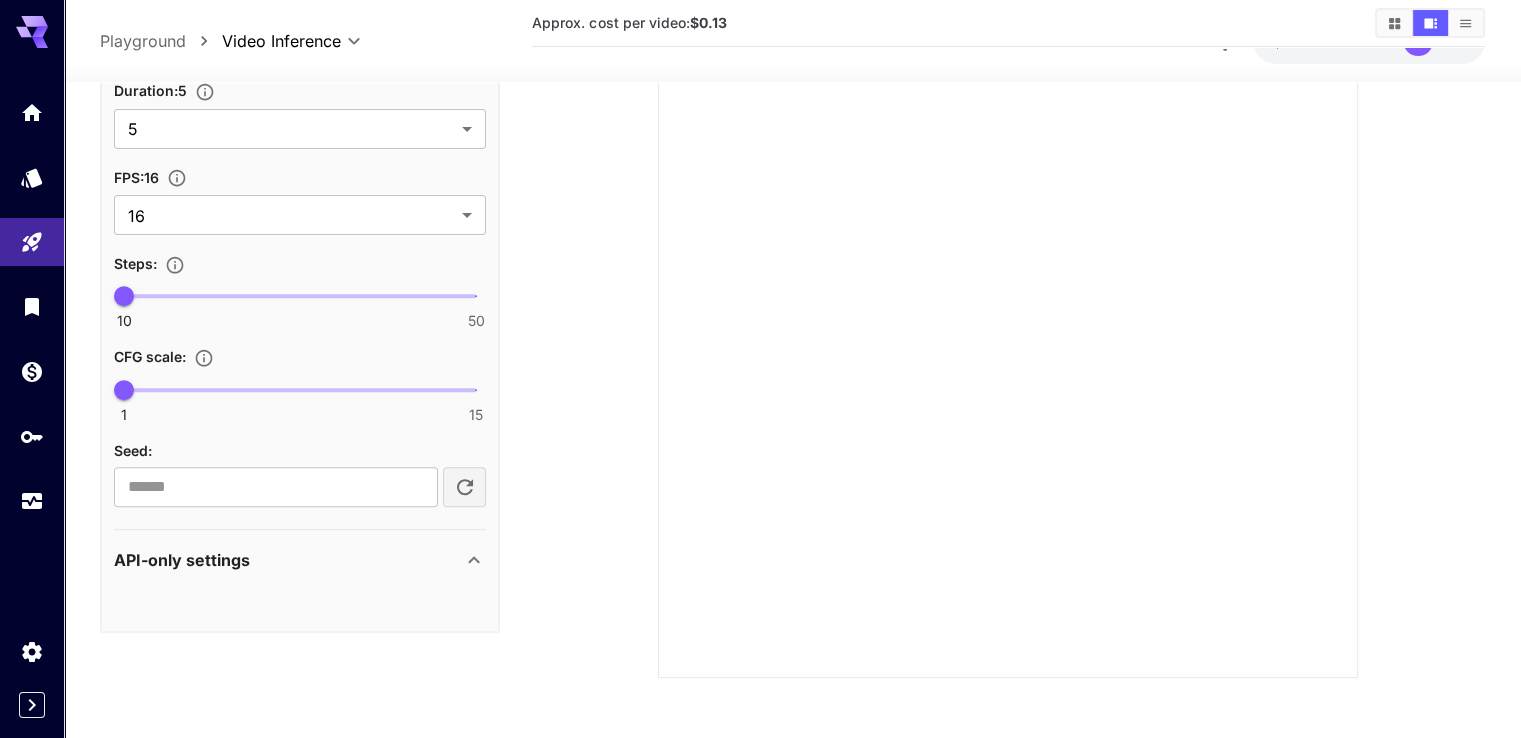 click at bounding box center [300, 604] 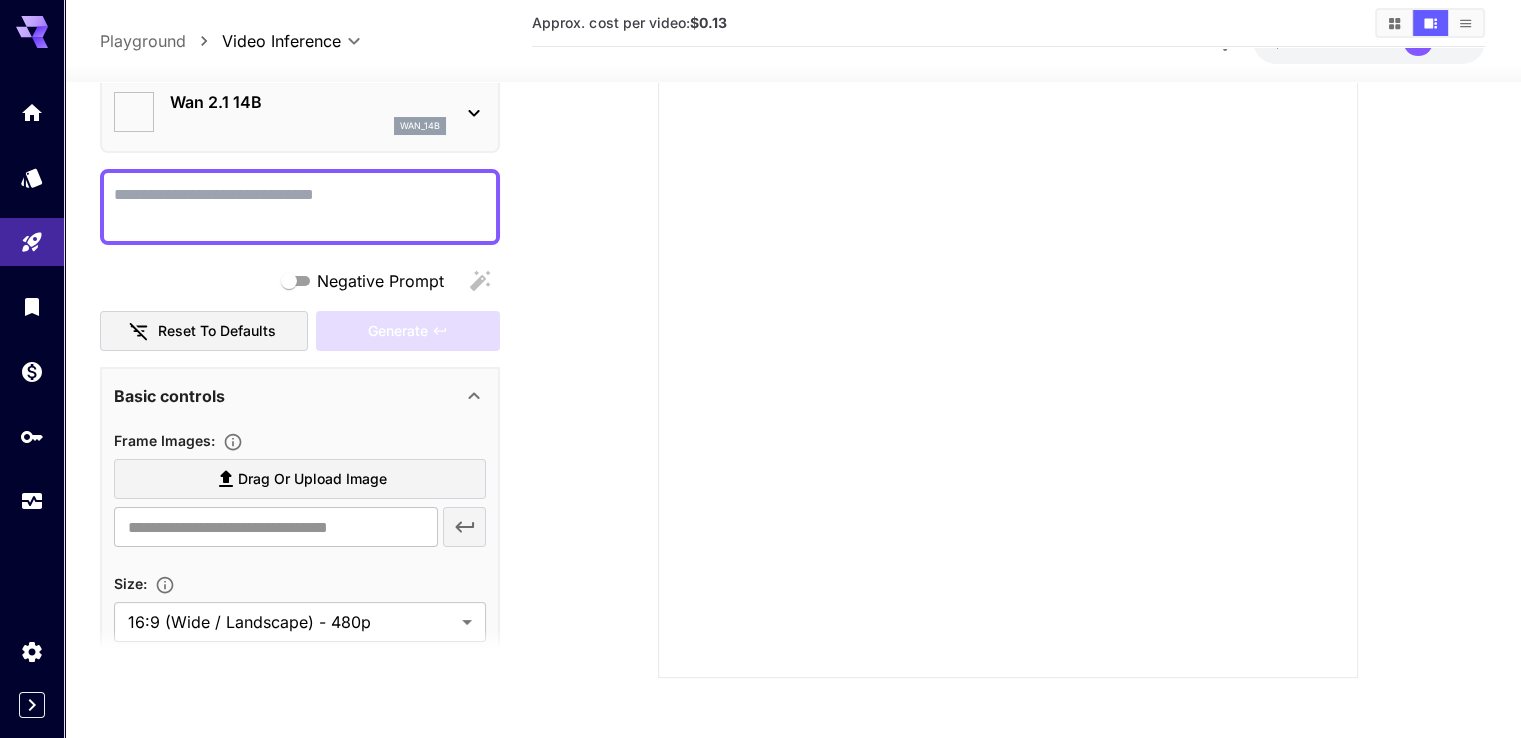 scroll, scrollTop: 0, scrollLeft: 0, axis: both 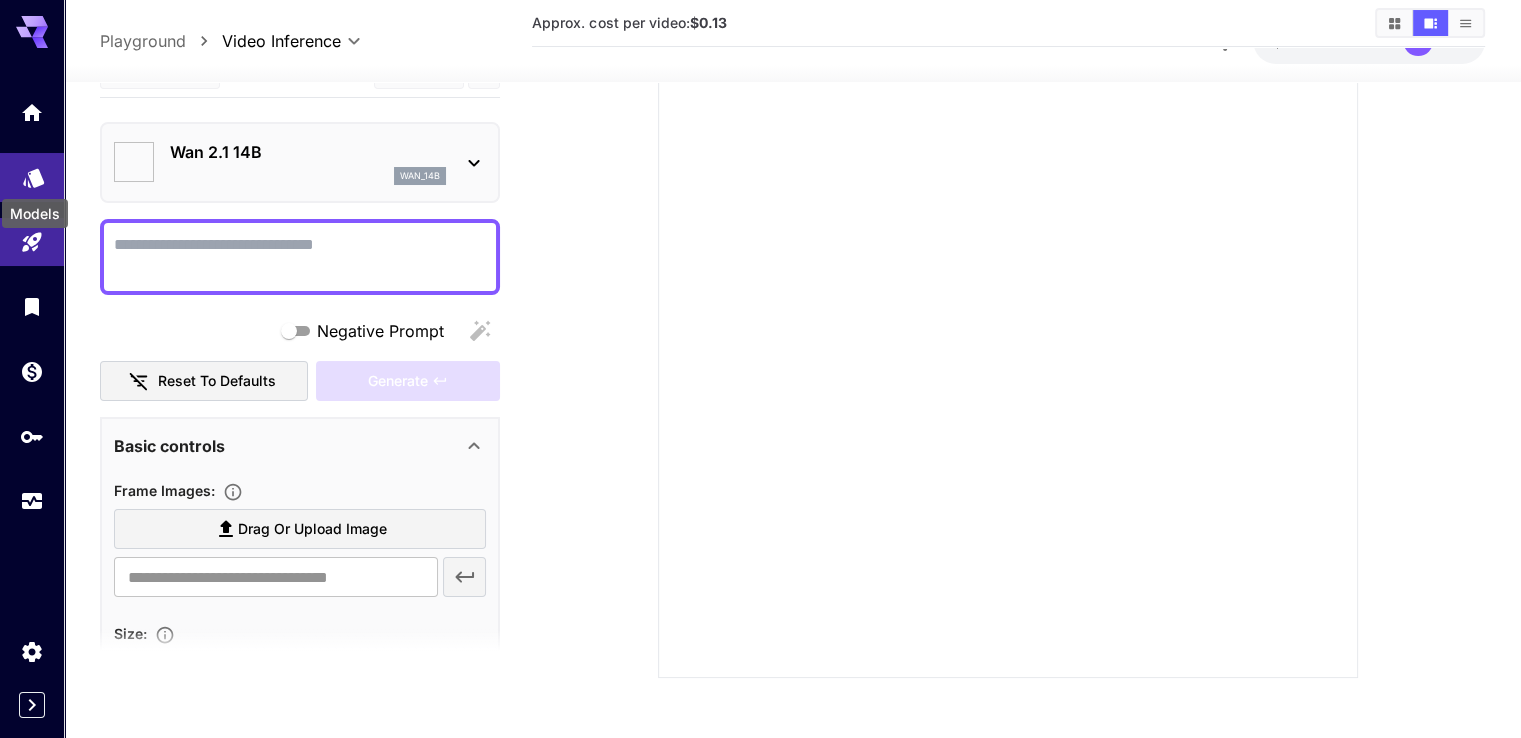 click 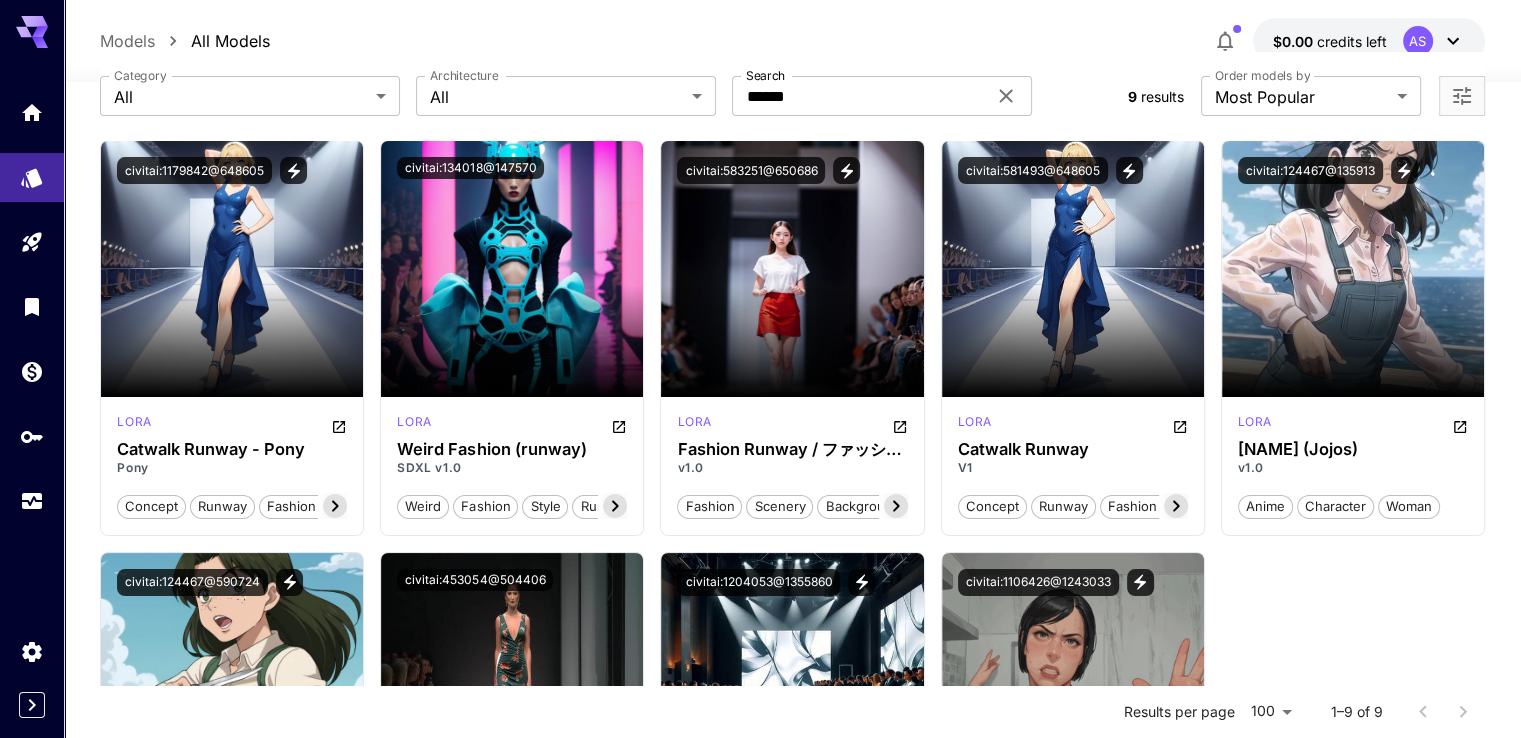 scroll, scrollTop: 0, scrollLeft: 0, axis: both 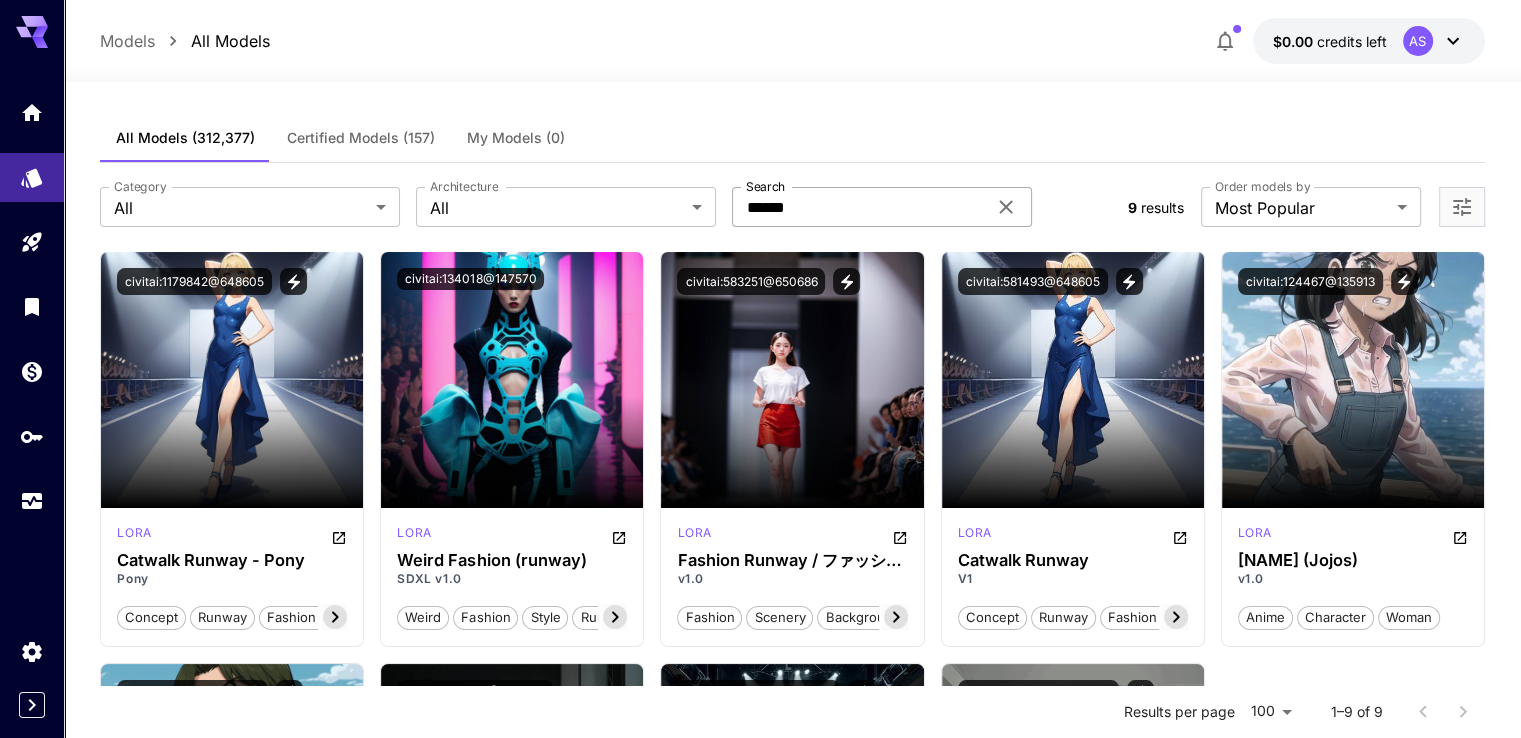 click 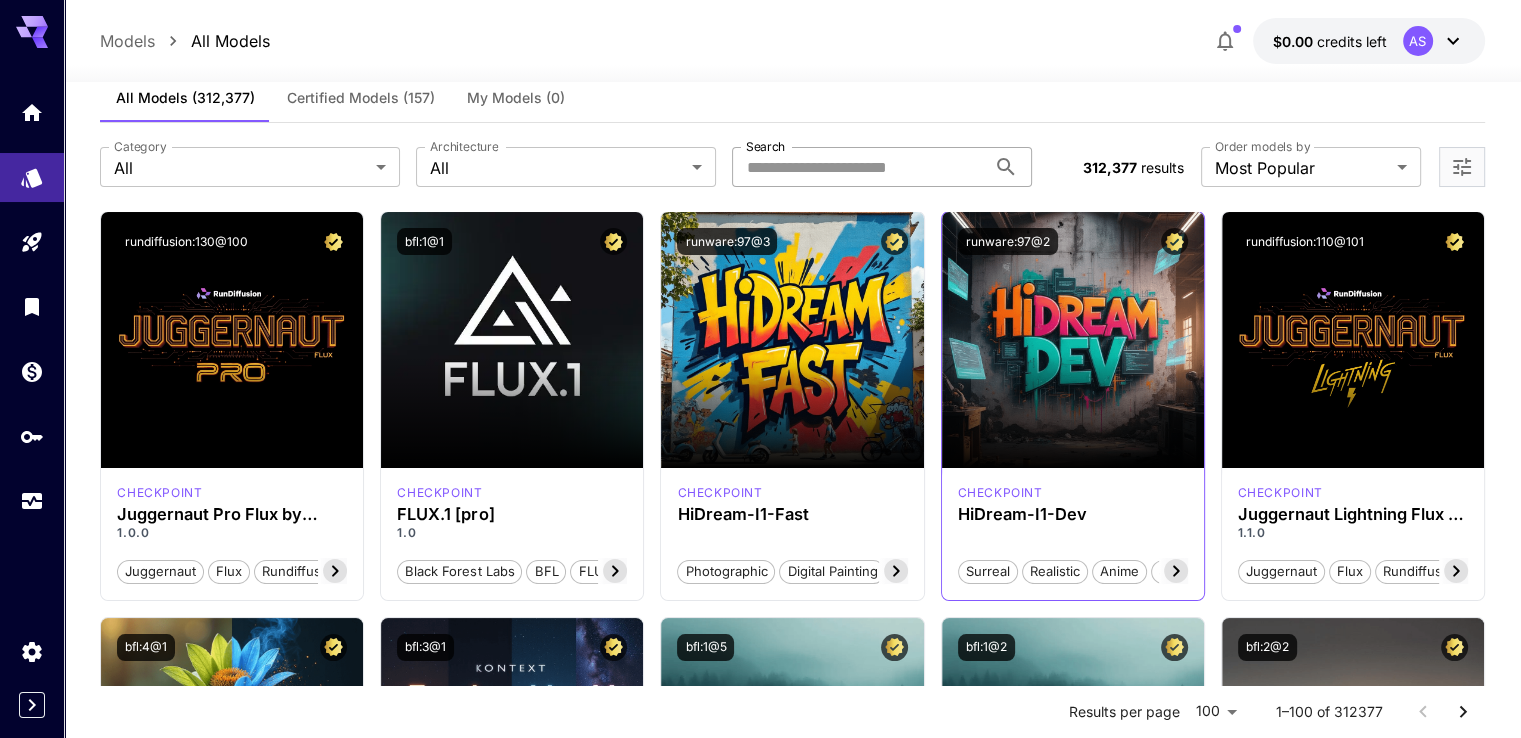 scroll, scrollTop: 0, scrollLeft: 0, axis: both 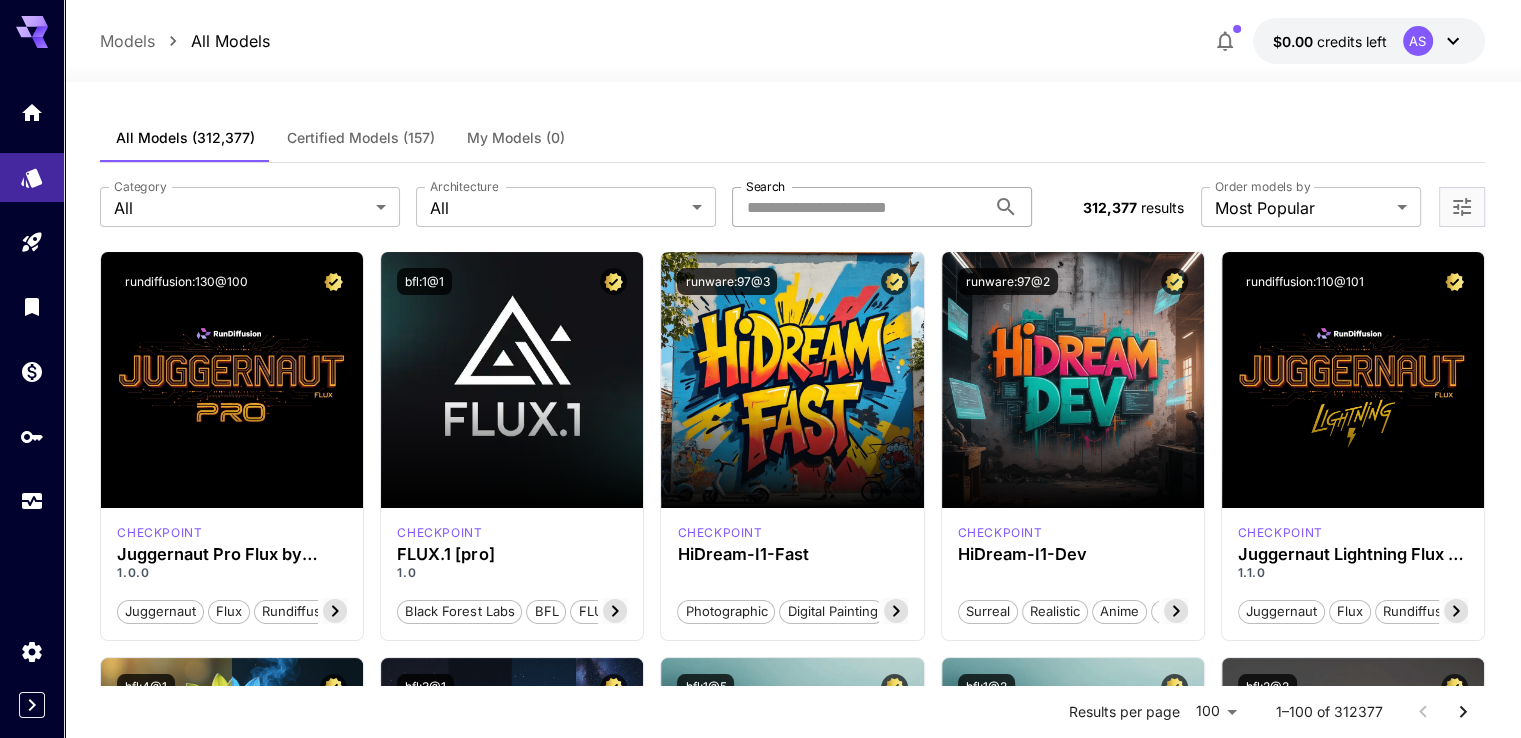 click on "Certified Models (157)" at bounding box center [361, 138] 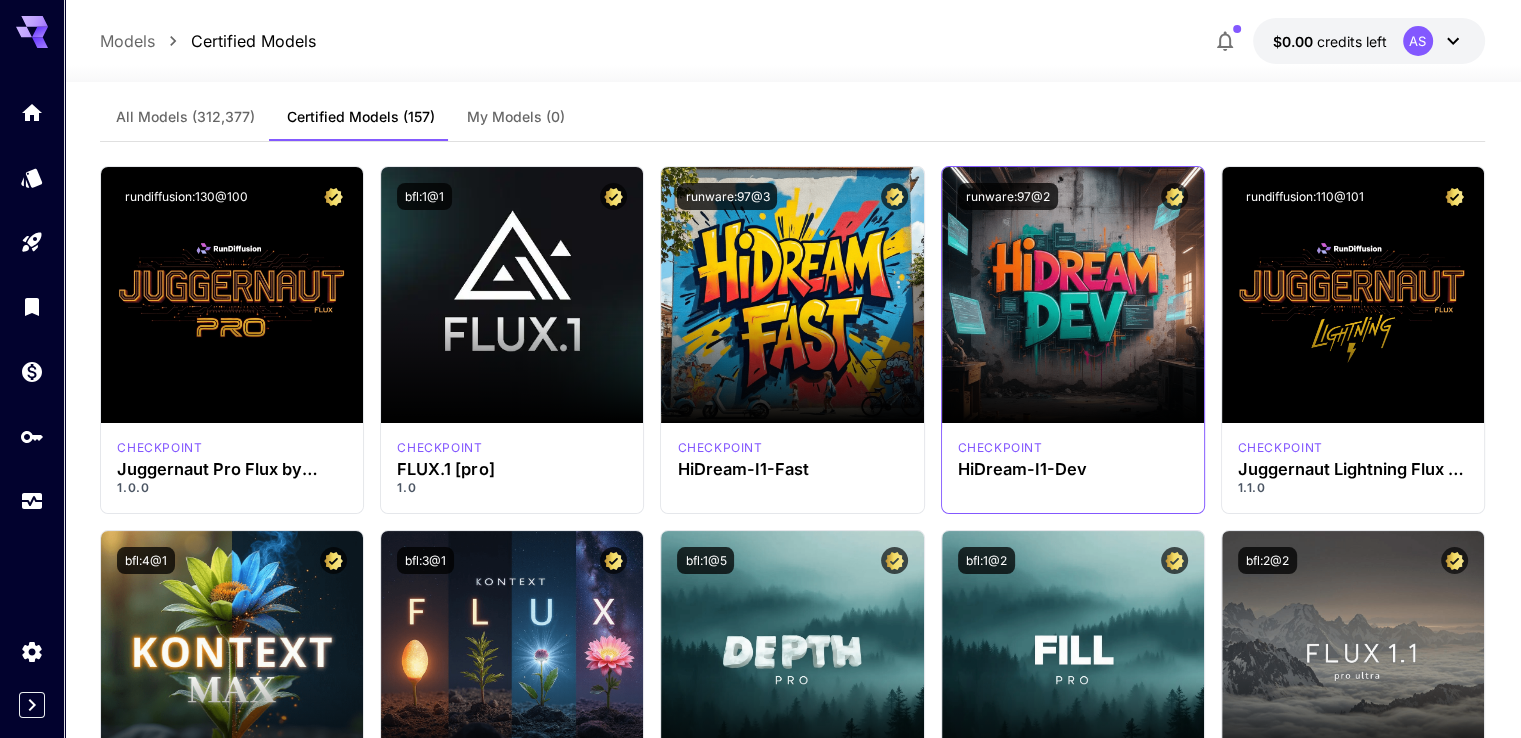 scroll, scrollTop: 0, scrollLeft: 0, axis: both 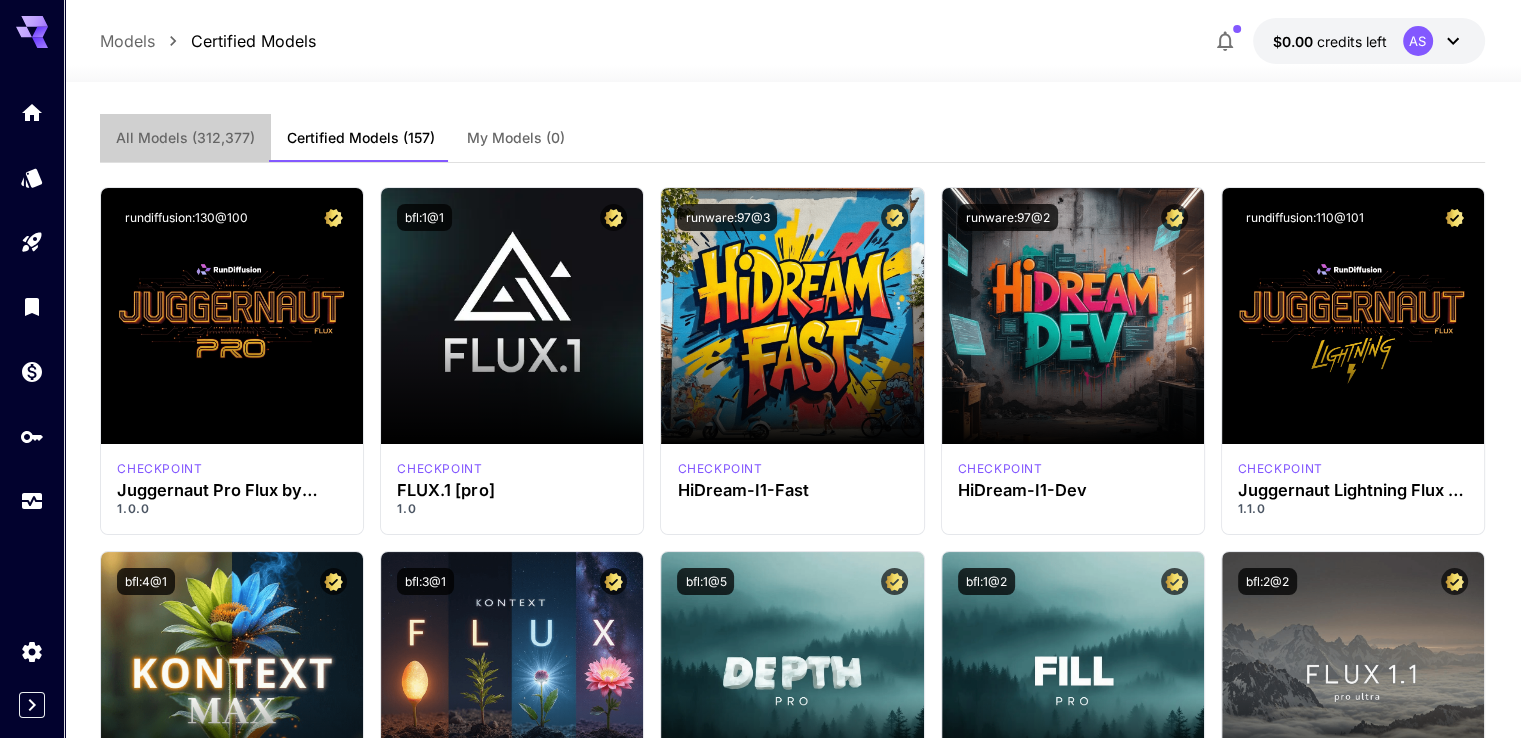 click on "All Models (312,377)" at bounding box center (185, 138) 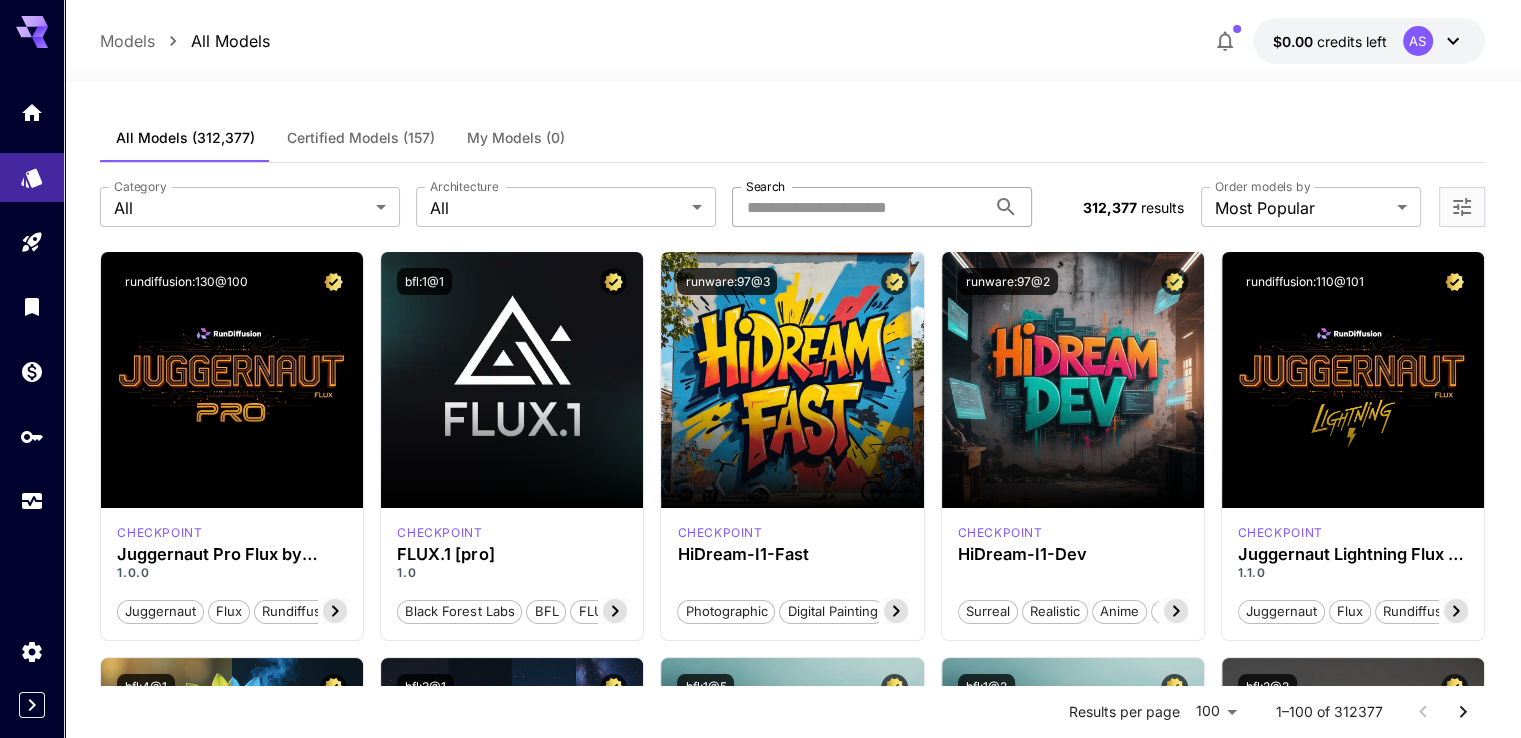 click on "Search" at bounding box center (859, 207) 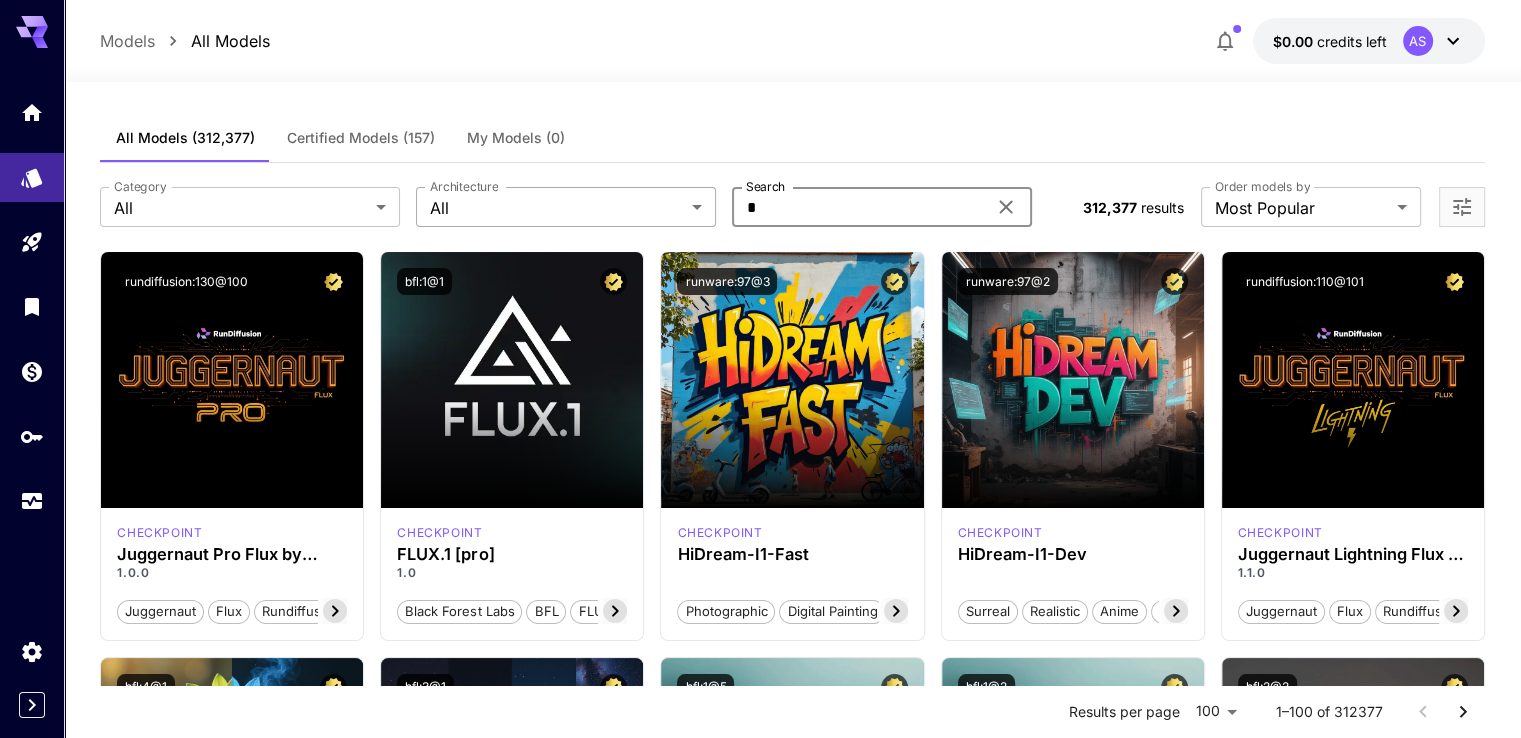 drag, startPoint x: 816, startPoint y: 205, endPoint x: 715, endPoint y: 210, distance: 101.12369 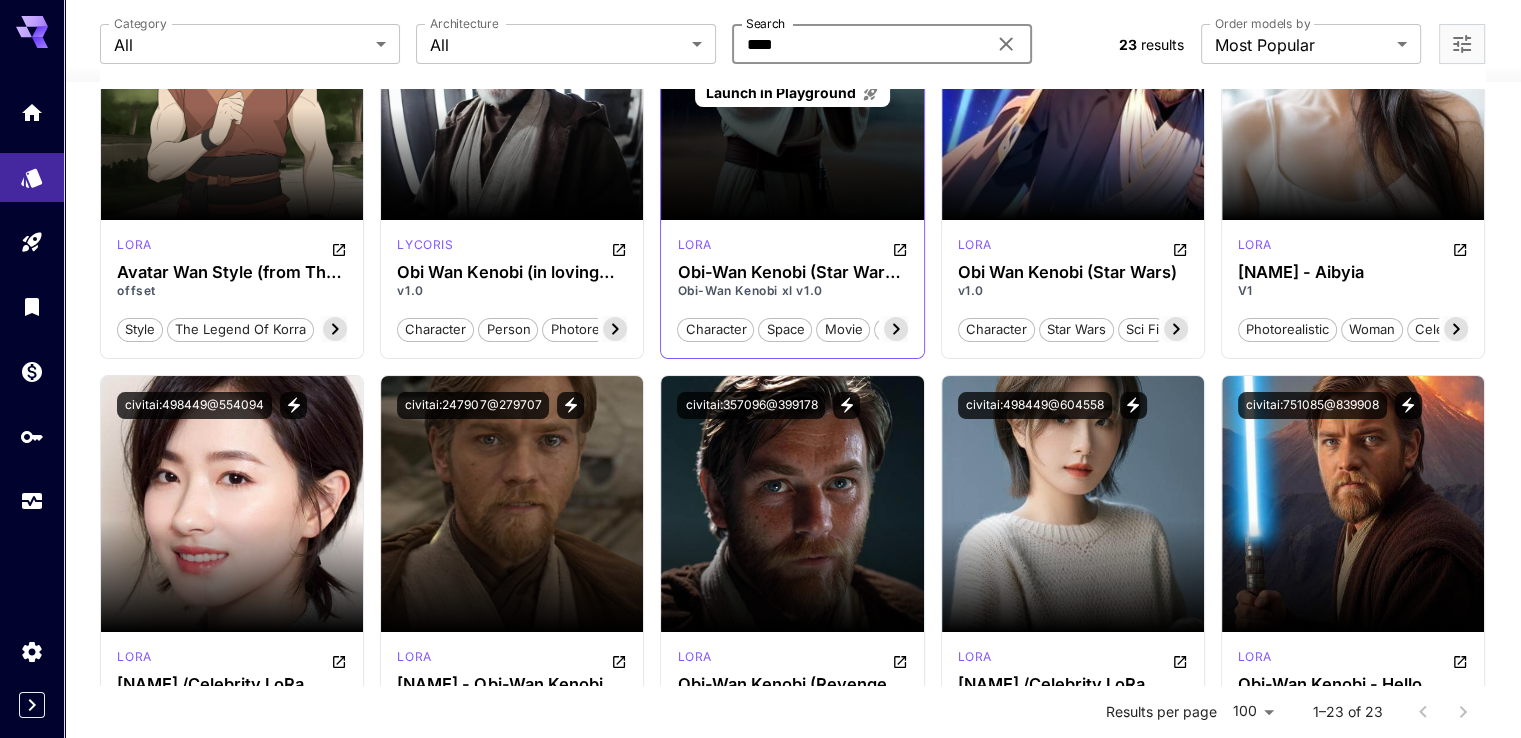 scroll, scrollTop: 0, scrollLeft: 0, axis: both 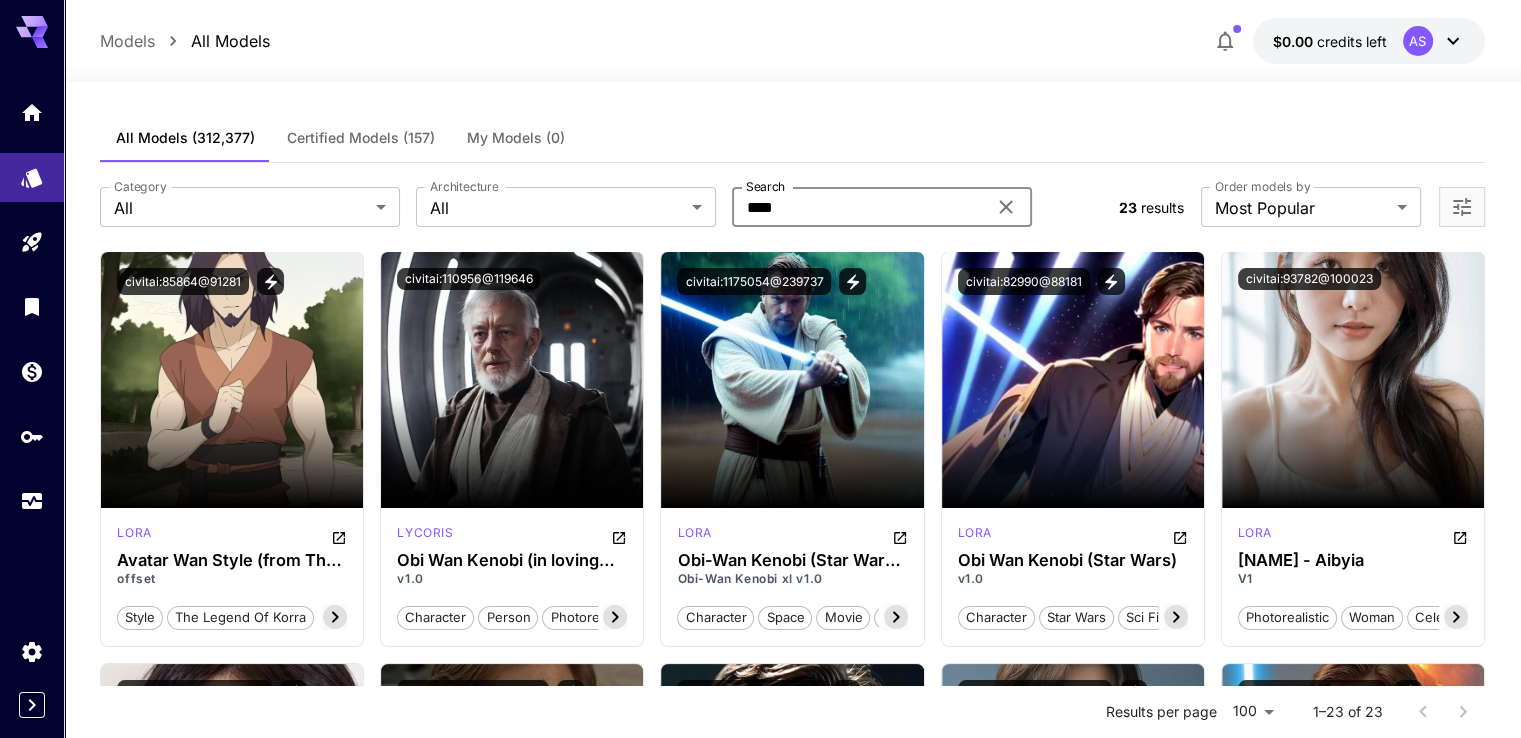 click at bounding box center (1462, 207) 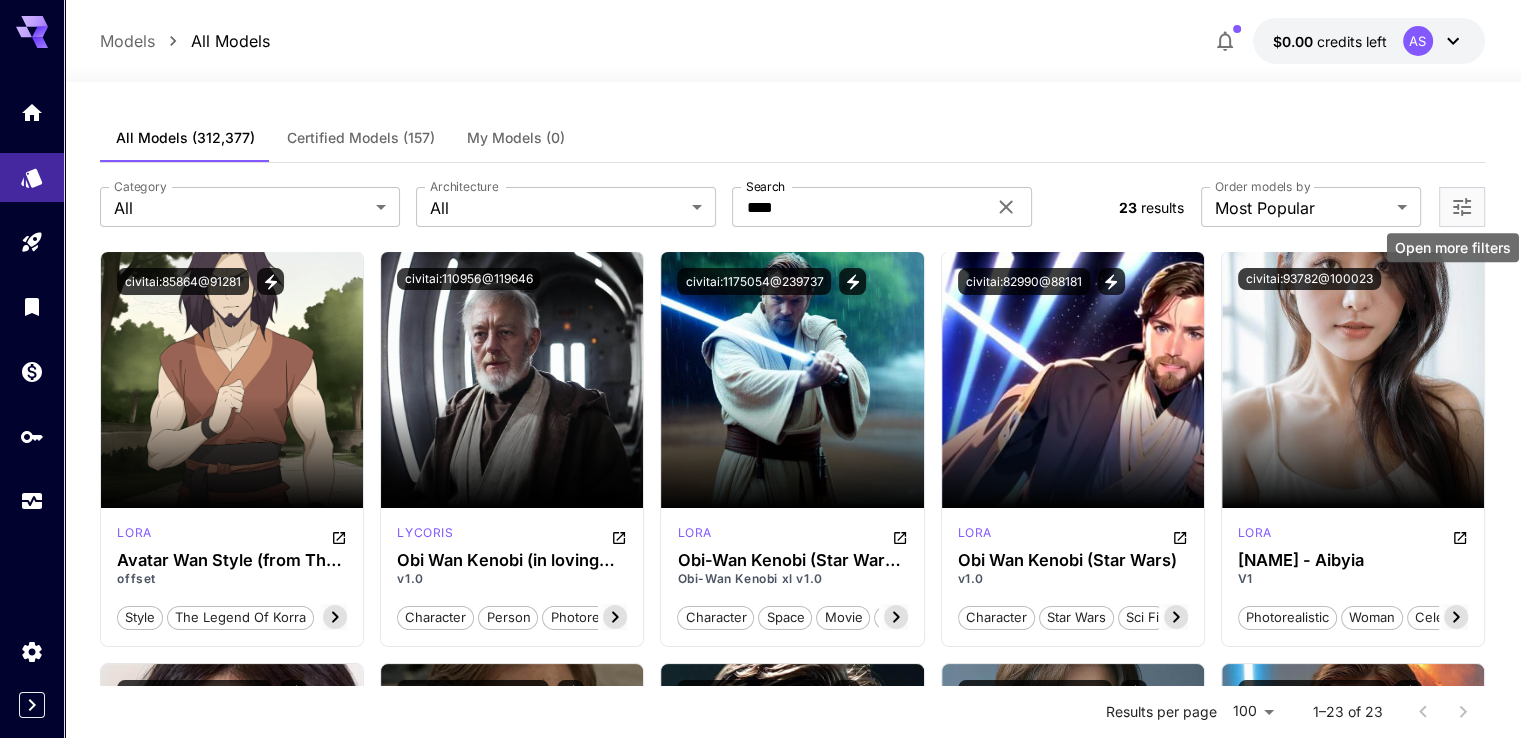 click 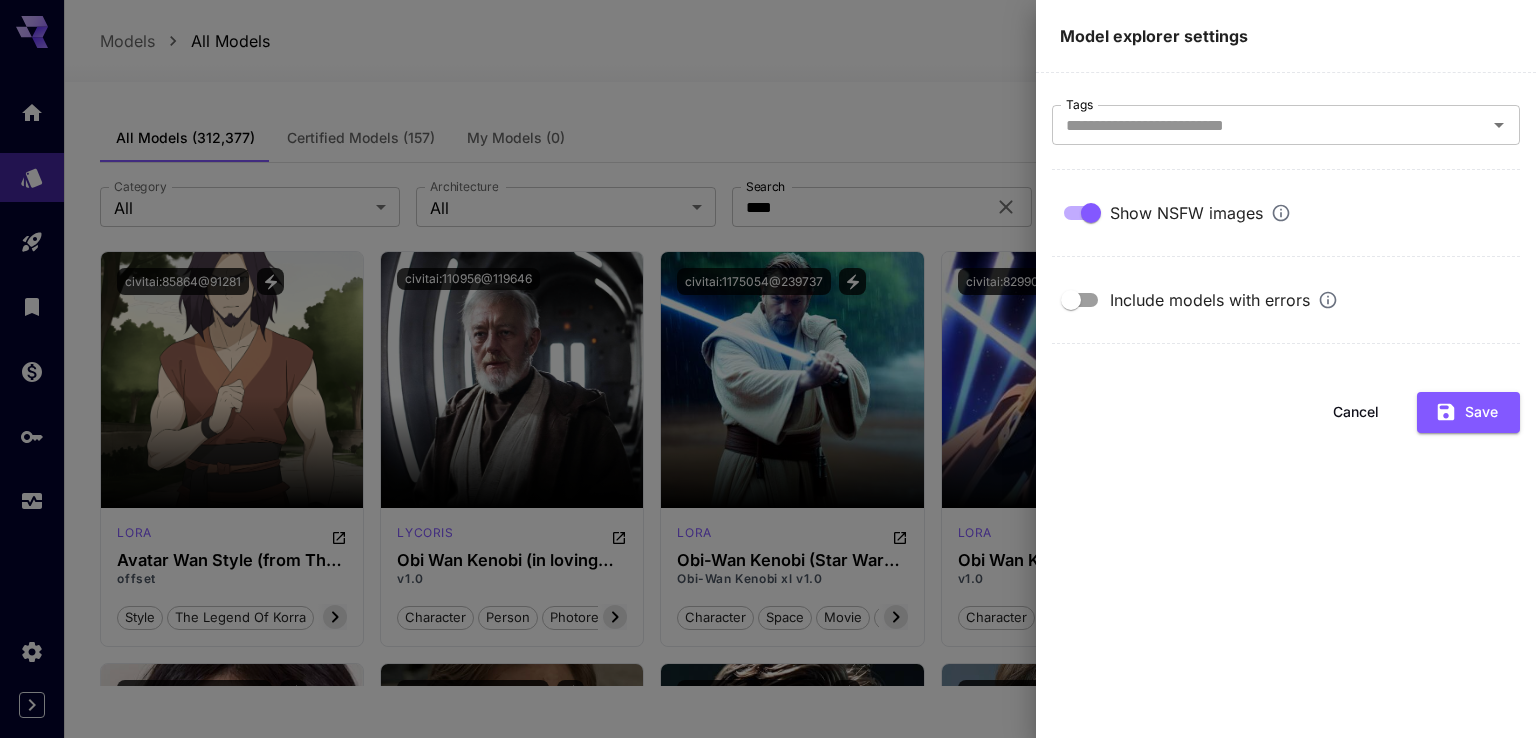 click at bounding box center (768, 369) 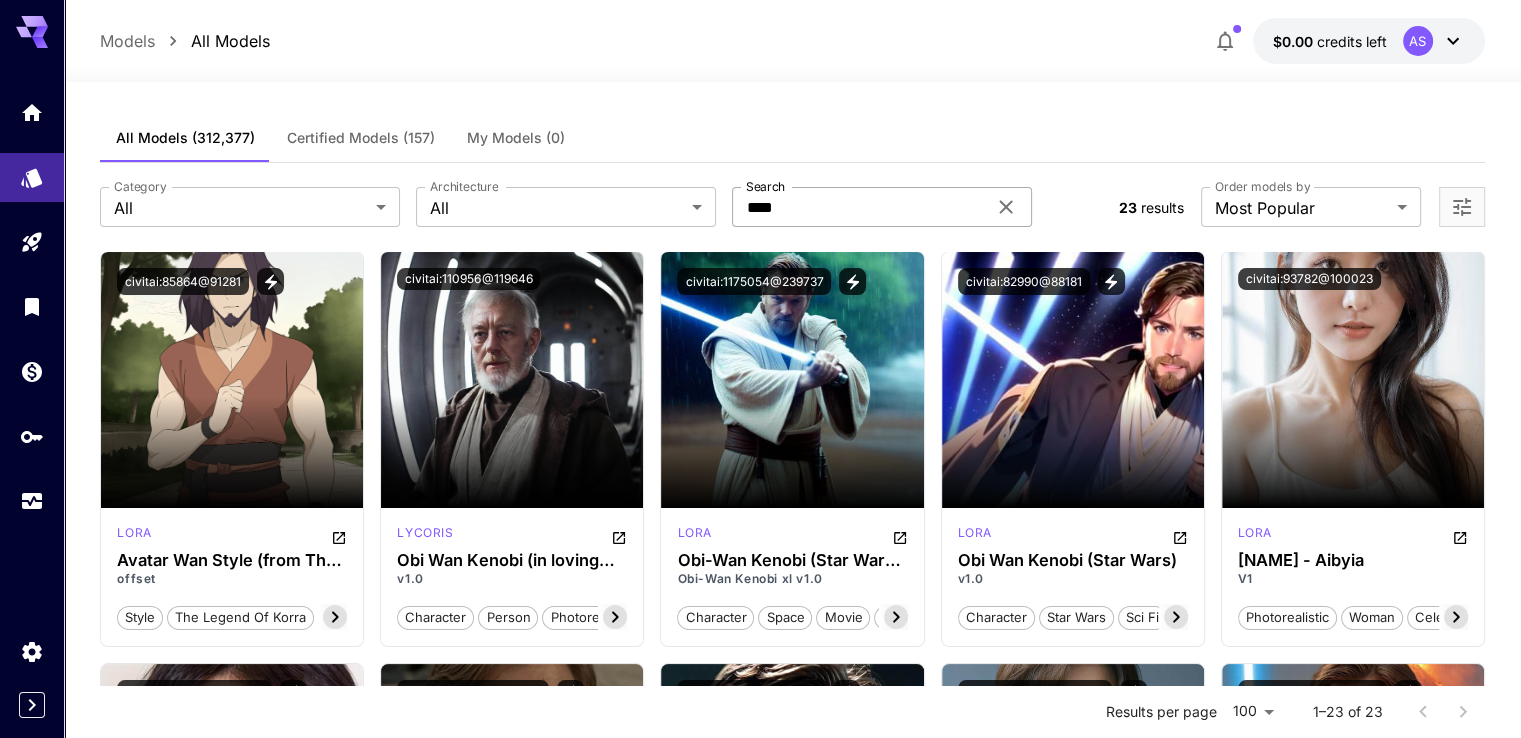 click on "***" at bounding box center [859, 207] 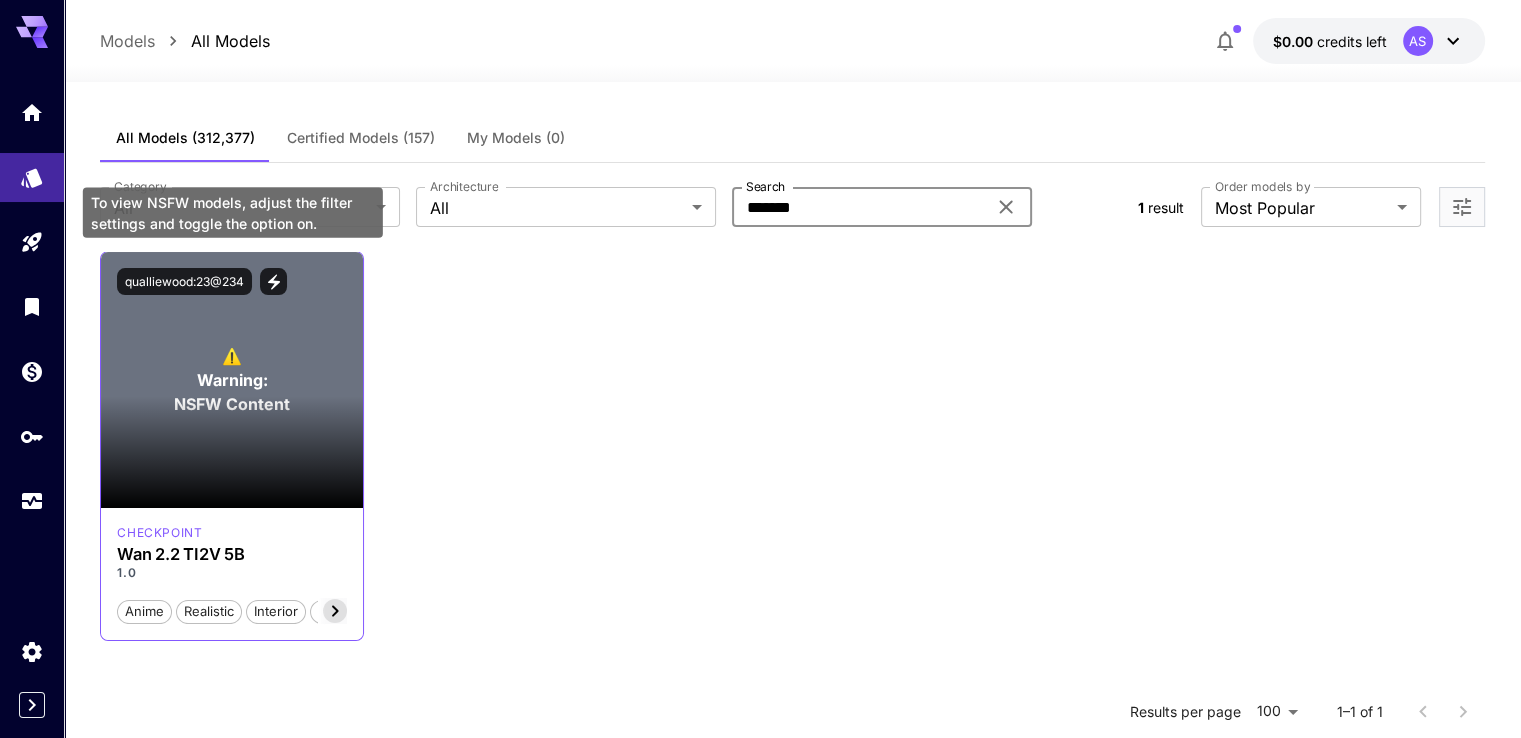 type on "*******" 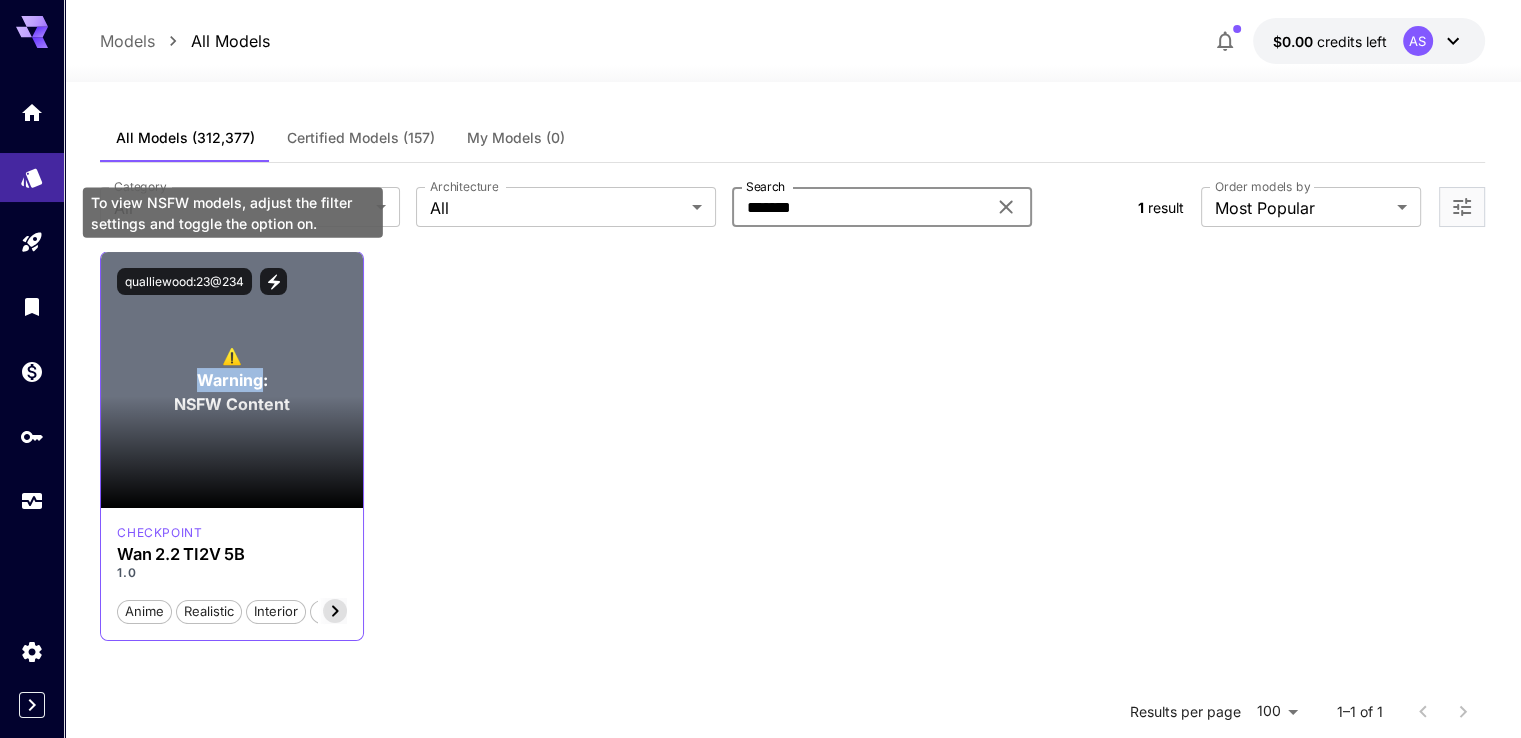 click on "⚠️ Warning: NSFW Content" at bounding box center (232, 380) 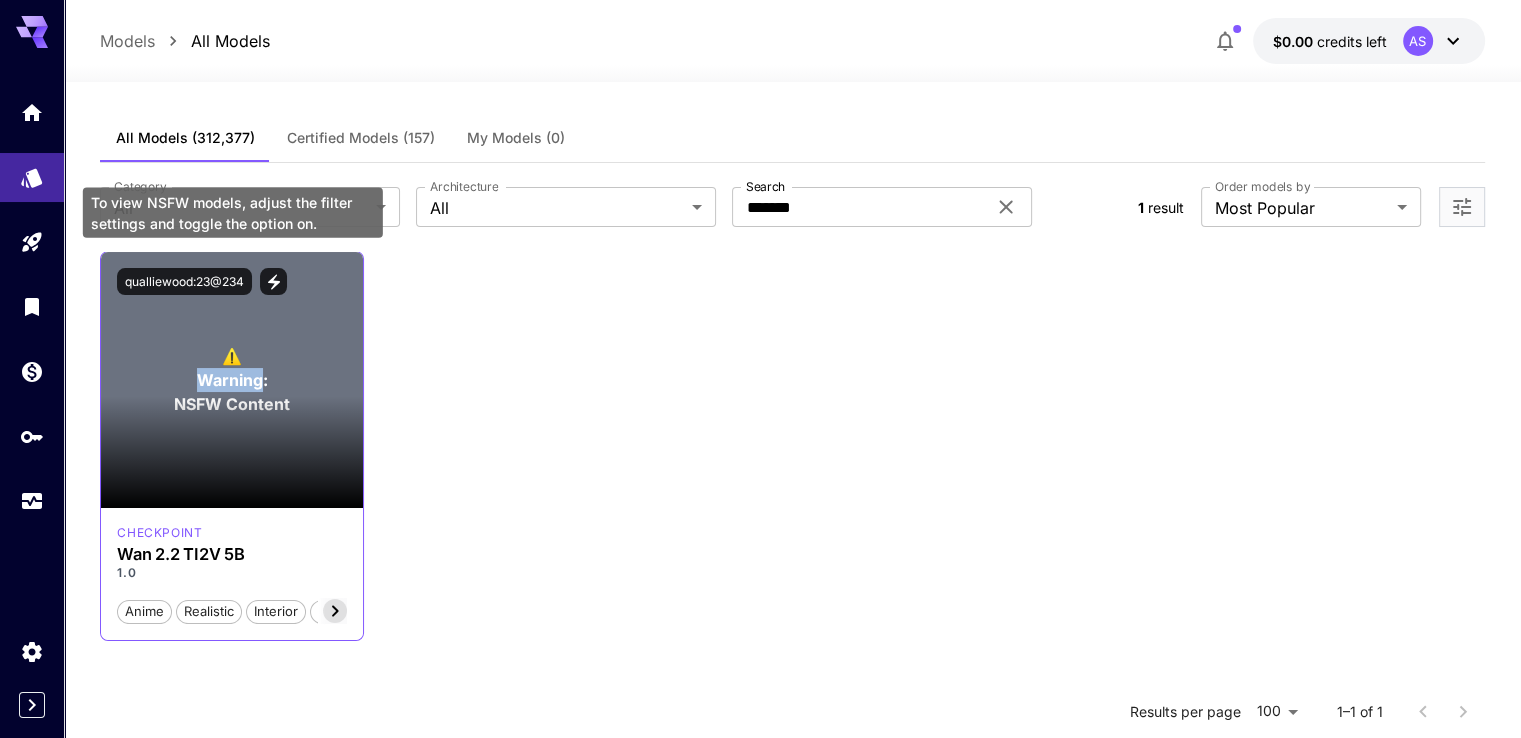 click on "Warning:" at bounding box center (232, 380) 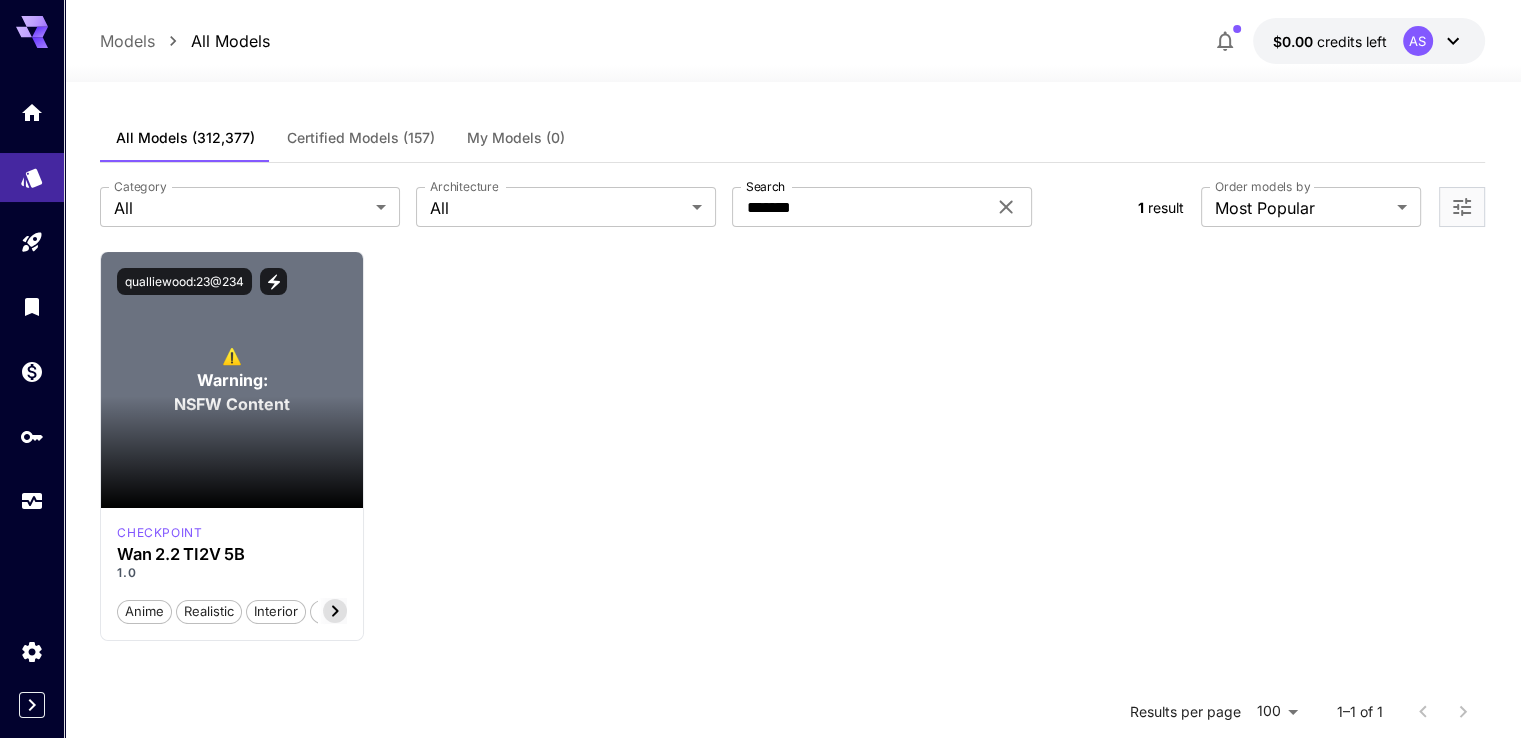 click 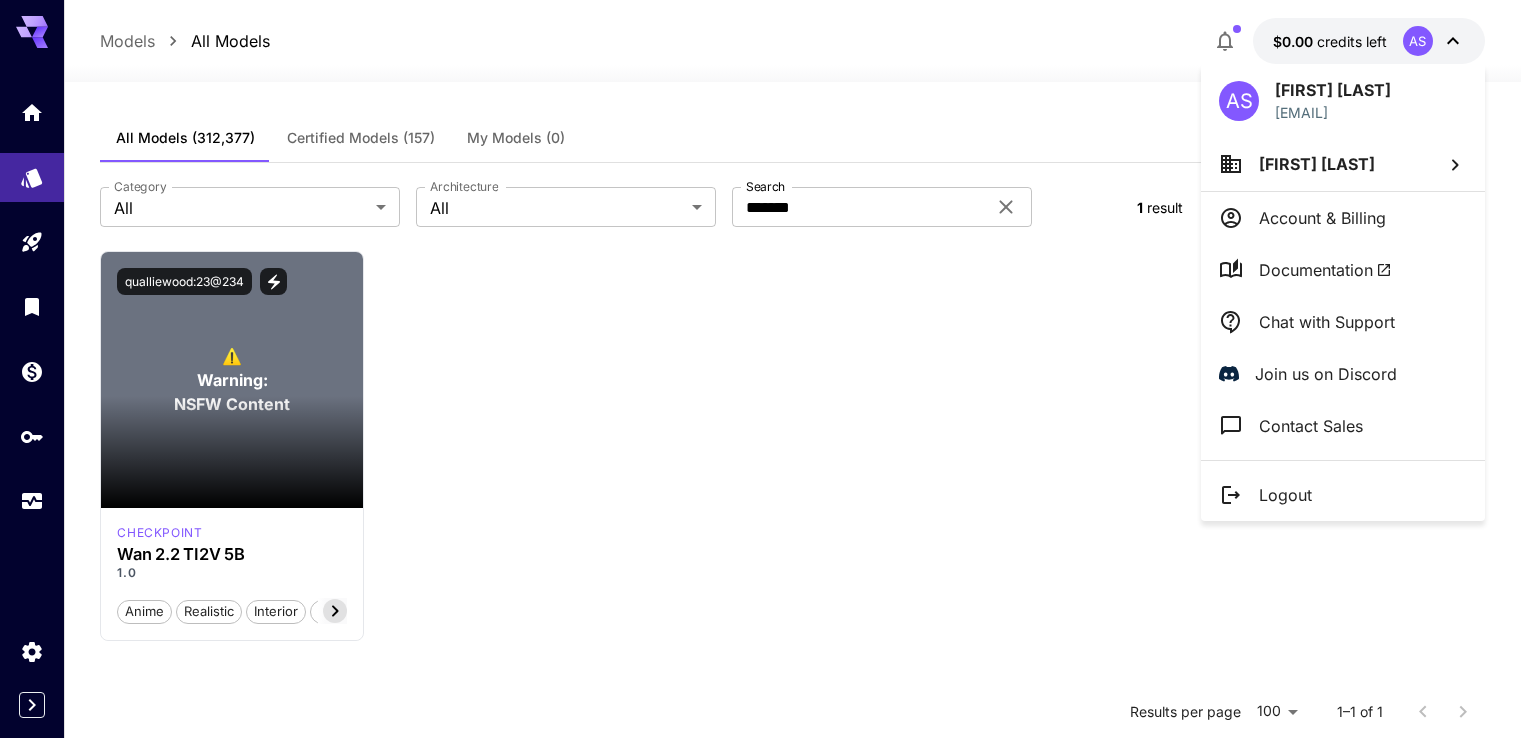 click on "[FIRST] [LAST]" at bounding box center [1343, 164] 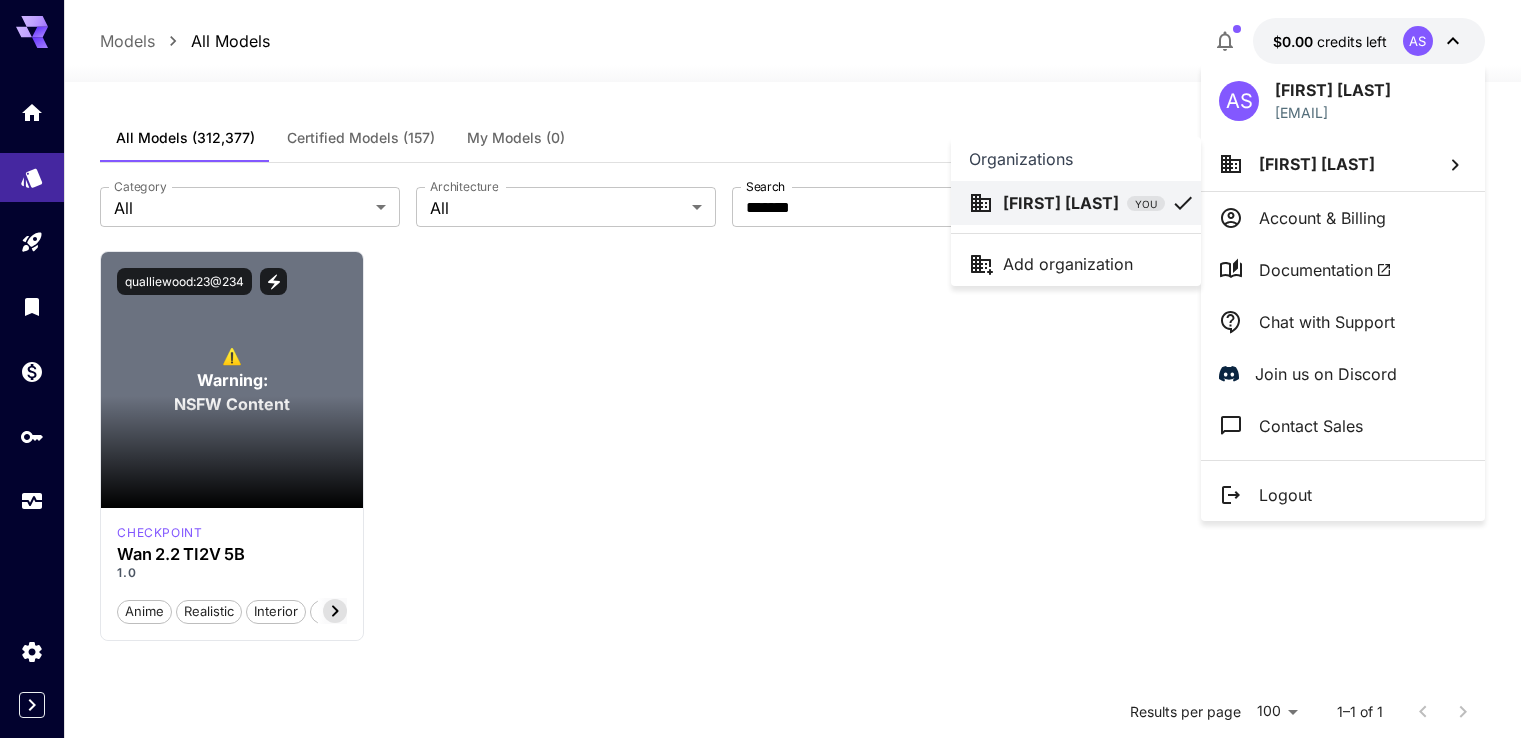 click at bounding box center (768, 369) 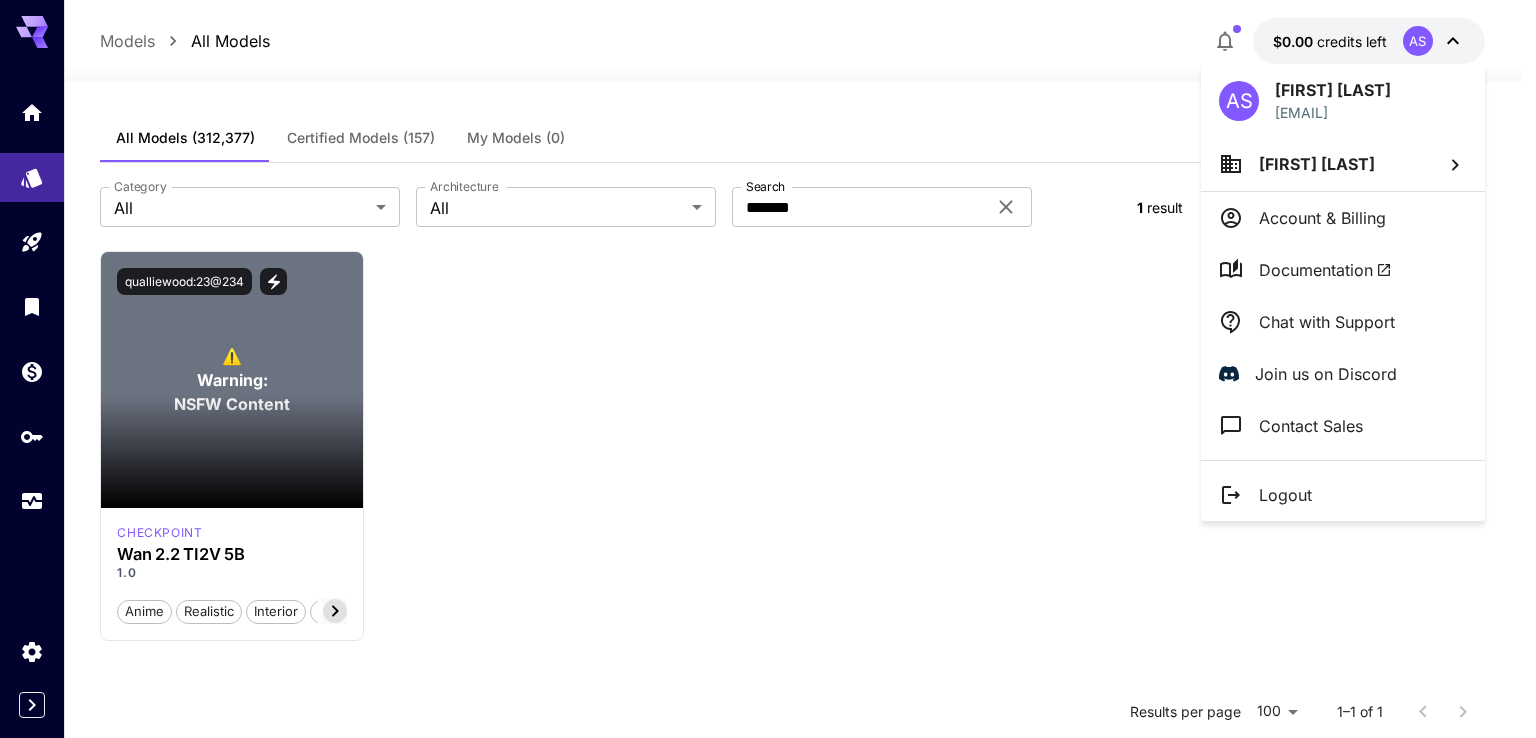 click at bounding box center (768, 369) 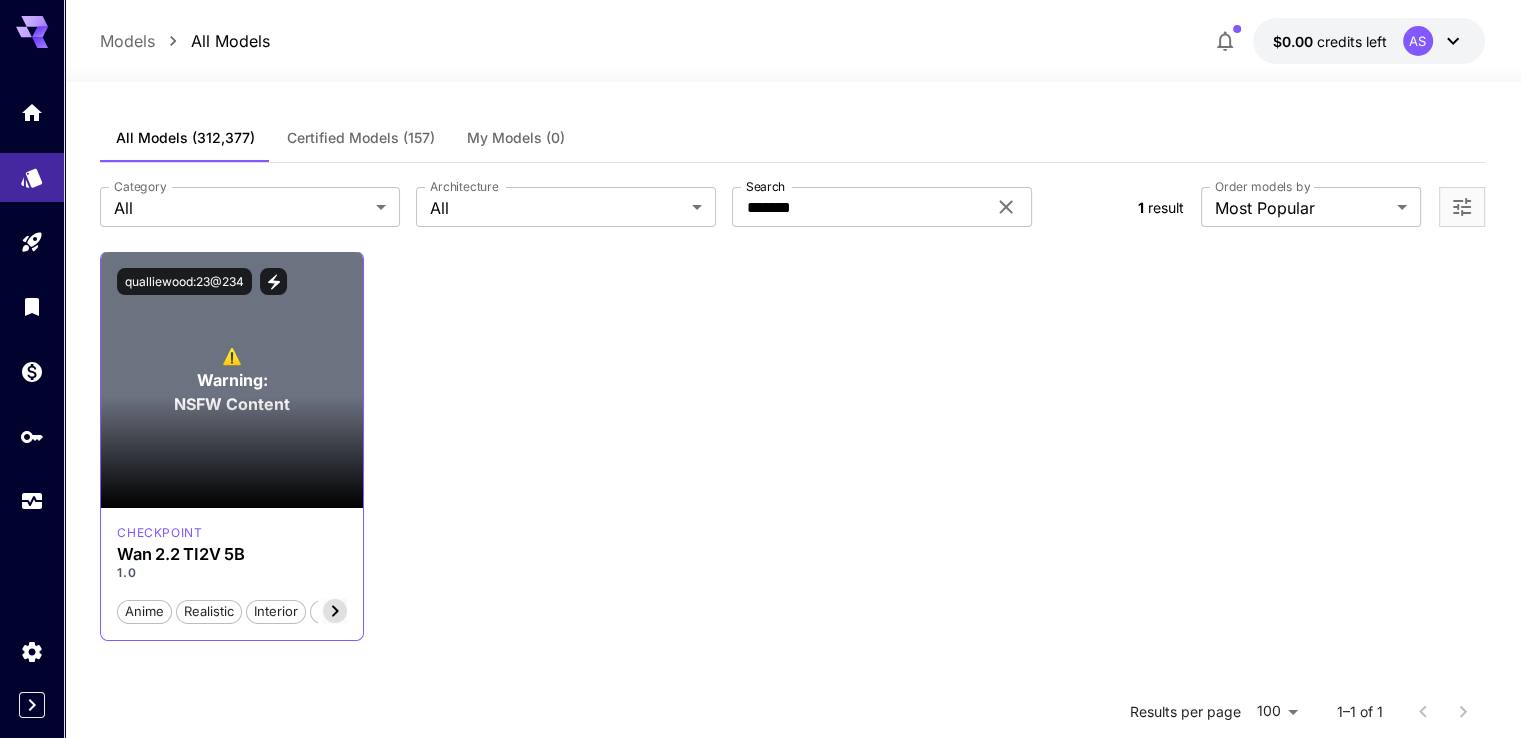 click 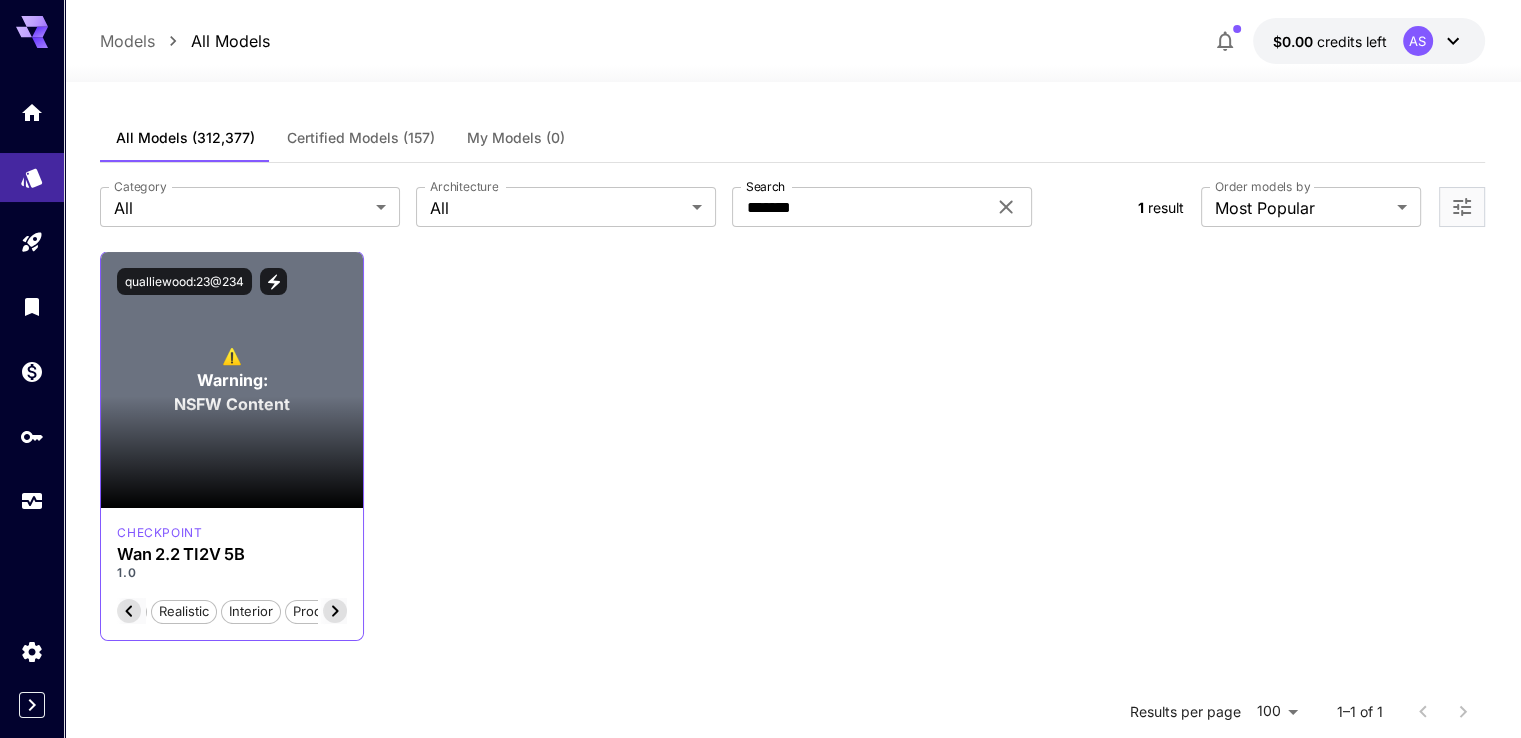 click 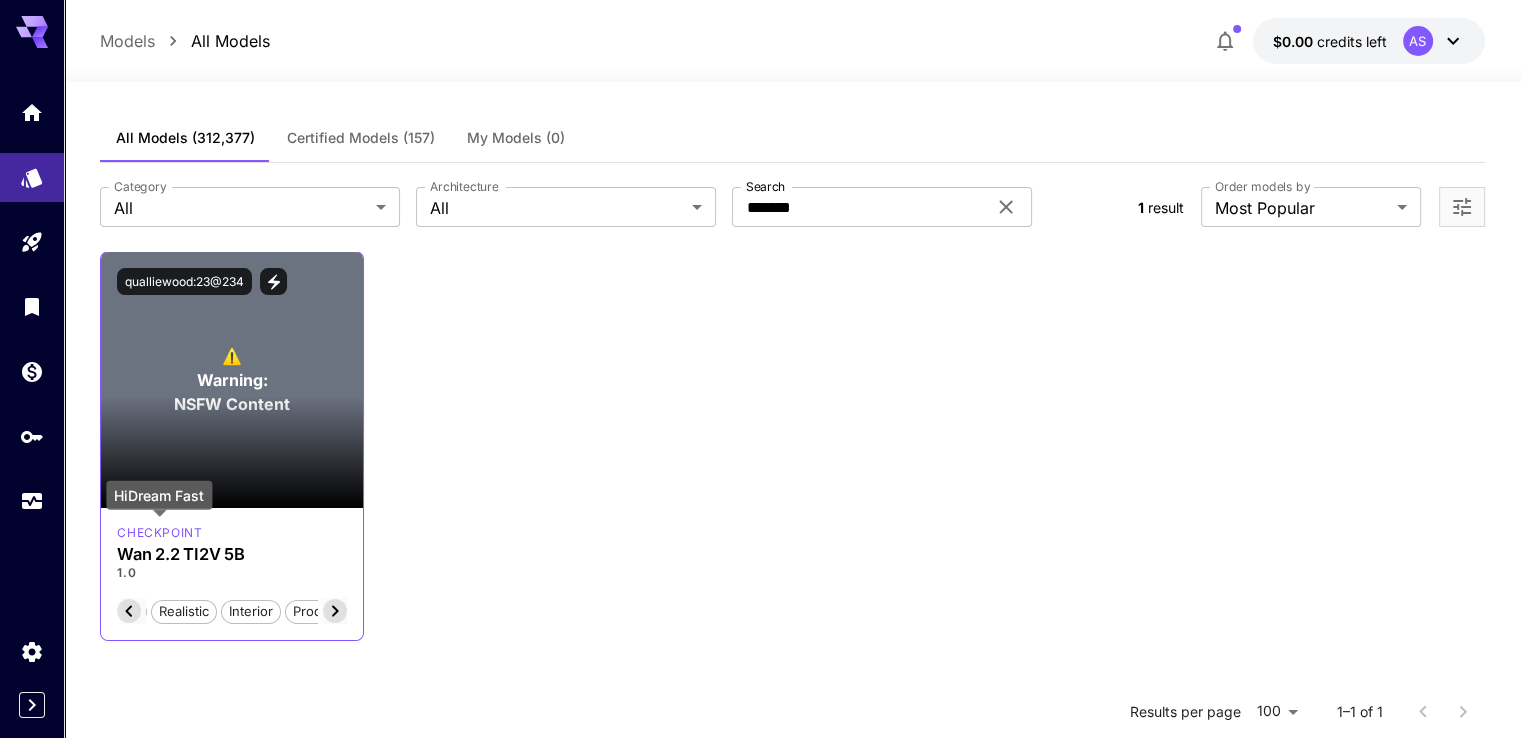 click on "checkpoint" at bounding box center (159, 533) 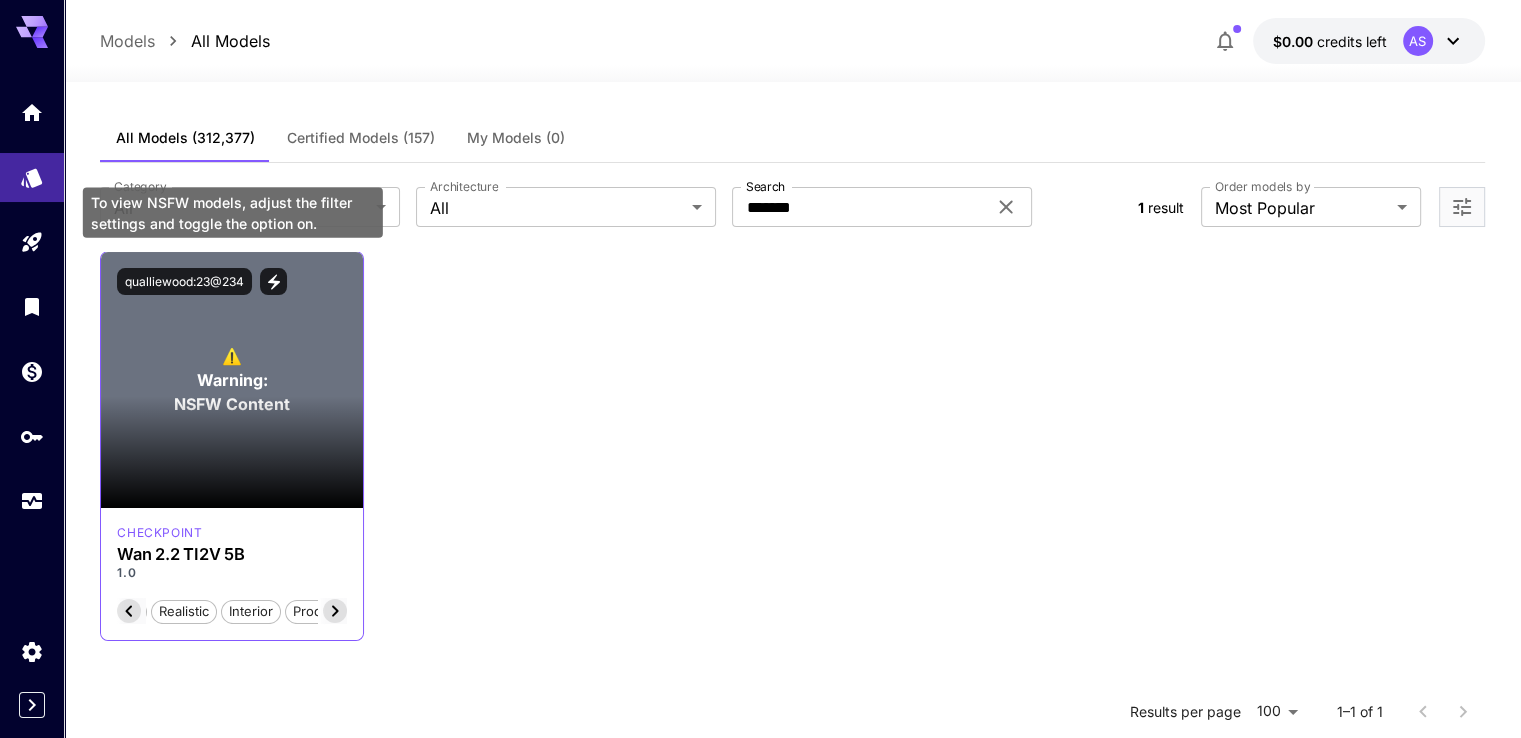 click on "⚠️ Warning: NSFW Content" at bounding box center [232, 380] 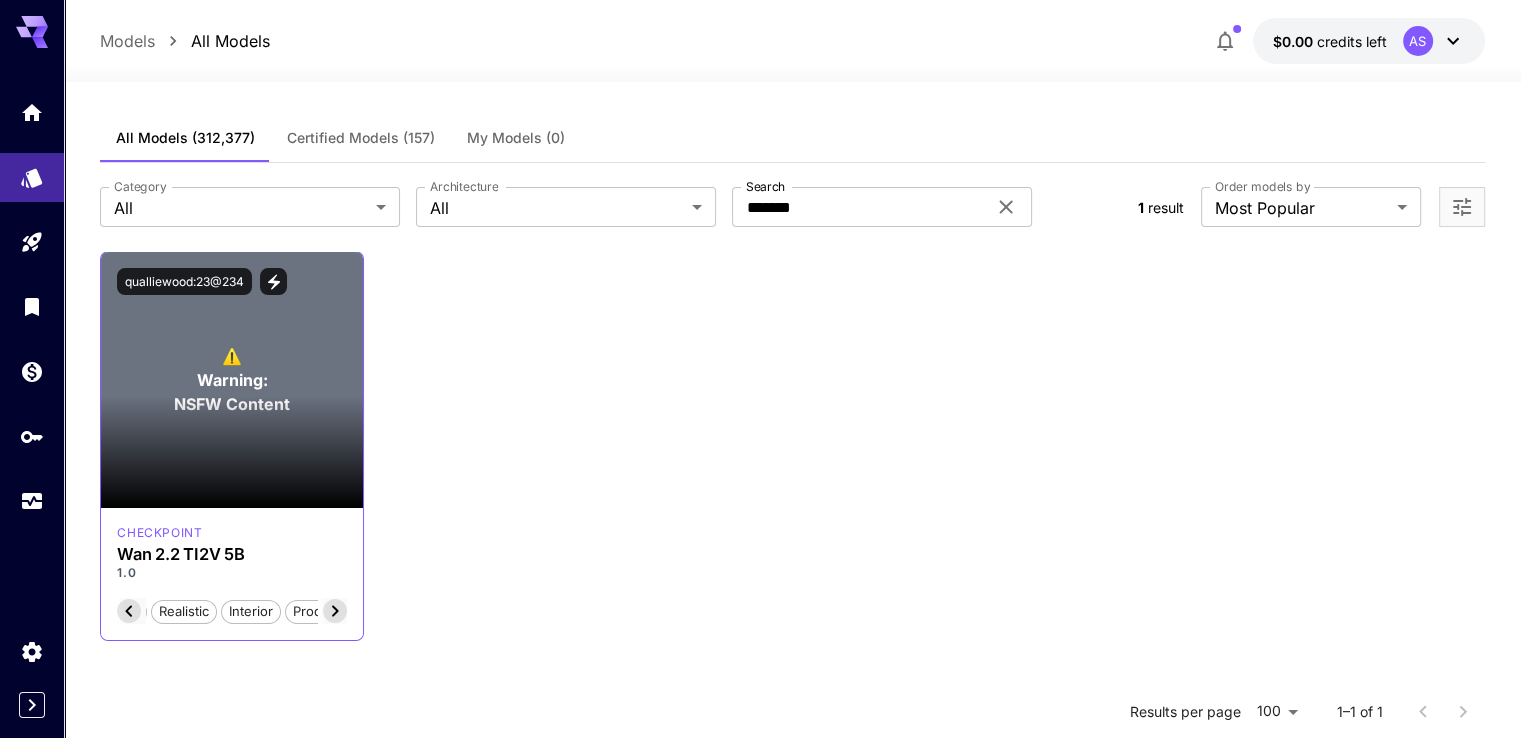 click on "⚠️" at bounding box center (232, 356) 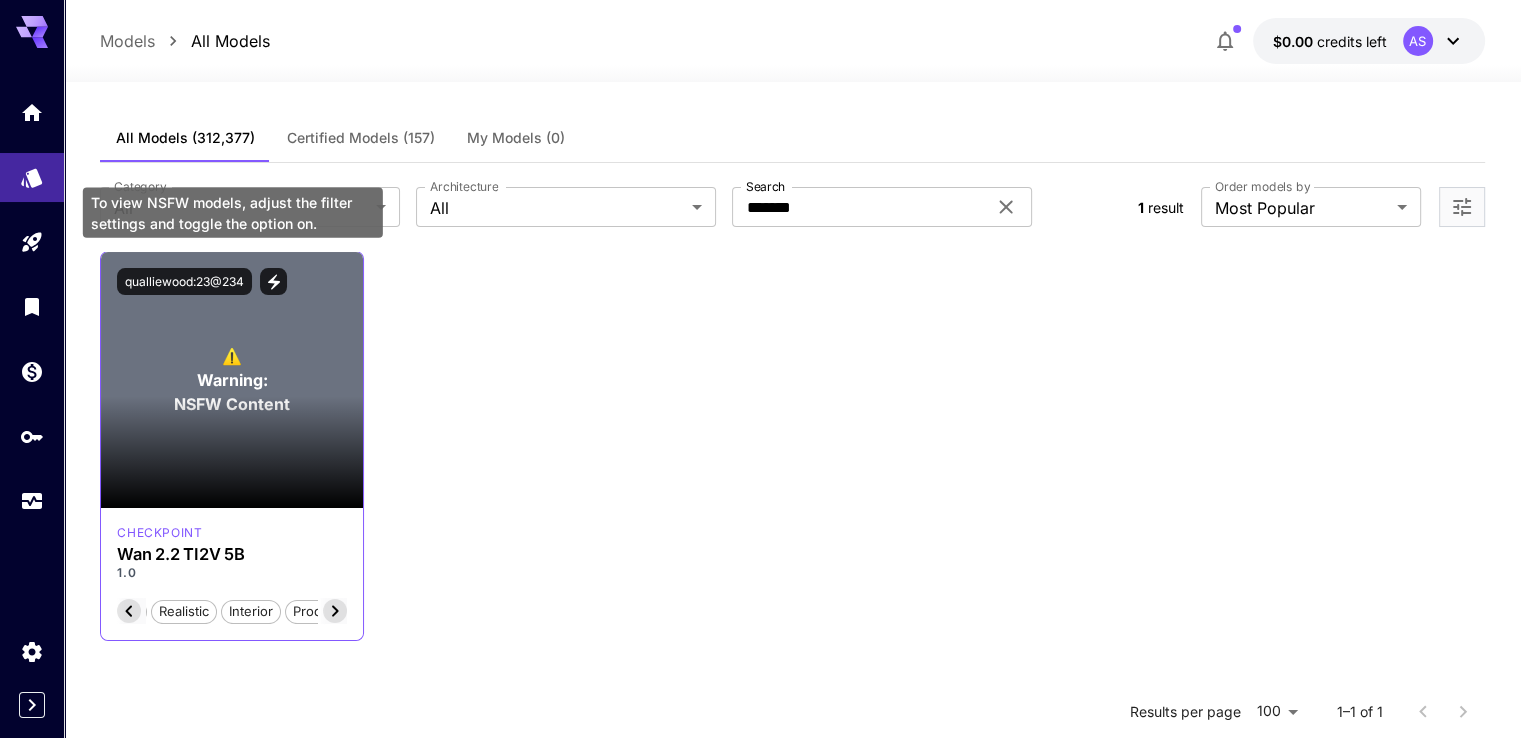 click on "⚠️" at bounding box center (232, 356) 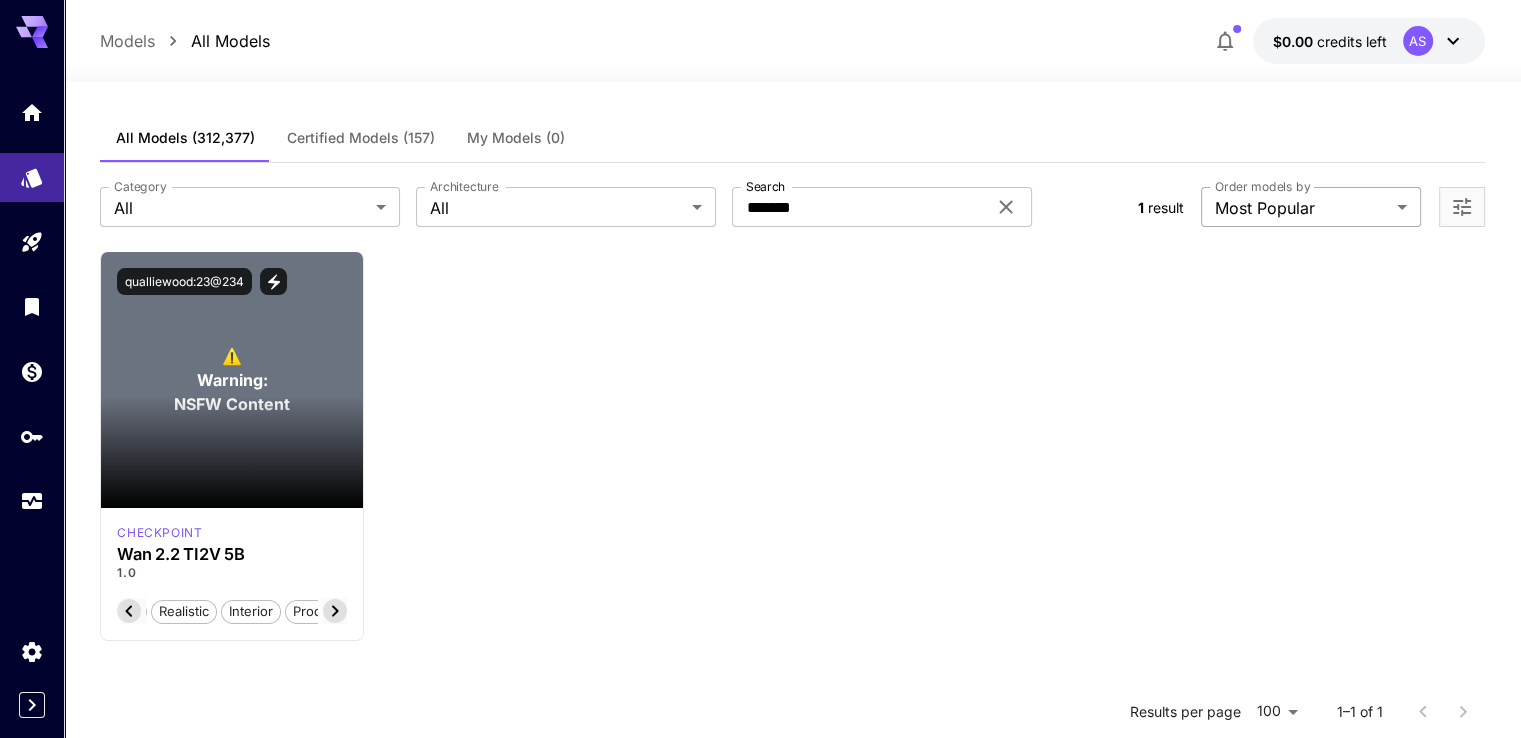click on "**********" at bounding box center (760, 550) 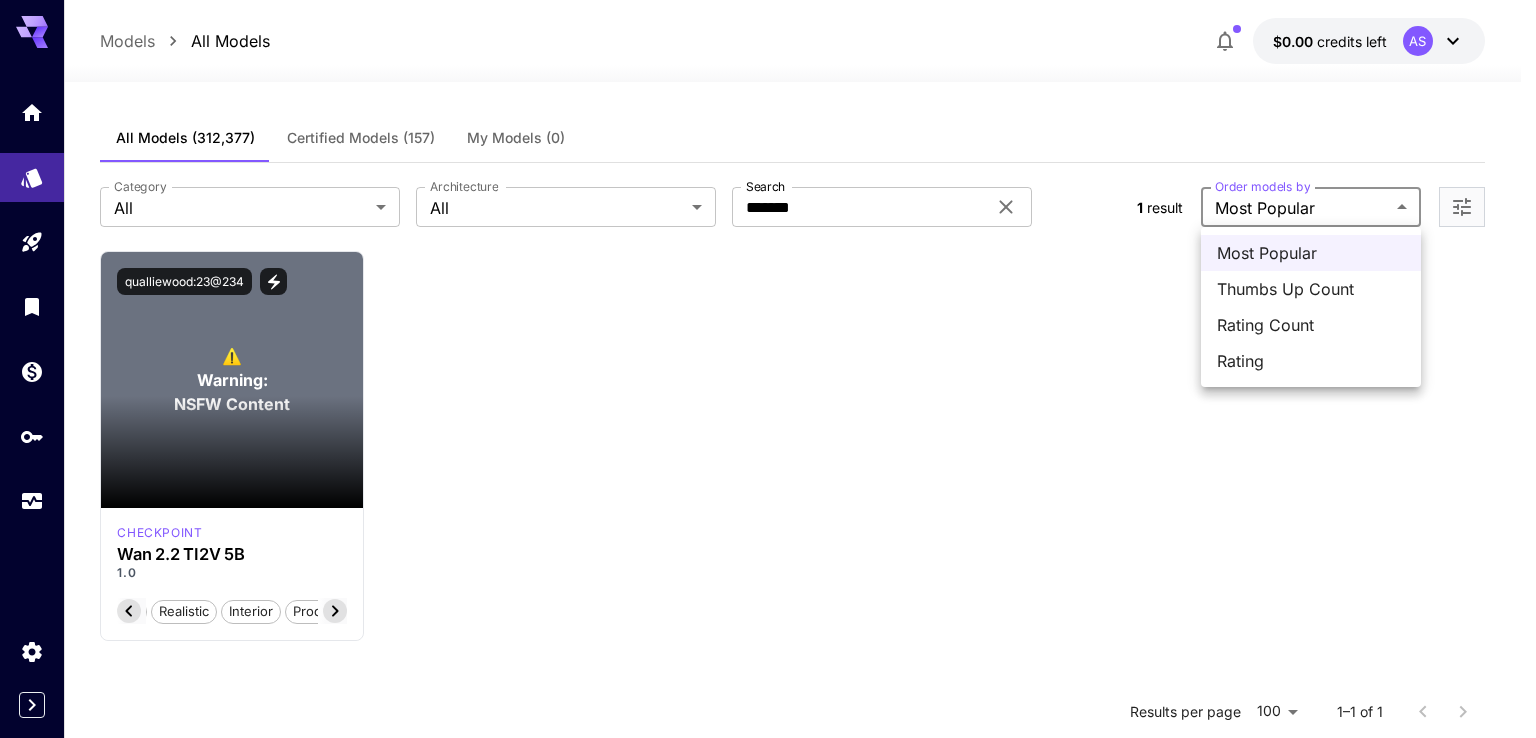 click at bounding box center [768, 369] 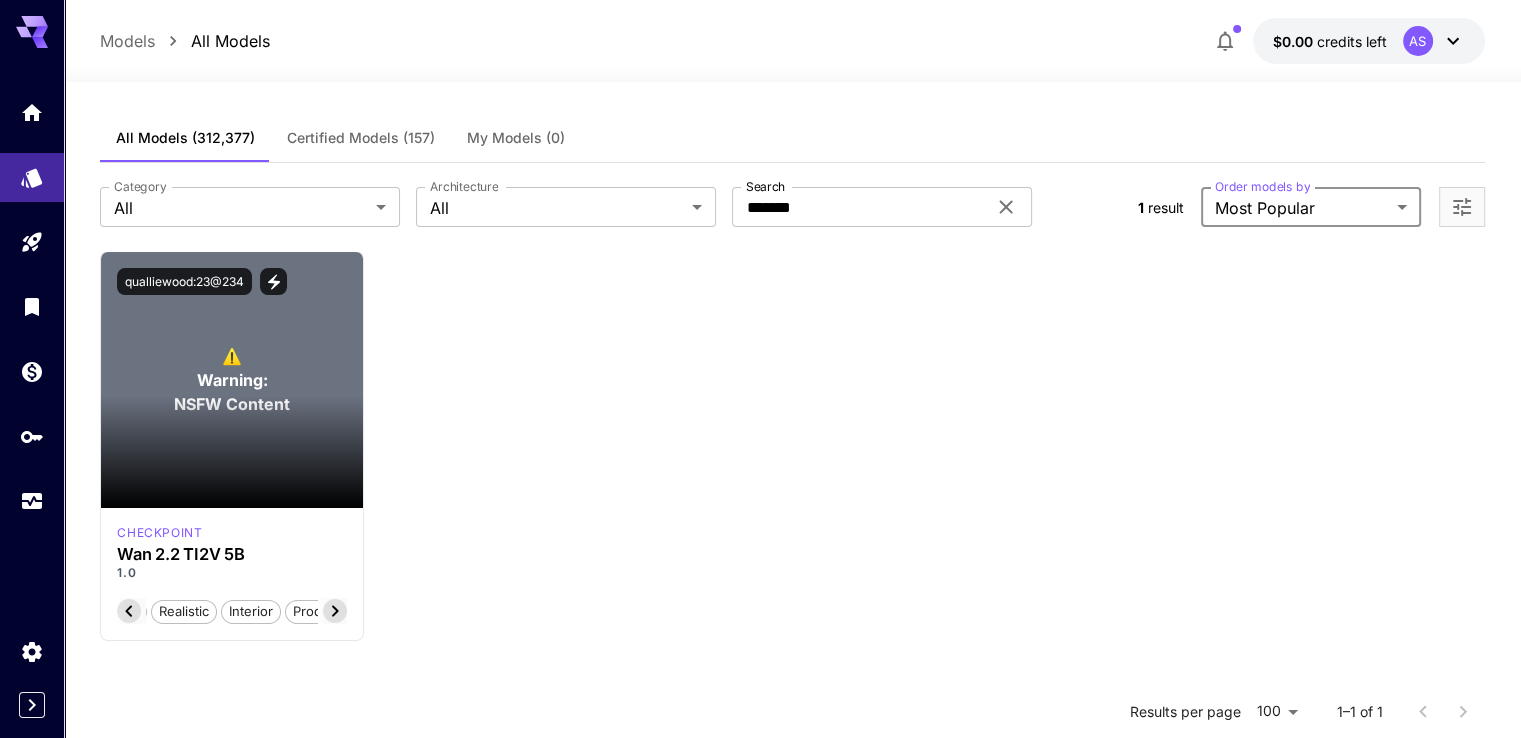 click at bounding box center [1462, 207] 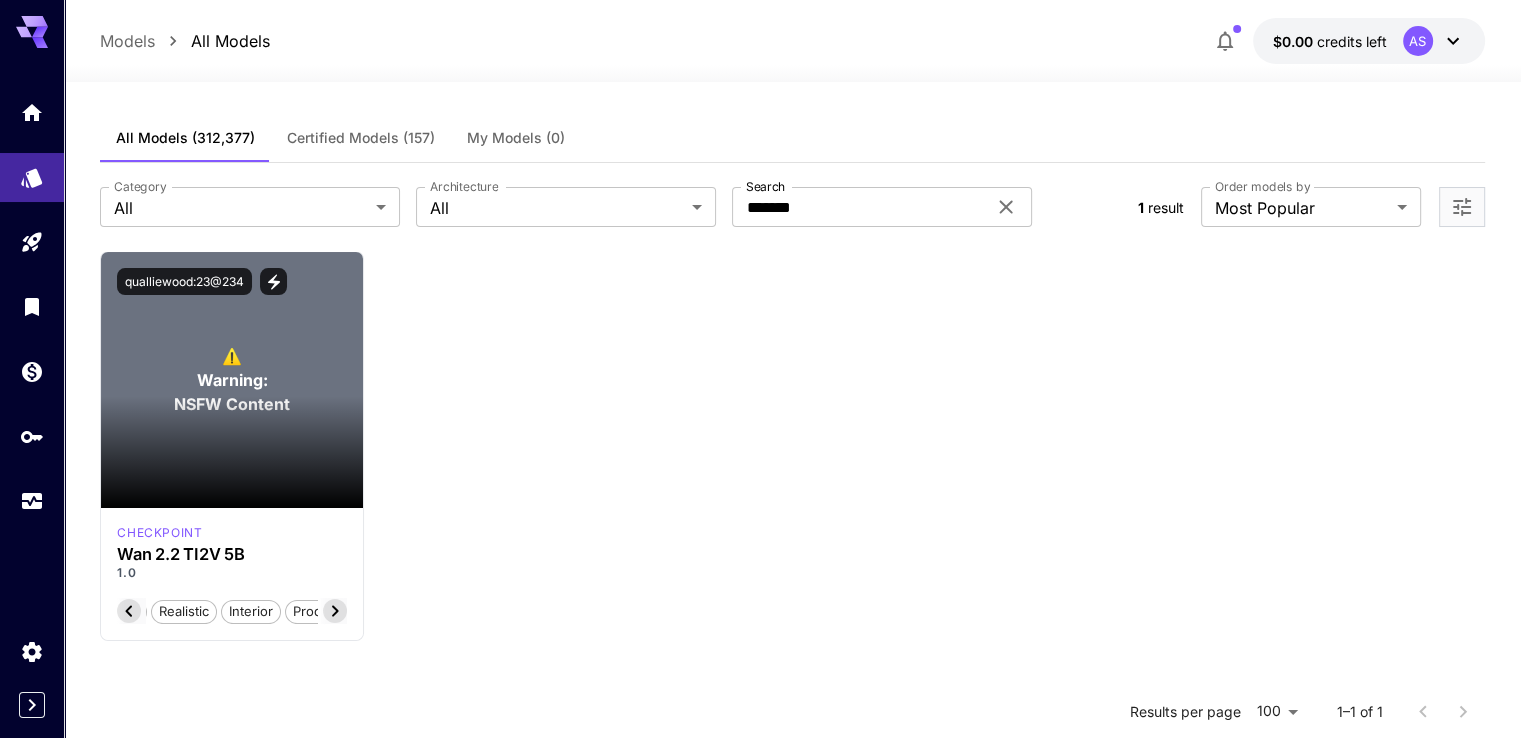 click 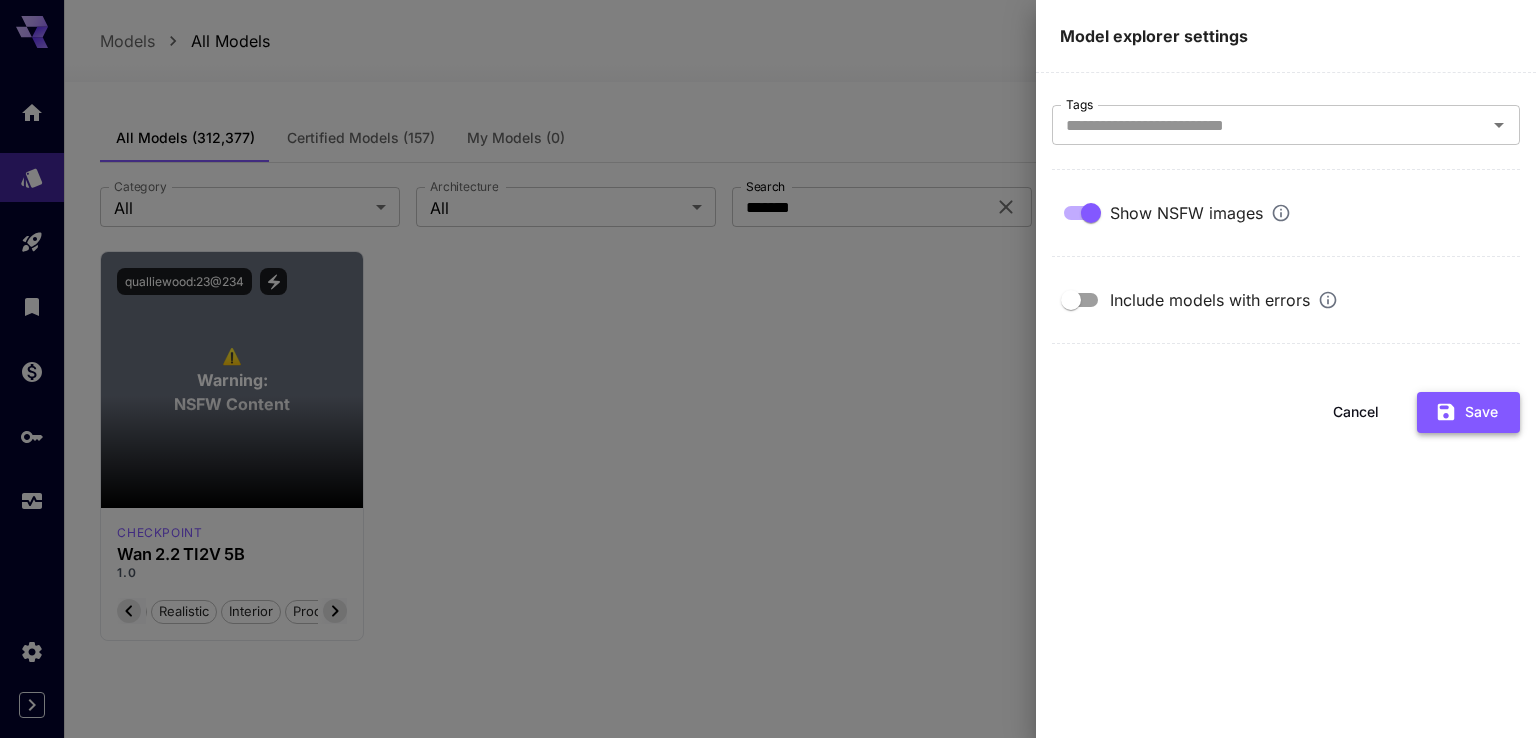 click on "Save" at bounding box center (1468, 412) 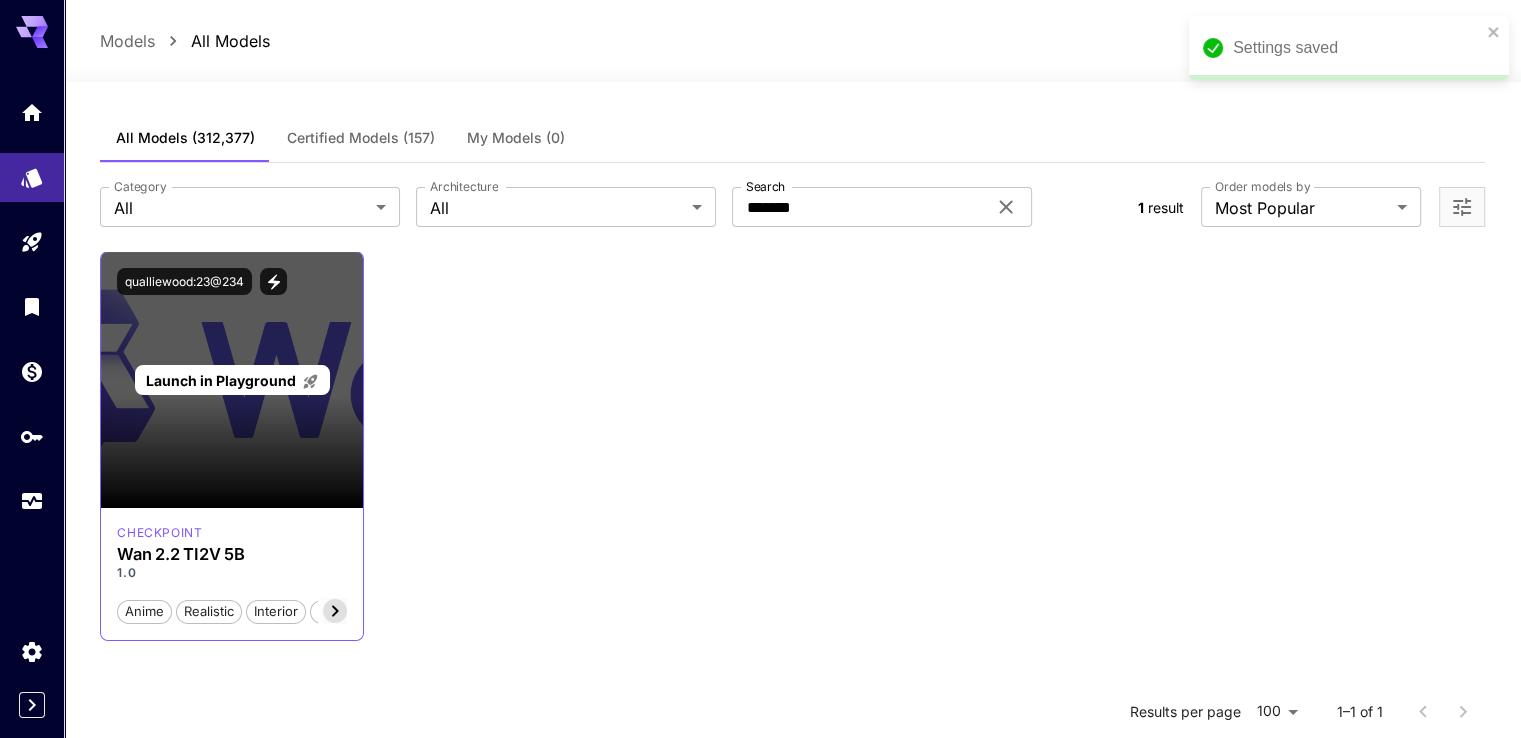 click on "Launch in Playground" at bounding box center (221, 380) 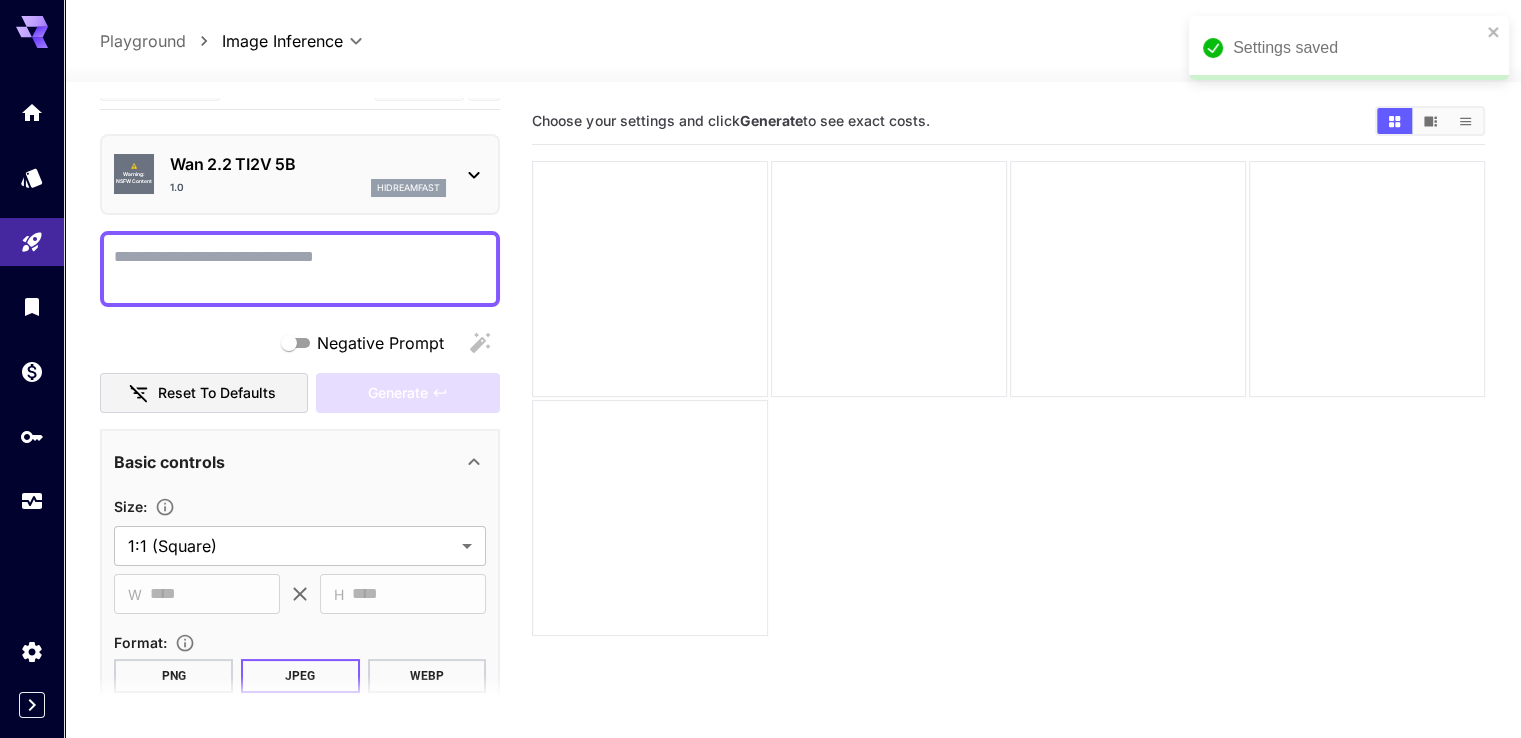 scroll, scrollTop: 0, scrollLeft: 0, axis: both 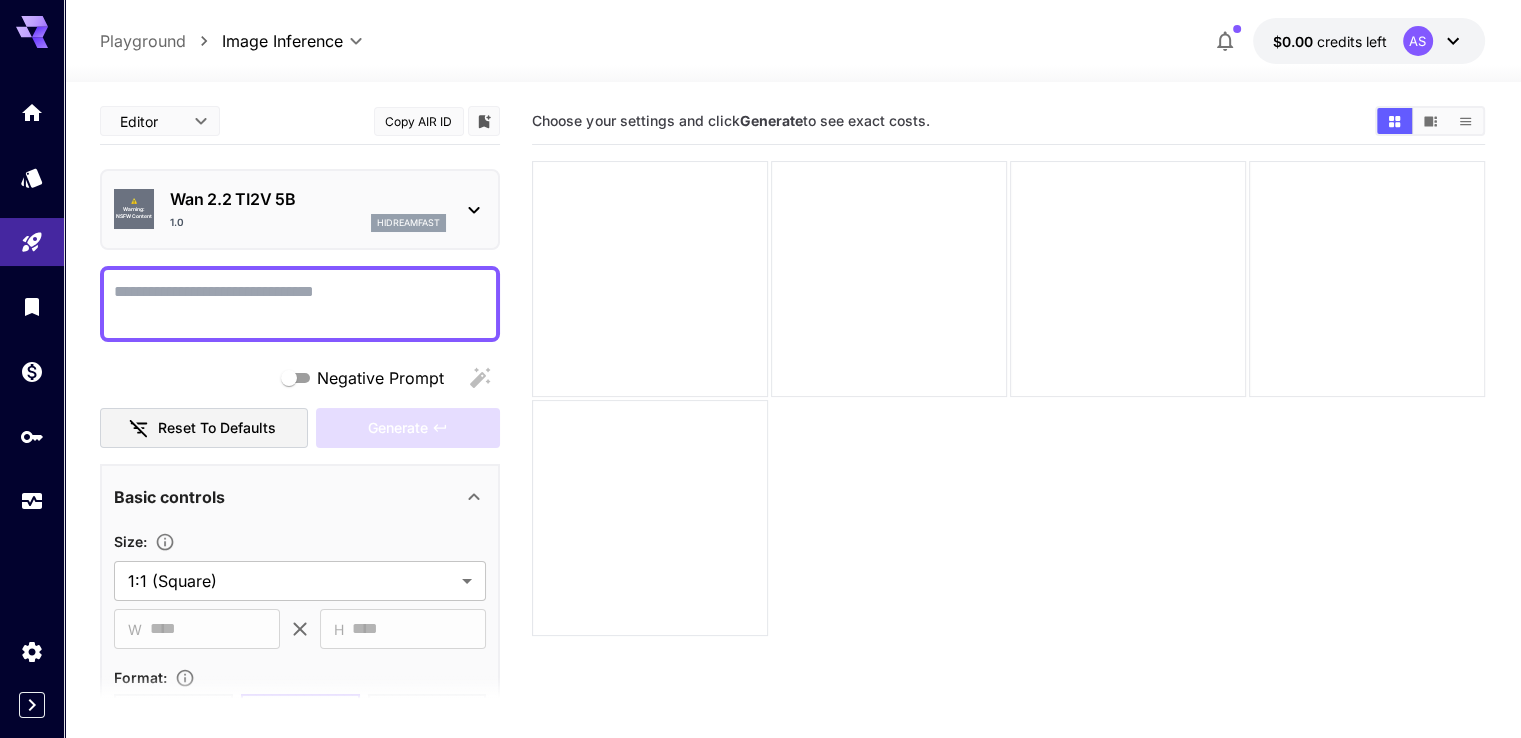 click 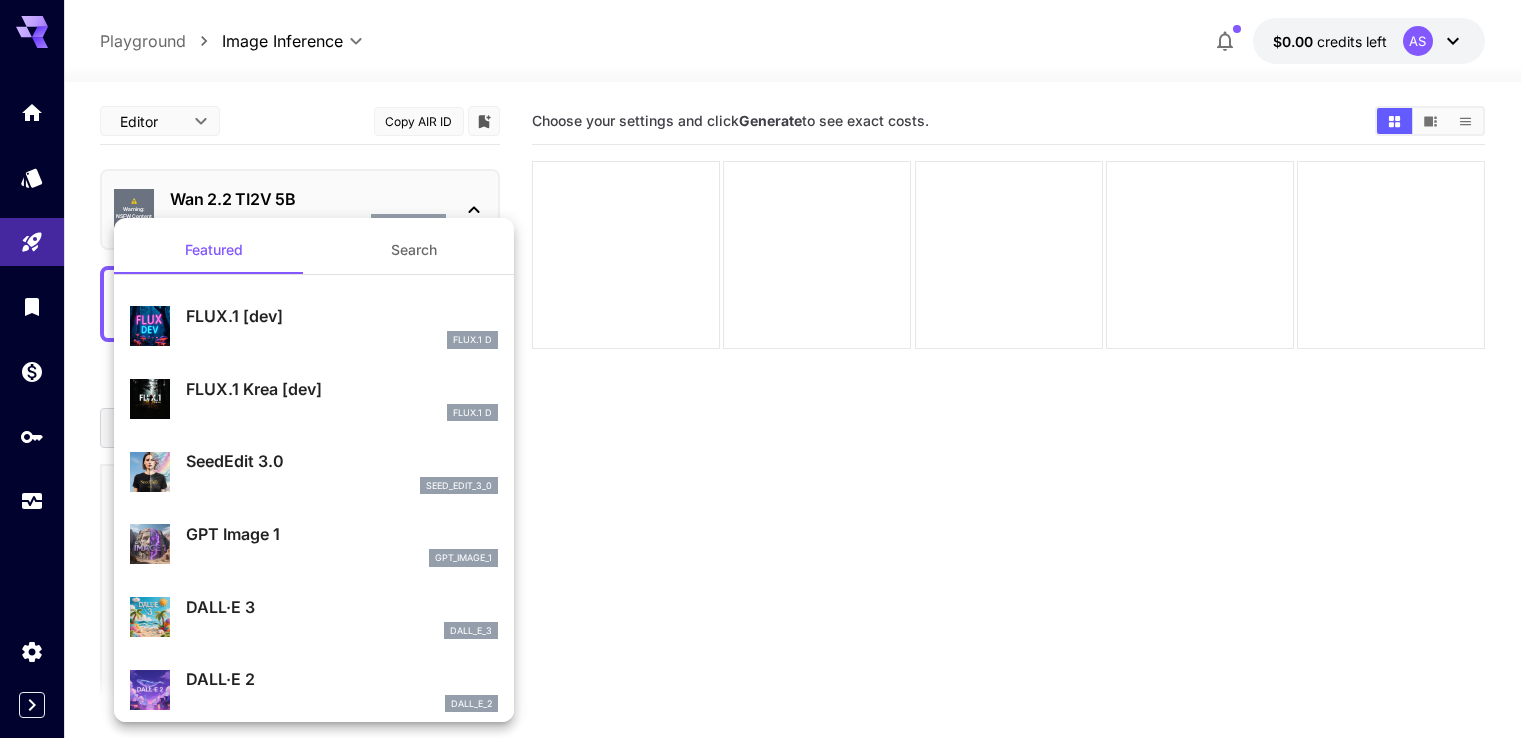 click at bounding box center [768, 369] 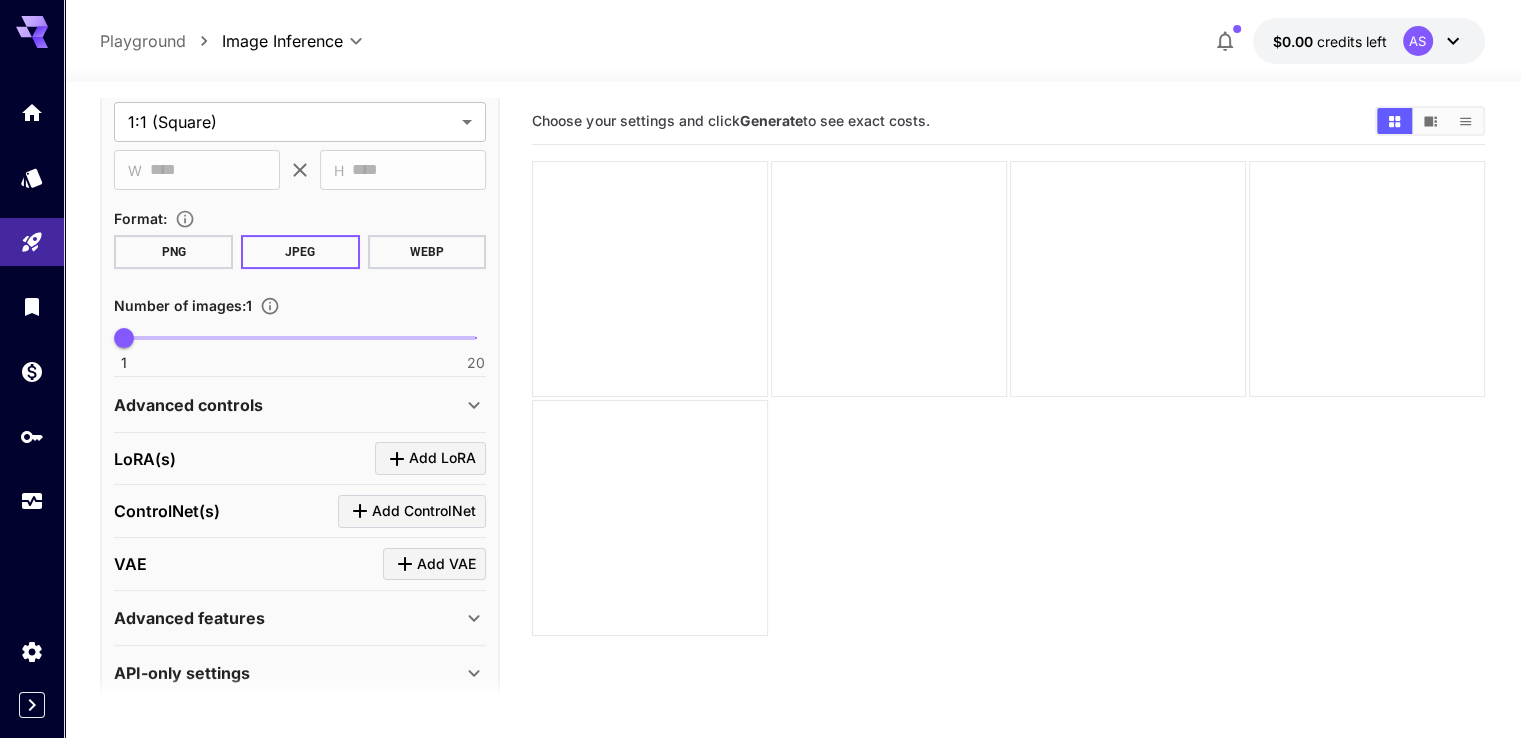 scroll, scrollTop: 480, scrollLeft: 0, axis: vertical 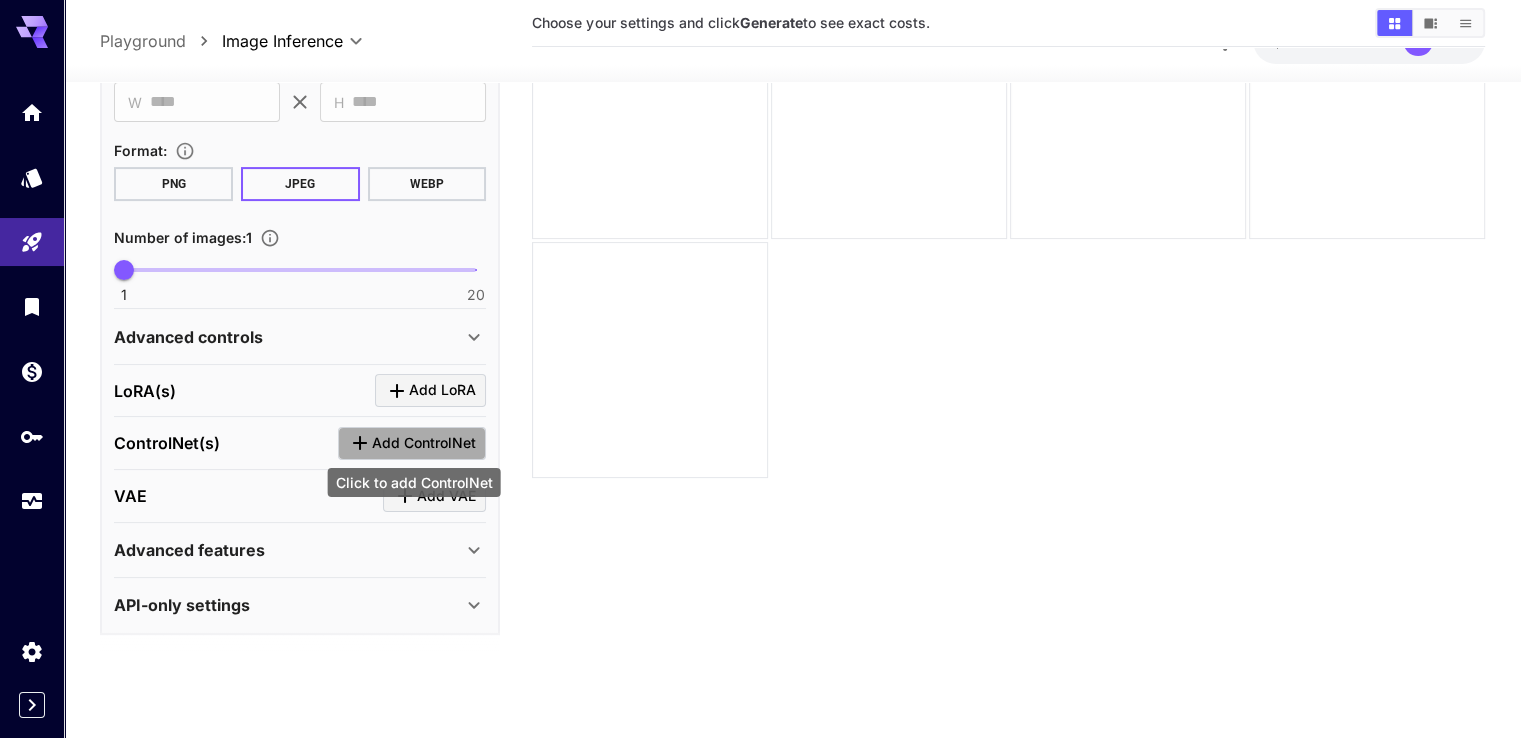 click on "Add ControlNet" at bounding box center [424, 443] 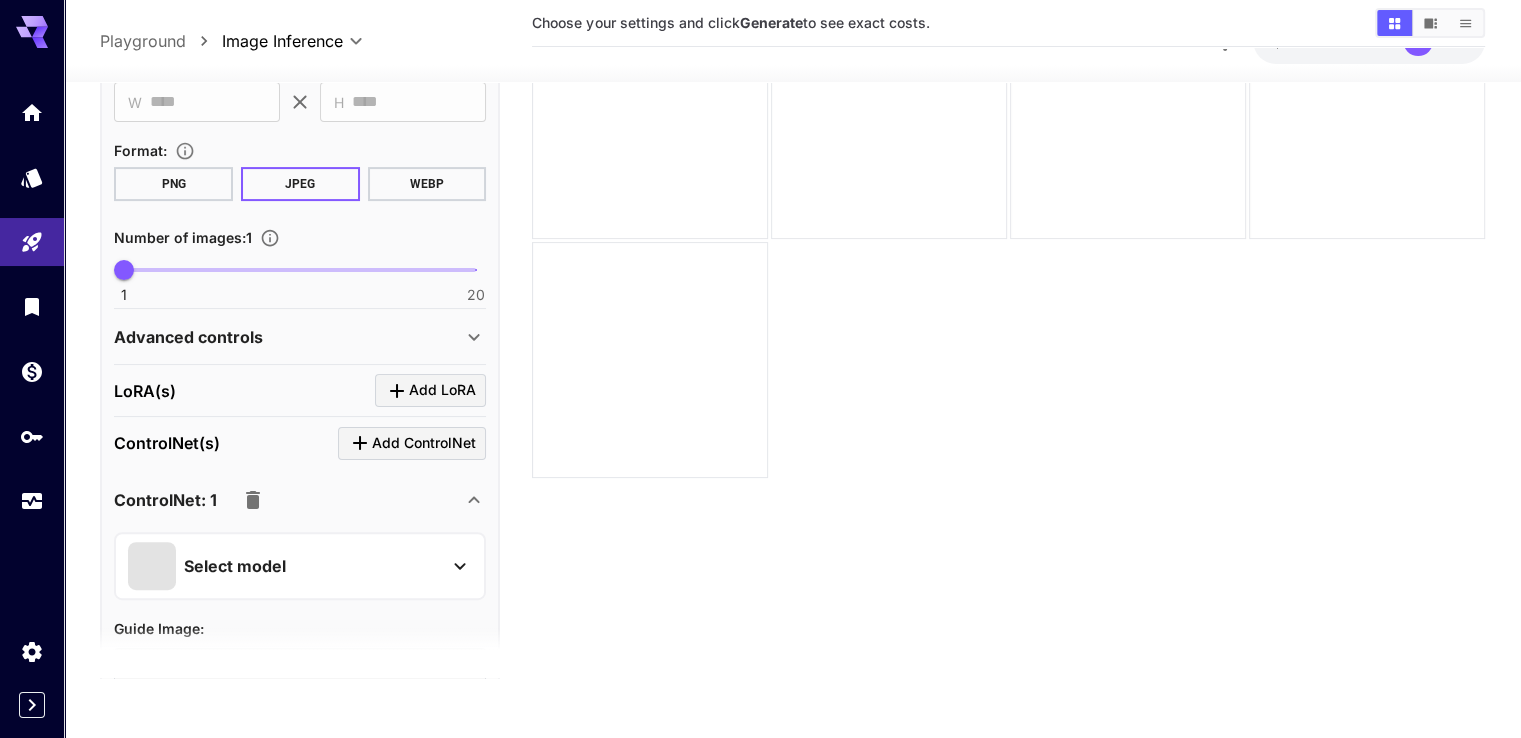 click on "Select model" at bounding box center (284, 565) 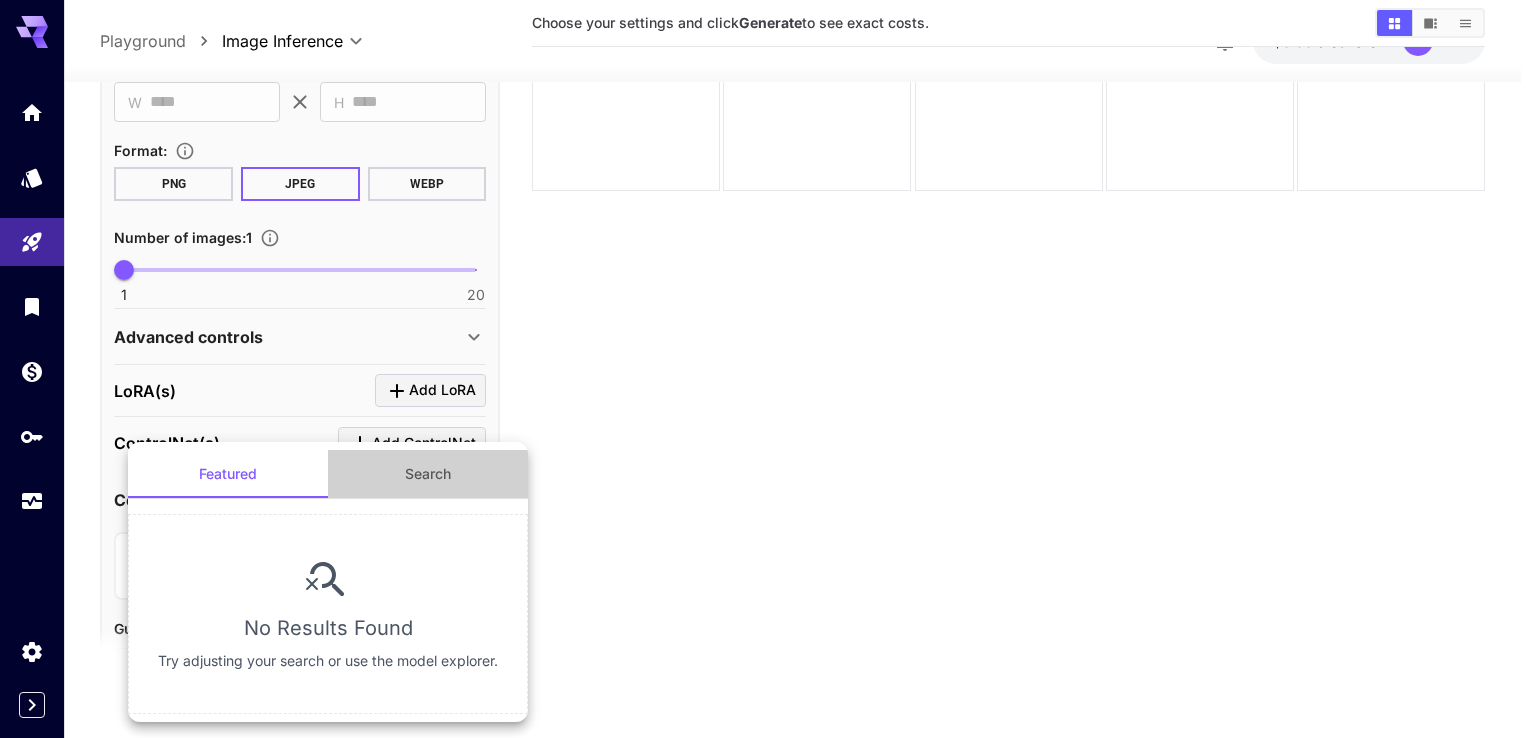 click on "Search" at bounding box center (428, 474) 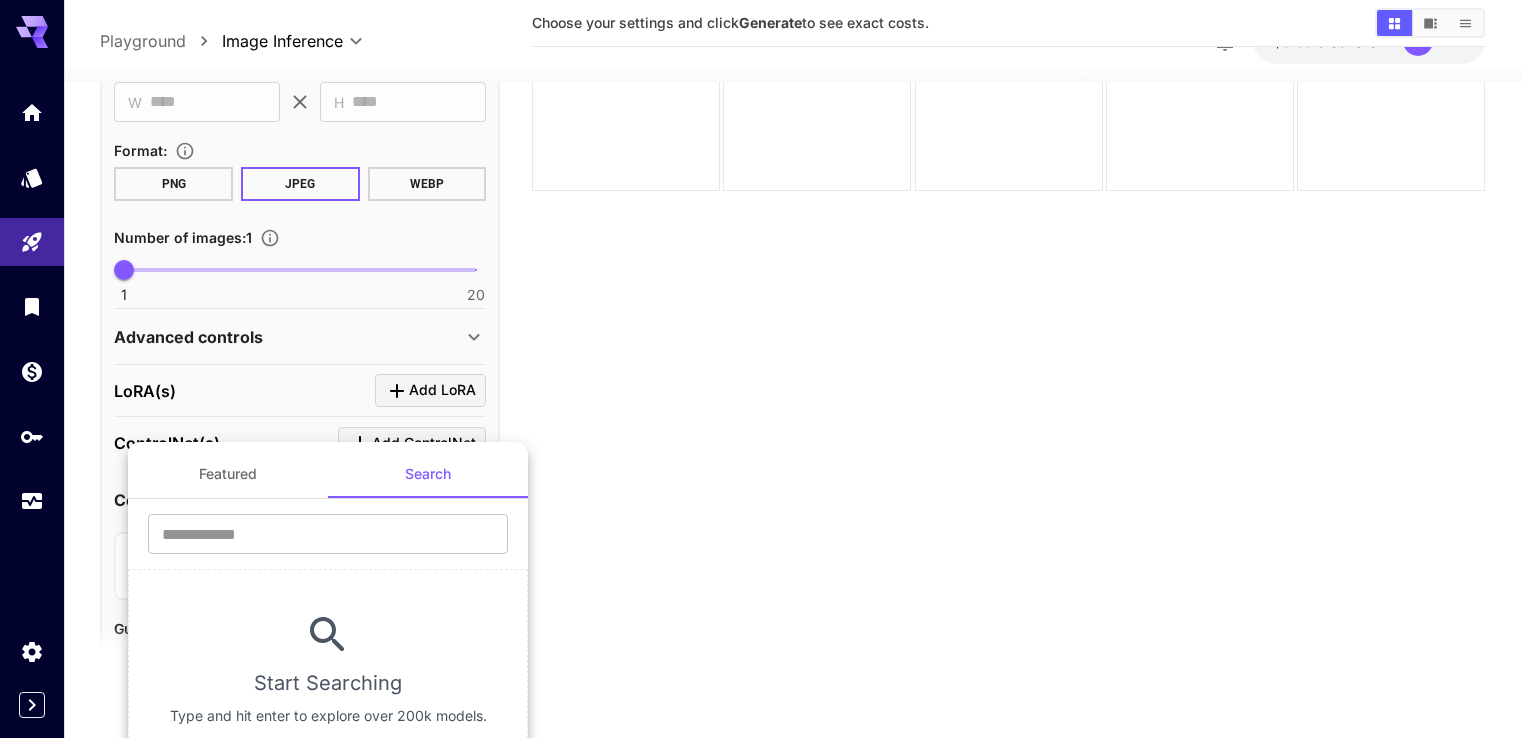 click on "Featured" at bounding box center [228, 474] 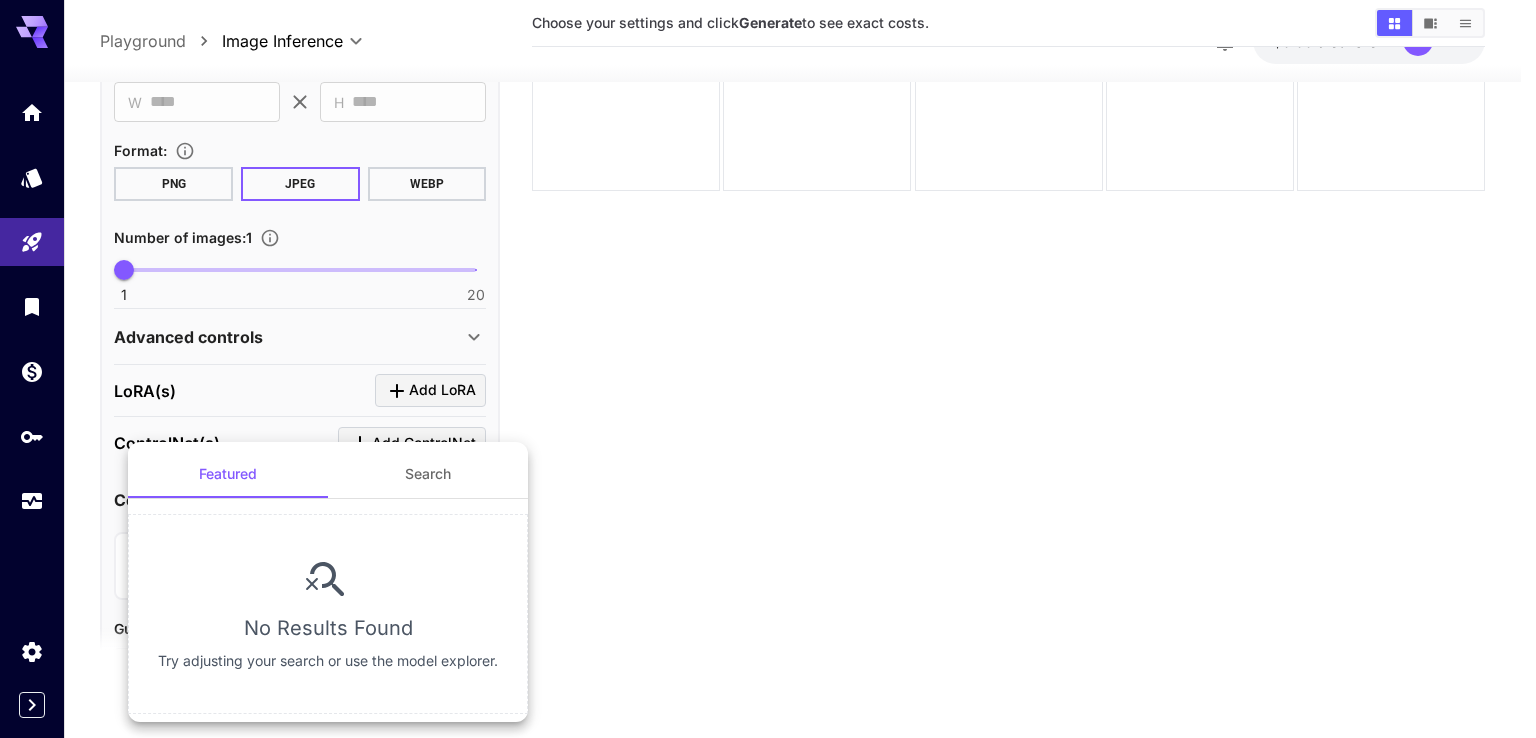 click at bounding box center (768, 369) 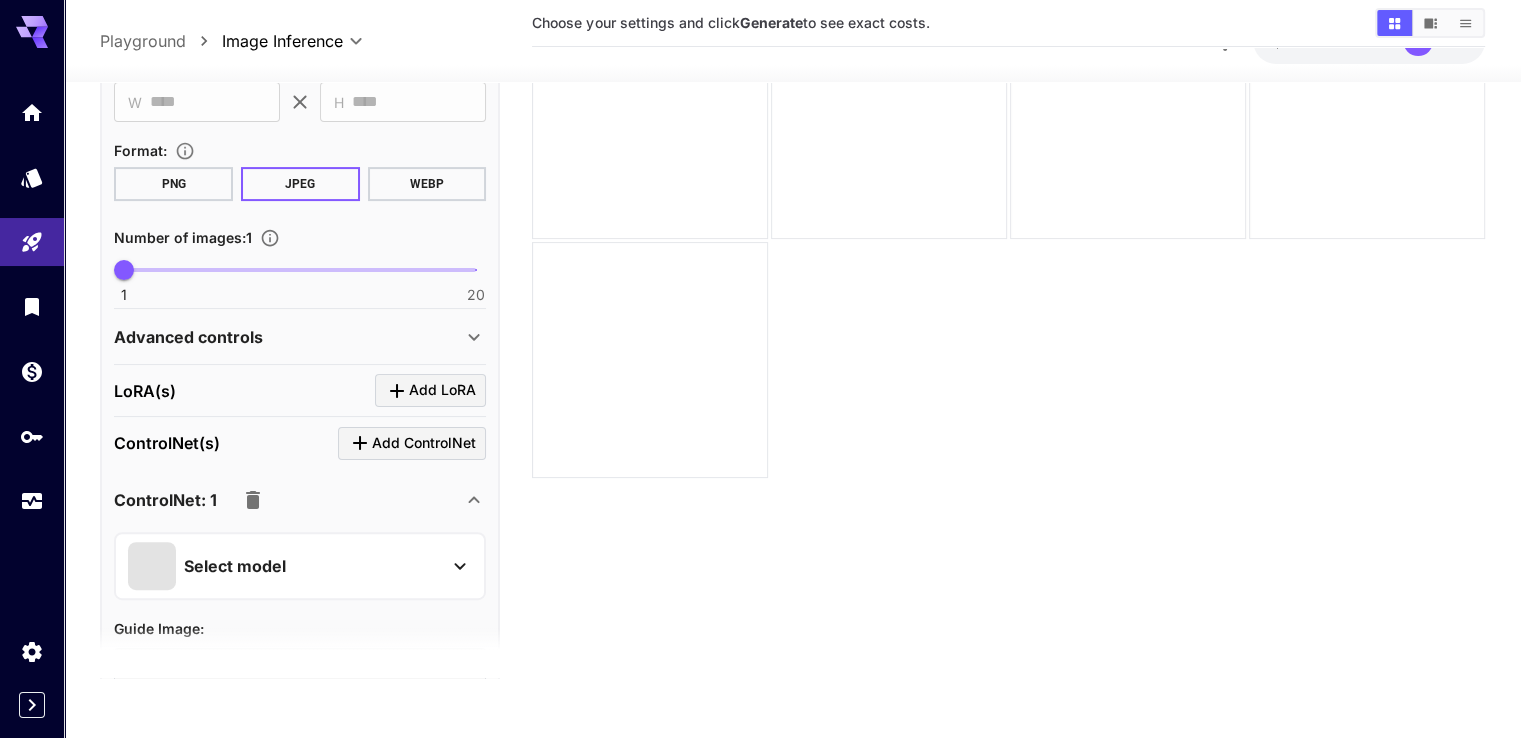 click on "ControlNet: 1" at bounding box center (288, 499) 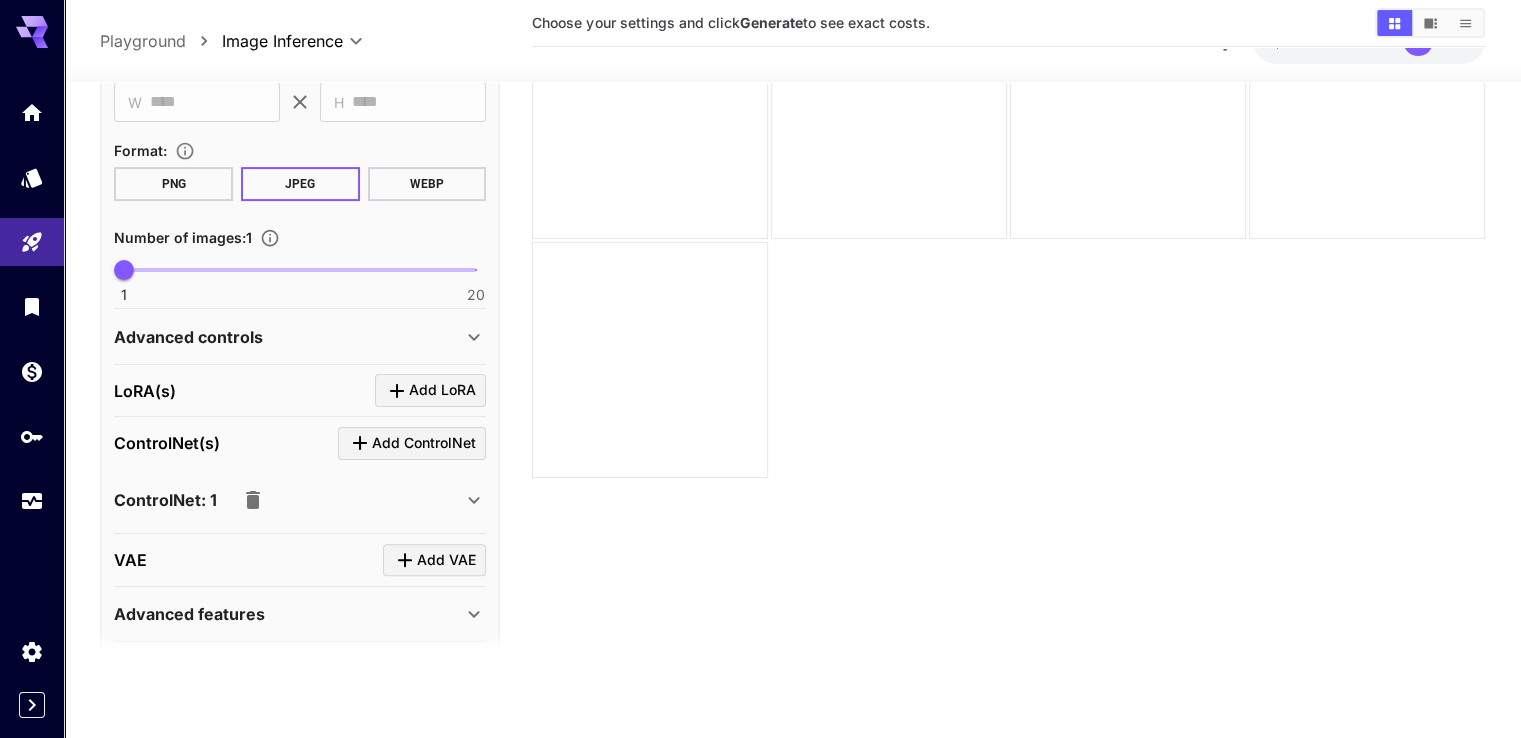 click 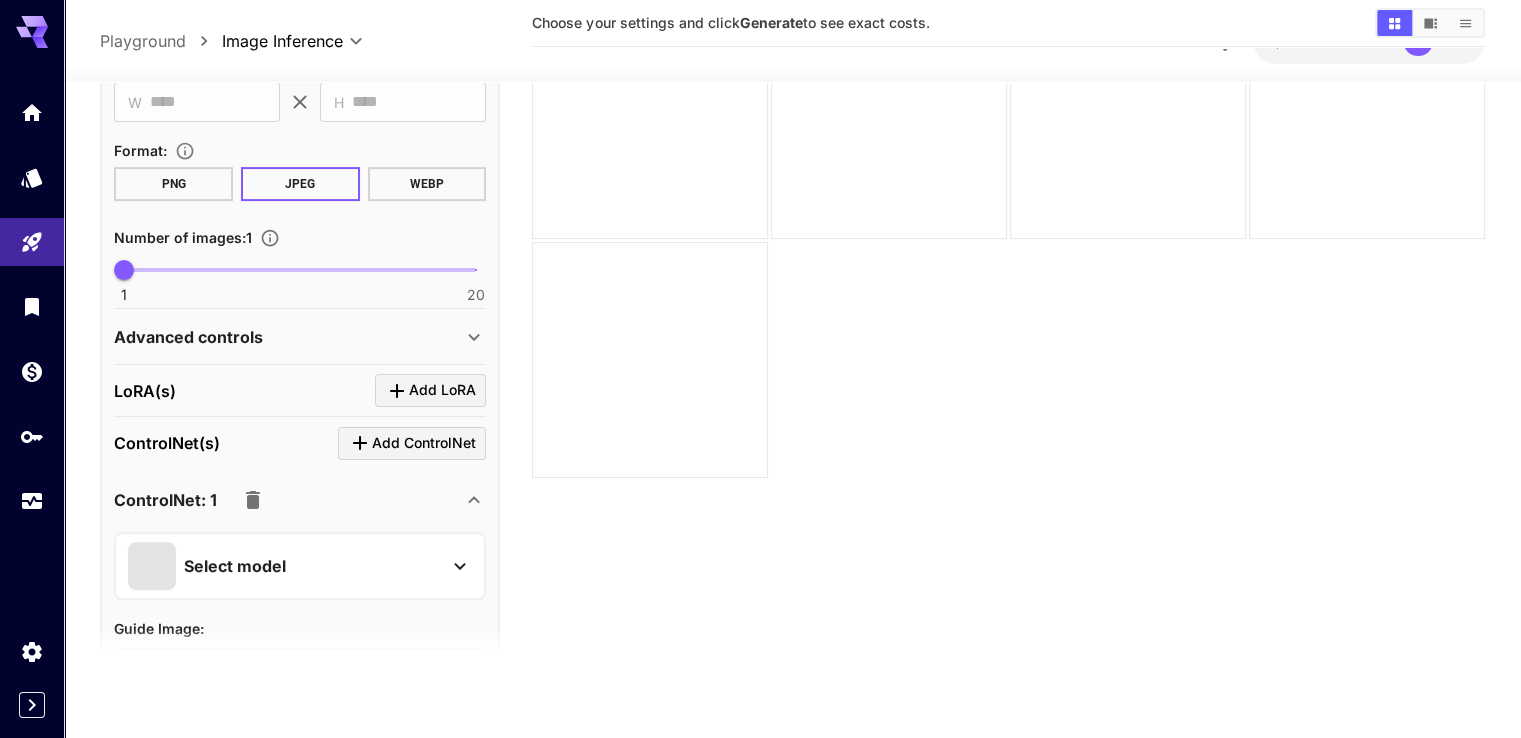 click 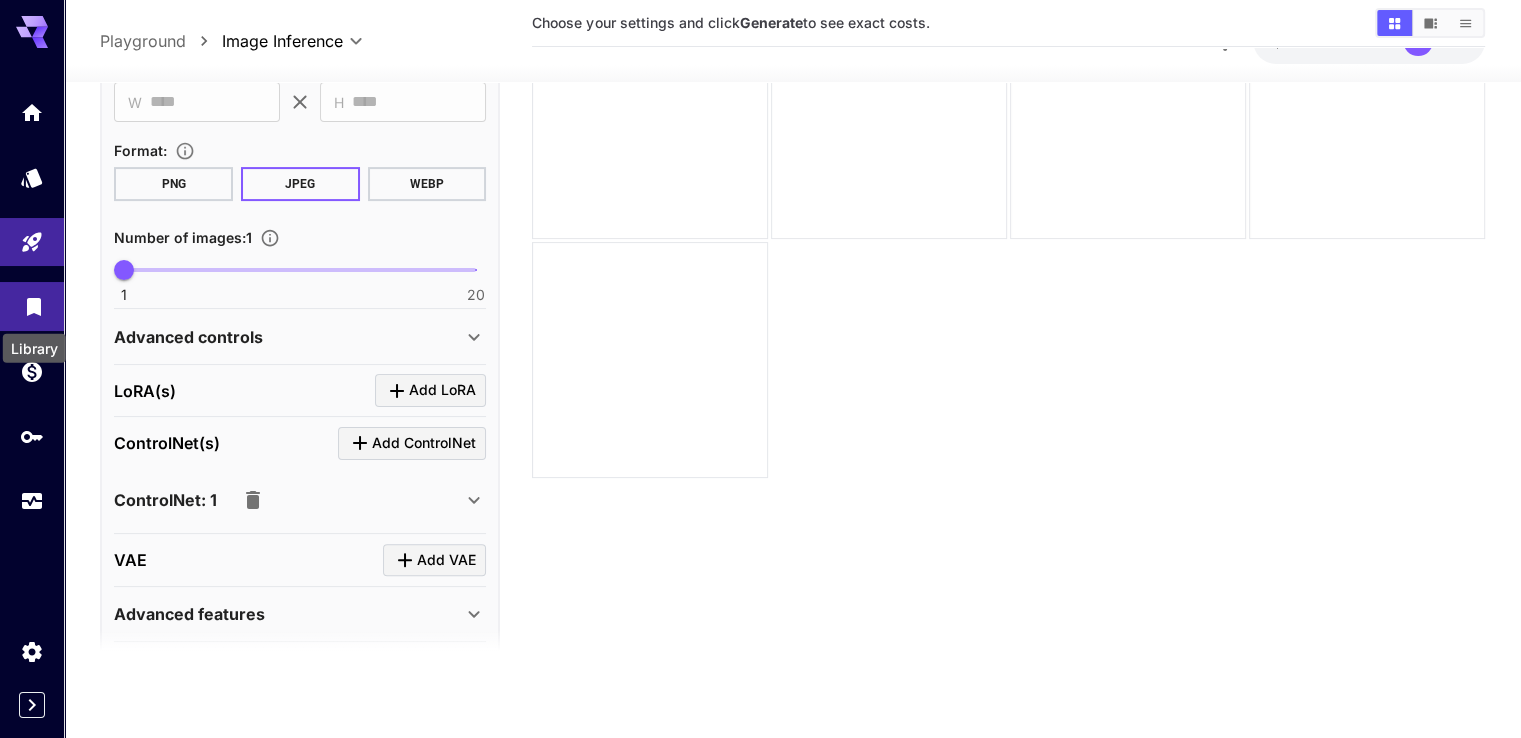 click 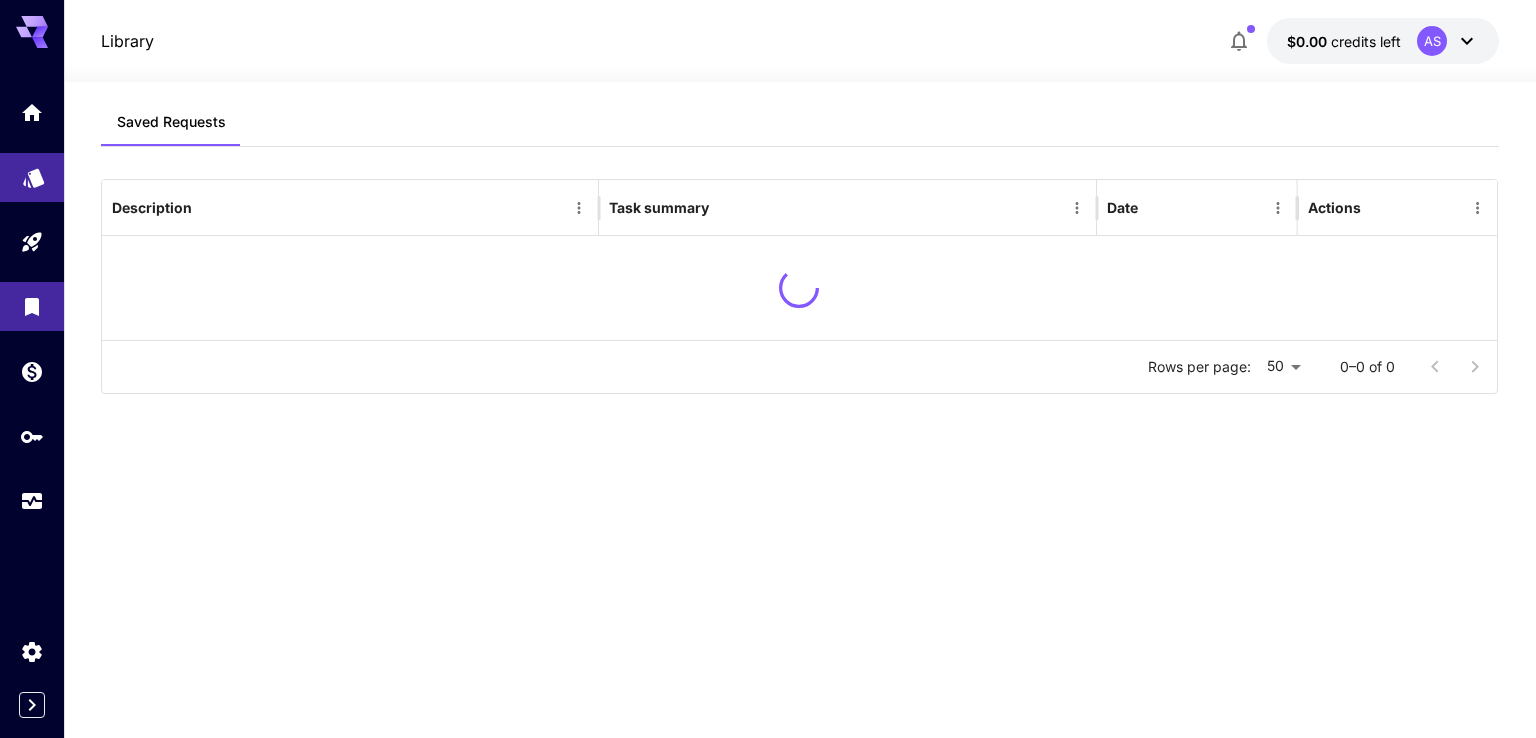 click at bounding box center [32, 177] 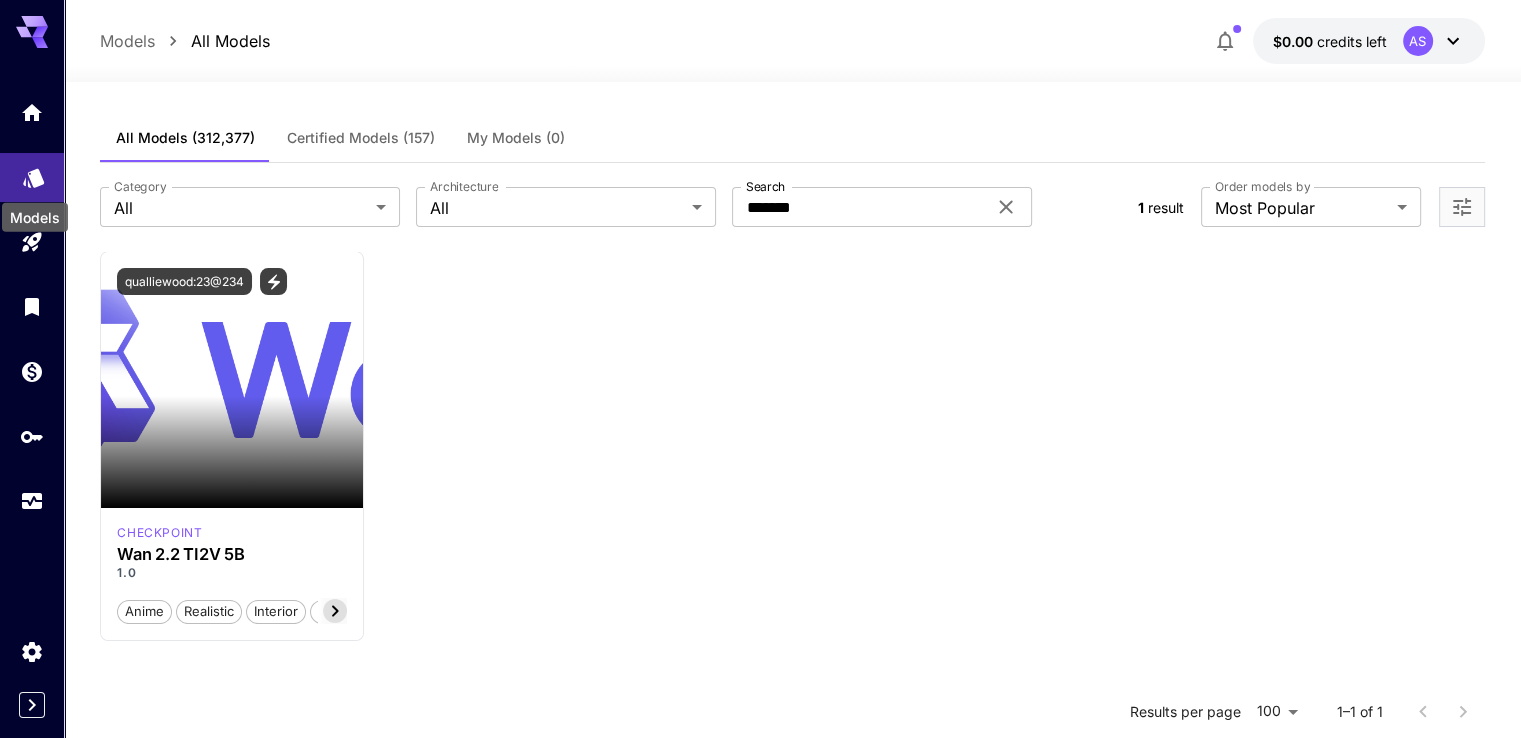 click 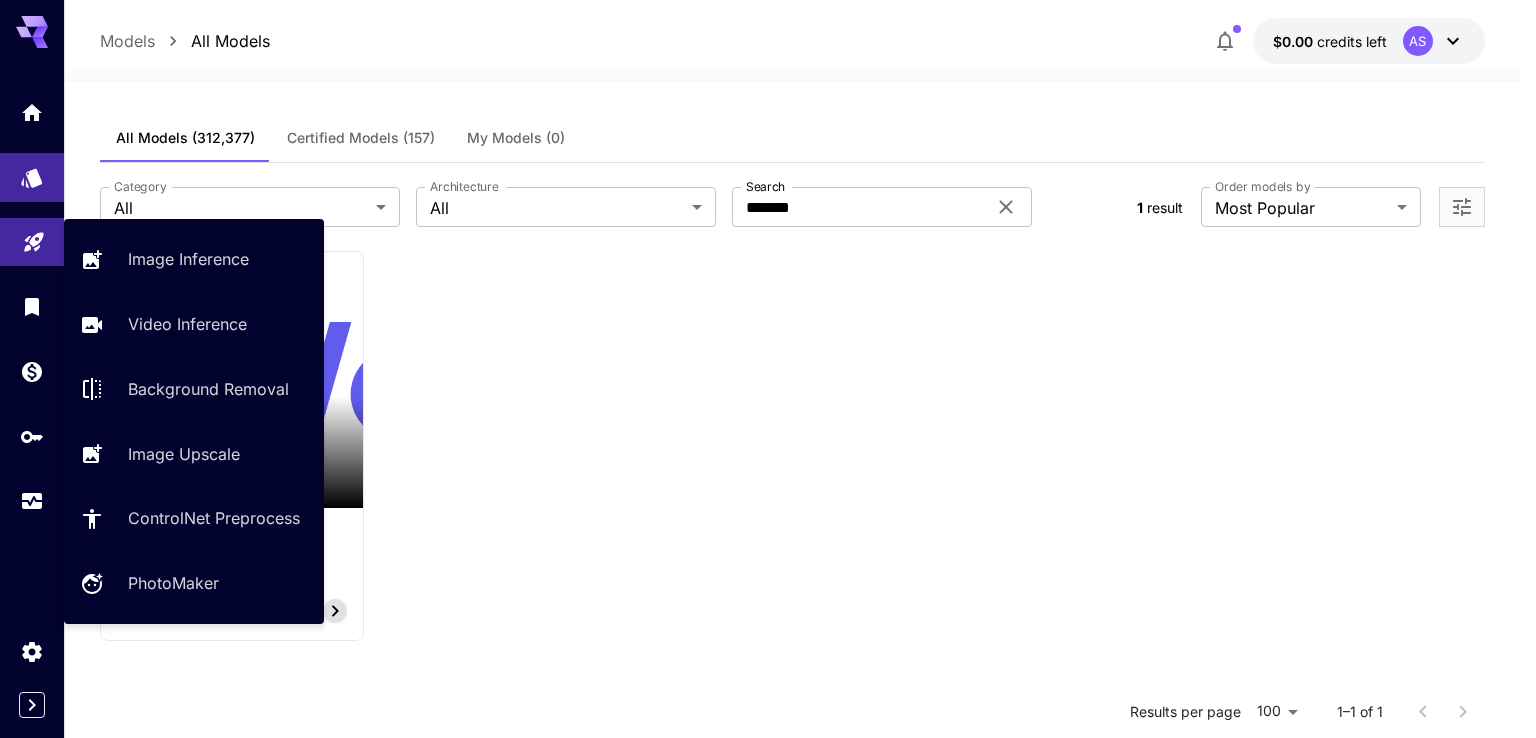 click at bounding box center [32, 242] 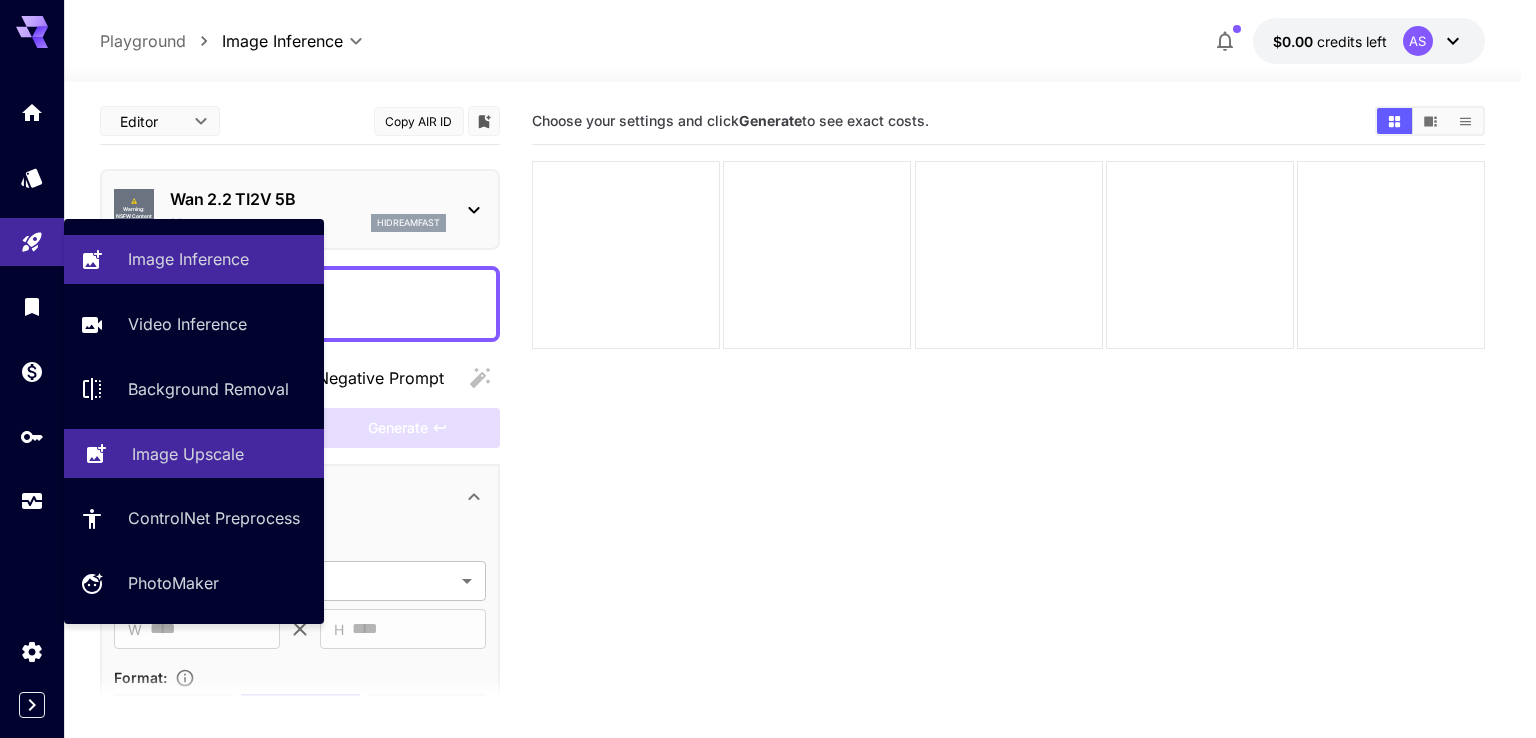 click on "Image Upscale" at bounding box center (194, 453) 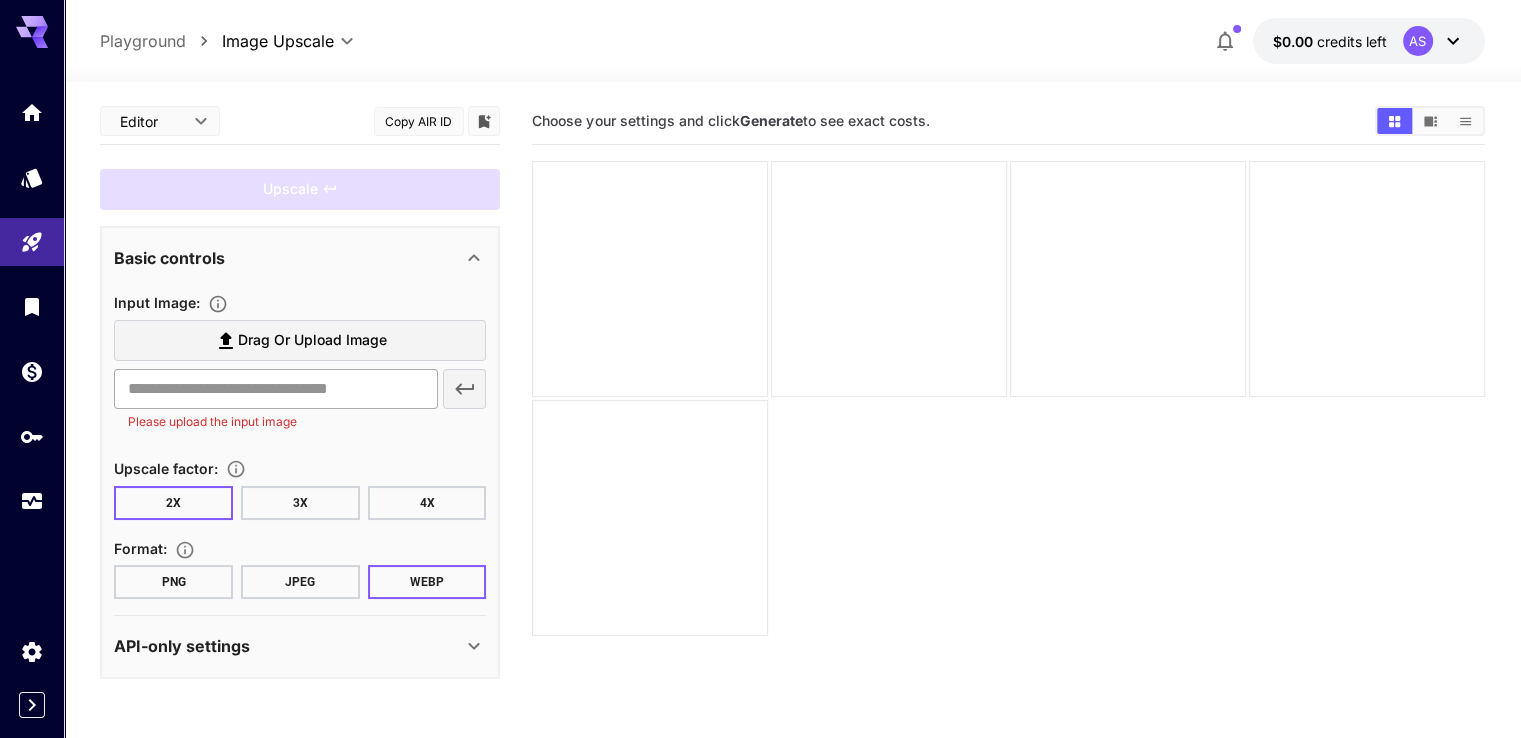 click at bounding box center [275, 389] 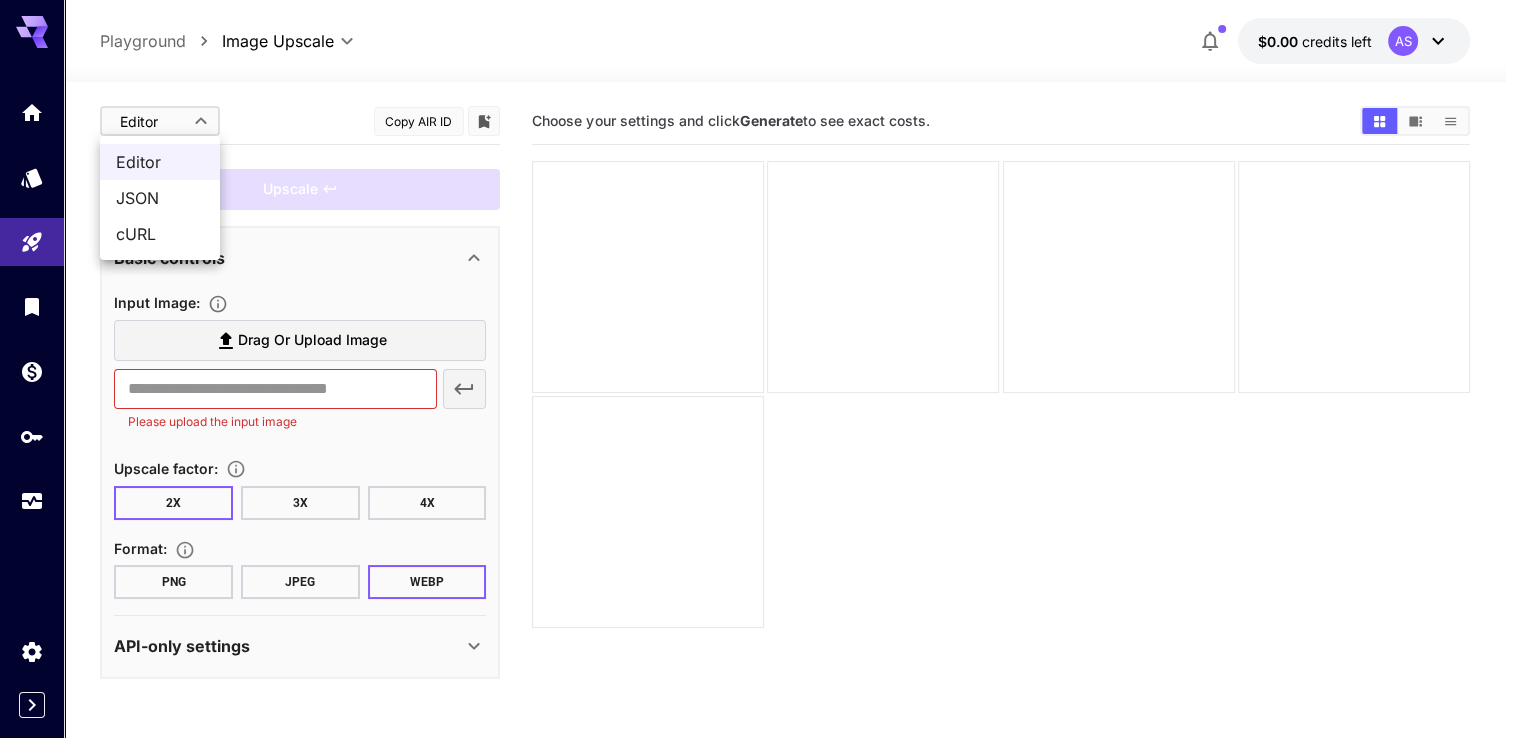 click on "**********" at bounding box center [760, 448] 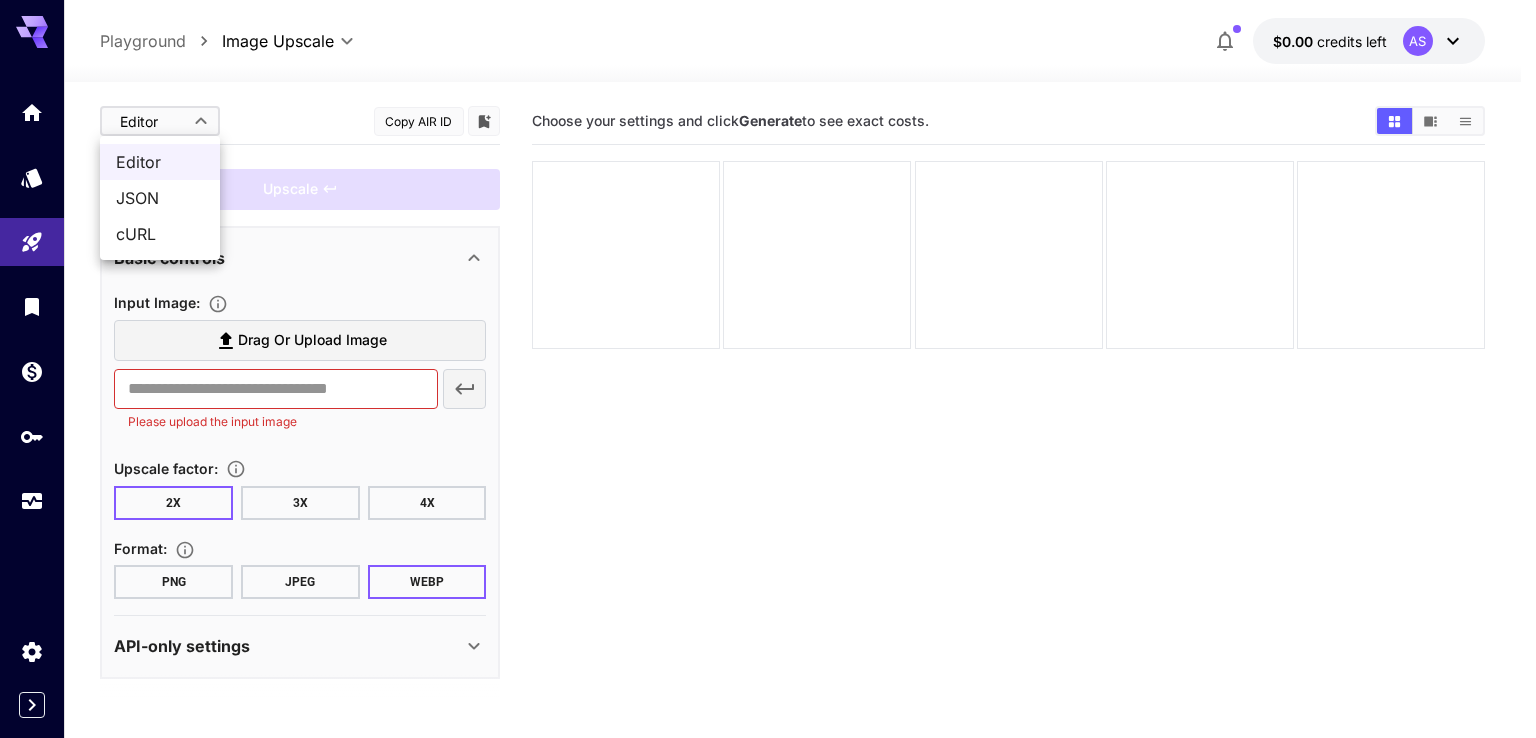 click at bounding box center (768, 369) 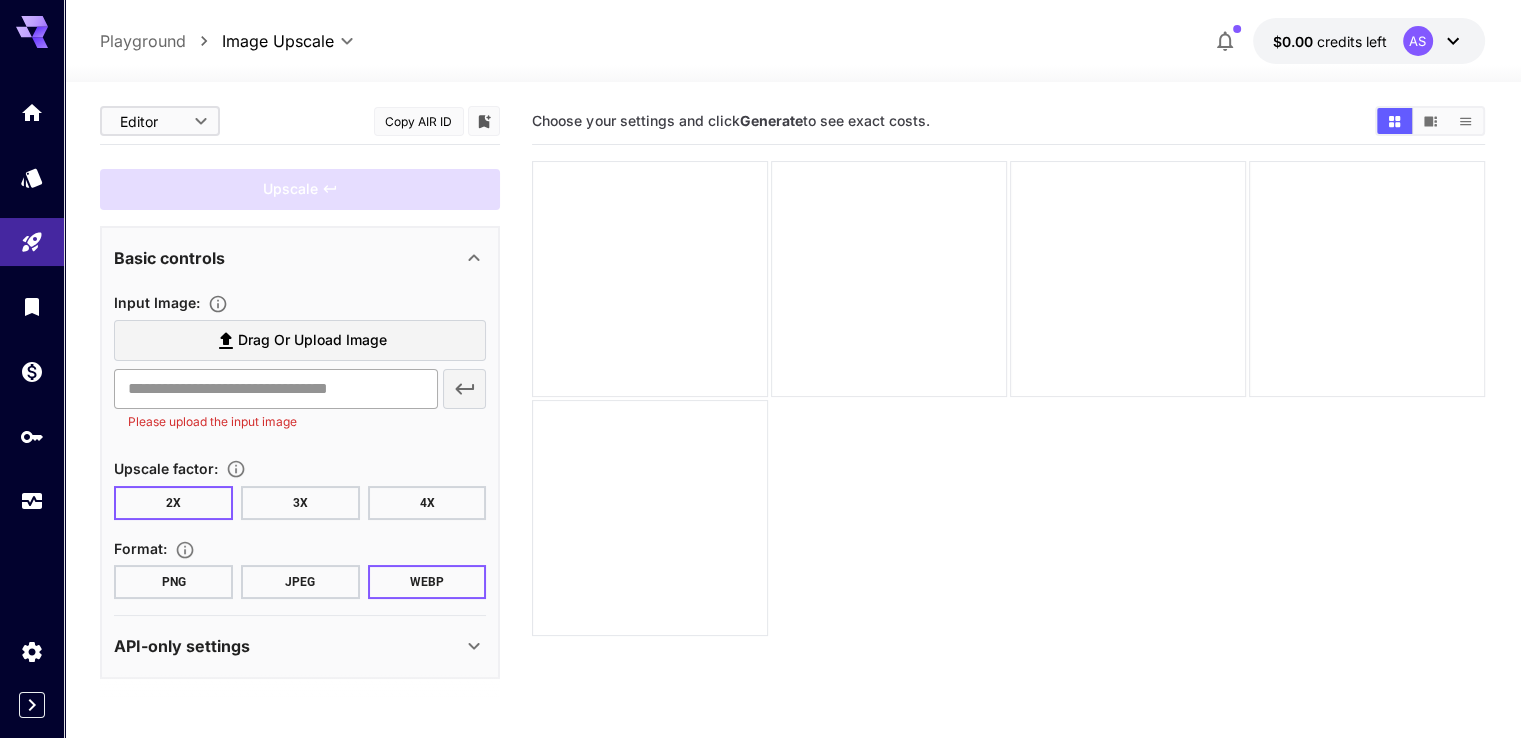 scroll, scrollTop: 0, scrollLeft: 0, axis: both 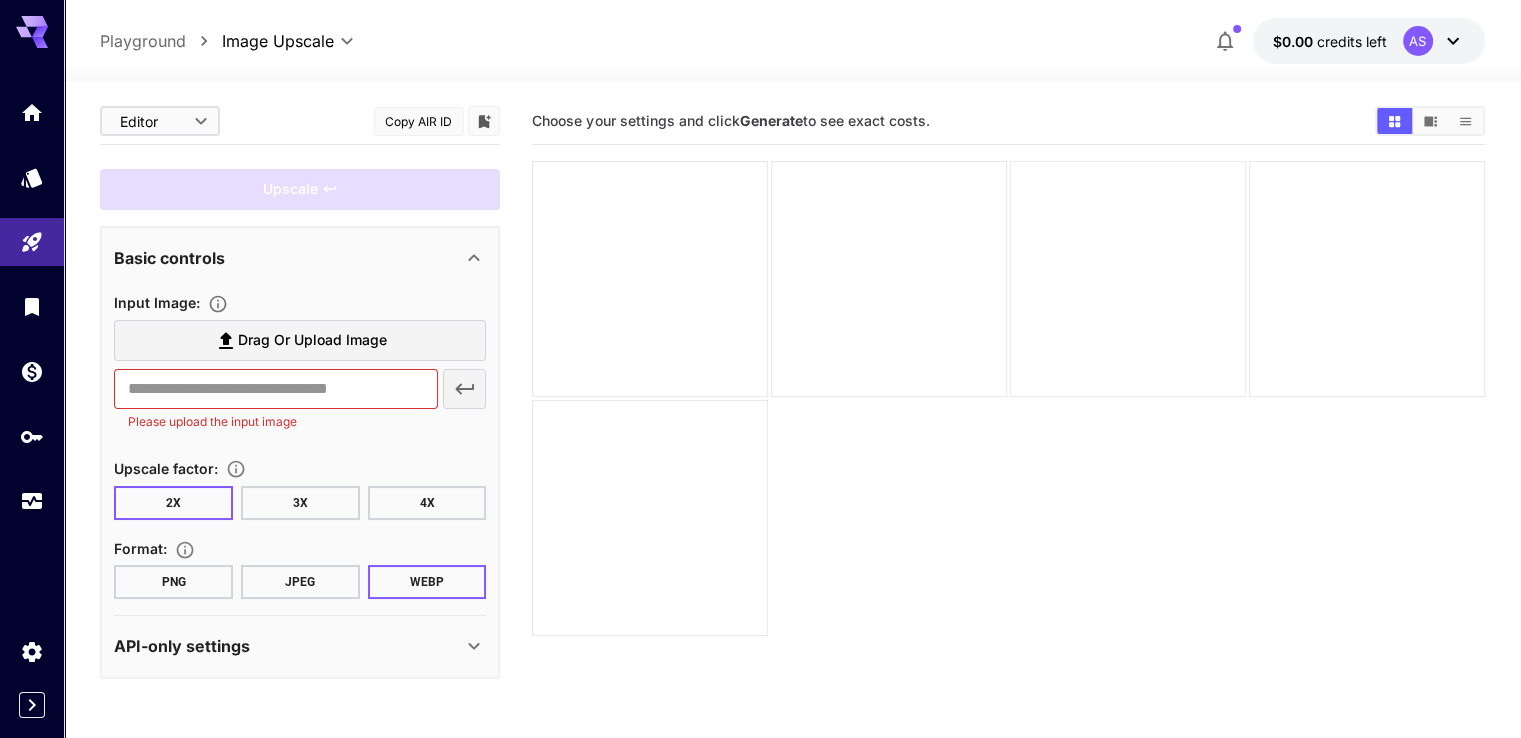 click at bounding box center [1128, 279] 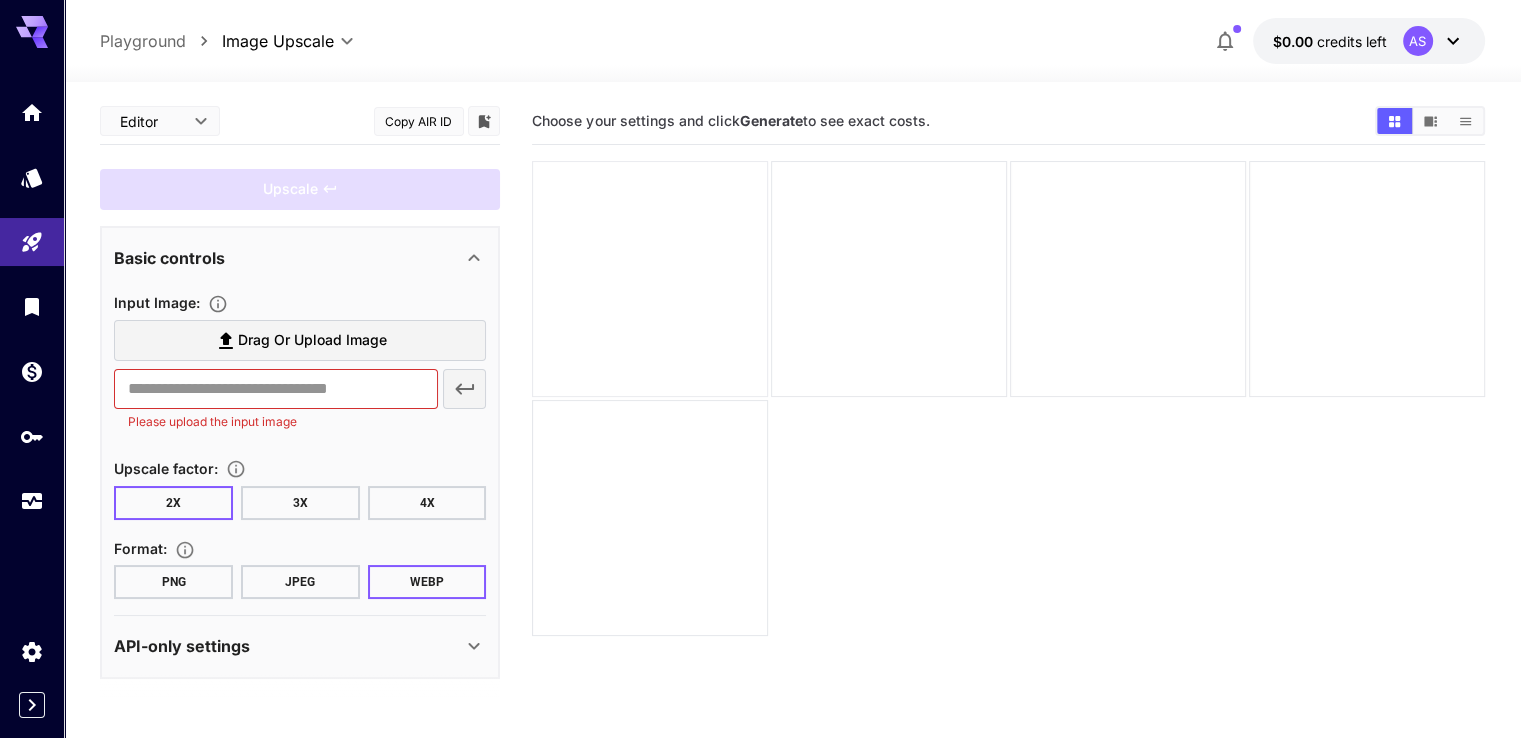 drag, startPoint x: 812, startPoint y: 214, endPoint x: 642, endPoint y: 221, distance: 170.14406 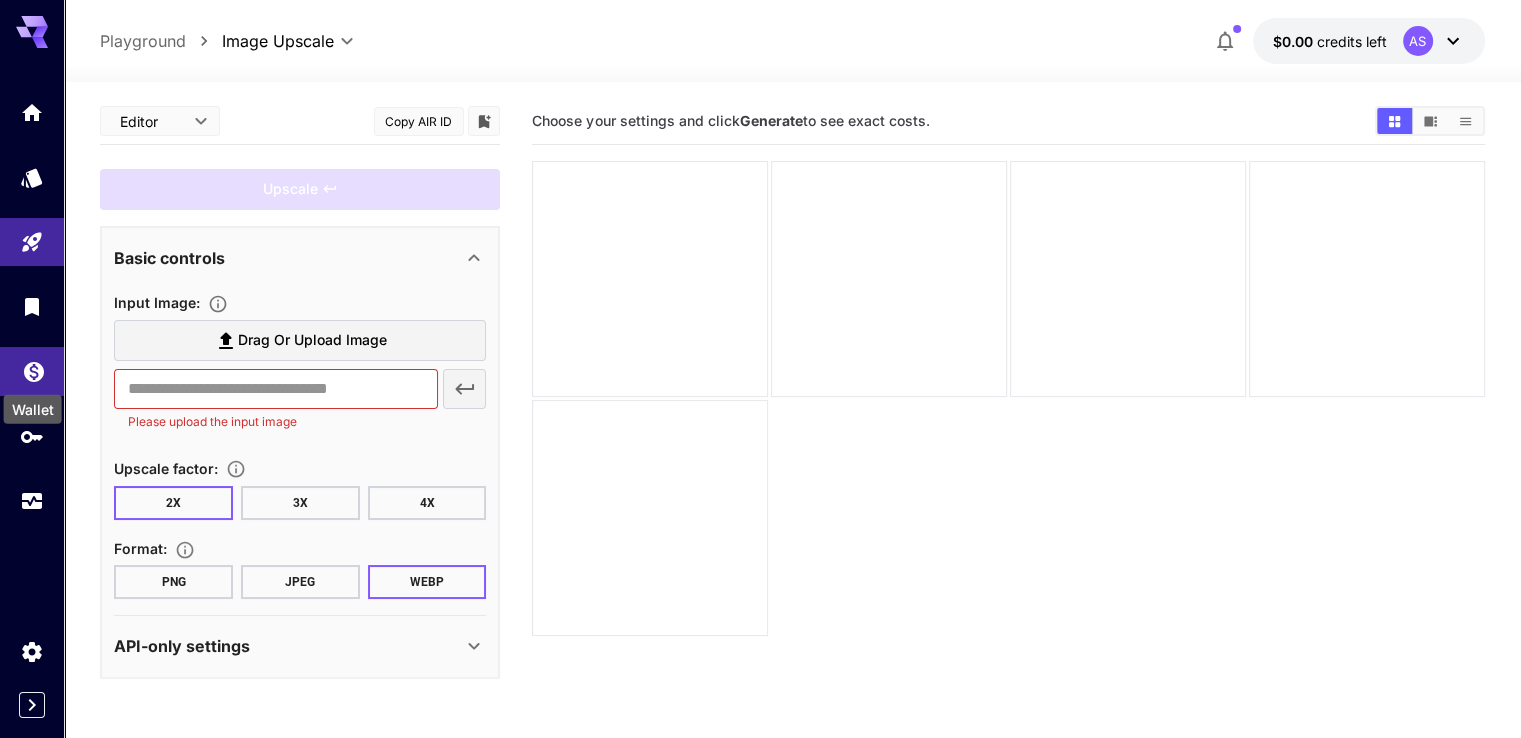click 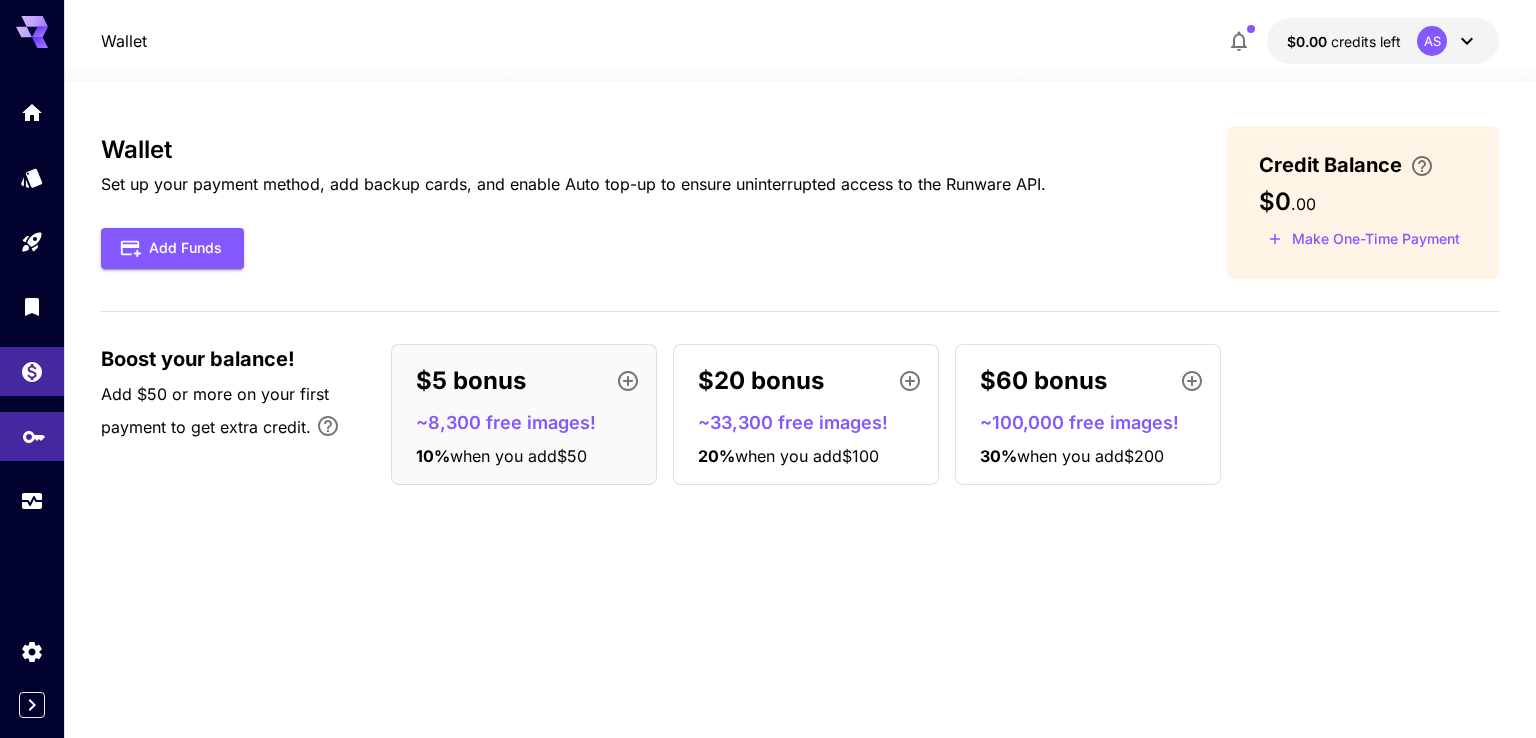 click at bounding box center [32, 436] 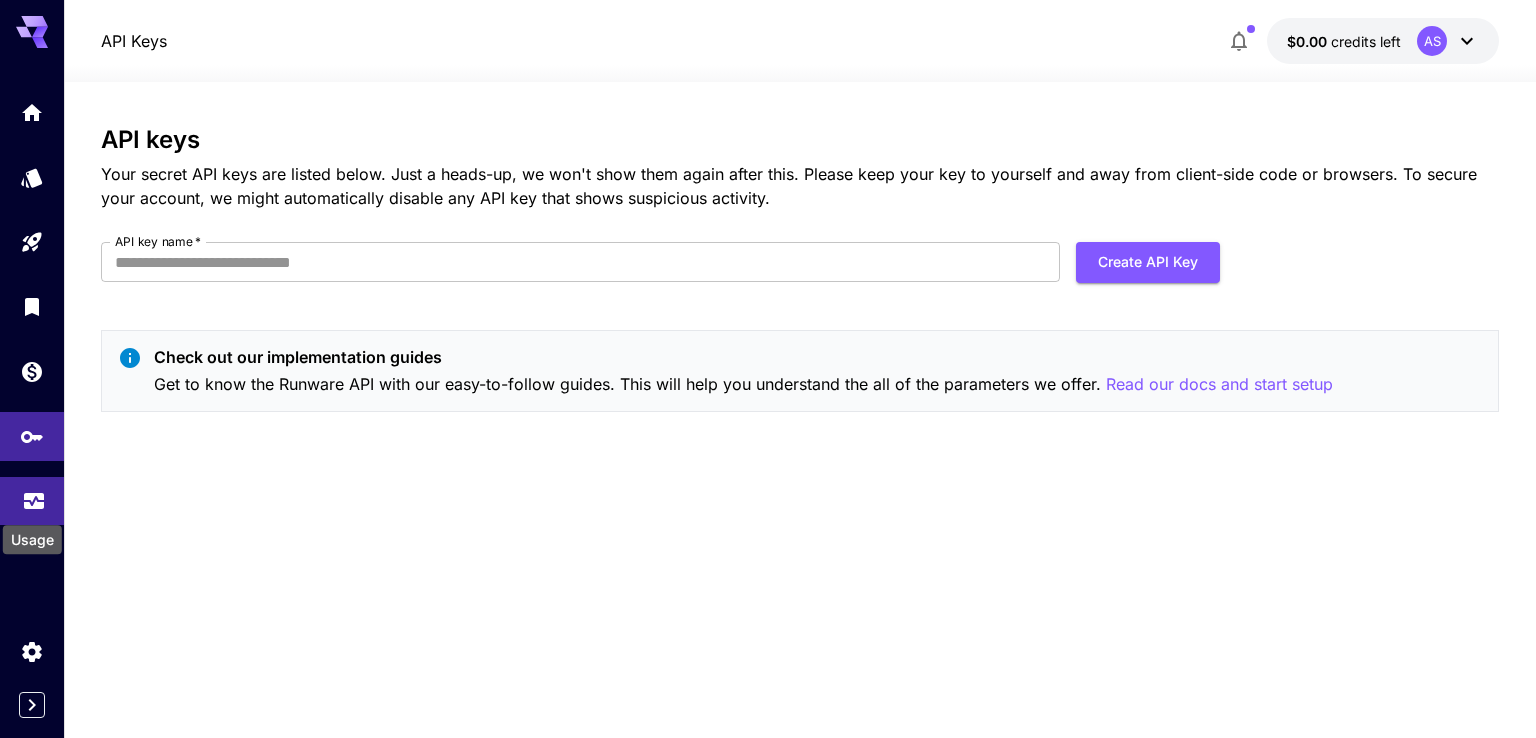 click 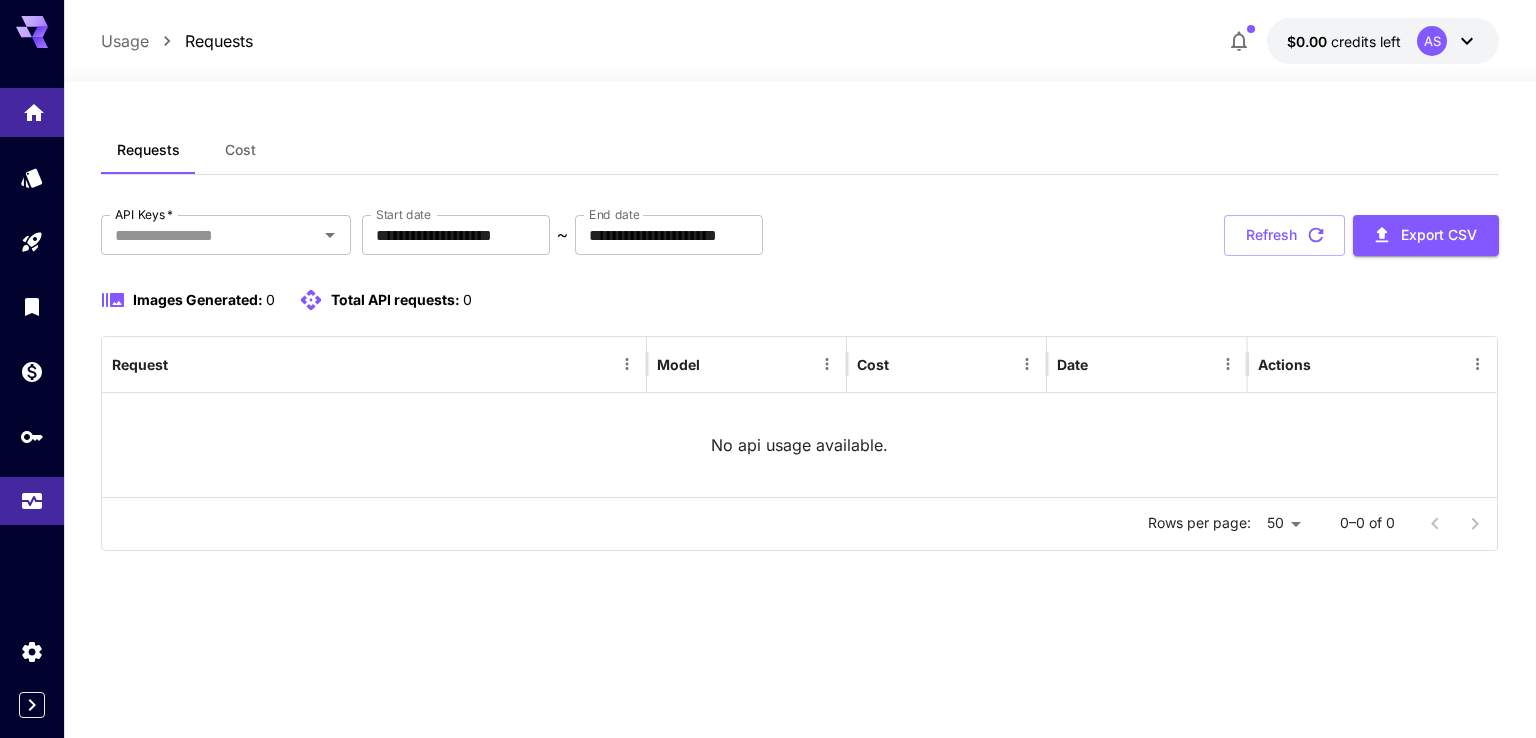 click at bounding box center (32, 112) 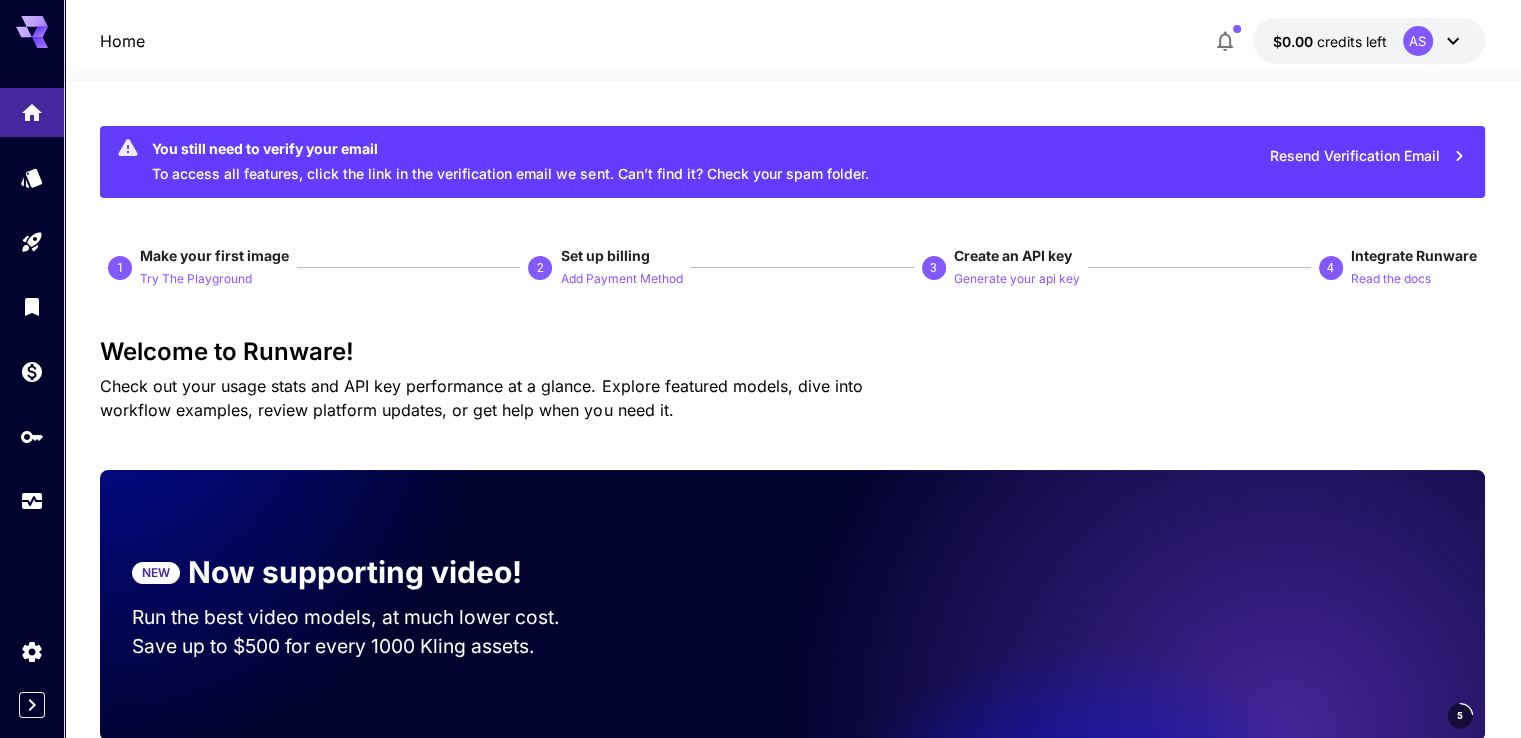 scroll, scrollTop: 300, scrollLeft: 0, axis: vertical 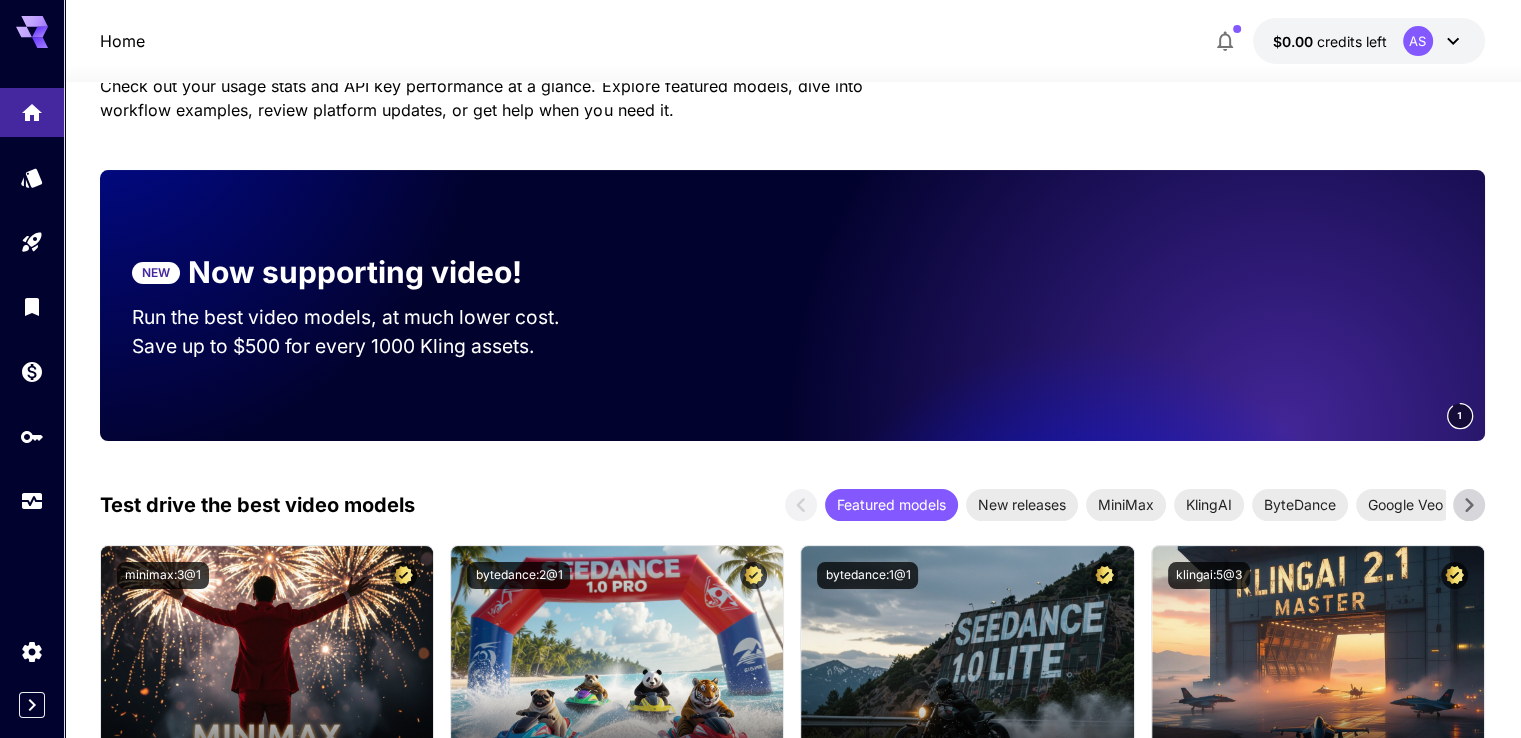 click at bounding box center (1205, 305) 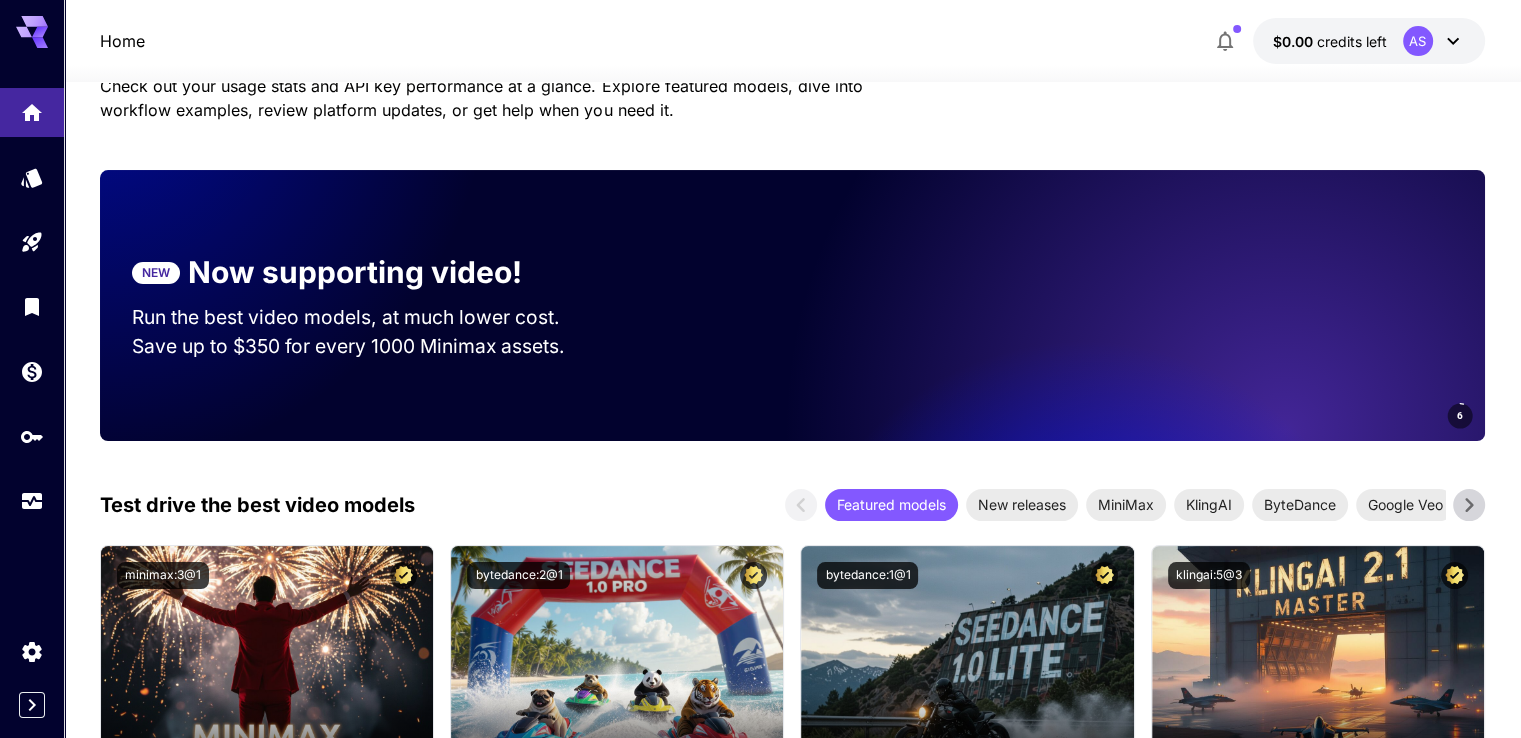 click at bounding box center (1205, 305) 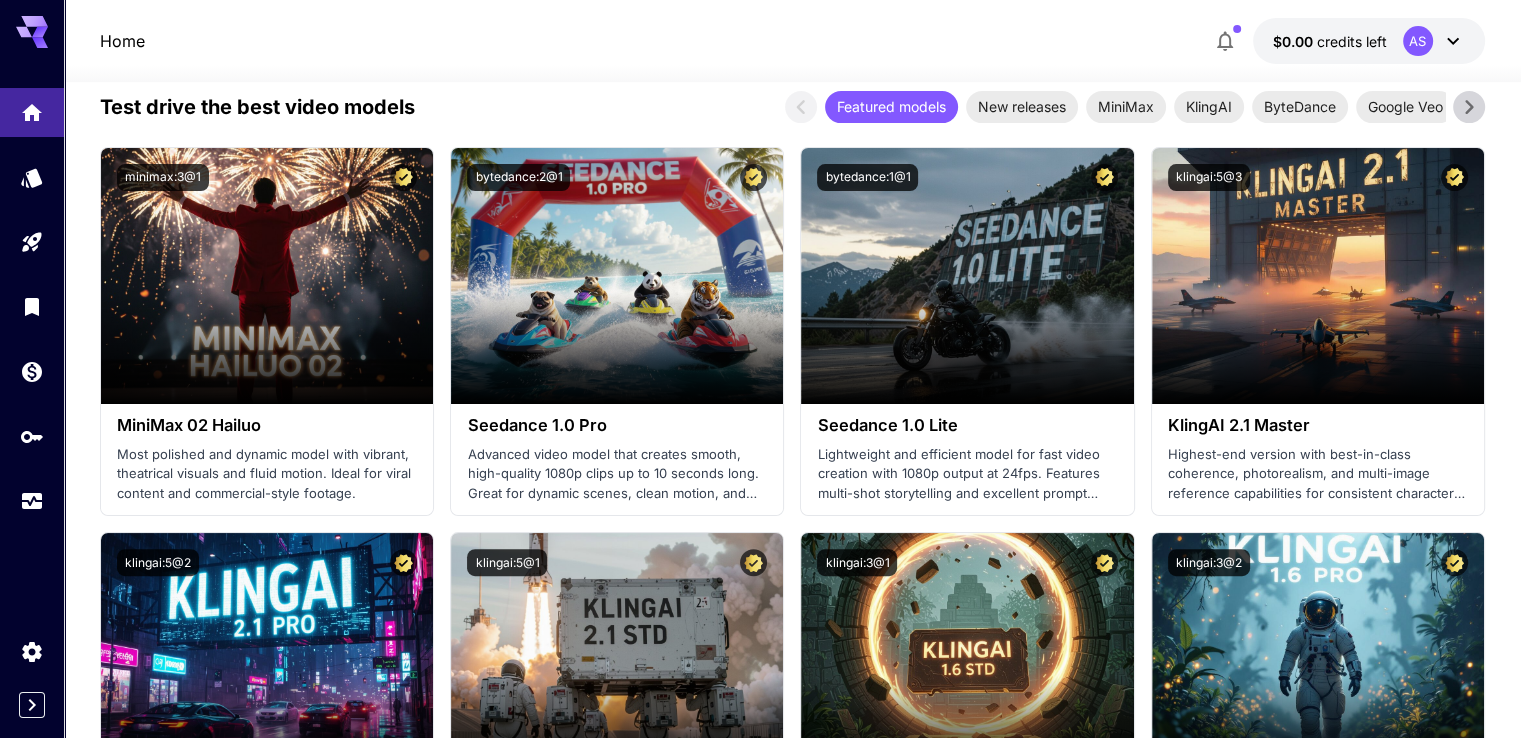 scroll, scrollTop: 700, scrollLeft: 0, axis: vertical 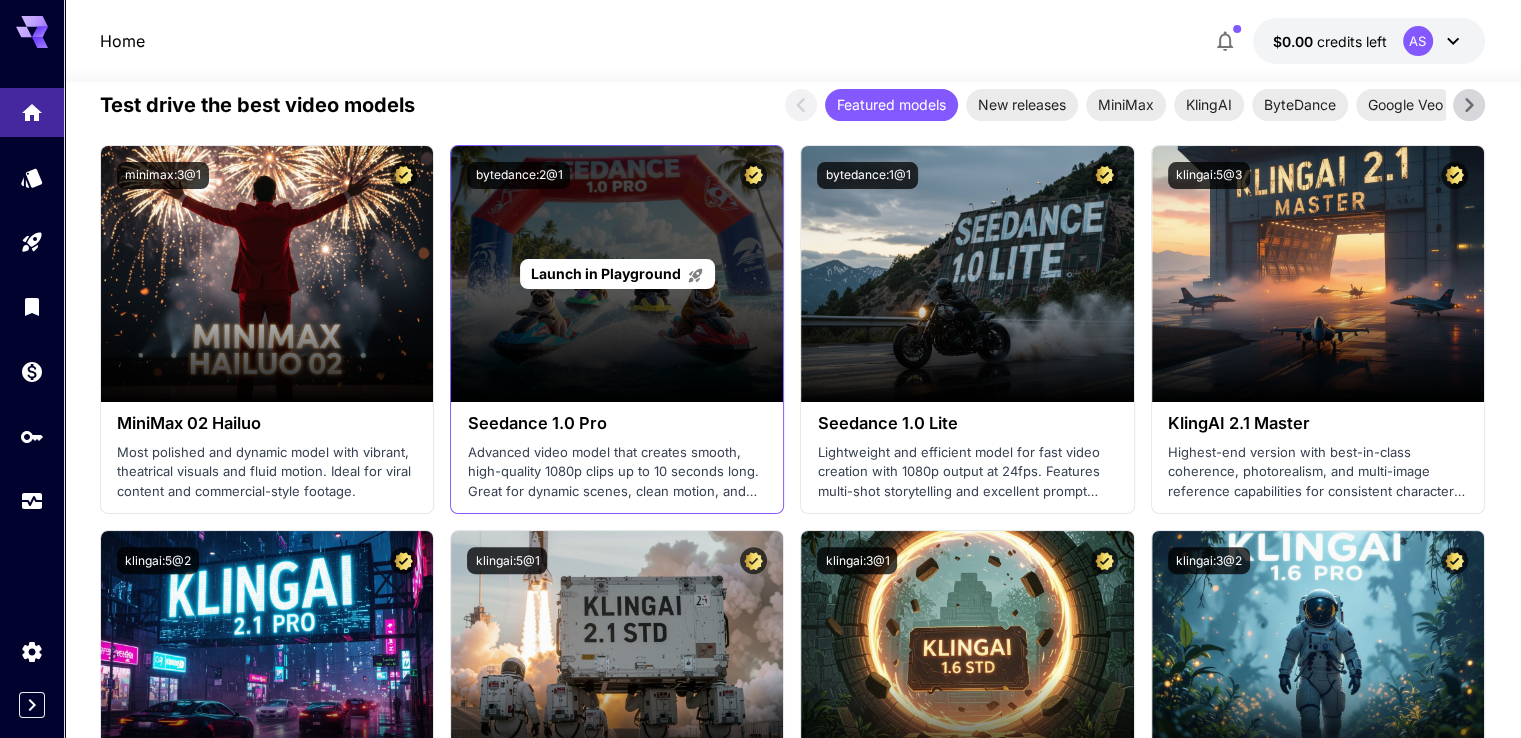 click on "Launch in Playground" at bounding box center (606, 273) 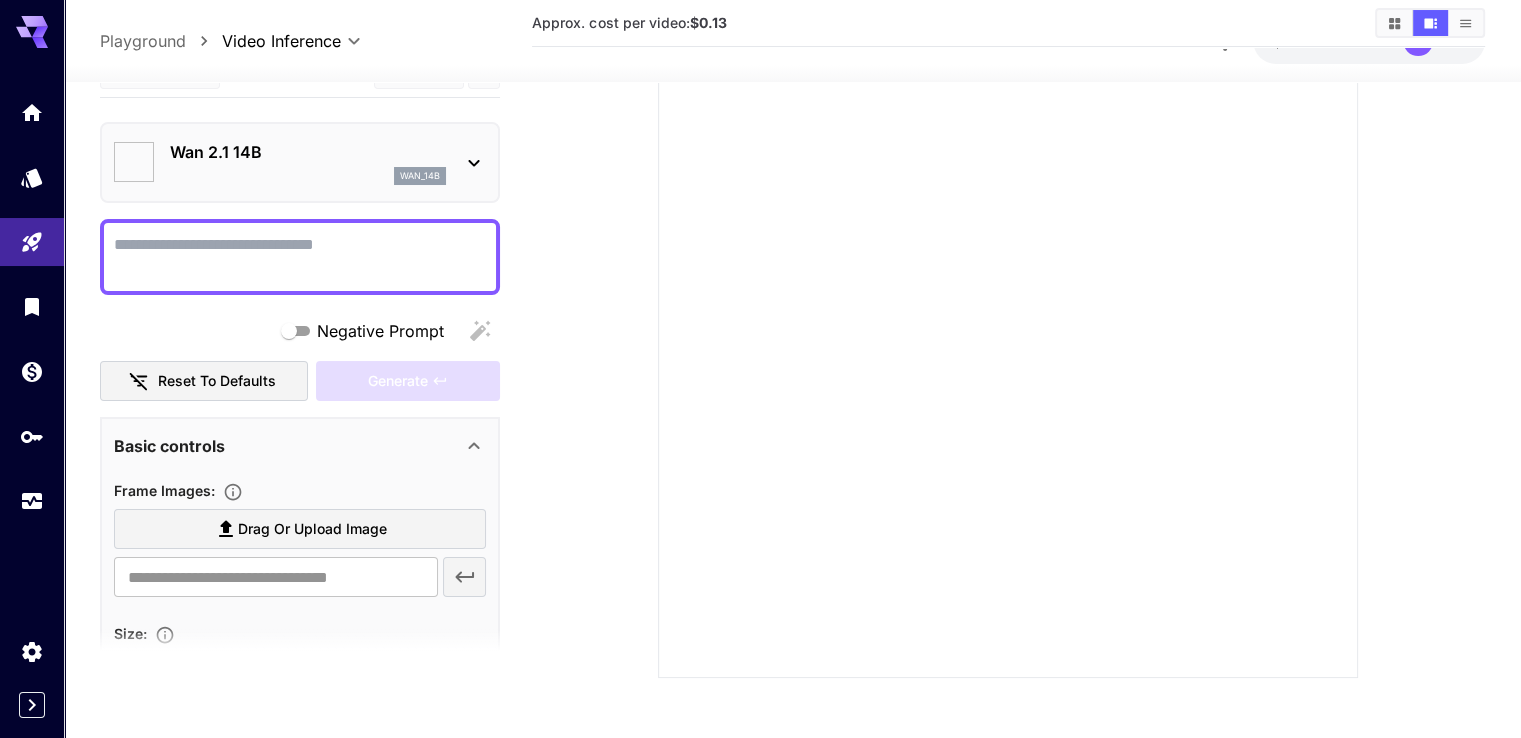 type on "**********" 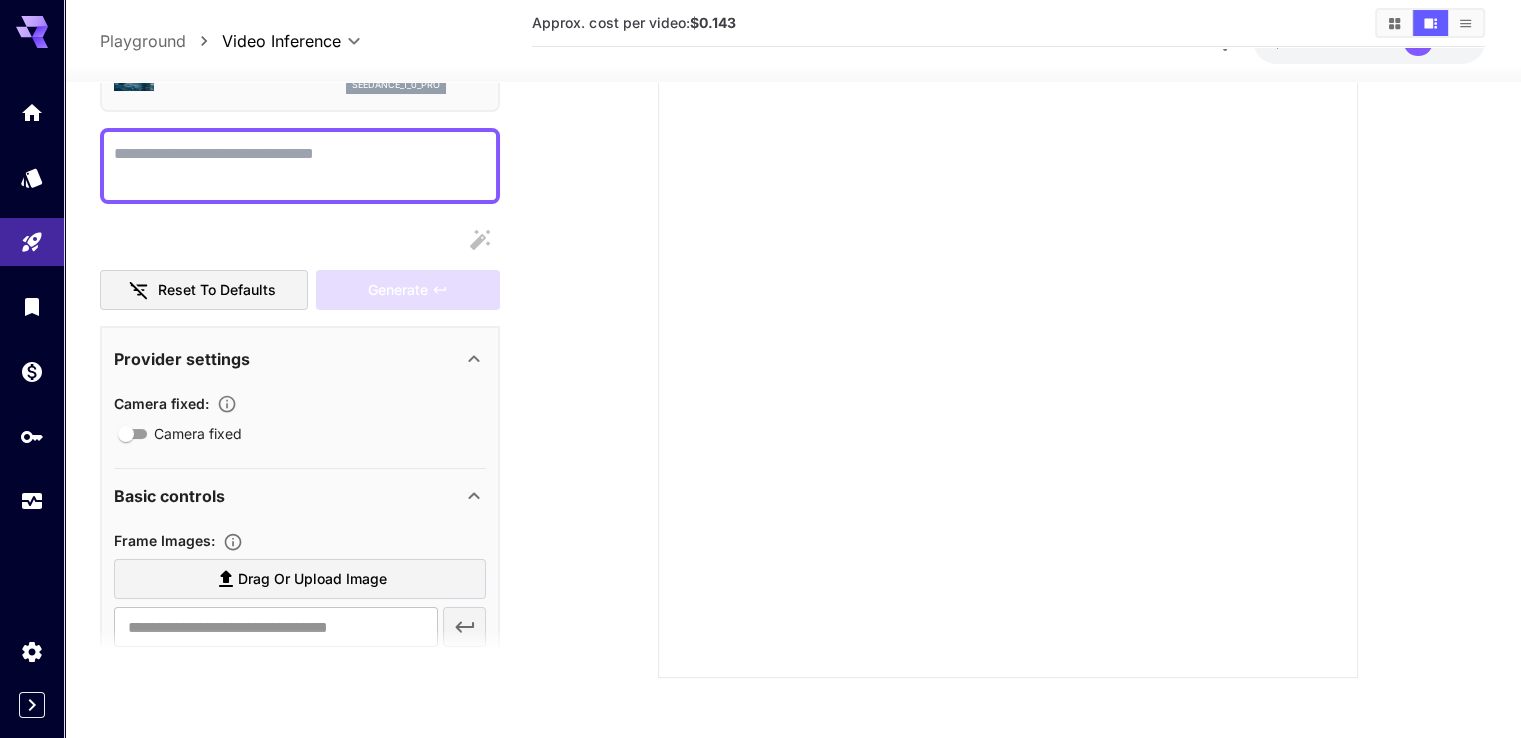 scroll, scrollTop: 200, scrollLeft: 0, axis: vertical 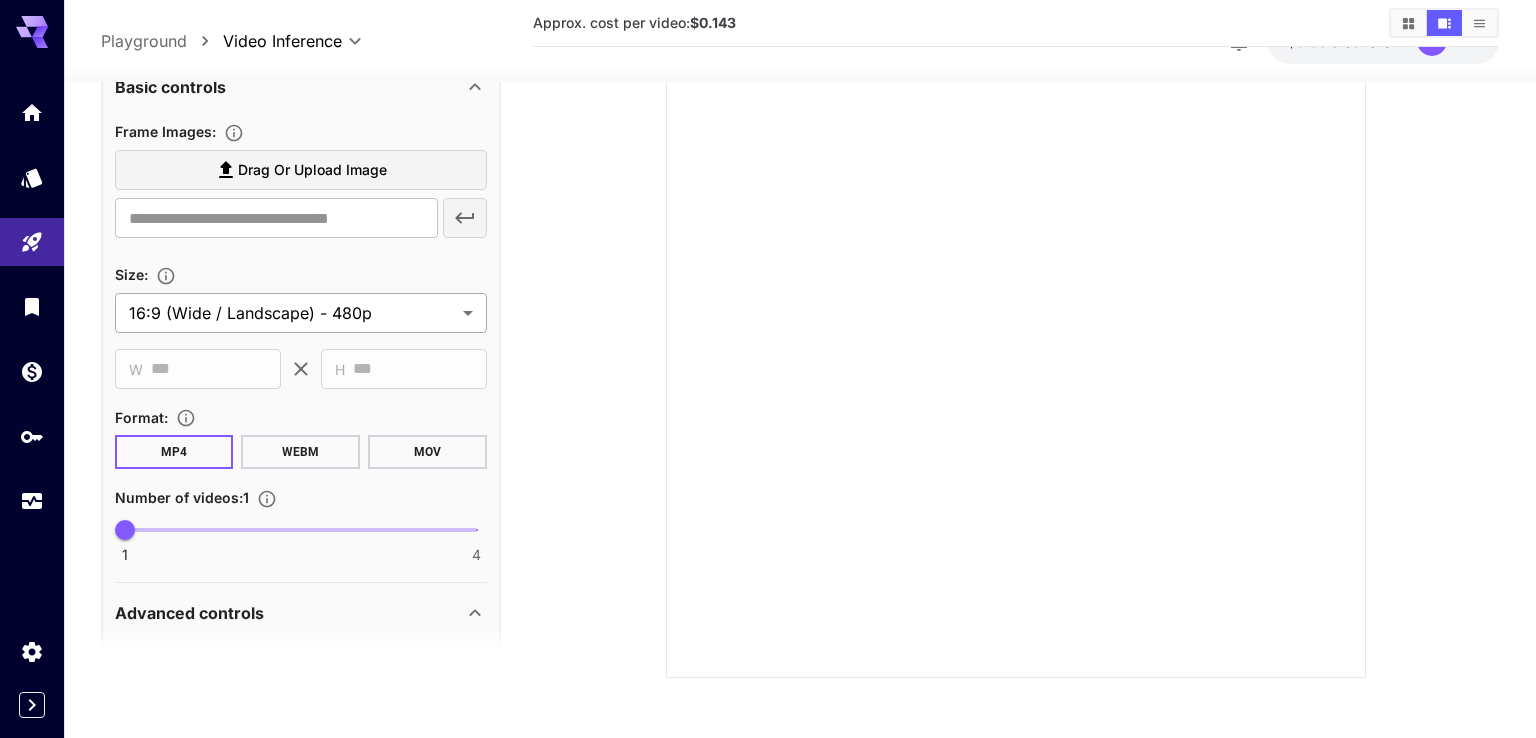 click on "**********" at bounding box center (768, 253) 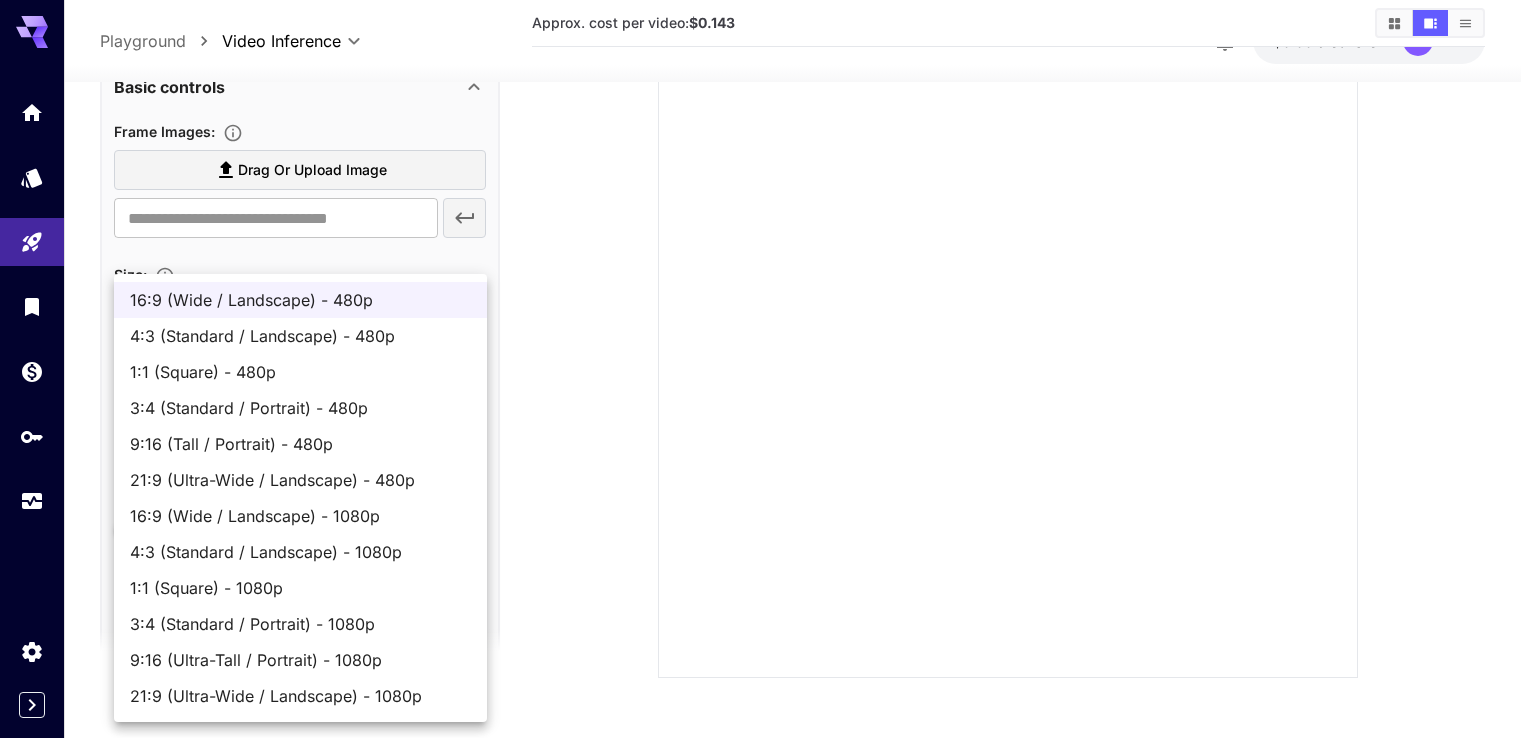 click on "9:16 (Ultra-Tall / Portrait) - 1080p" at bounding box center [300, 660] 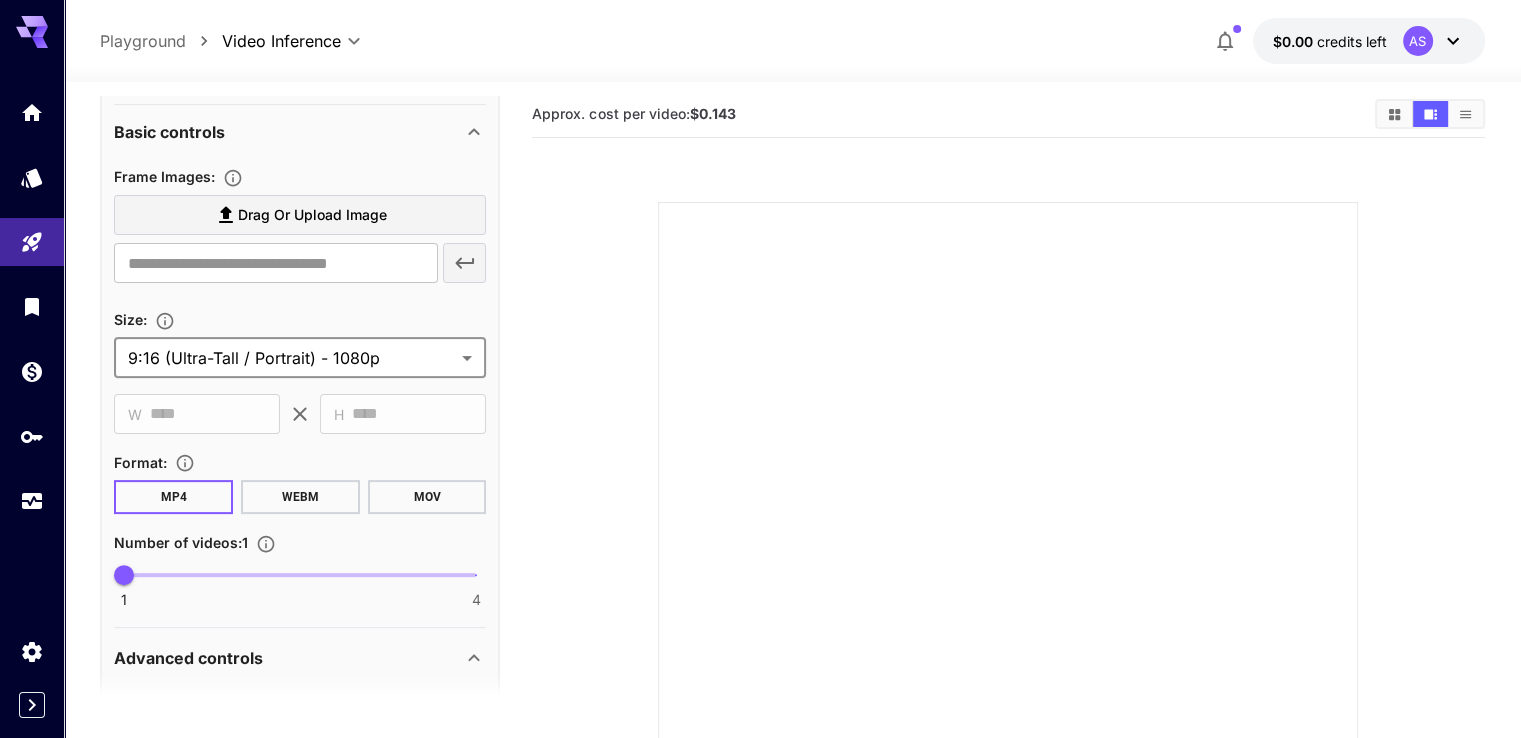 scroll, scrollTop: 0, scrollLeft: 0, axis: both 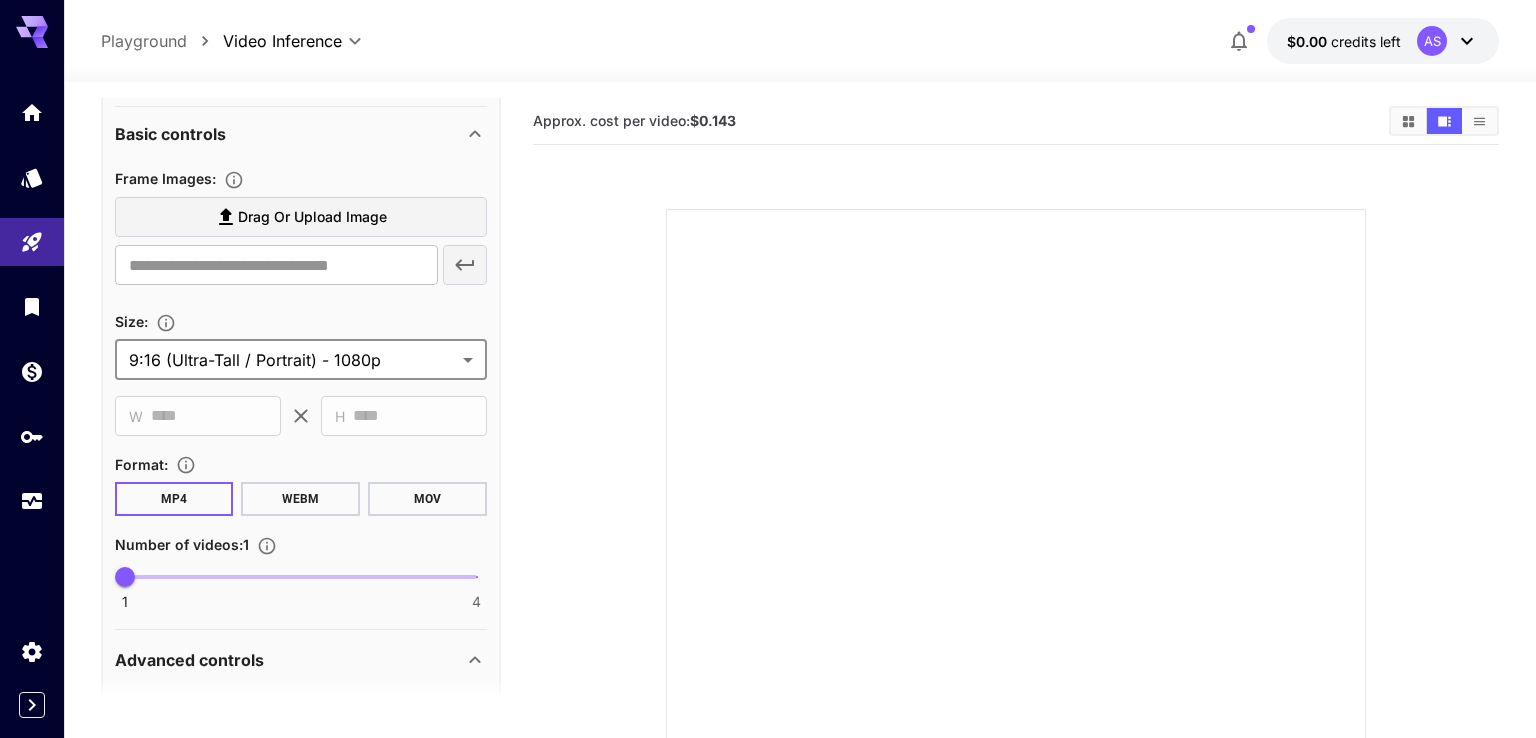click on "**********" at bounding box center [768, 484] 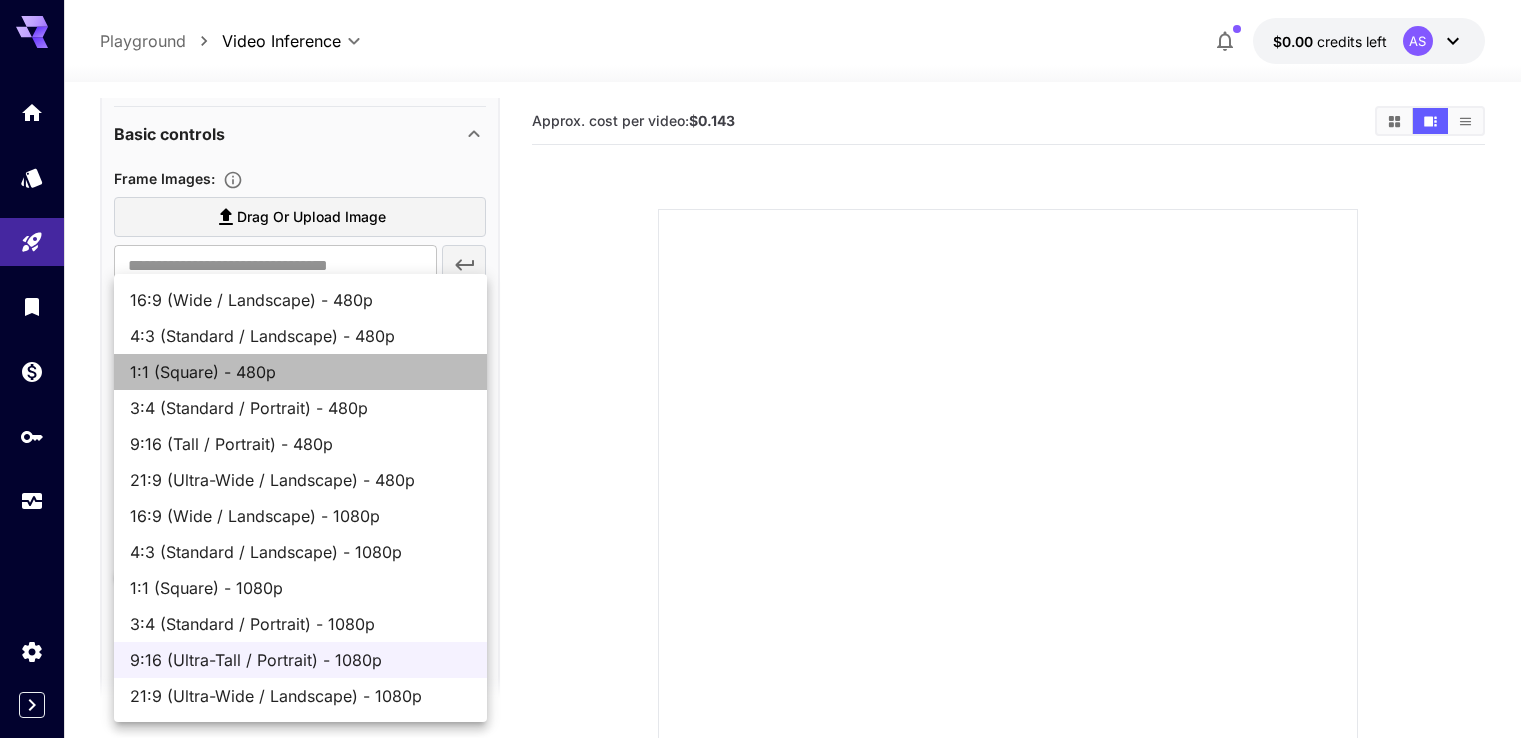 click on "1:1 (Square) - 480p" at bounding box center [300, 372] 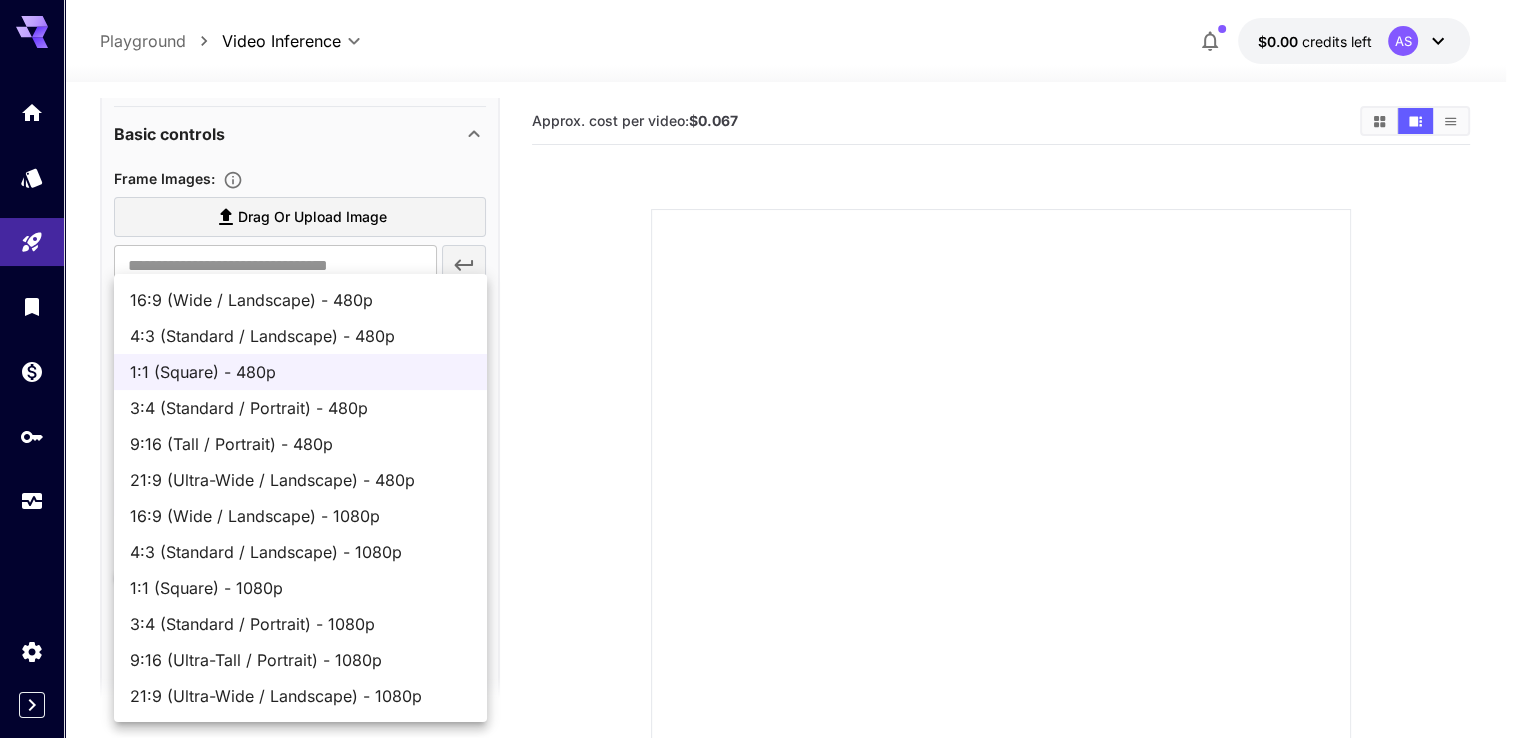click on "**********" at bounding box center (760, 484) 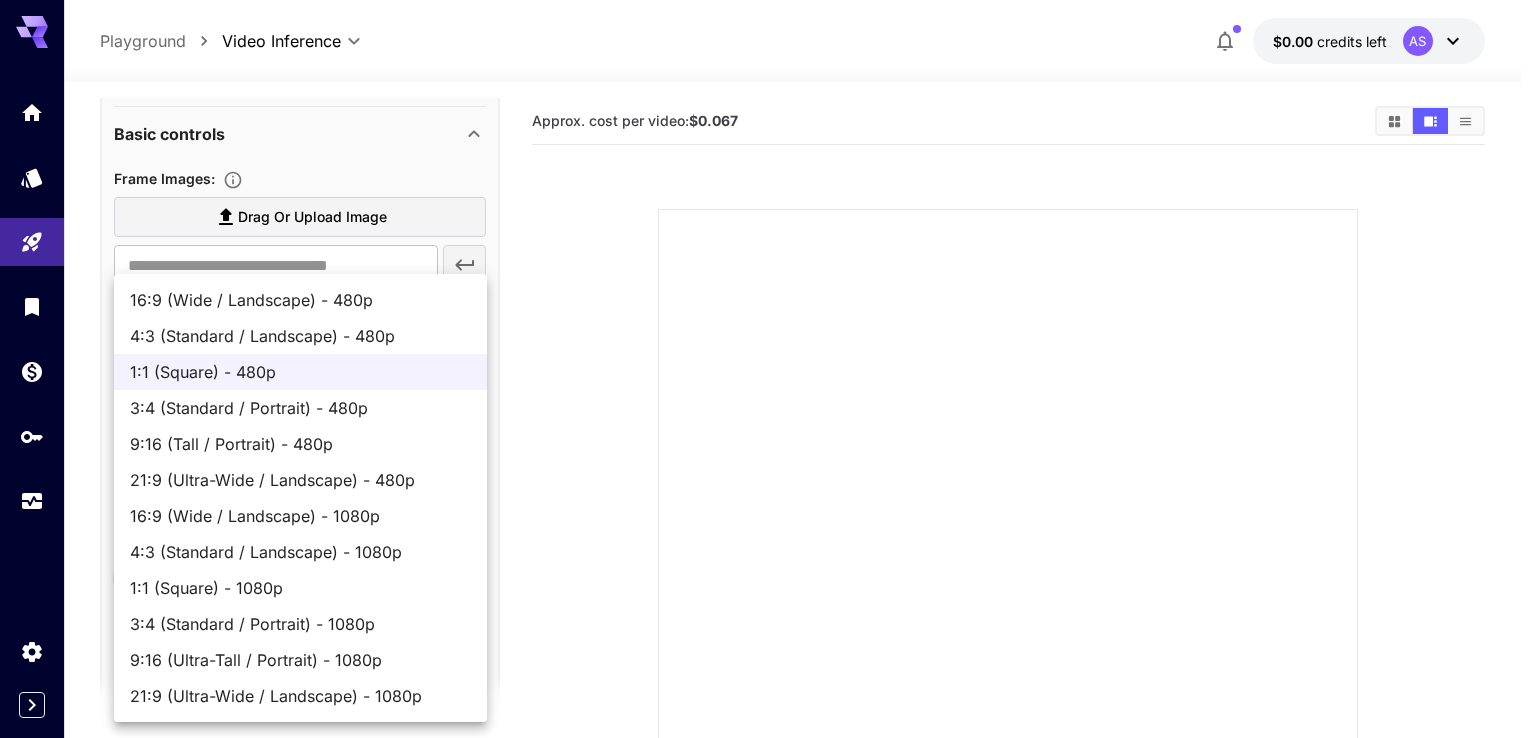 click on "9:16 (Ultra-Tall / Portrait) - 1080p" at bounding box center [300, 660] 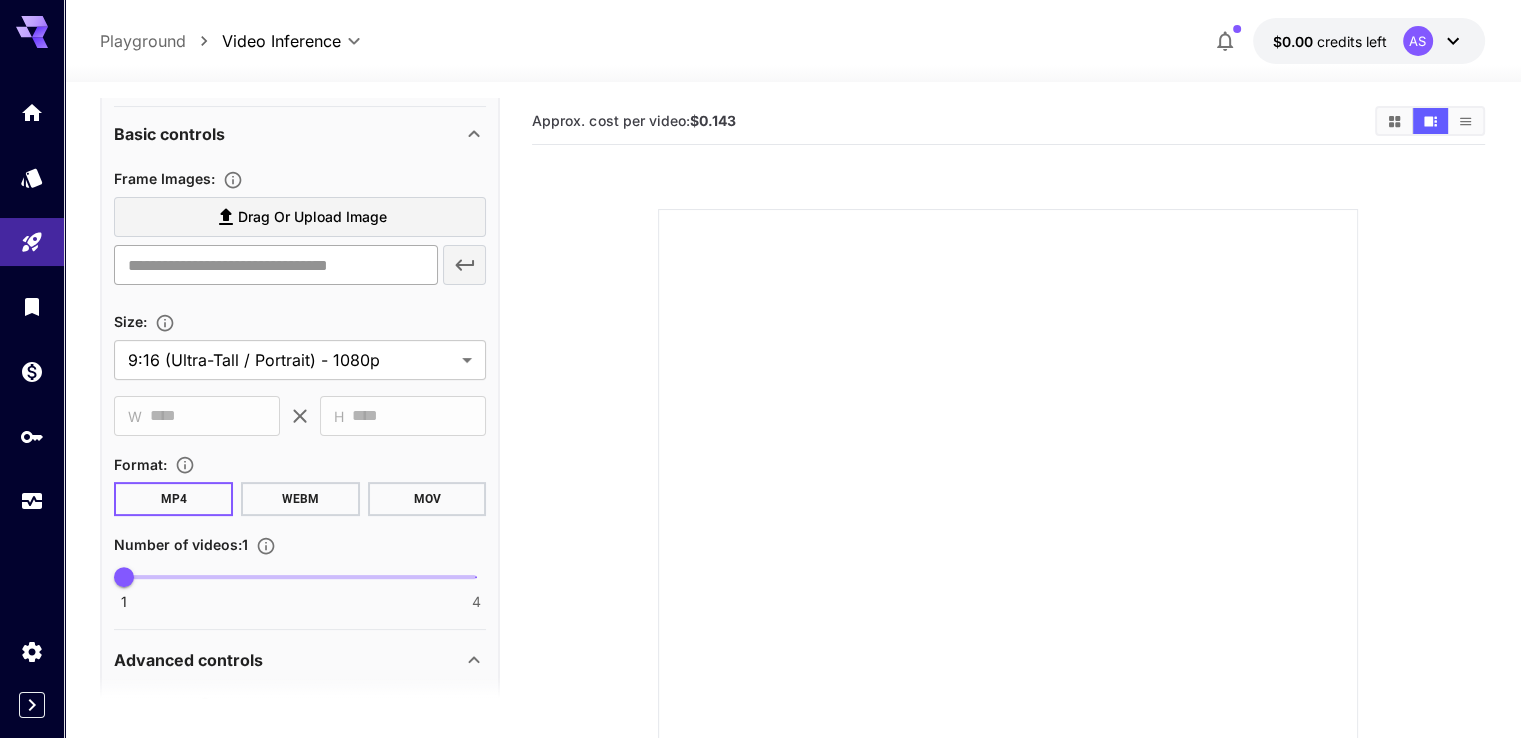 click at bounding box center [275, 265] 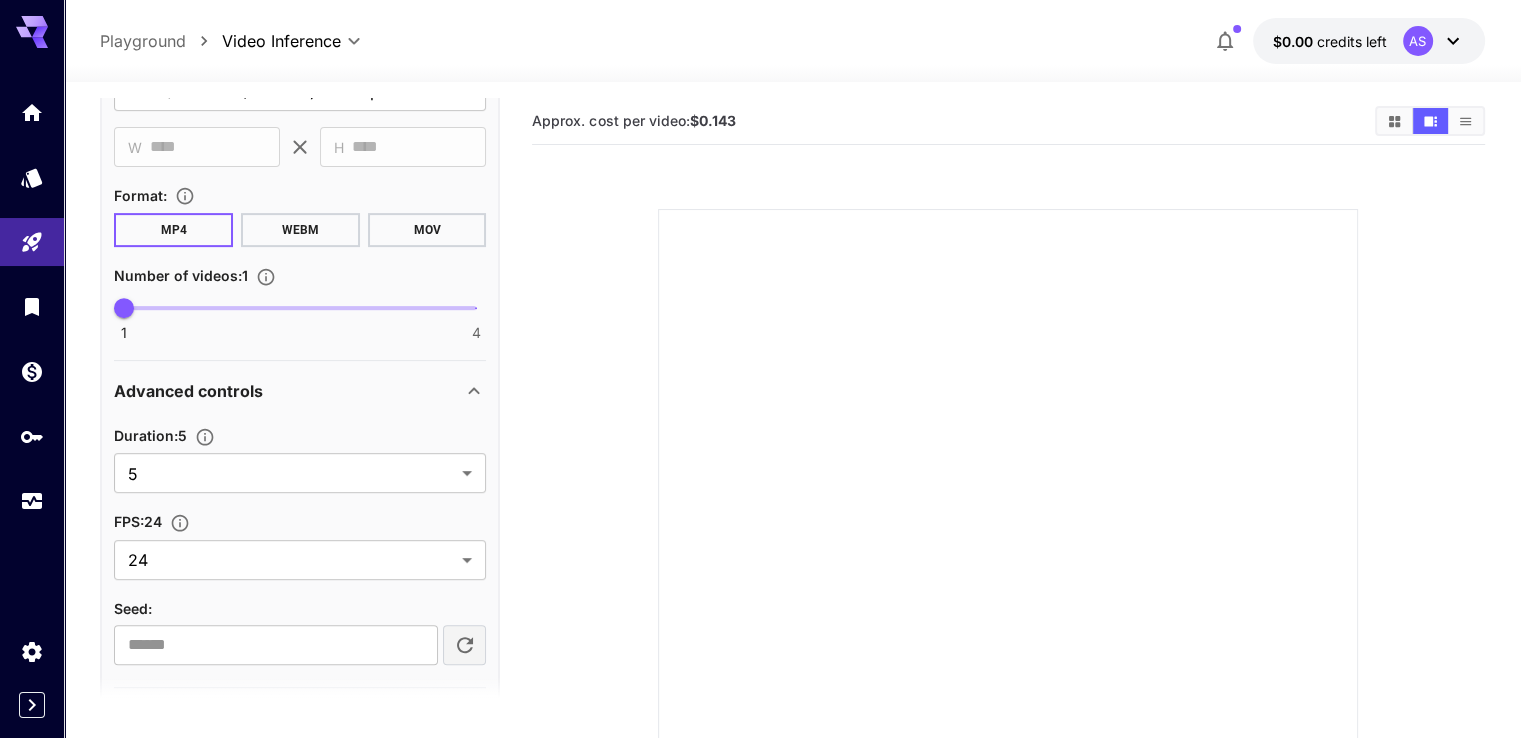 scroll, scrollTop: 840, scrollLeft: 0, axis: vertical 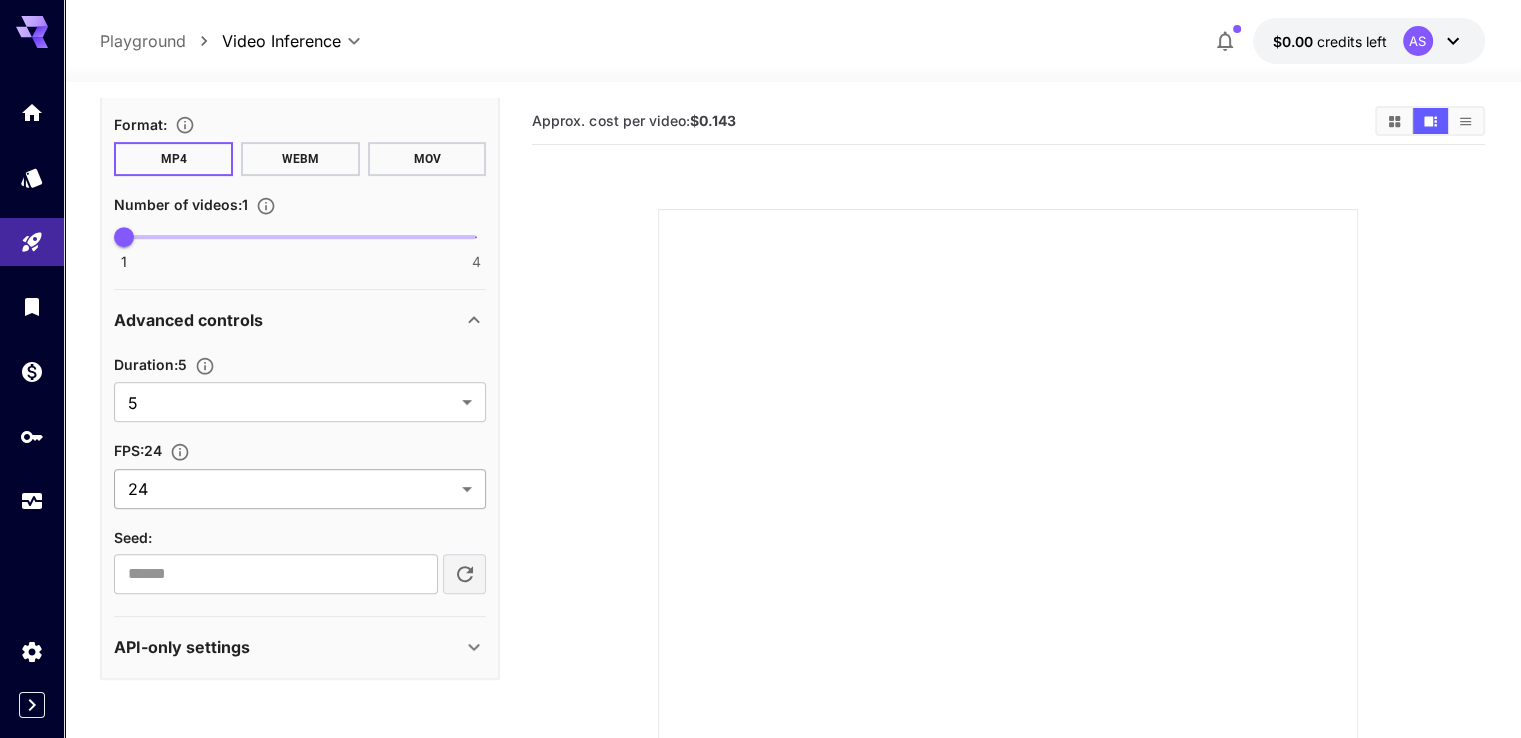 click on "**********" at bounding box center (760, 484) 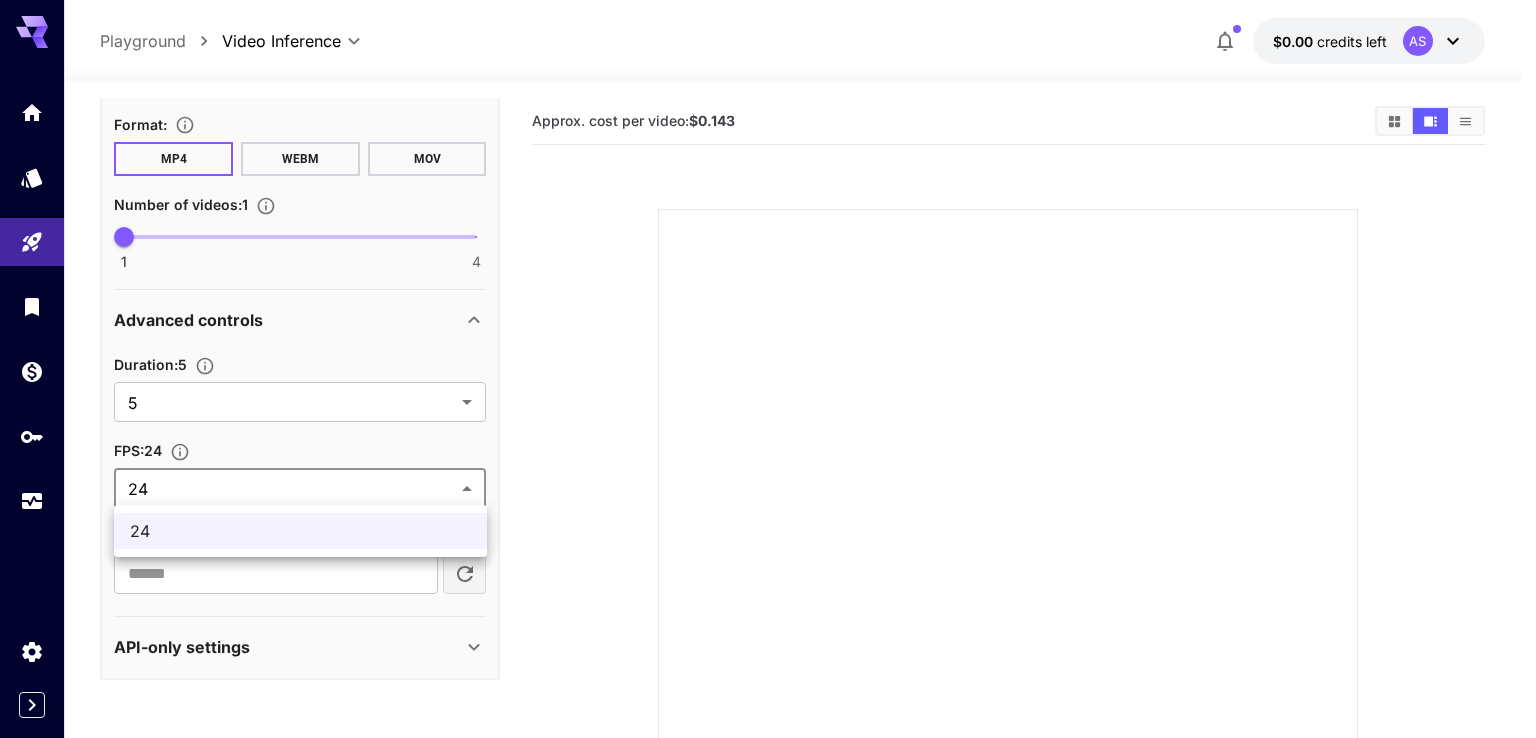 click at bounding box center [768, 369] 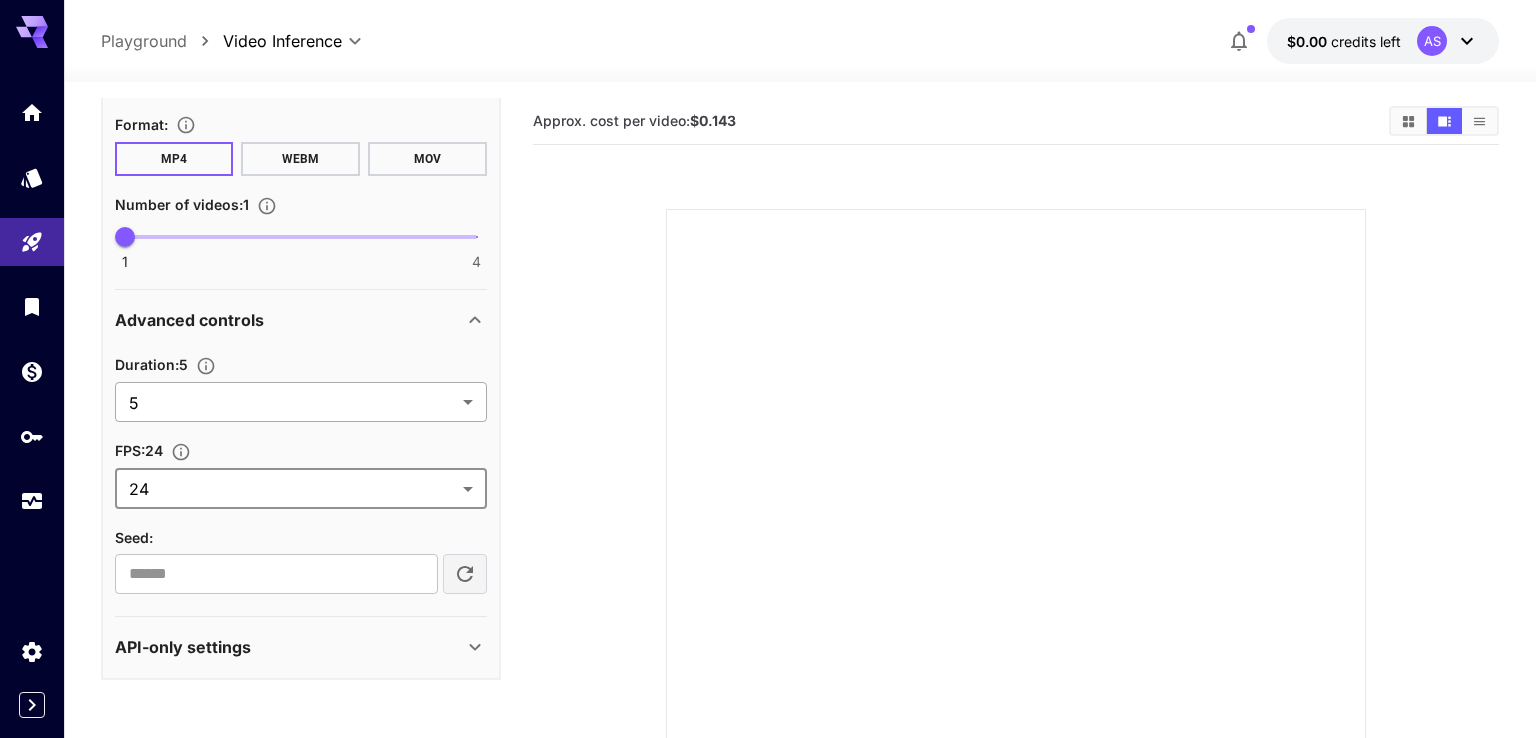 click on "**********" at bounding box center [768, 484] 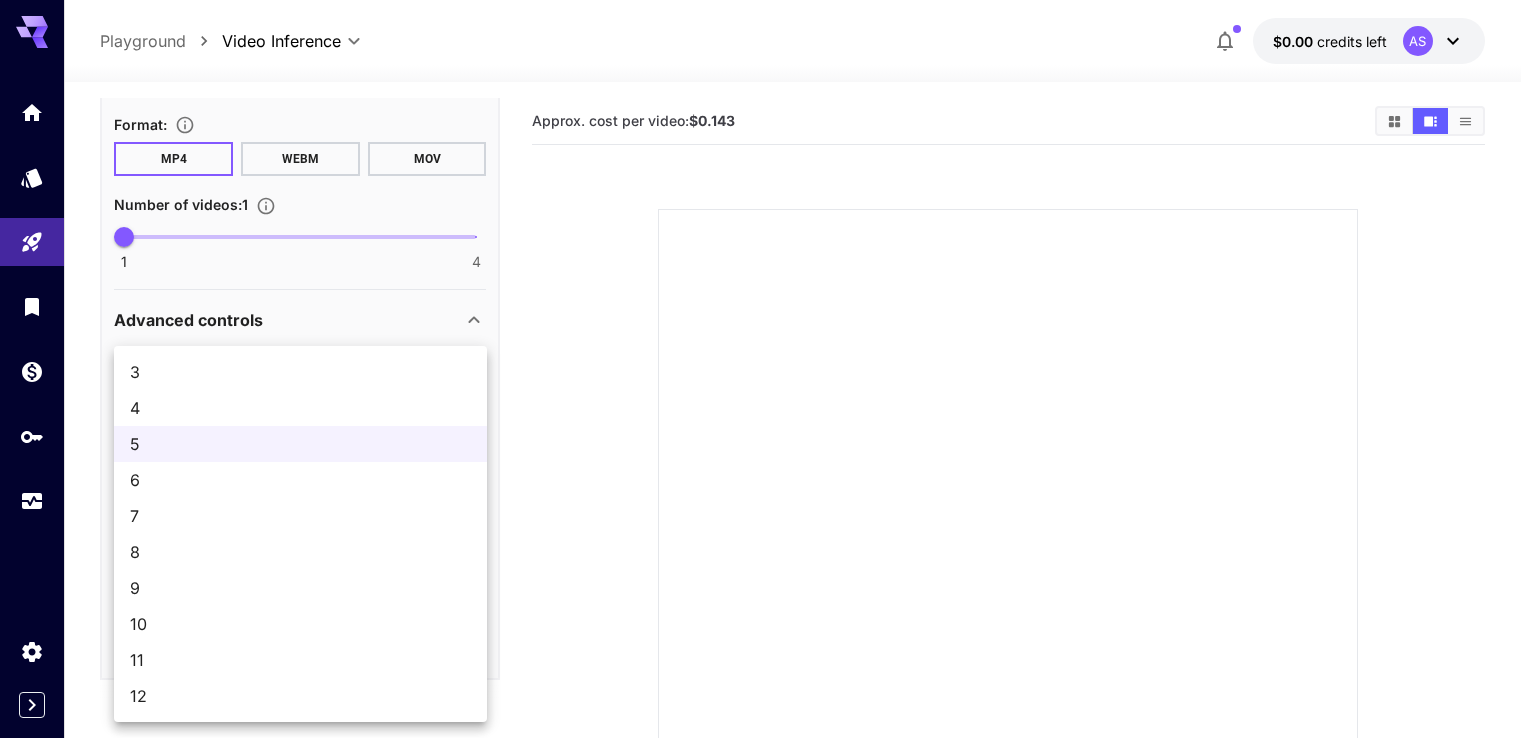 click at bounding box center [768, 369] 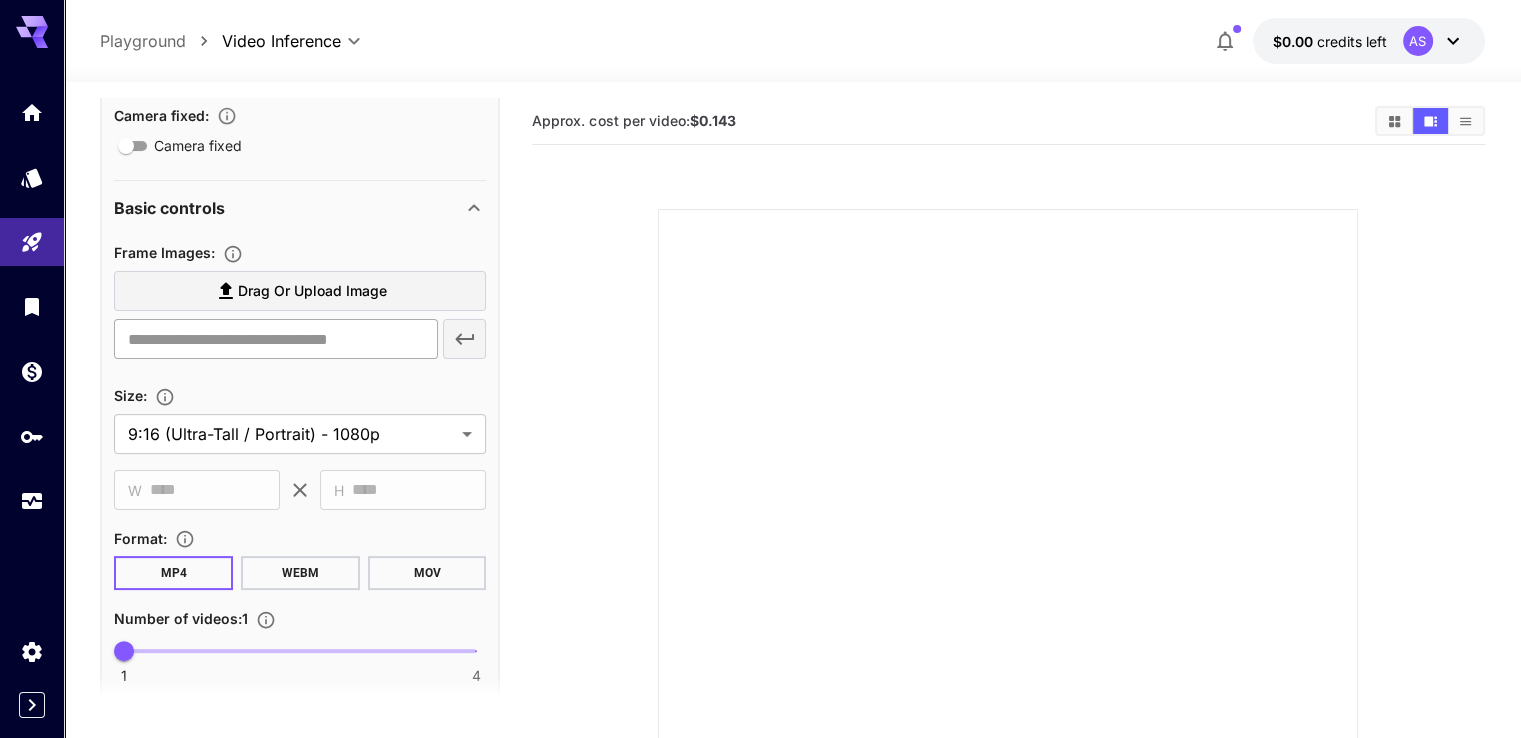 scroll, scrollTop: 340, scrollLeft: 0, axis: vertical 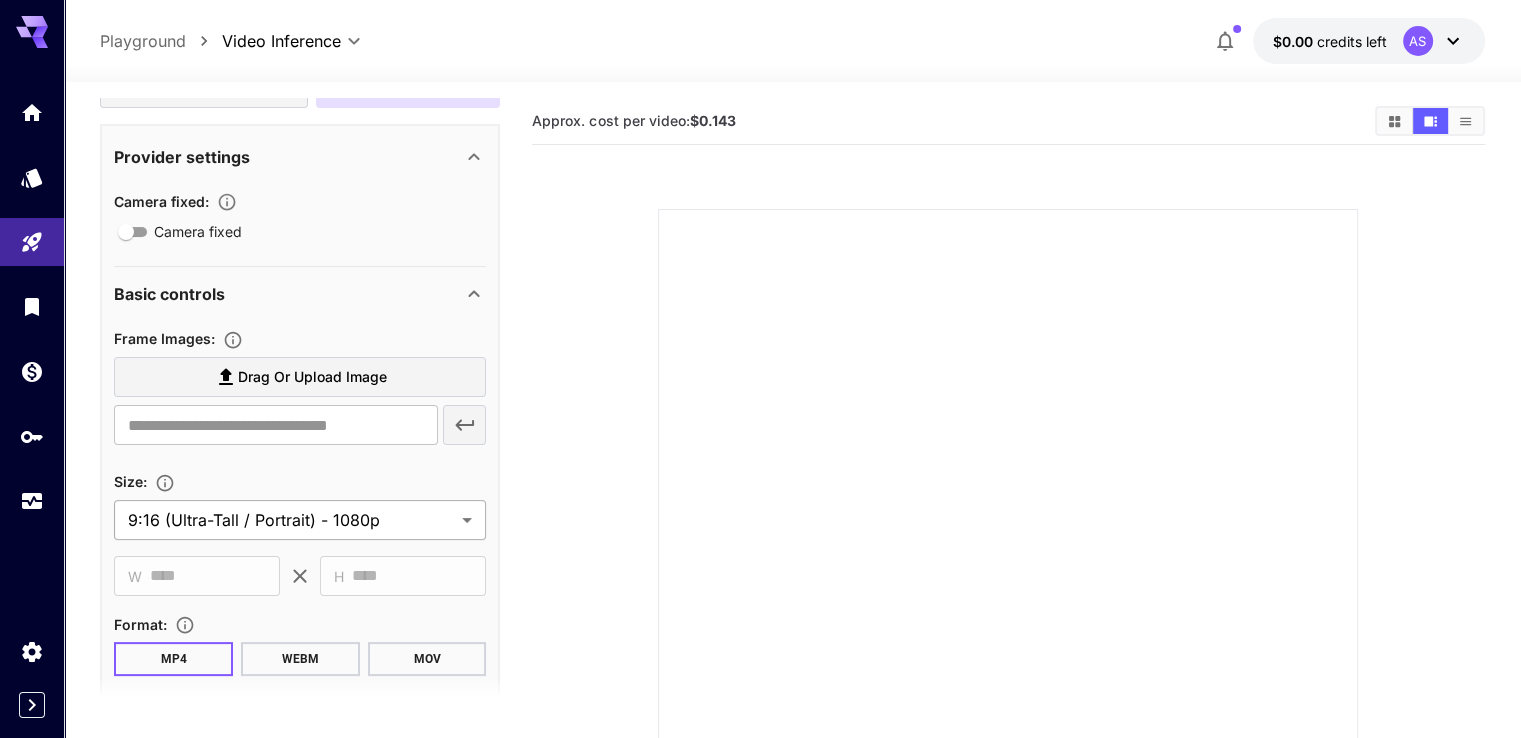 click on "**********" at bounding box center [760, 484] 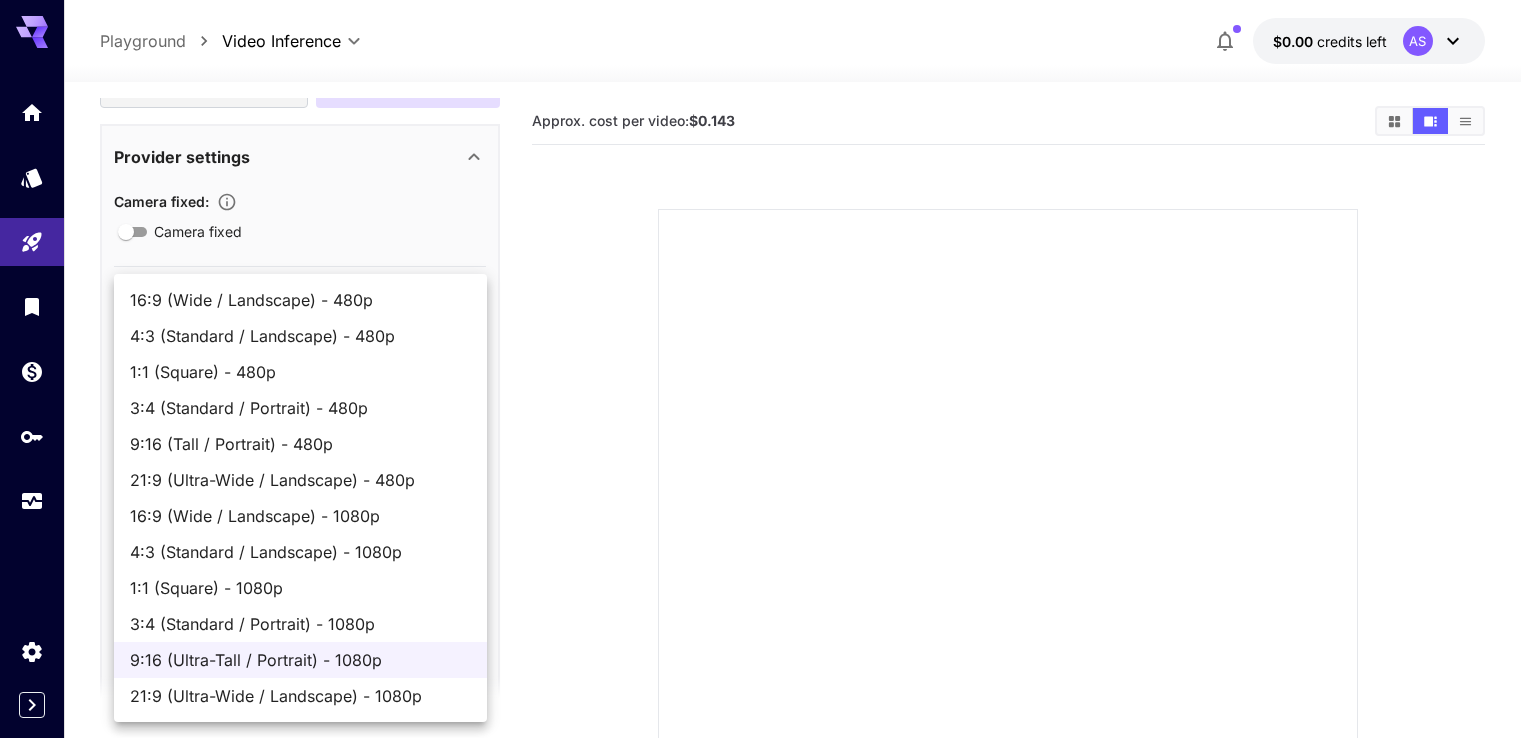 click on "9:16 (Tall / Portrait) - 480p" at bounding box center [300, 444] 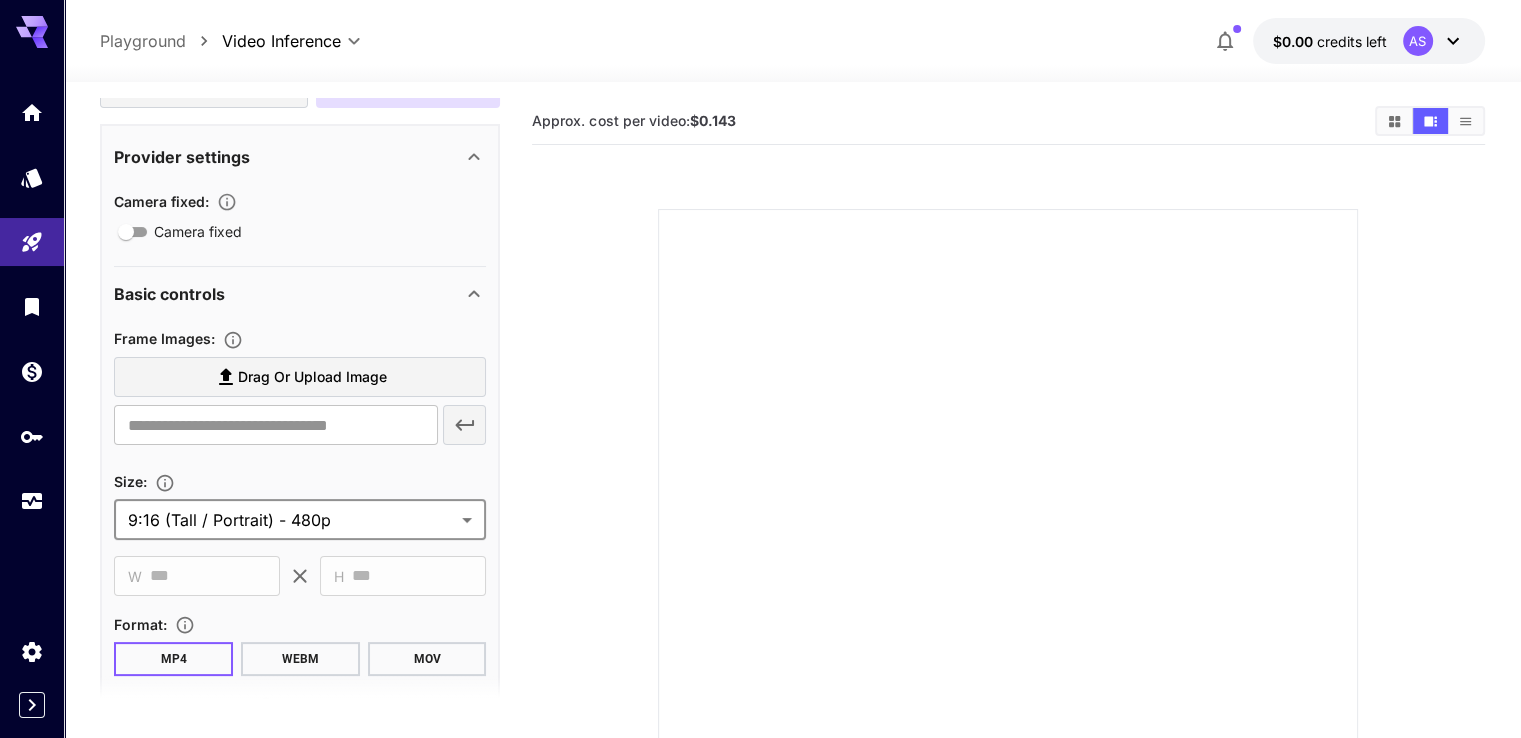 click at bounding box center [1008, 535] 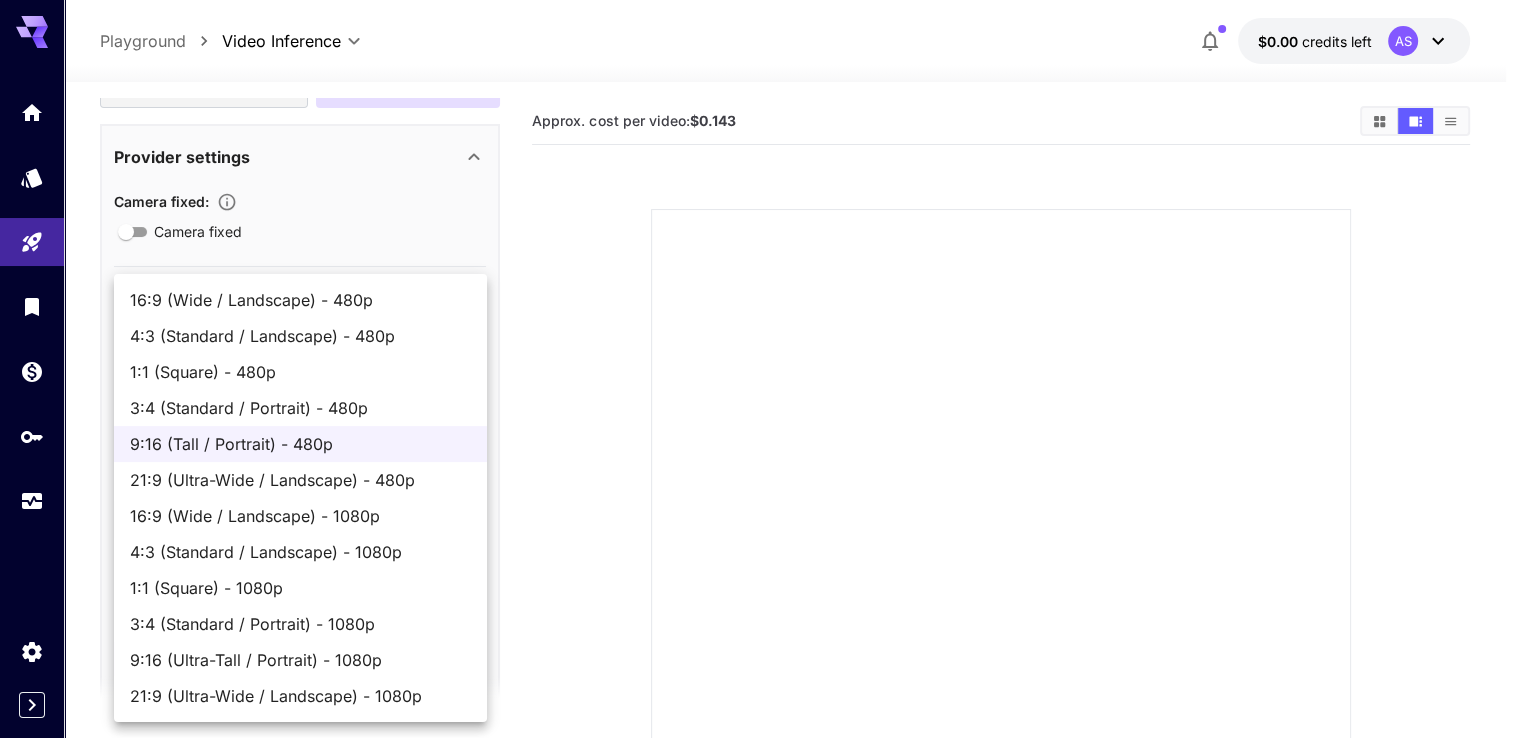 click on "**********" at bounding box center [760, 484] 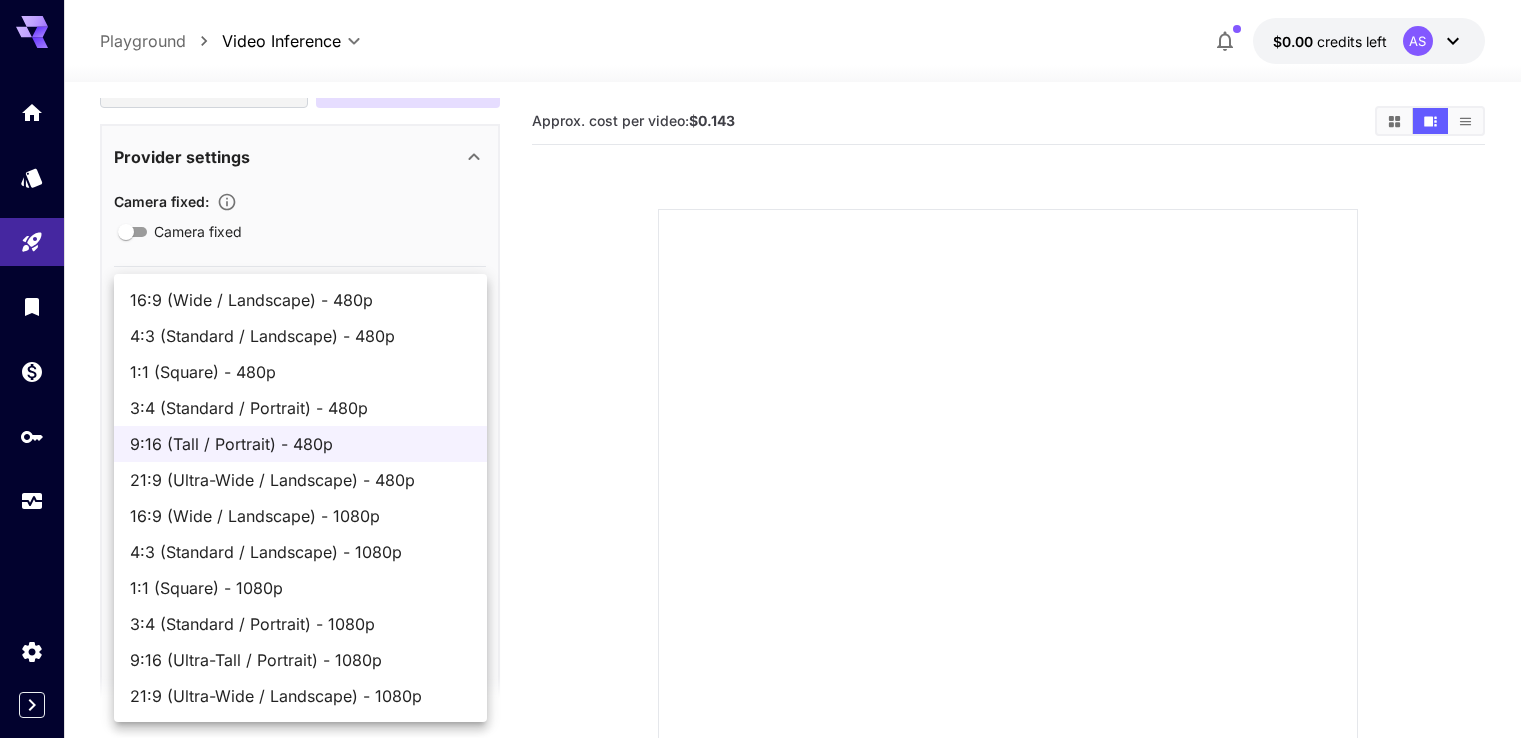 click on "21:9 (Ultra-Wide / Landscape) - 480p" at bounding box center (300, 480) 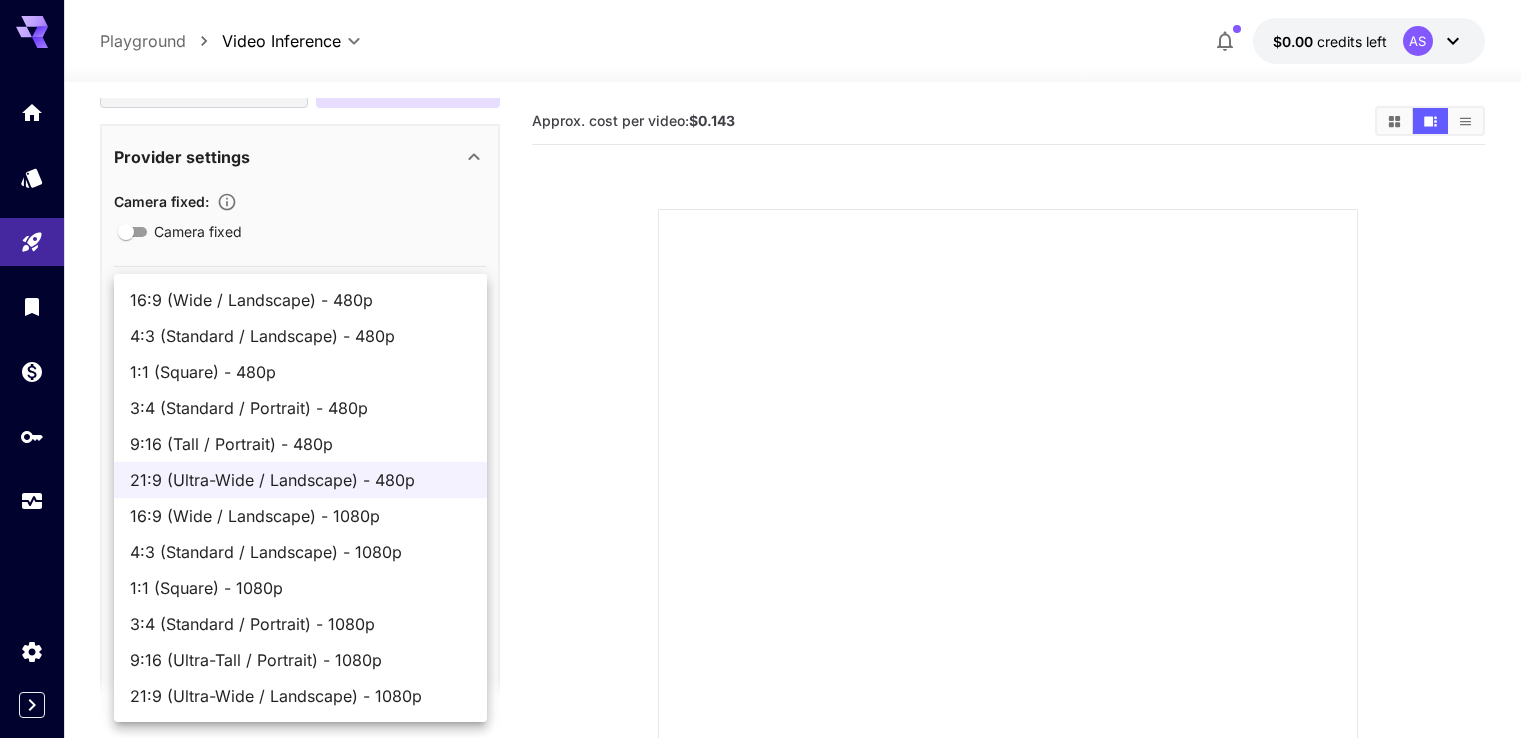 click on "**********" at bounding box center (768, 484) 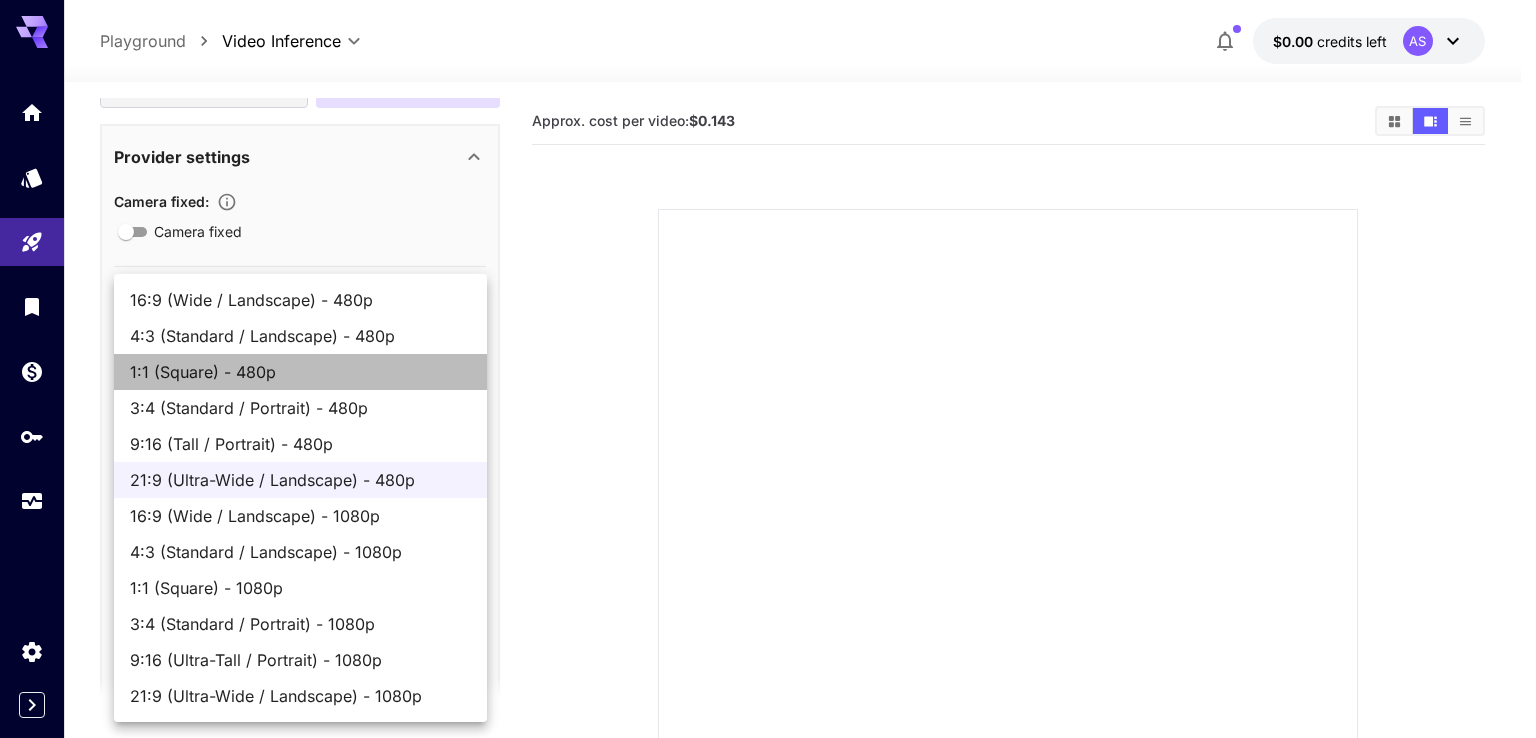 click on "1:1 (Square) - 480p" at bounding box center [300, 372] 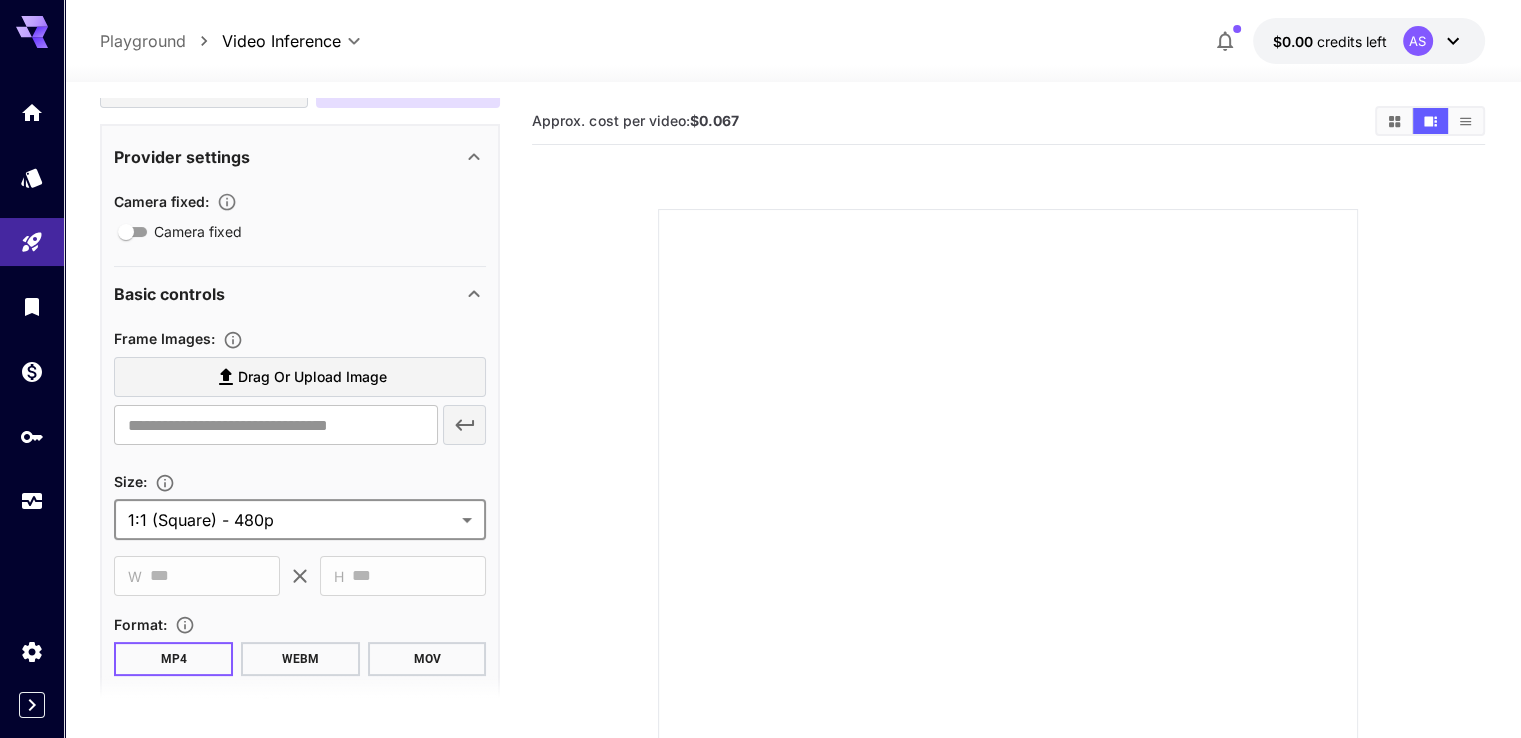 click on "**********" at bounding box center (760, 484) 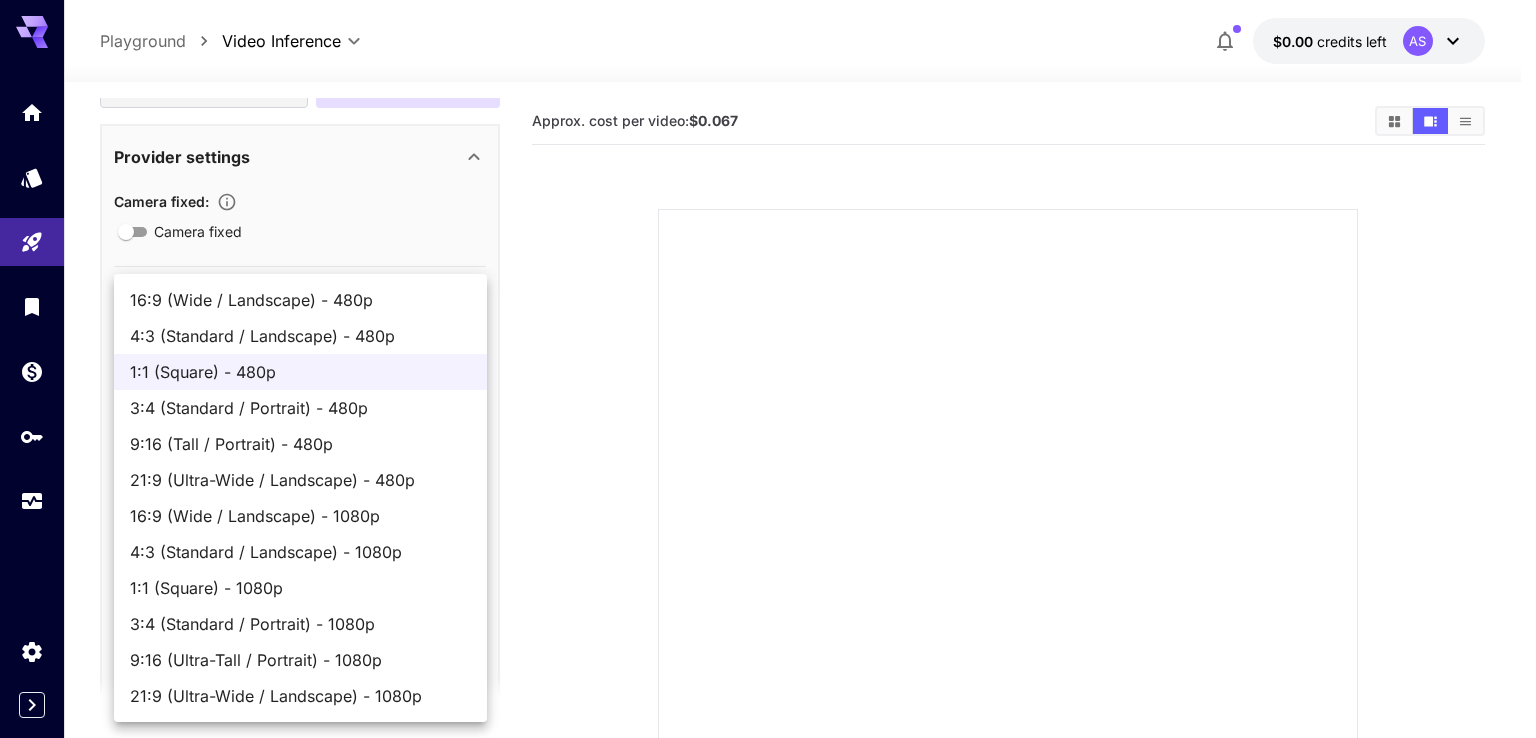 click on "4:3 (Standard / Landscape) - 480p" at bounding box center [300, 336] 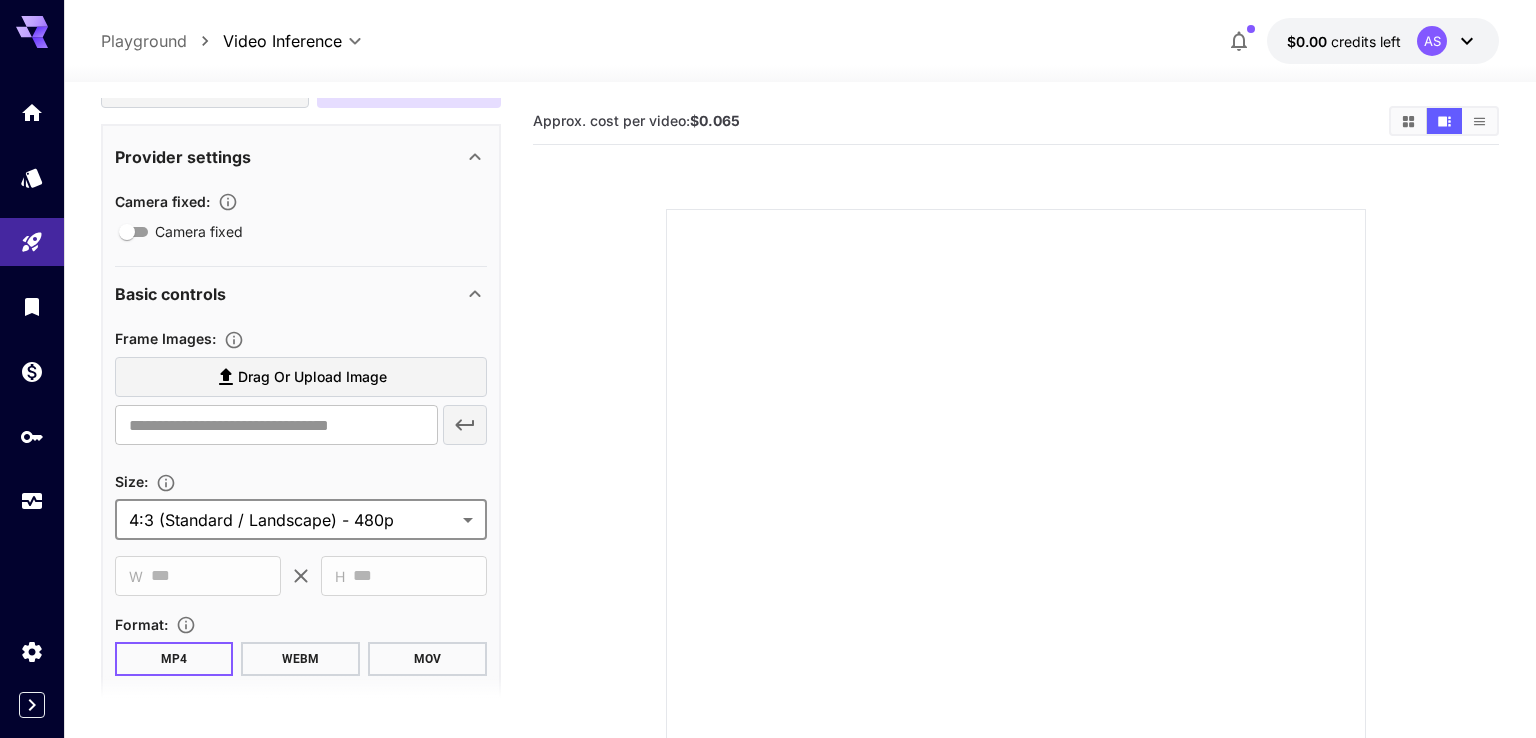 click on "**********" at bounding box center (768, 484) 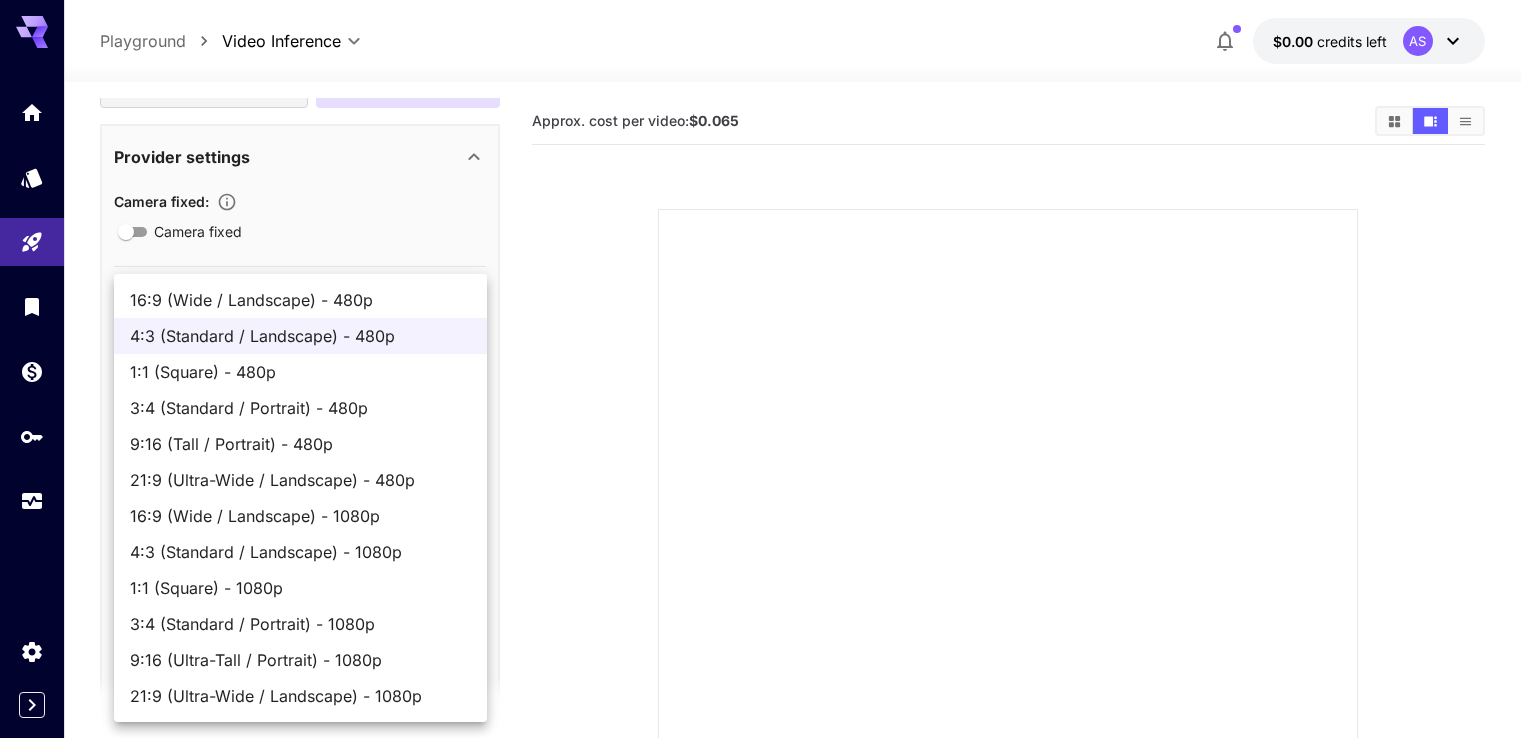 click on "16:9 (Wide / Landscape) - 480p" at bounding box center [300, 300] 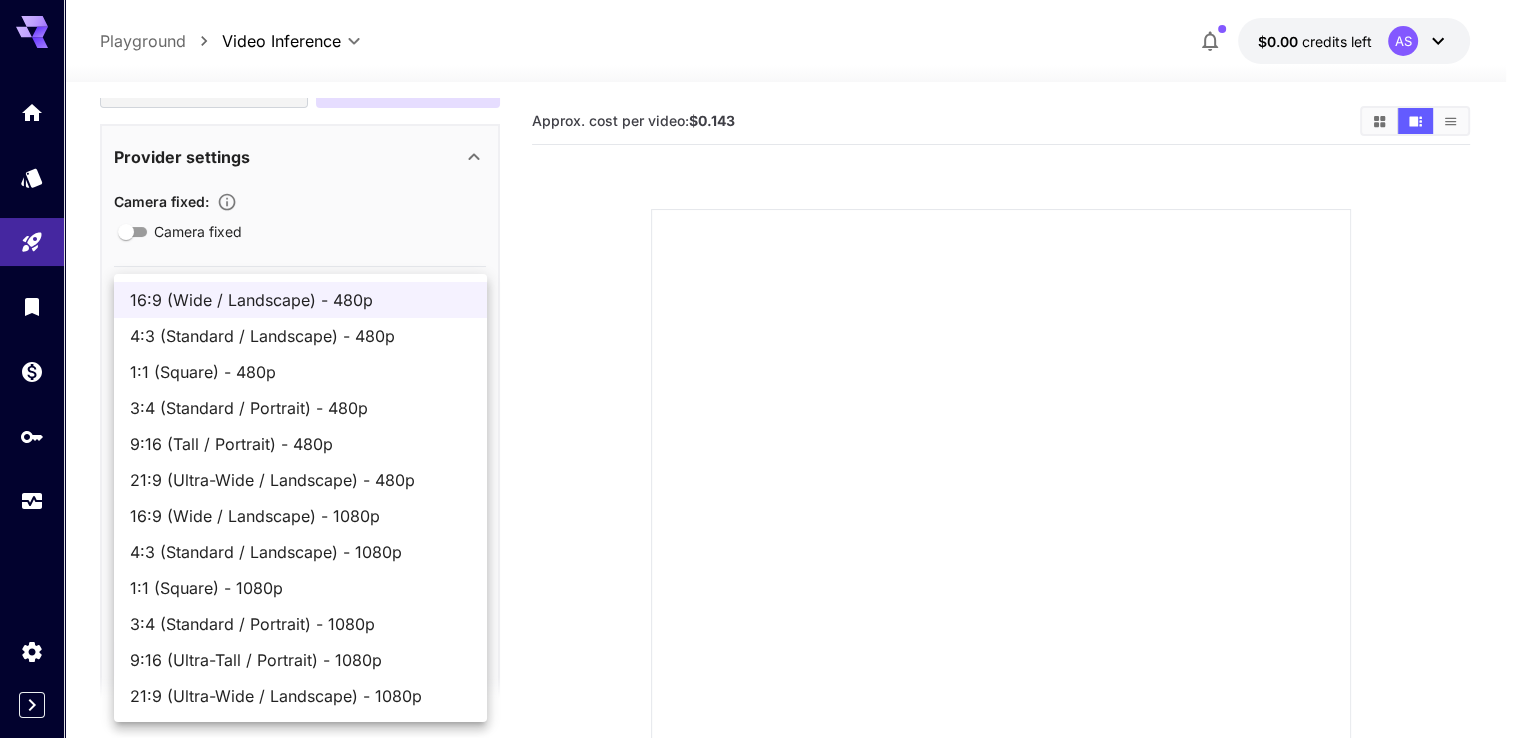 click on "**********" at bounding box center [760, 484] 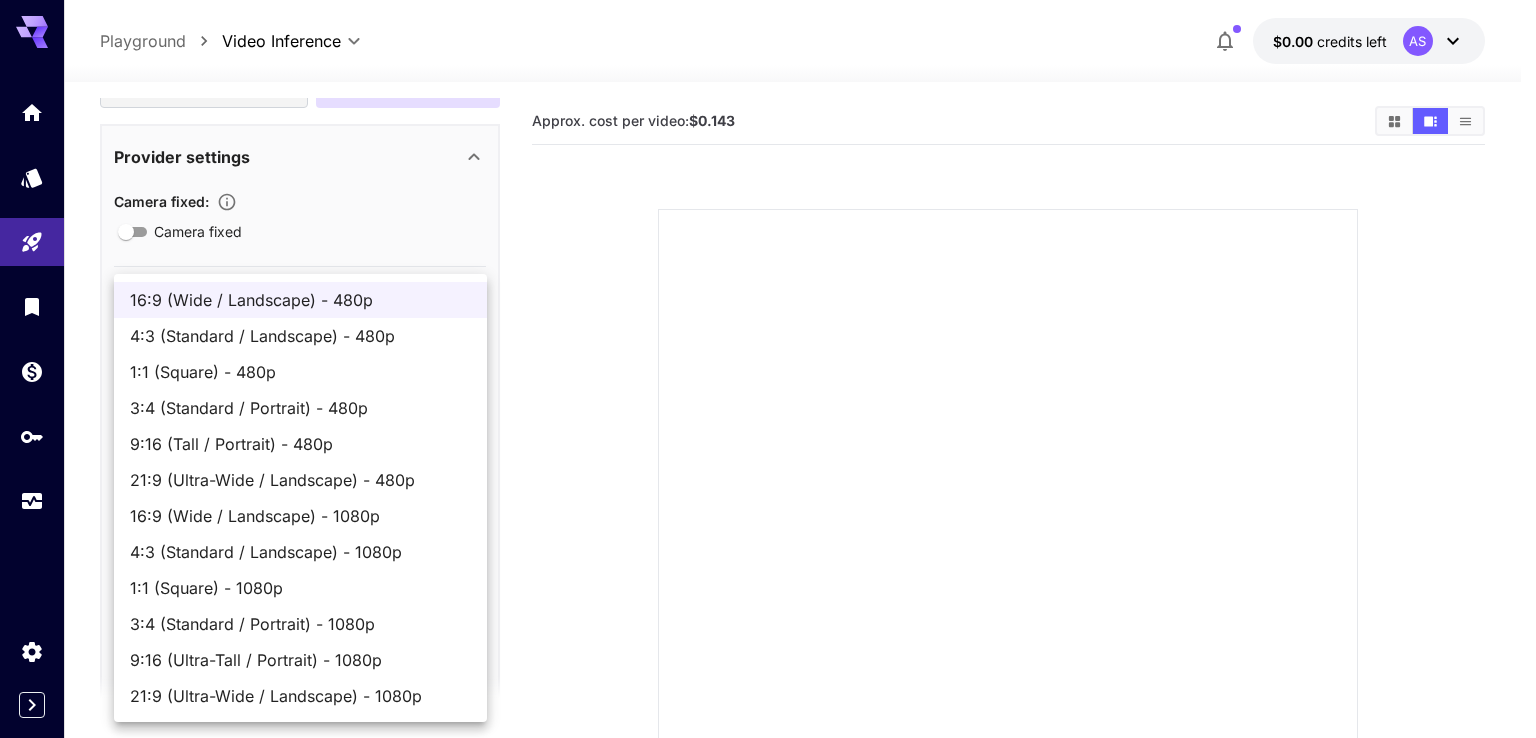 click on "4:3 (Standard / Landscape) - 480p" at bounding box center [300, 336] 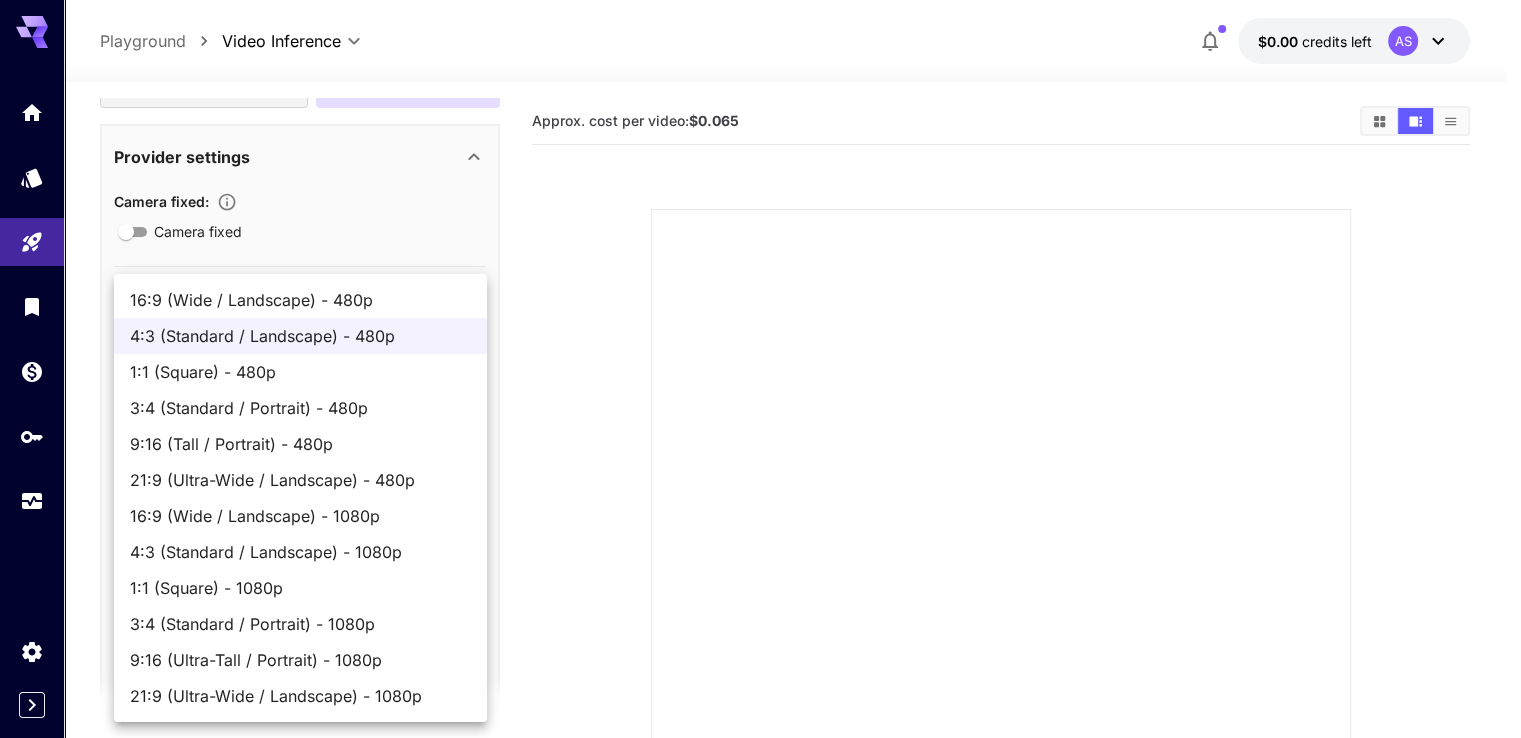 click on "**********" at bounding box center [760, 484] 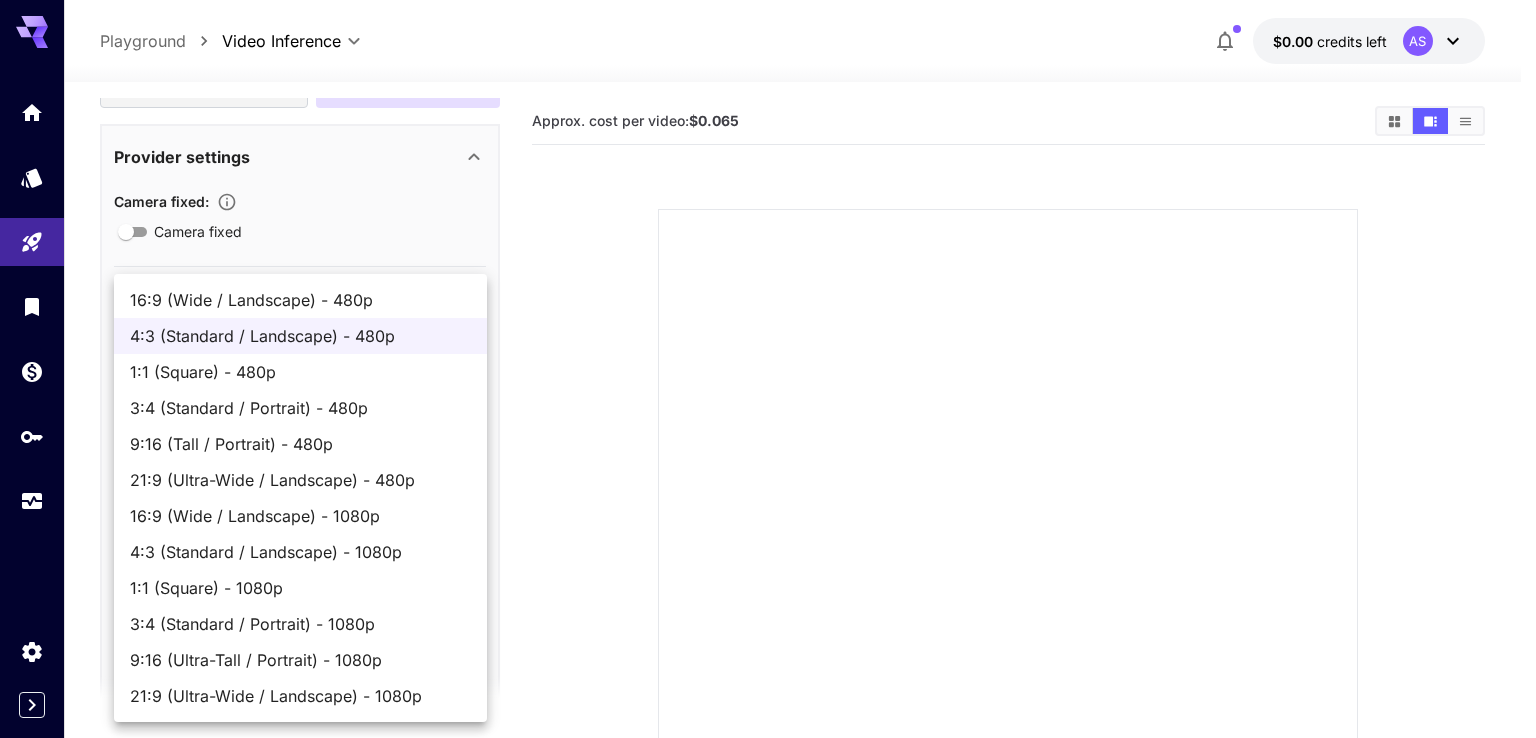 click on "1:1 (Square) - 480p" at bounding box center (300, 372) 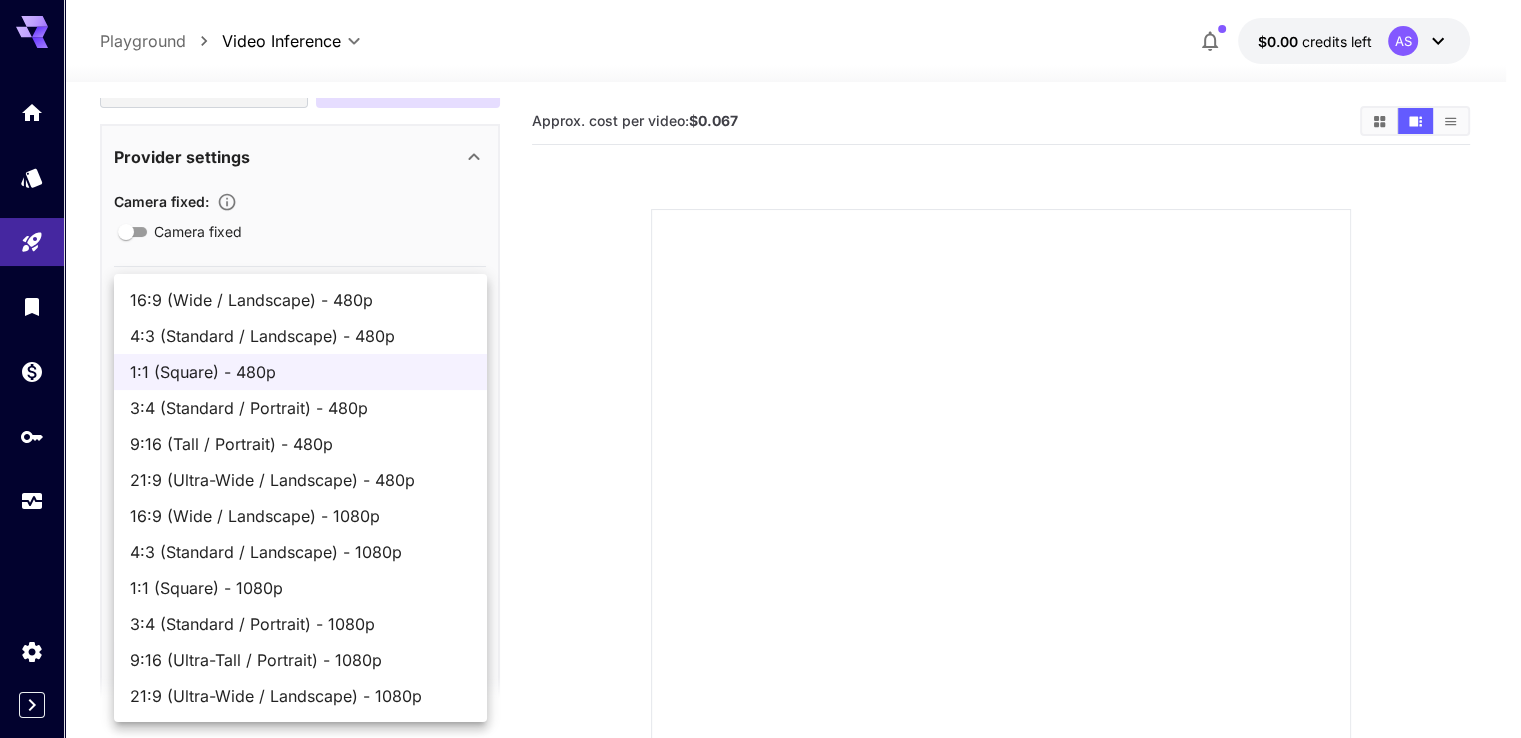 click on "**********" at bounding box center [760, 484] 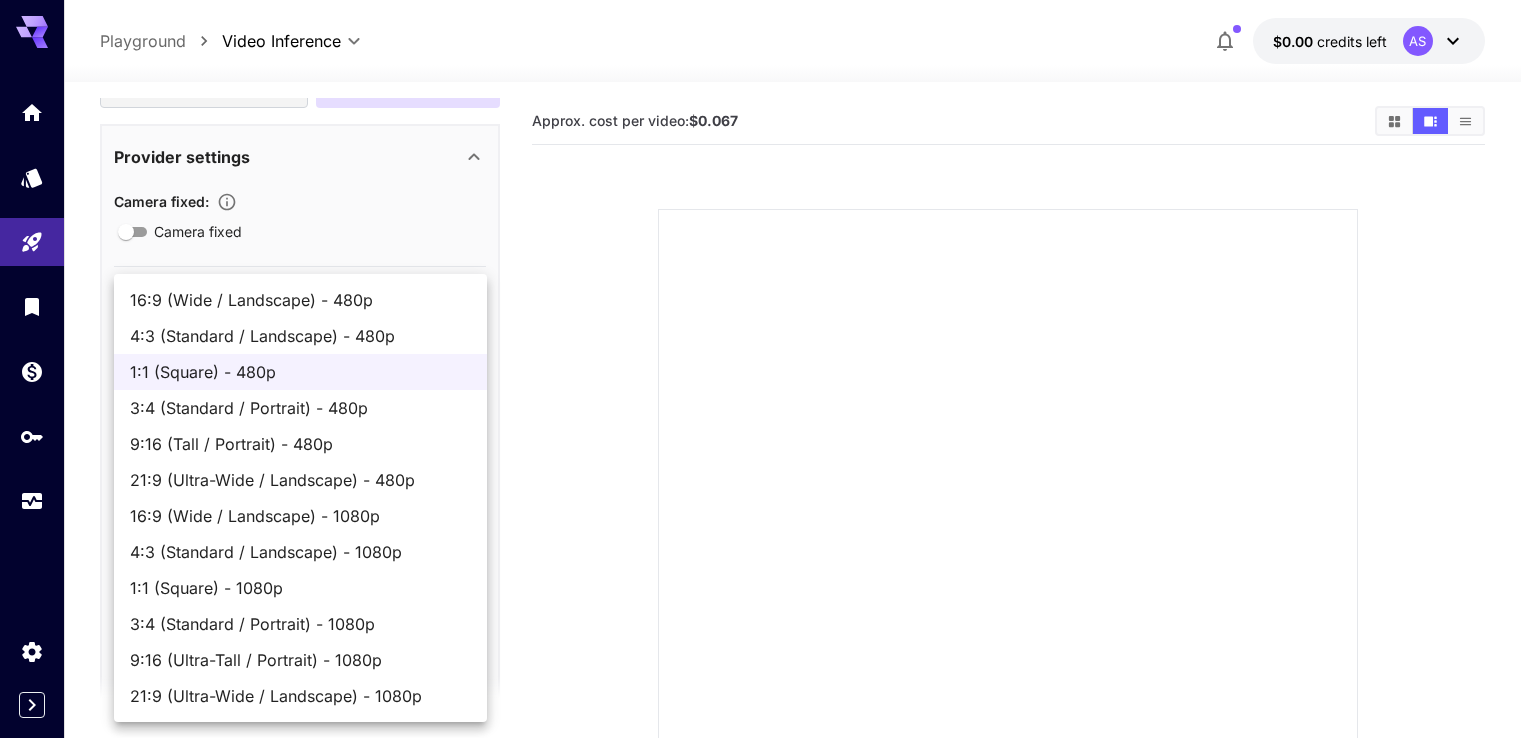 click on "9:16 (Tall / Portrait) - 480p" at bounding box center (300, 444) 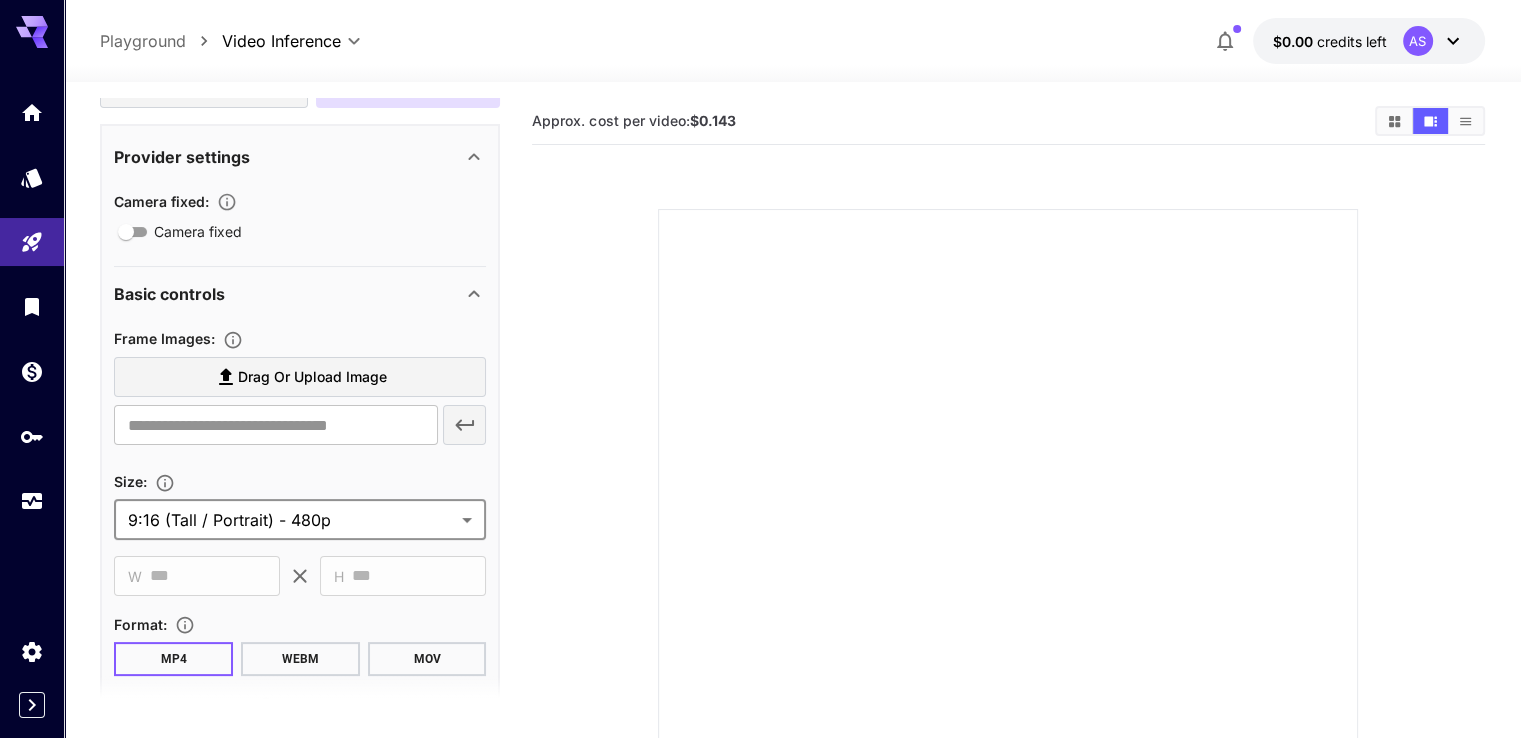 click on "**********" at bounding box center [760, 484] 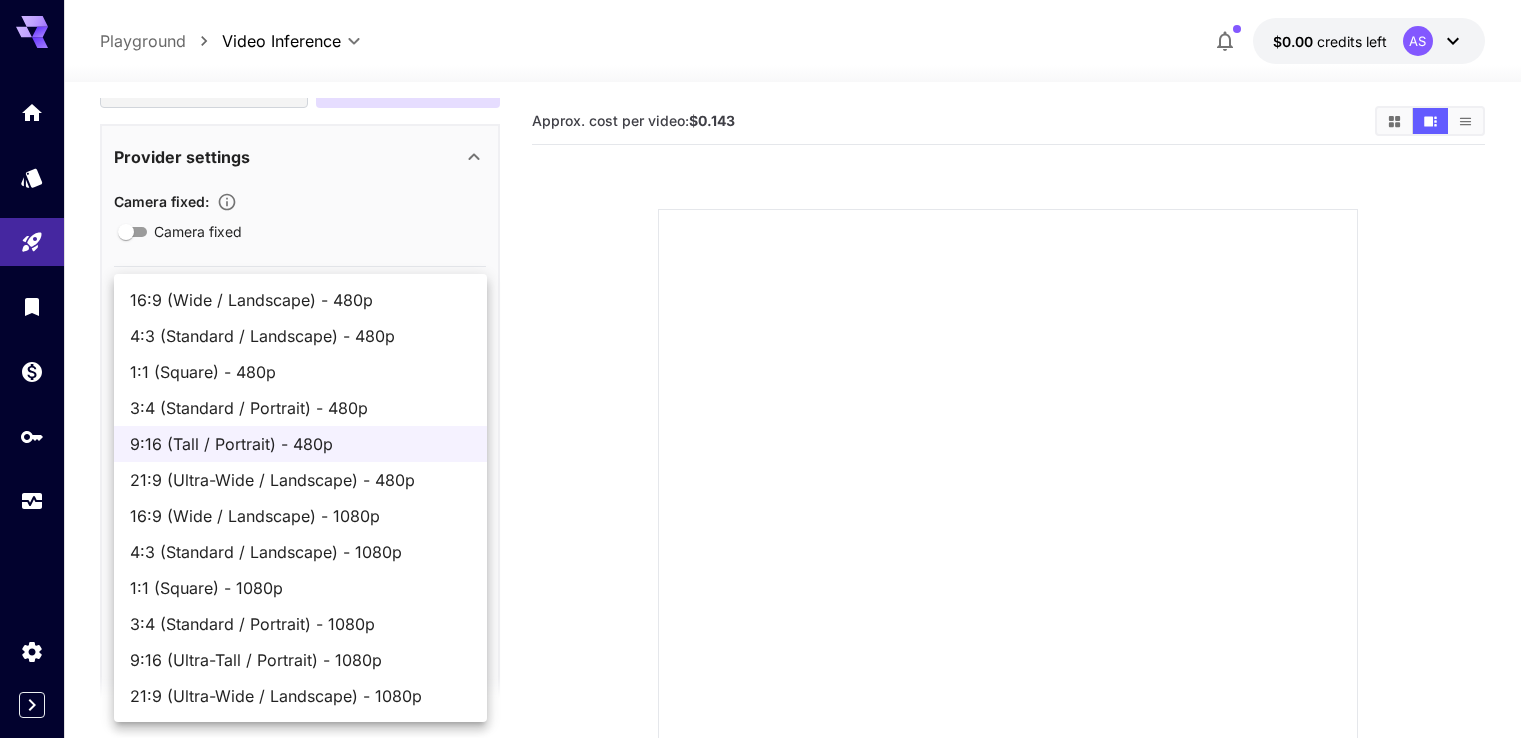 click on "9:16 (Ultra-Tall / Portrait) - 1080p" at bounding box center [300, 660] 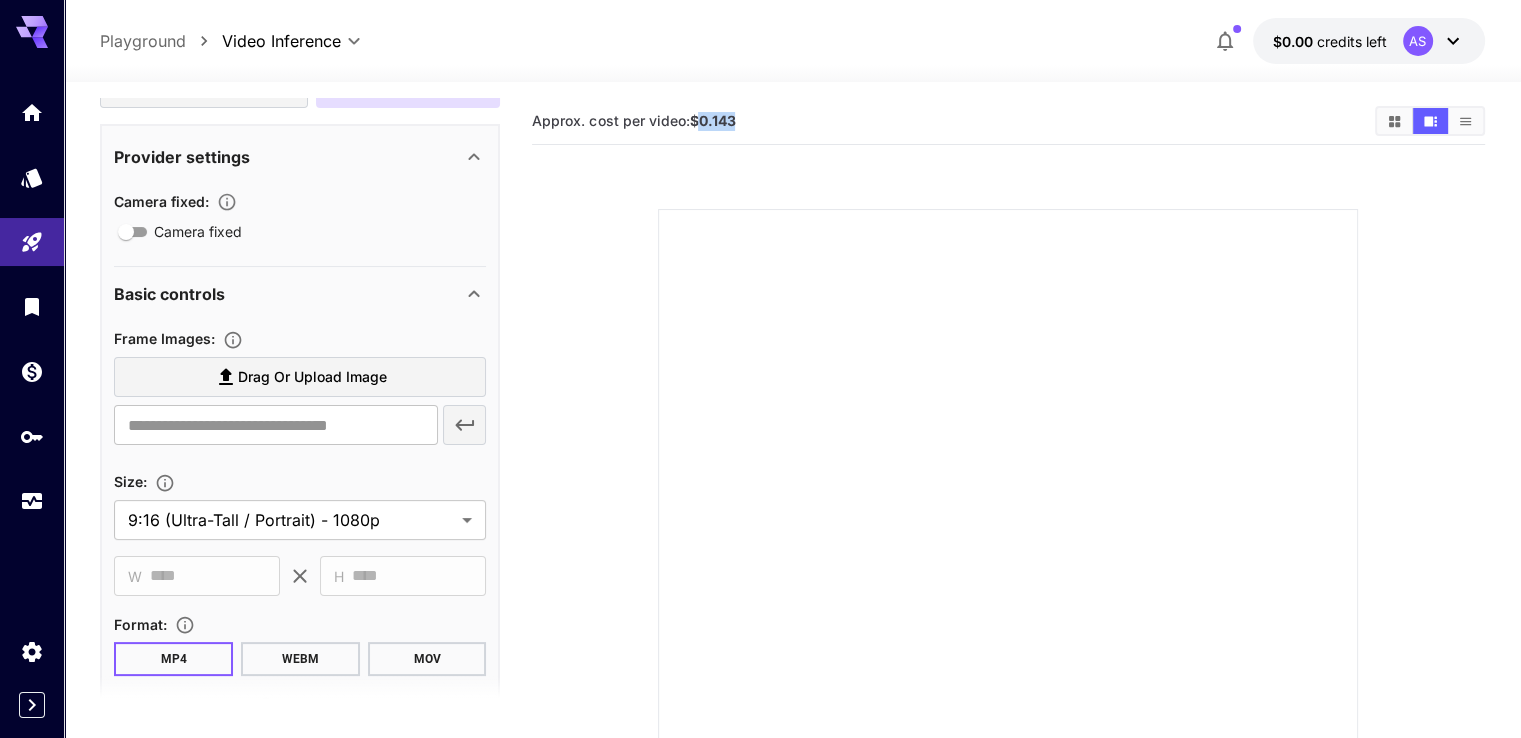 drag, startPoint x: 729, startPoint y: 118, endPoint x: 763, endPoint y: 113, distance: 34.36568 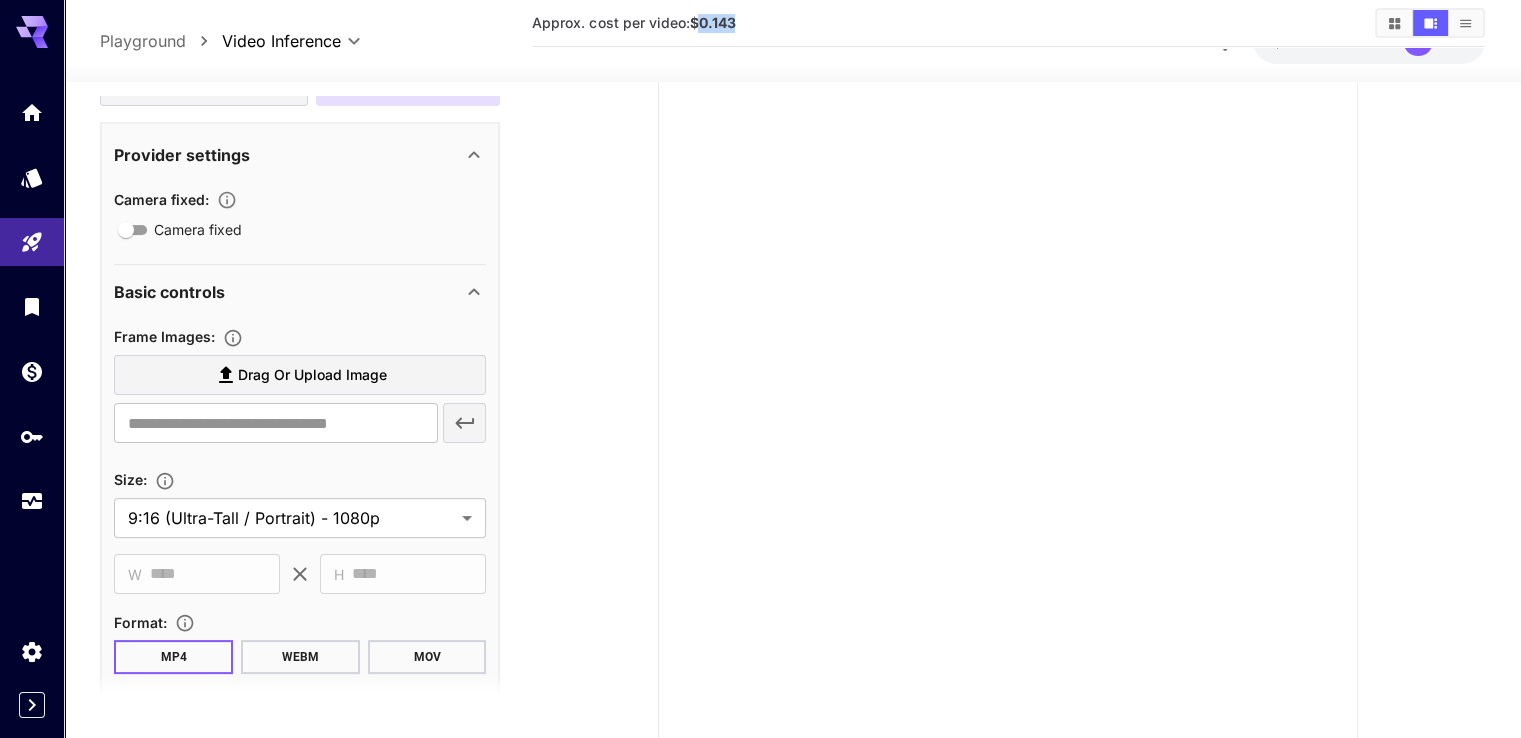 scroll, scrollTop: 231, scrollLeft: 0, axis: vertical 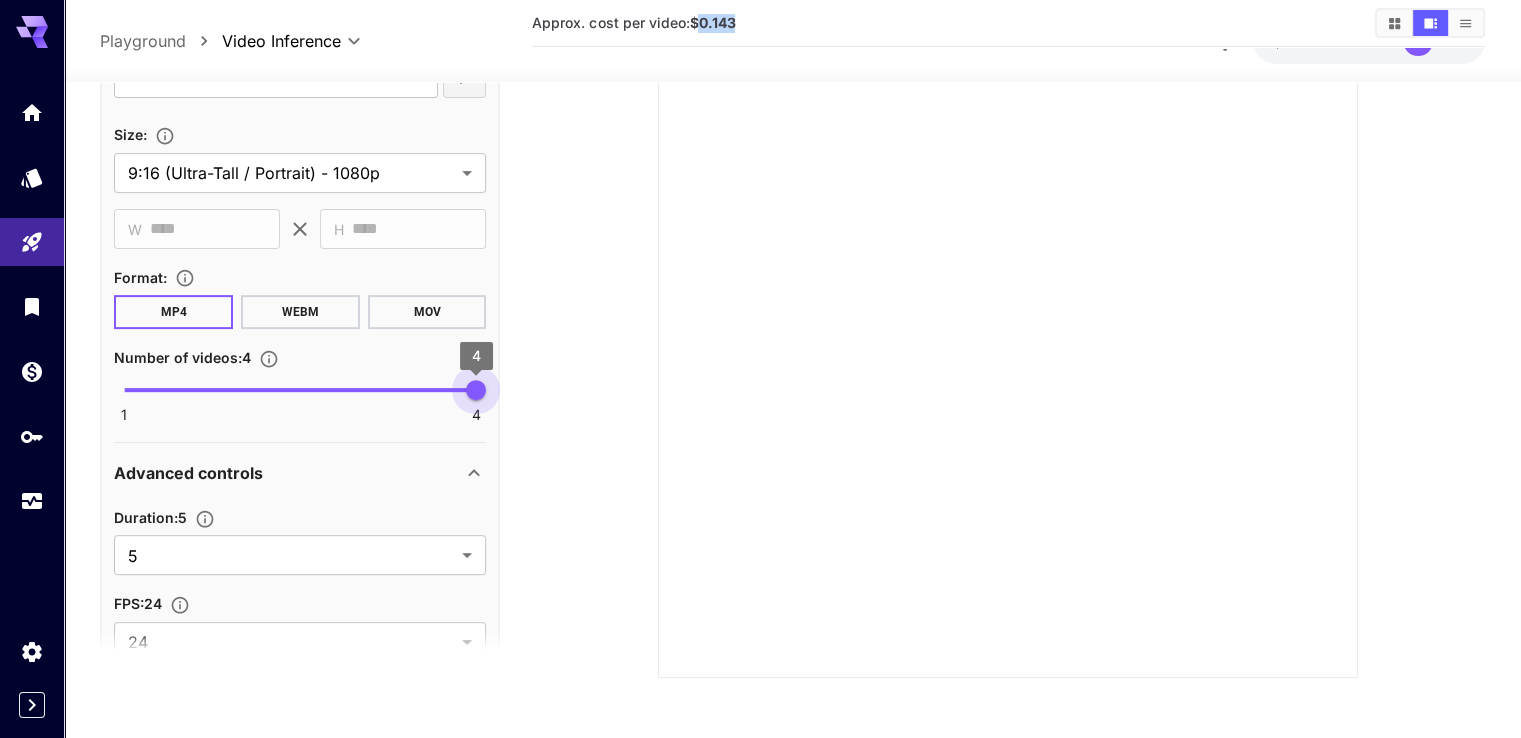 drag, startPoint x: 120, startPoint y: 380, endPoint x: 428, endPoint y: 405, distance: 309.01294 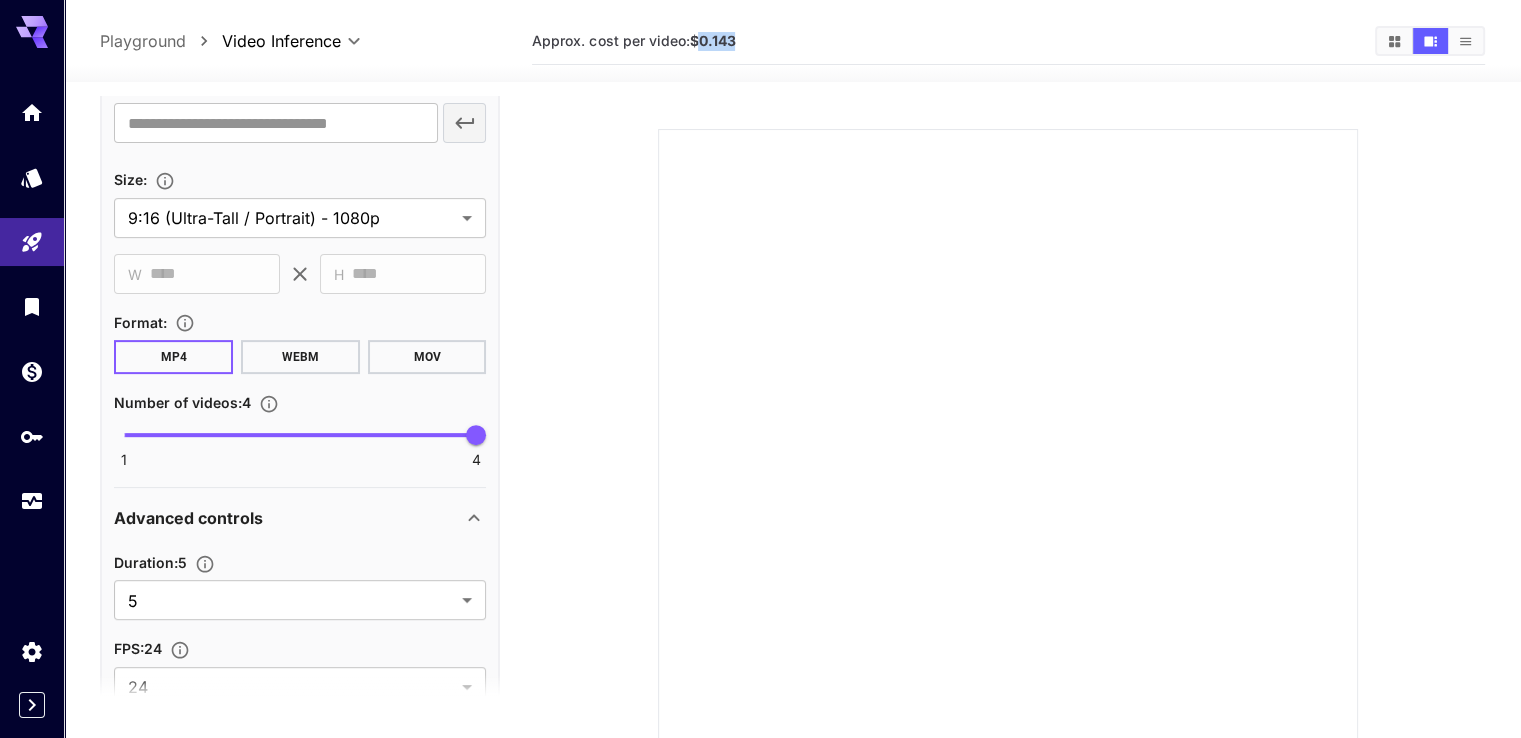 scroll, scrollTop: 0, scrollLeft: 0, axis: both 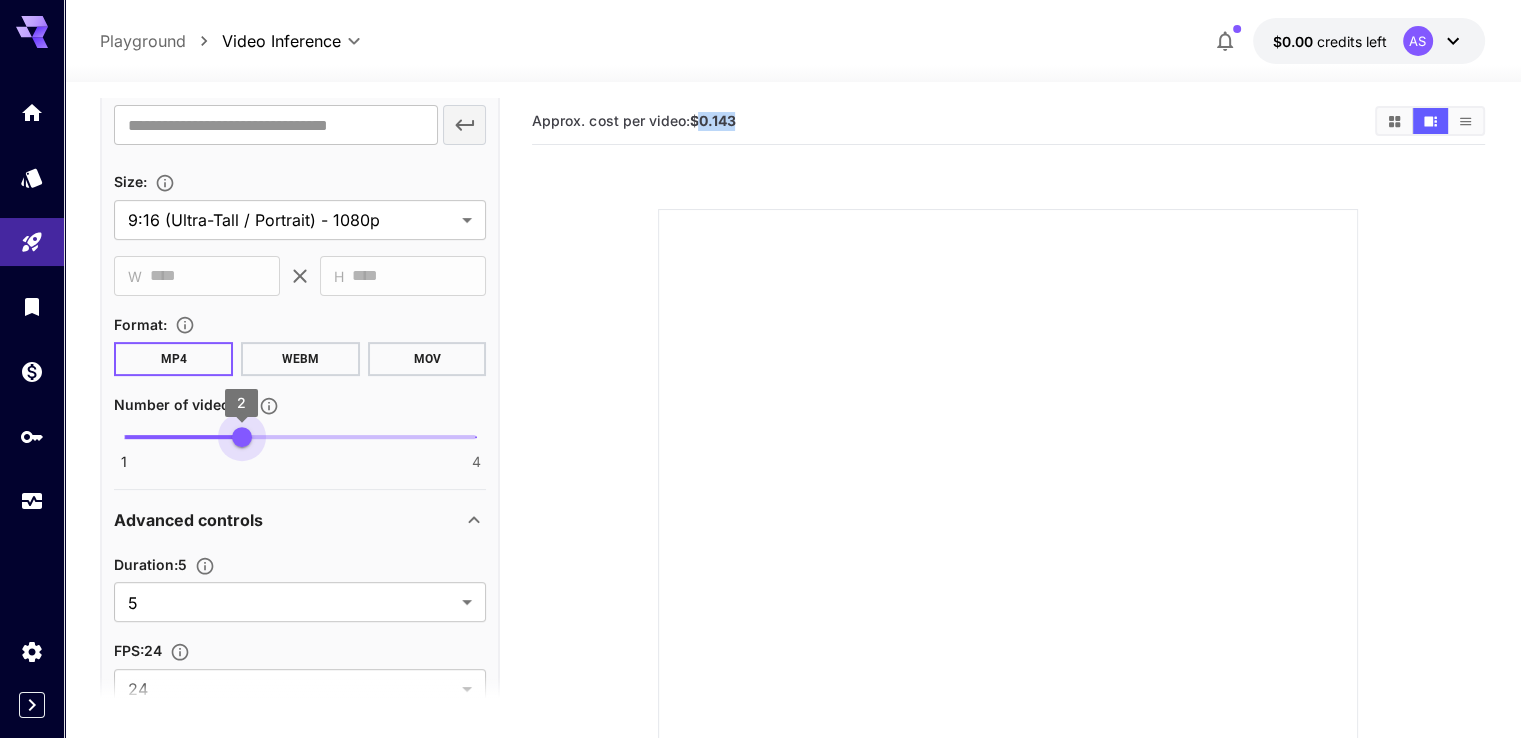 type on "*" 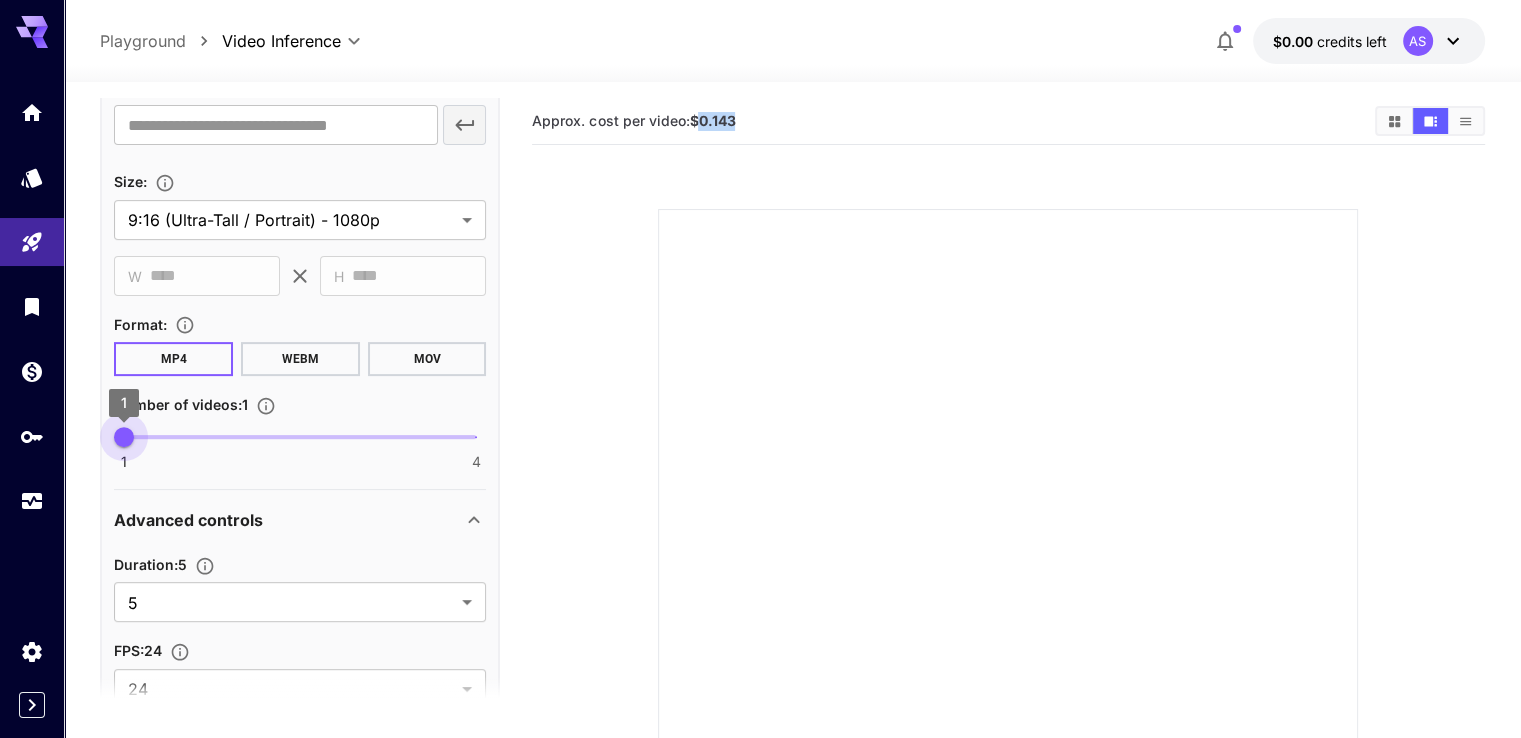 drag, startPoint x: 482, startPoint y: 435, endPoint x: 233, endPoint y: 417, distance: 249.64975 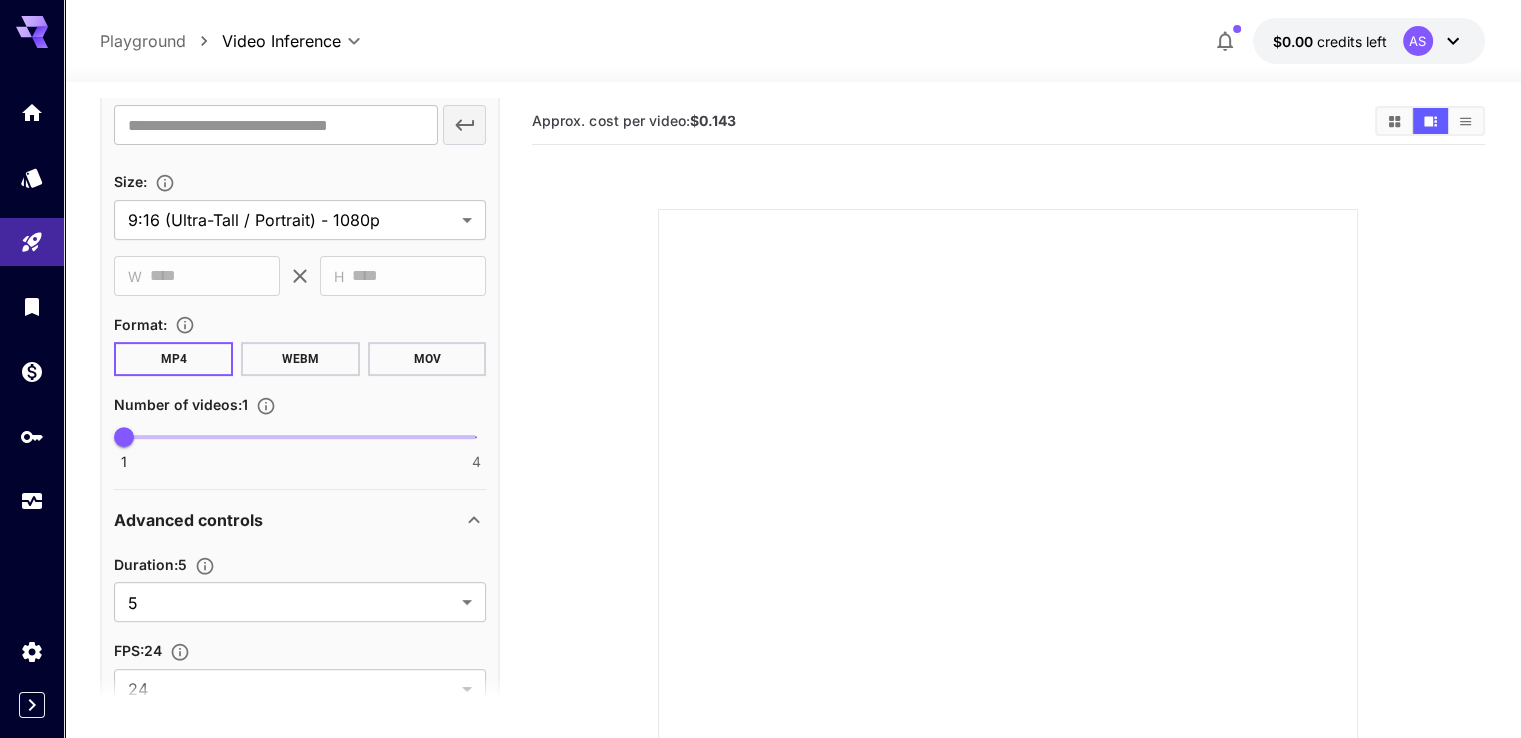 click on "**********" at bounding box center (792, 511) 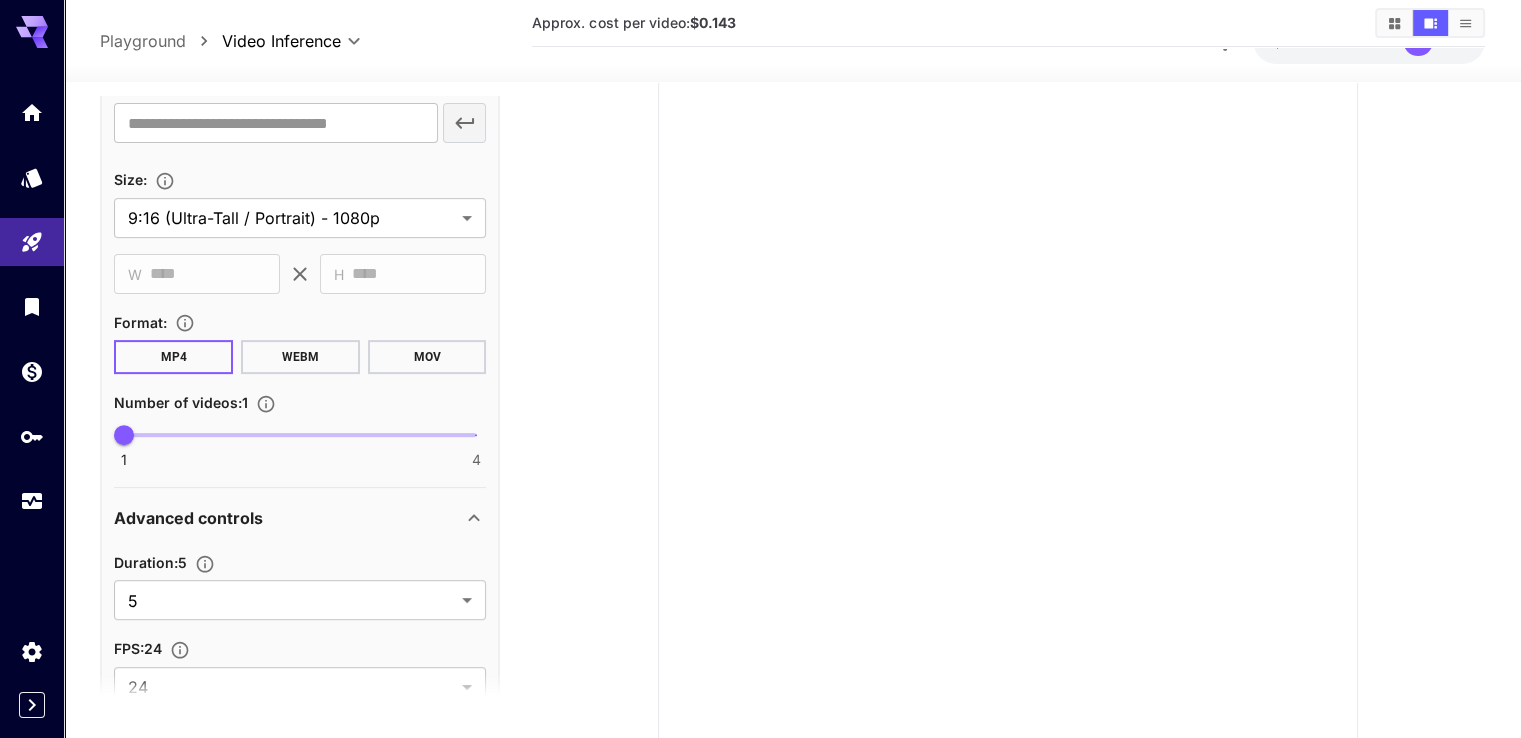 scroll, scrollTop: 231, scrollLeft: 0, axis: vertical 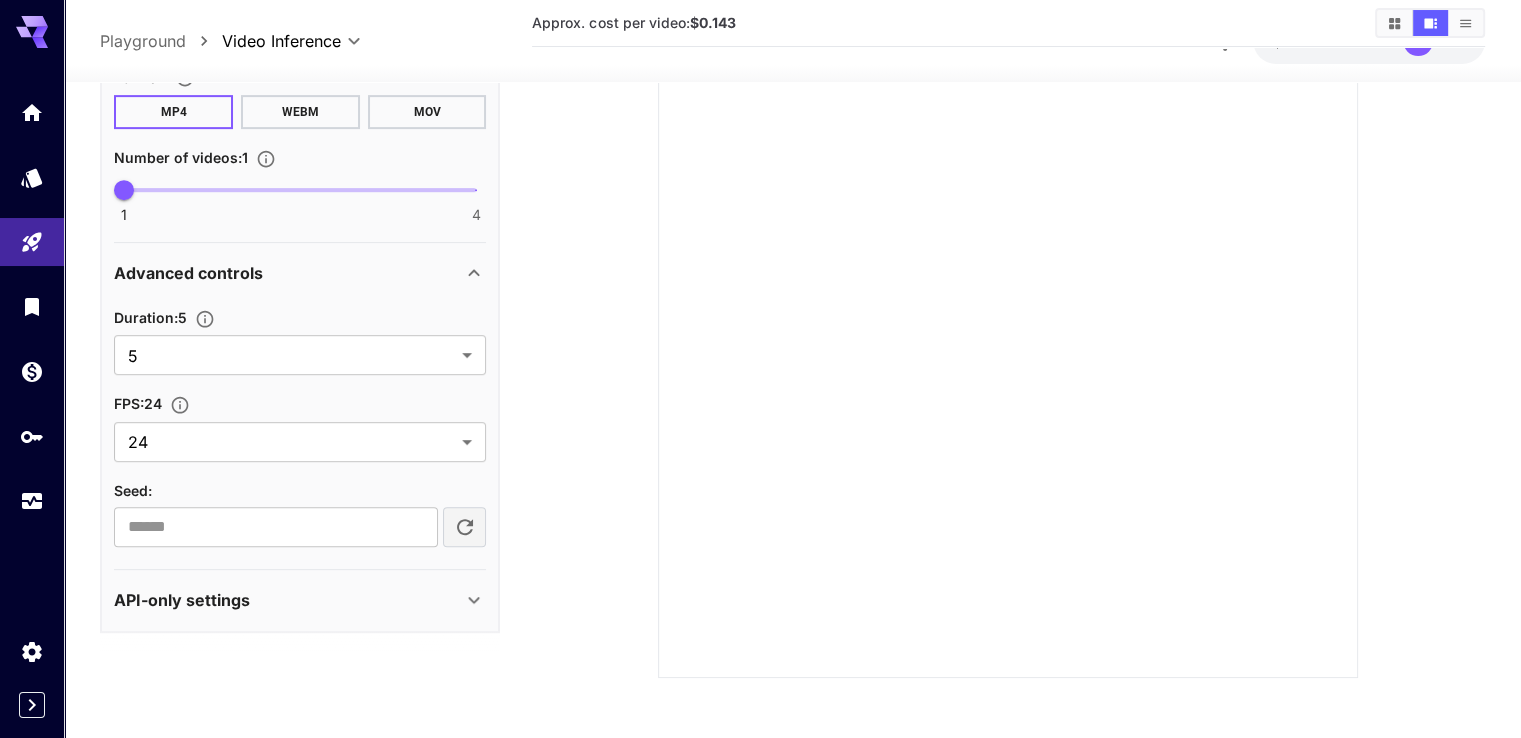 click on "API-only settings" at bounding box center (288, 600) 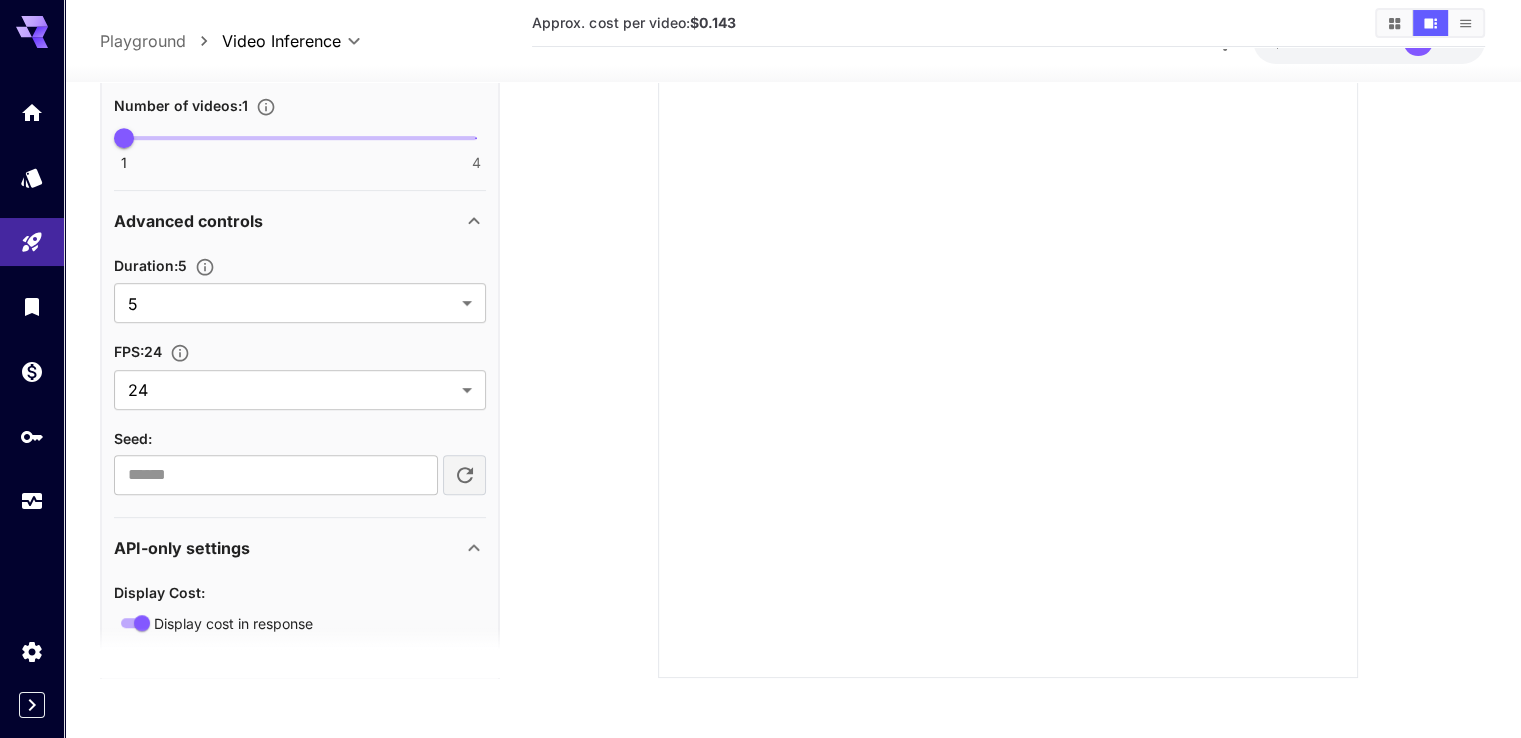 scroll, scrollTop: 1023, scrollLeft: 0, axis: vertical 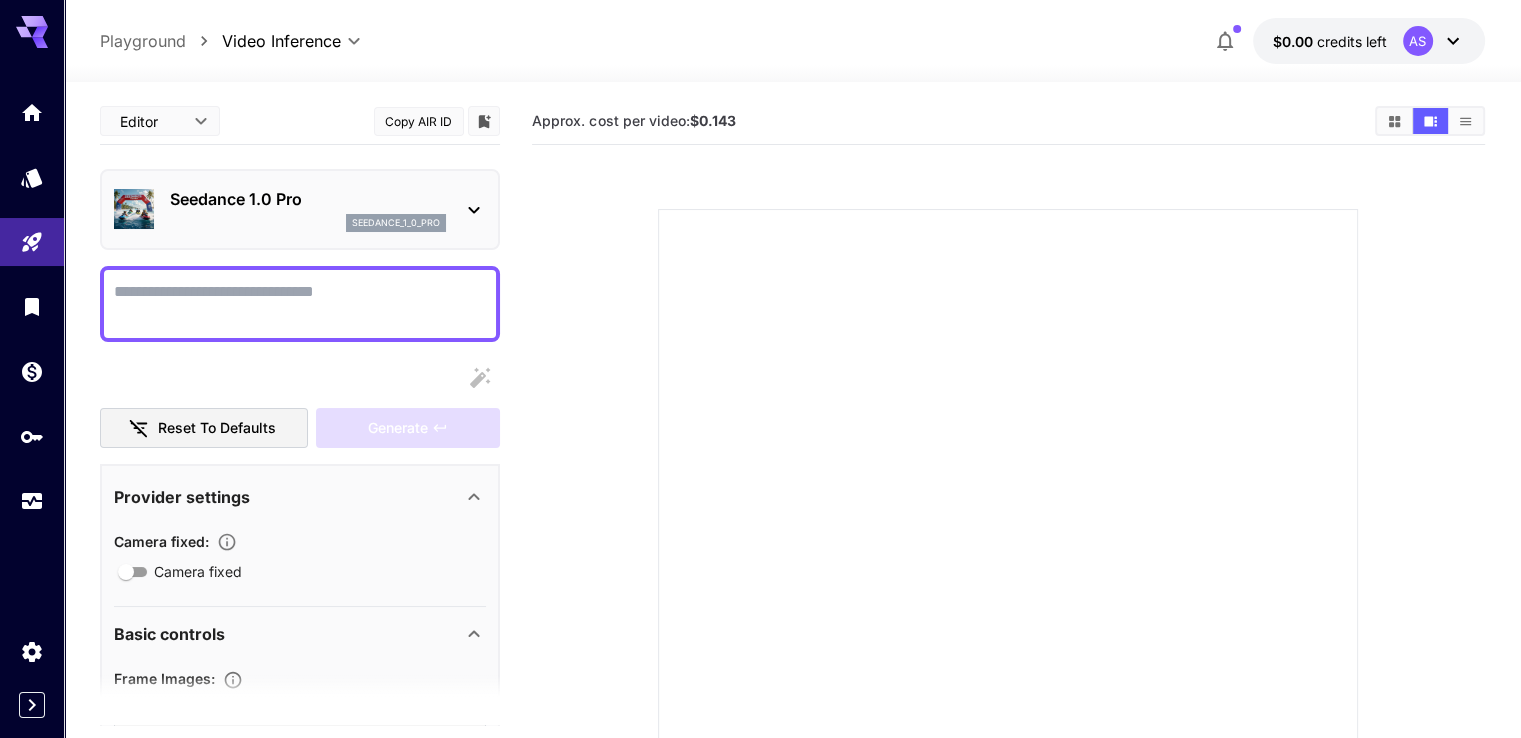 click at bounding box center (474, 209) 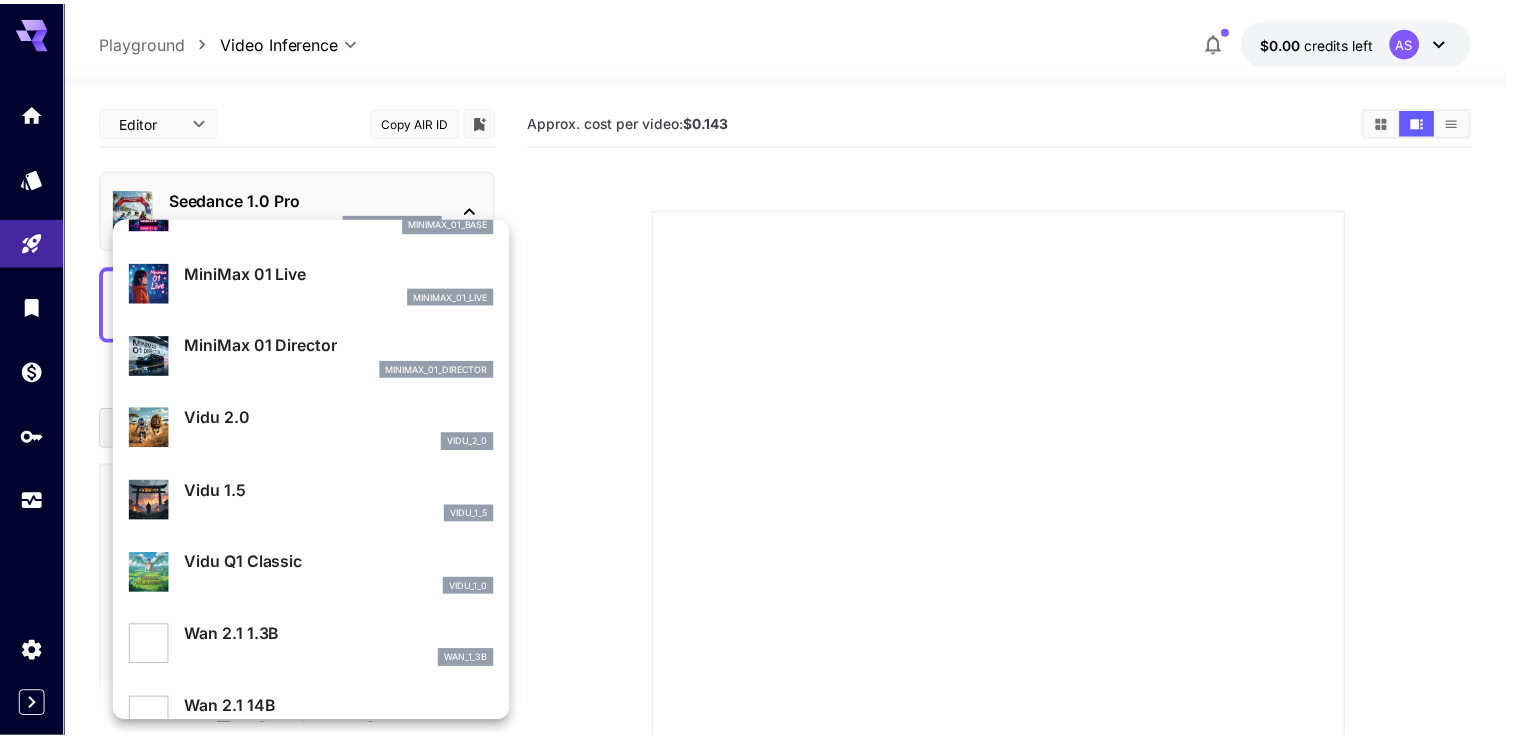 scroll, scrollTop: 1544, scrollLeft: 0, axis: vertical 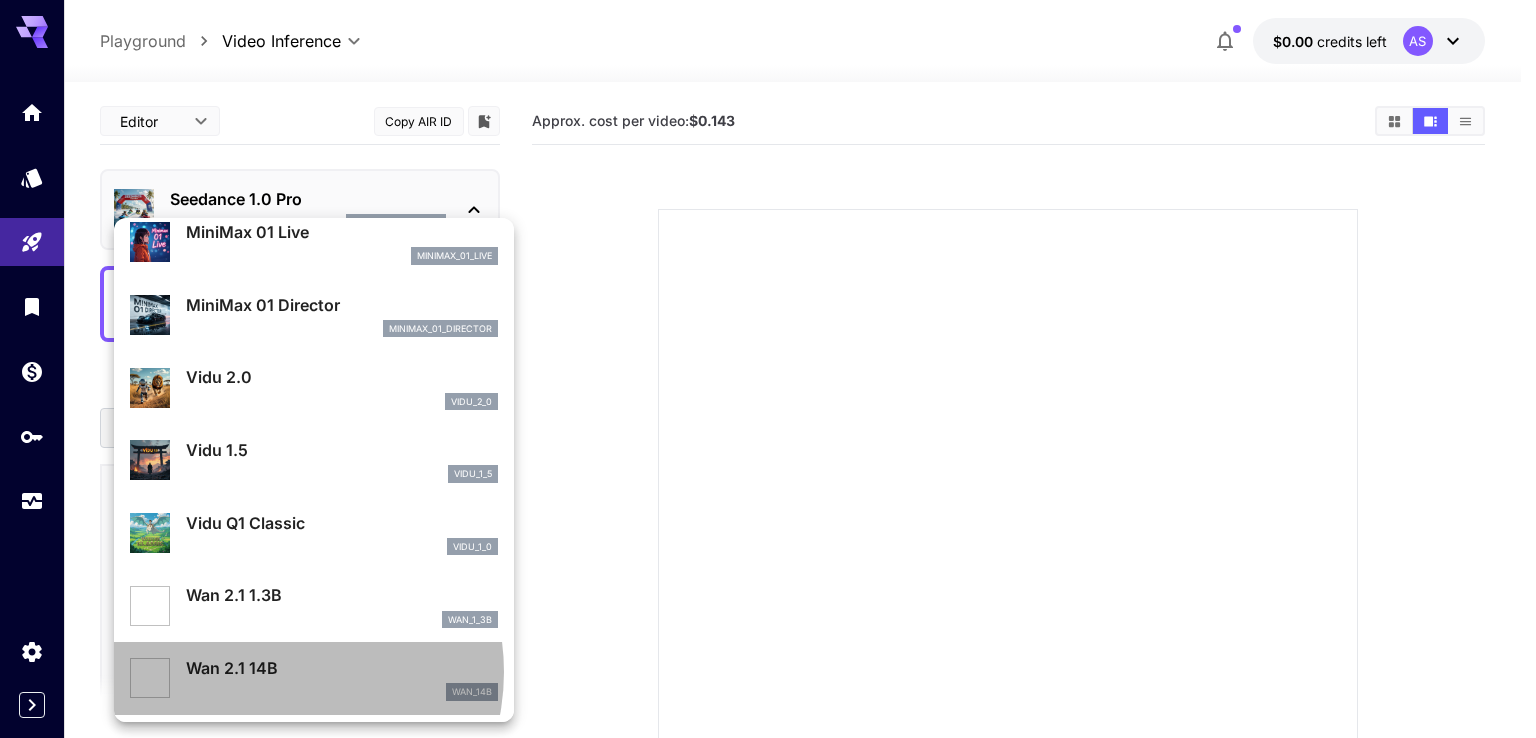 click on "Wan 2.1 14B" at bounding box center [342, 668] 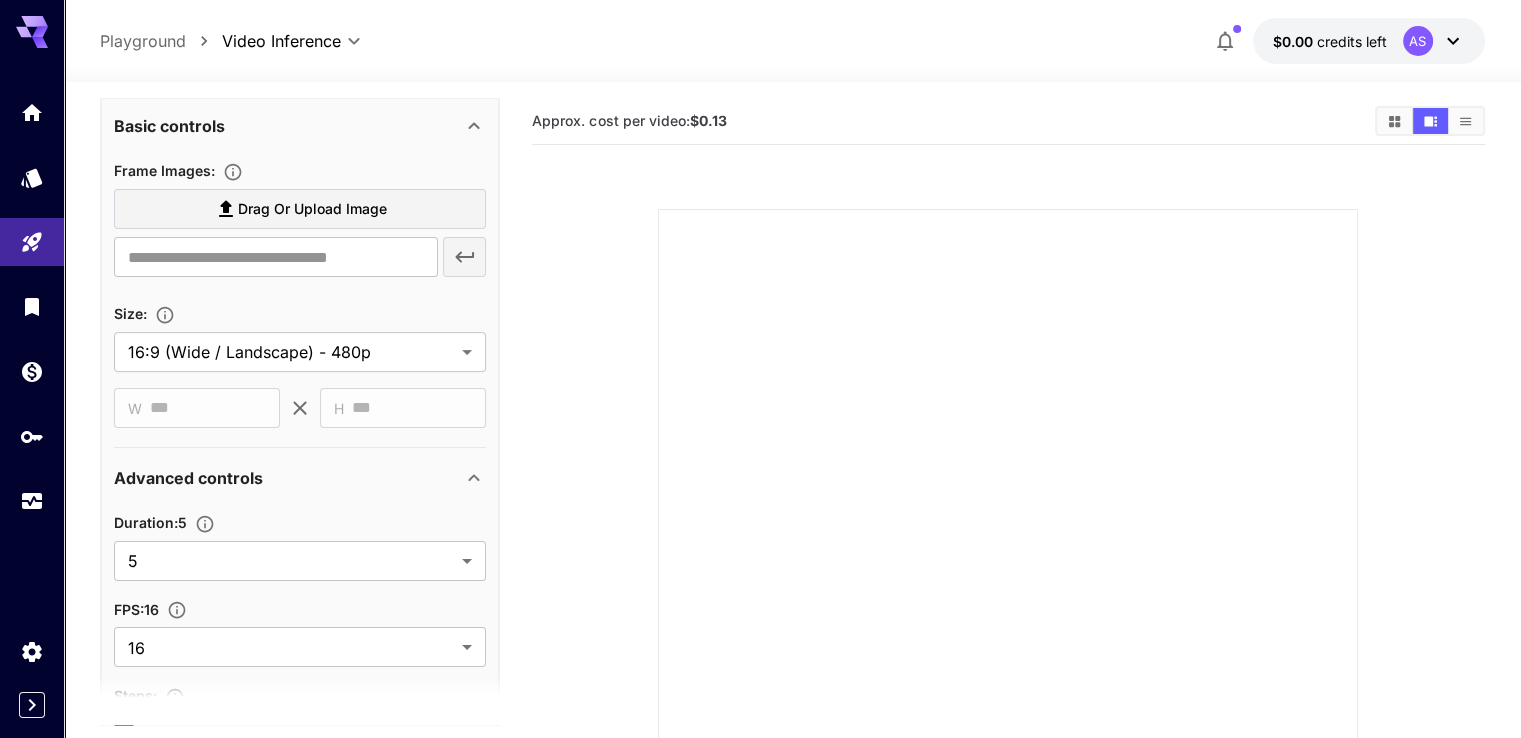 scroll, scrollTop: 400, scrollLeft: 0, axis: vertical 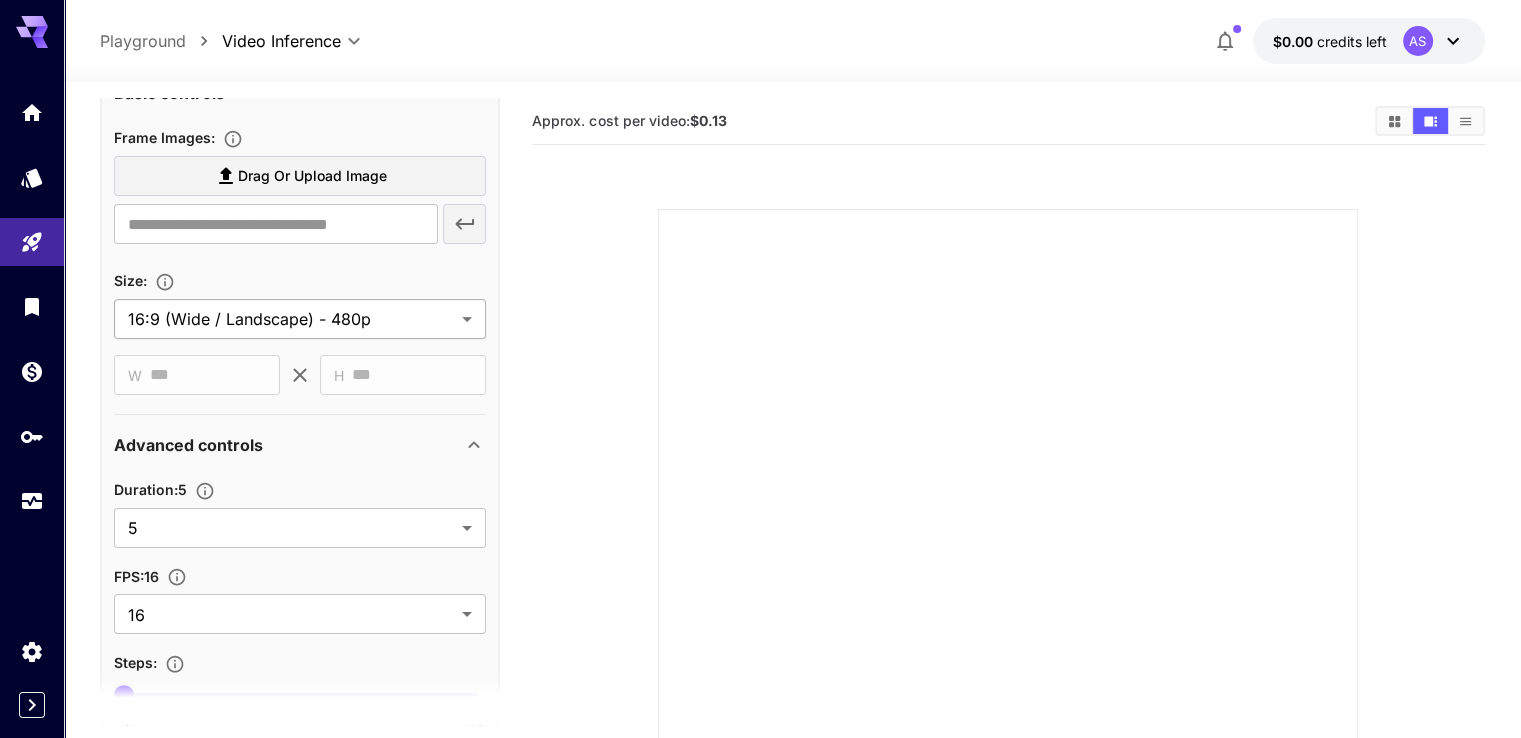 click on "**********" at bounding box center [760, 484] 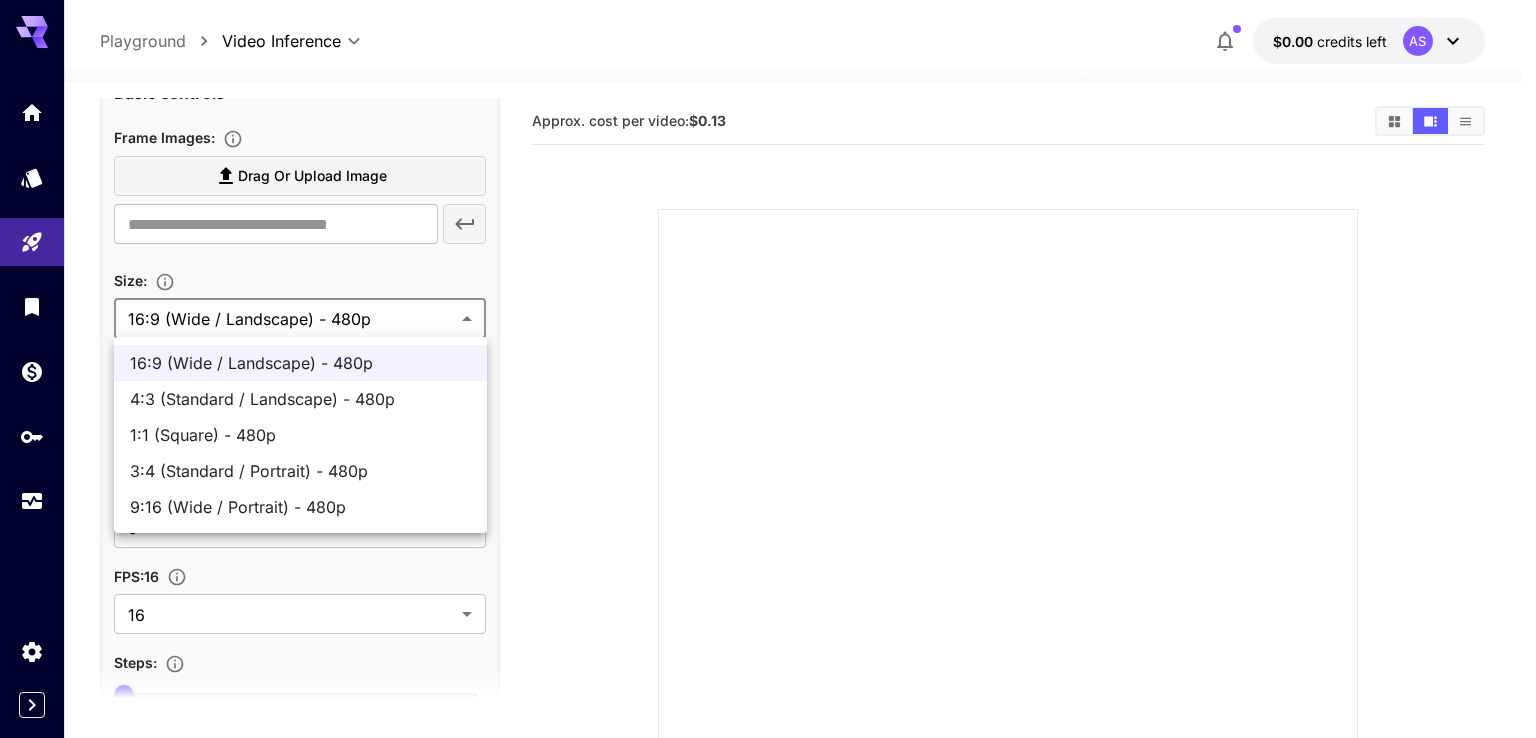click on "9:16 (Wide / Portrait) - 480p" at bounding box center [300, 507] 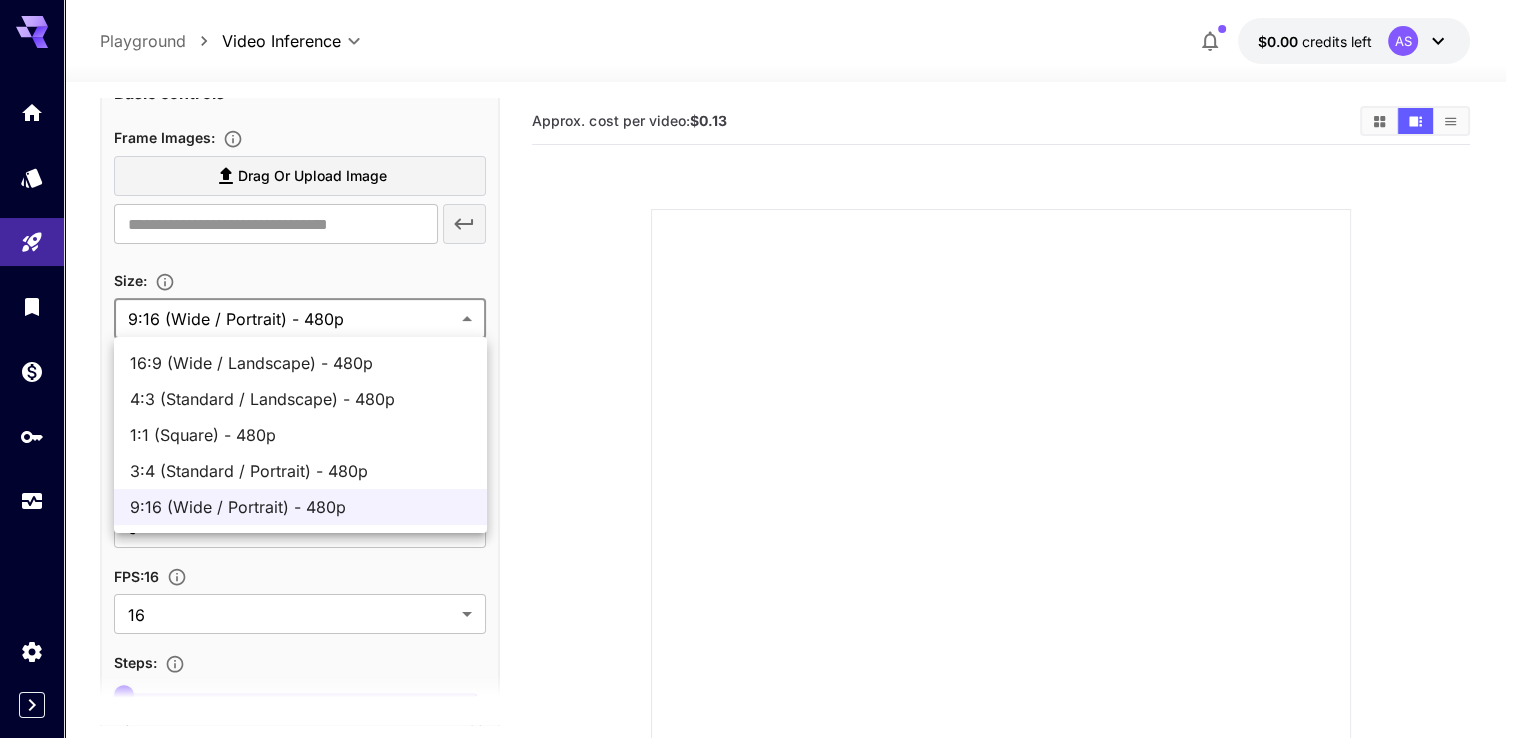 click on "**********" at bounding box center [760, 484] 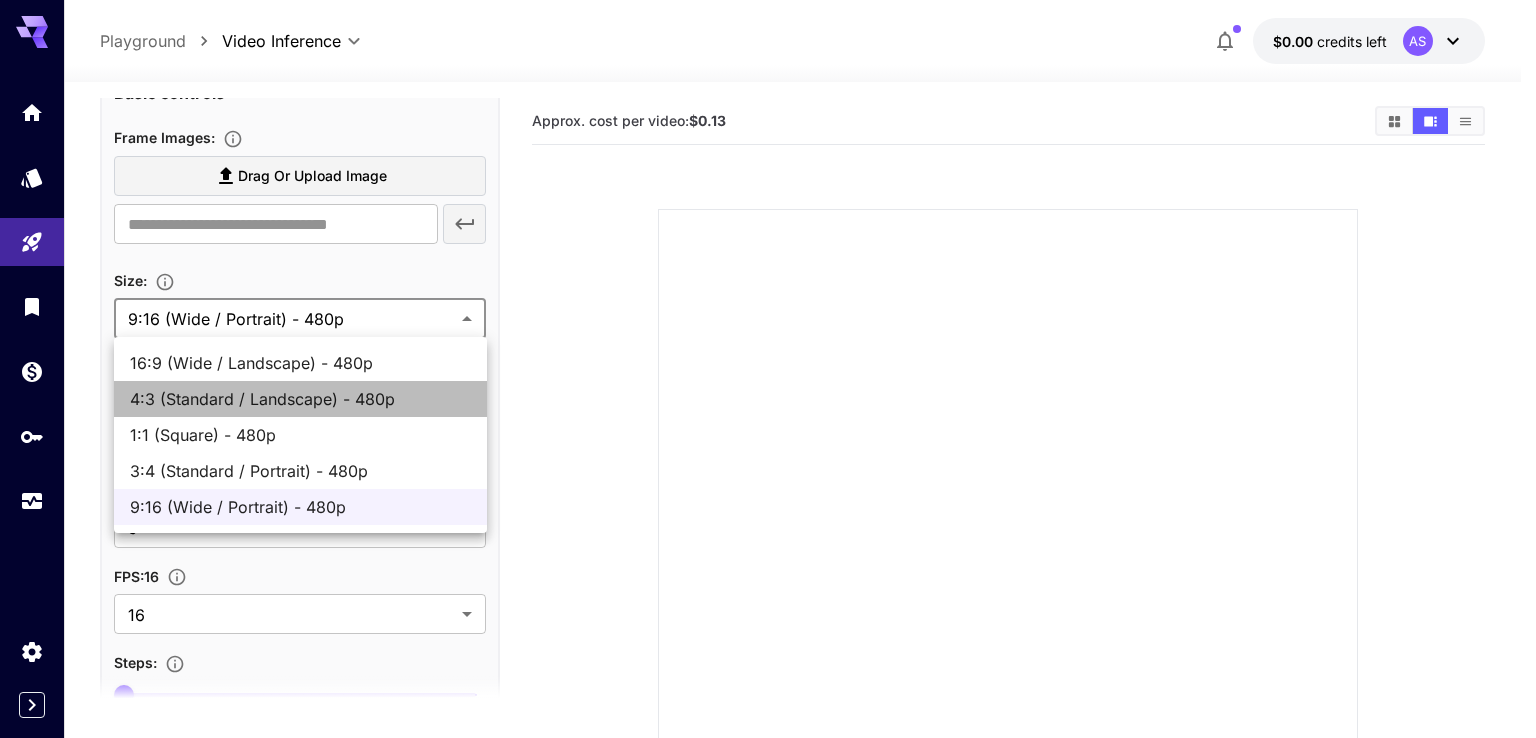 click on "4:3 (Standard / Landscape) - 480p" at bounding box center (300, 399) 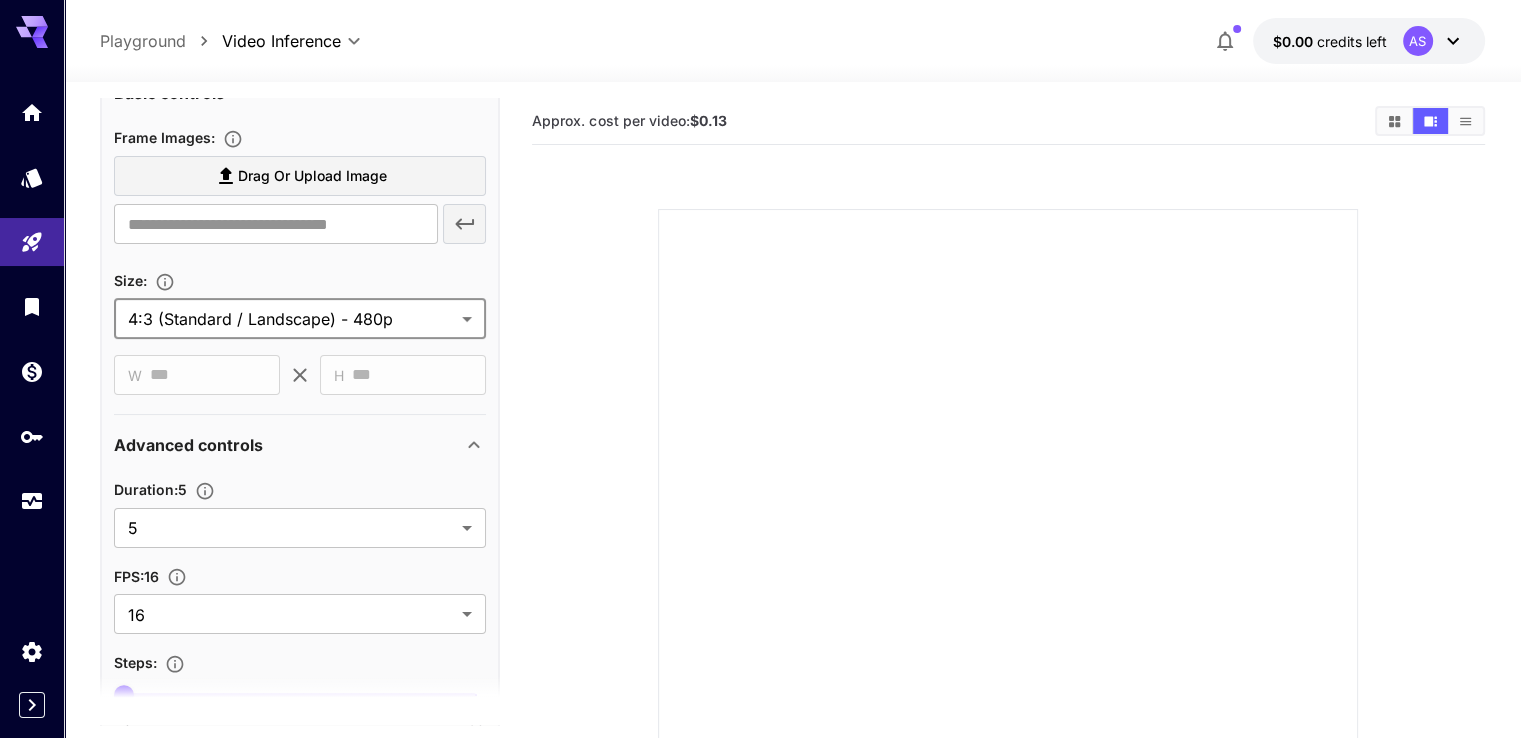 click on "**********" at bounding box center [760, 484] 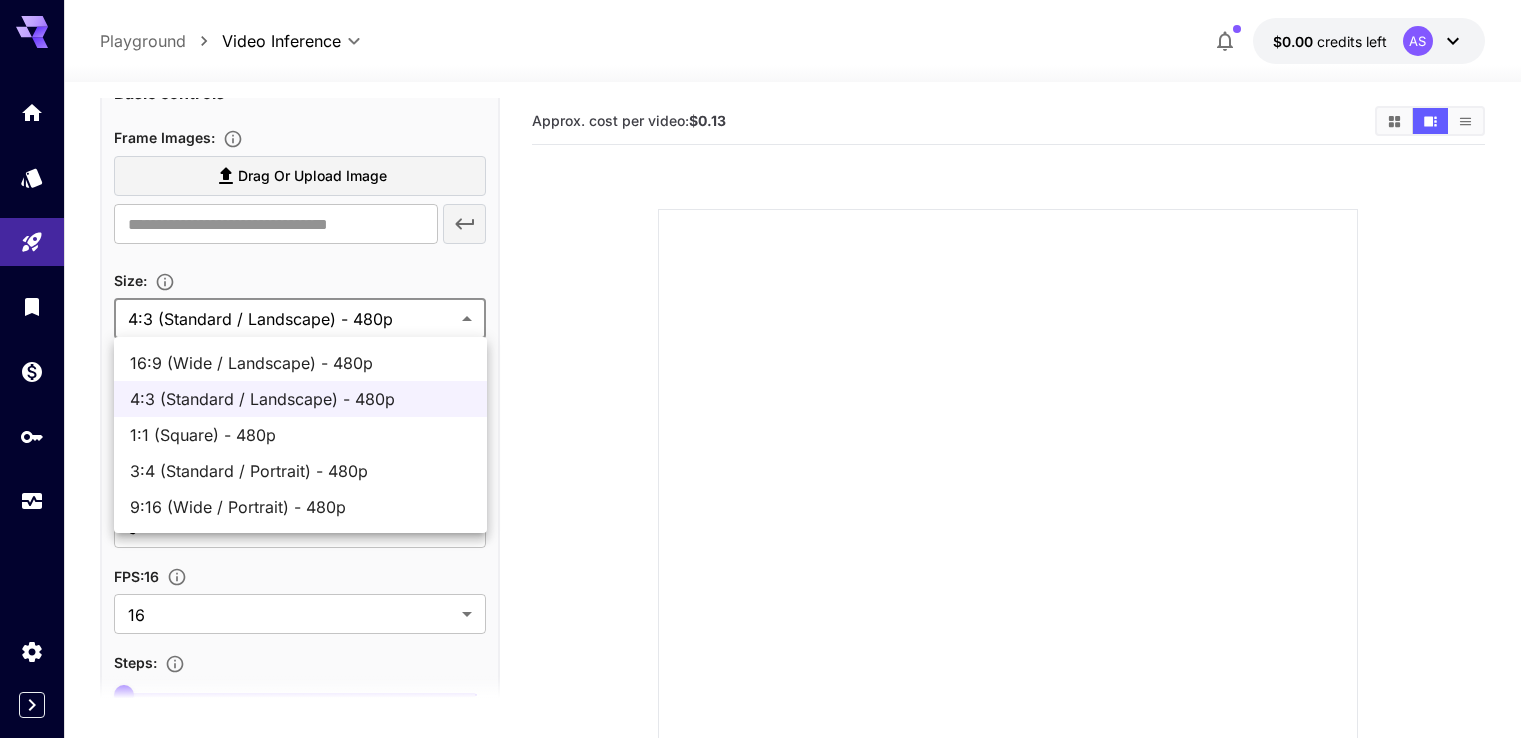 click on "16:9 (Wide / Landscape) - 480p" at bounding box center (300, 363) 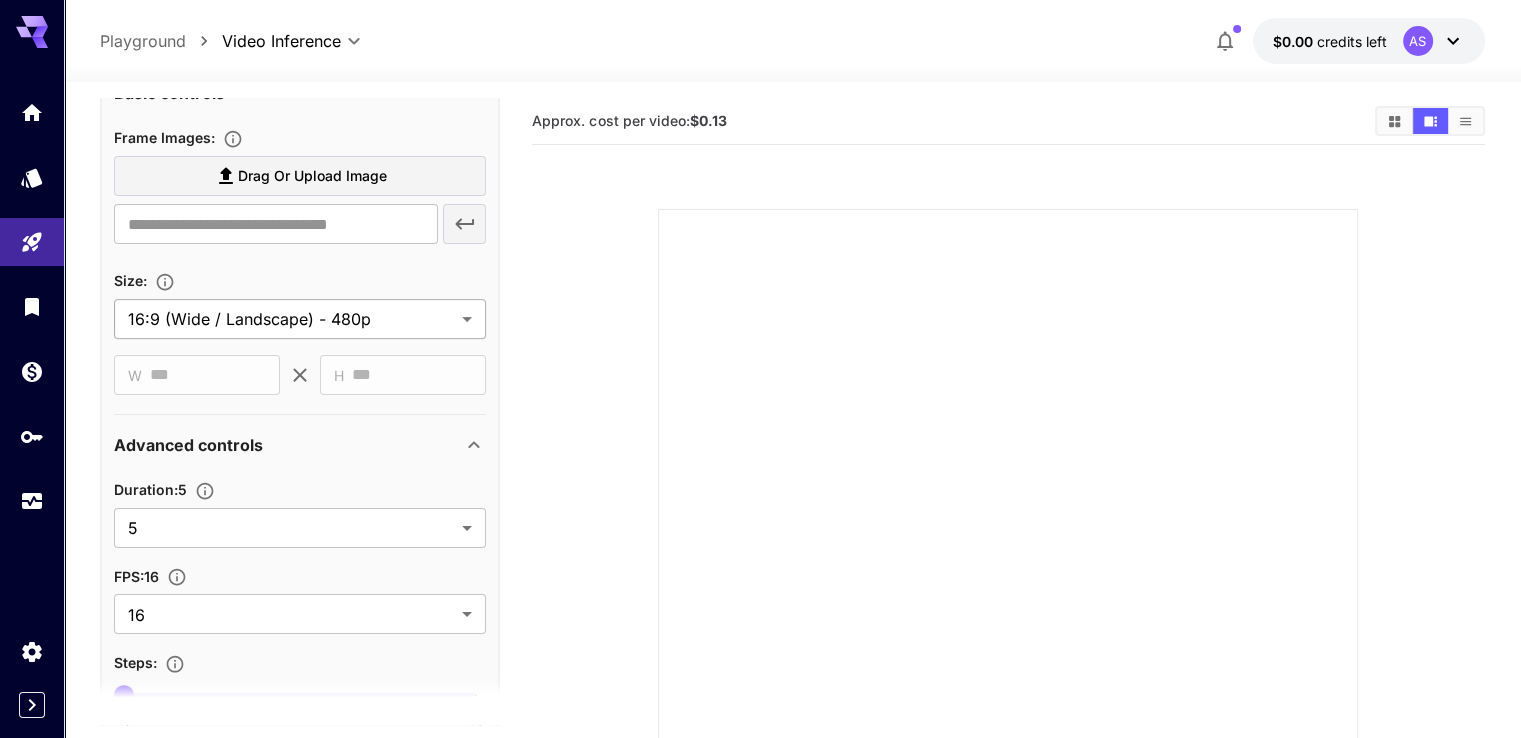 click on "**********" at bounding box center [760, 484] 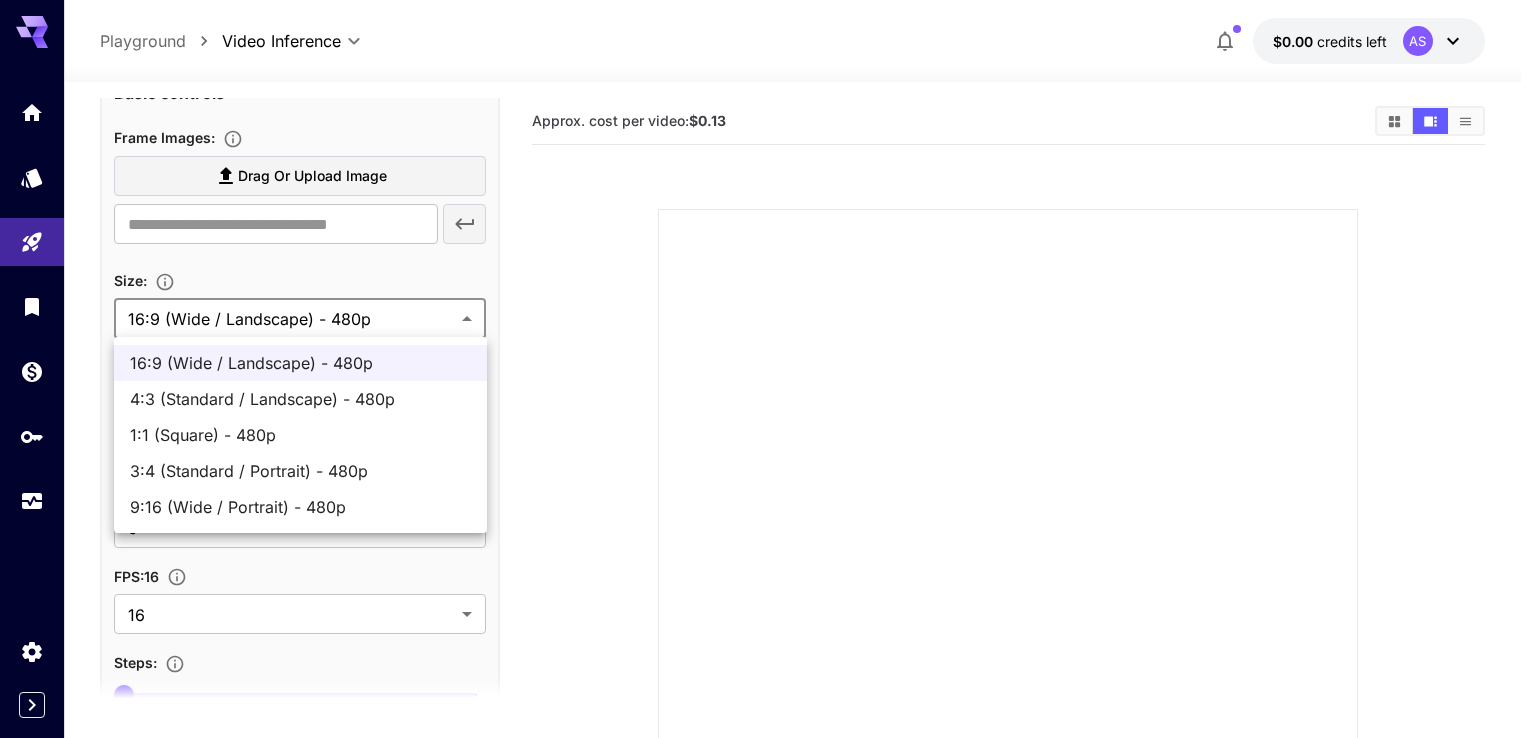 click at bounding box center (768, 369) 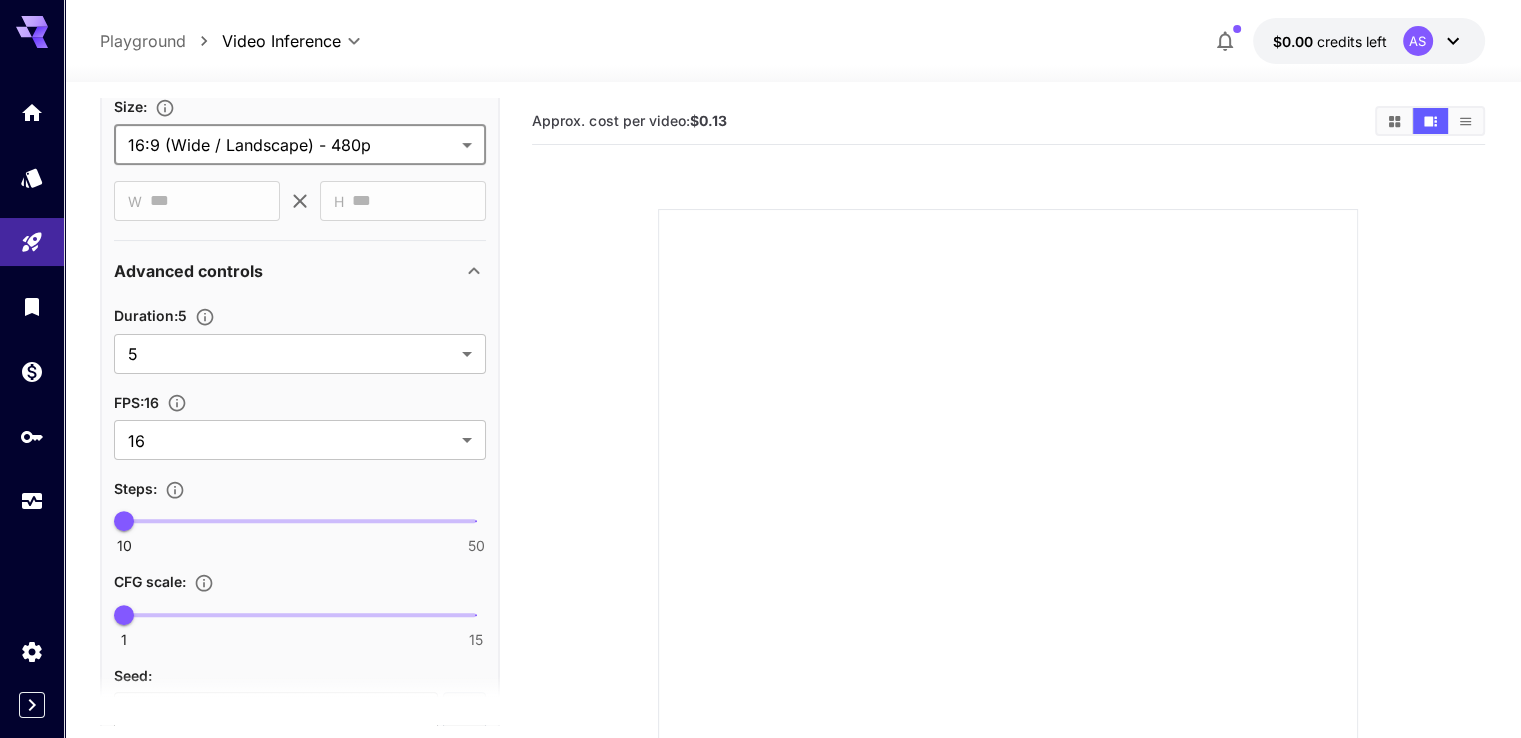 scroll, scrollTop: 752, scrollLeft: 0, axis: vertical 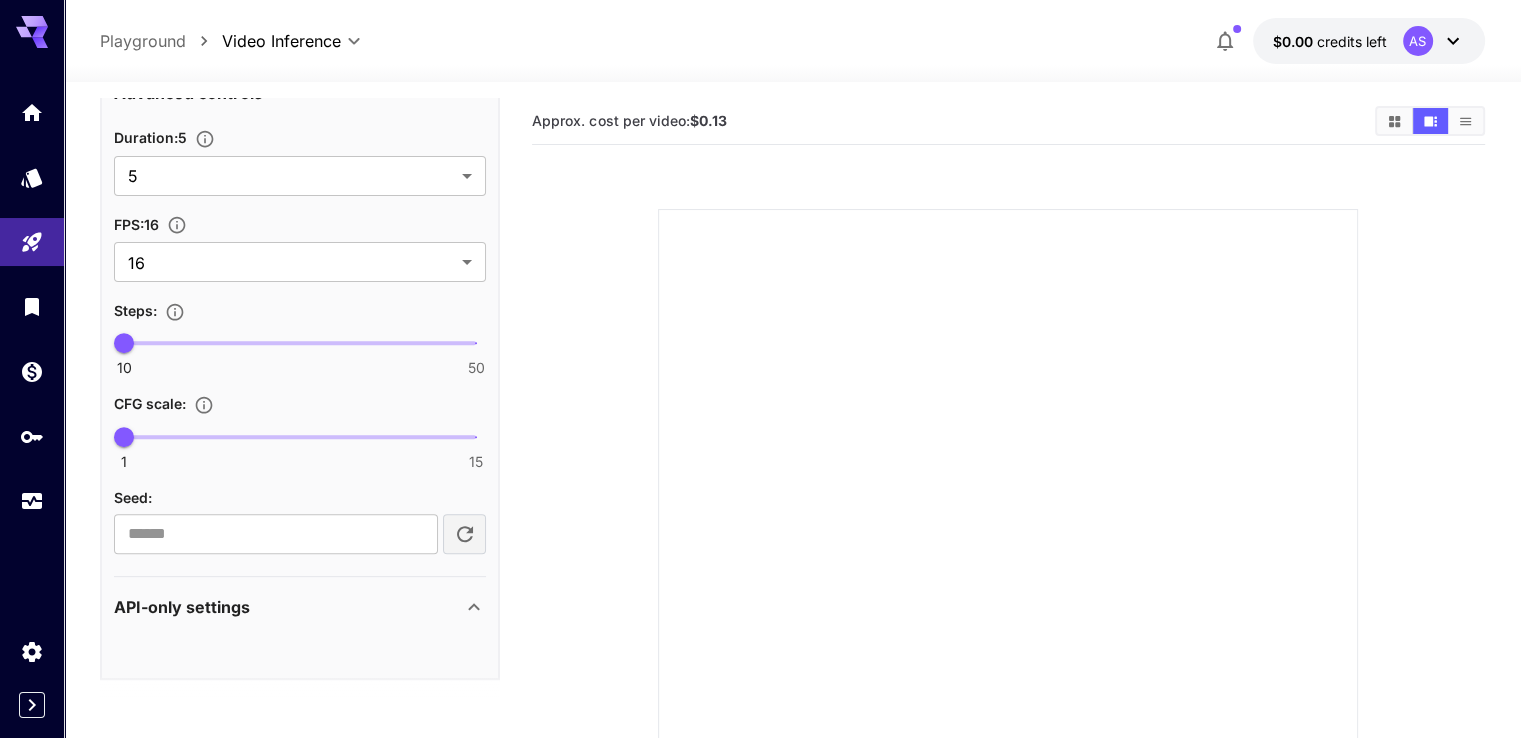 click on "API-only settings" at bounding box center [288, 607] 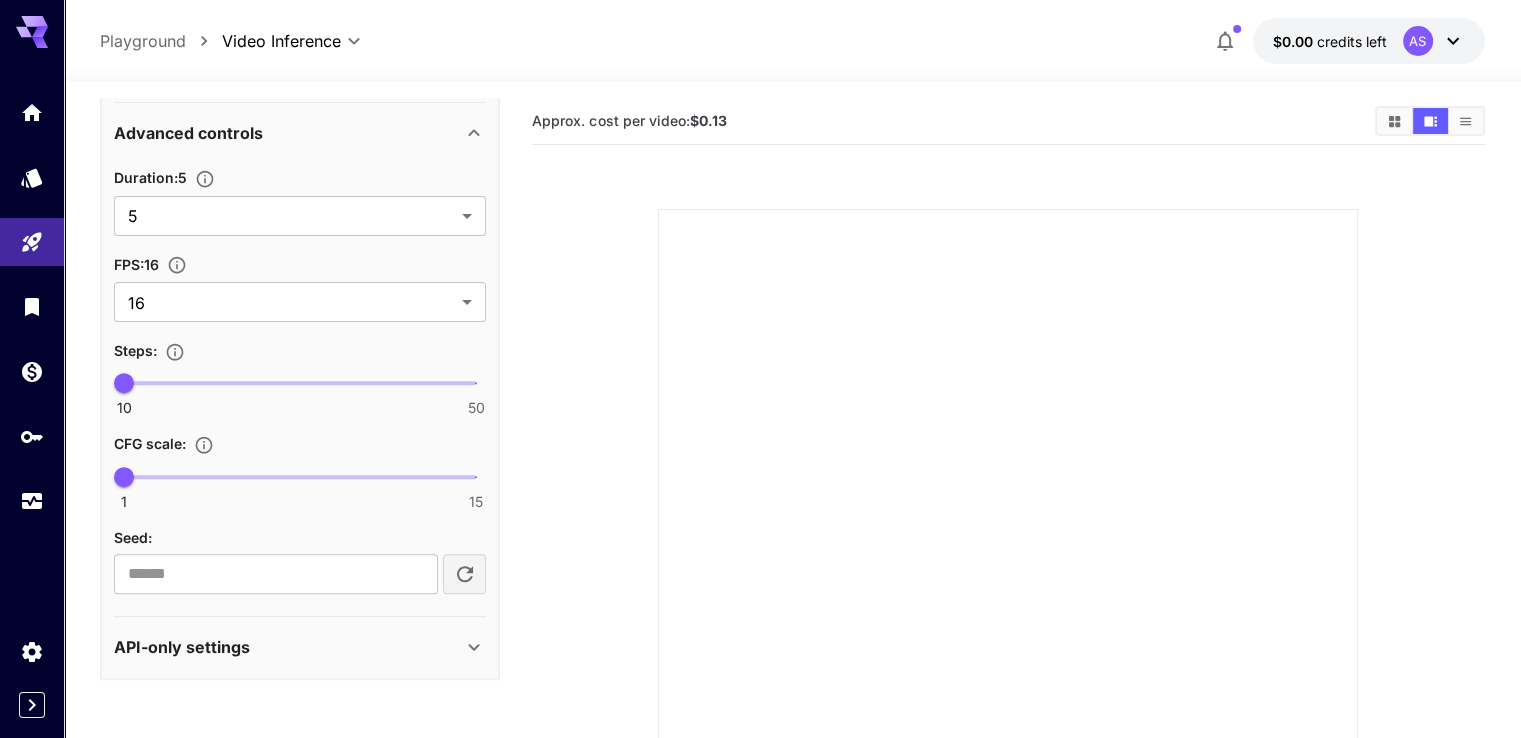 click on "API-only settings" at bounding box center [288, 647] 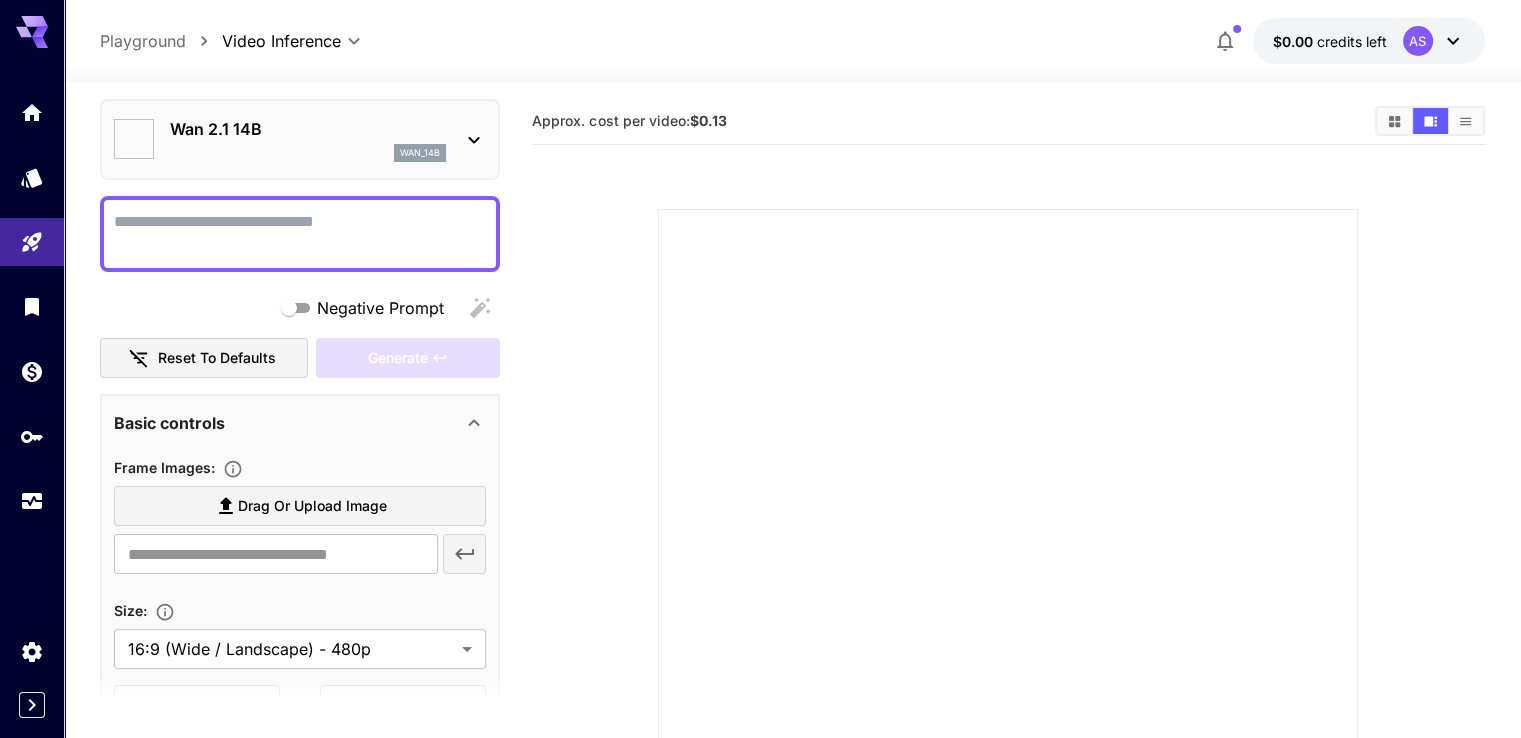 scroll, scrollTop: 0, scrollLeft: 0, axis: both 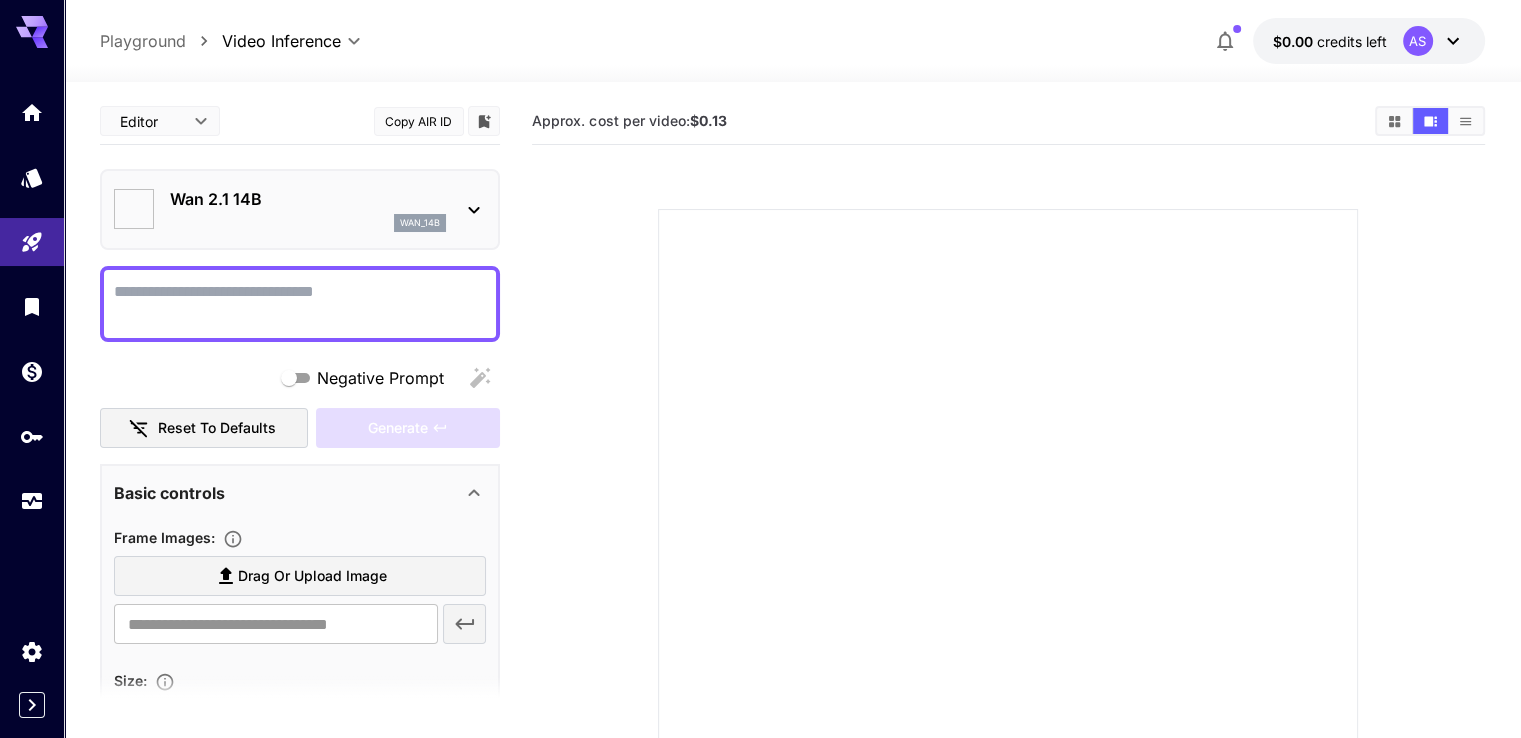 click on "wan_14b" at bounding box center (420, 223) 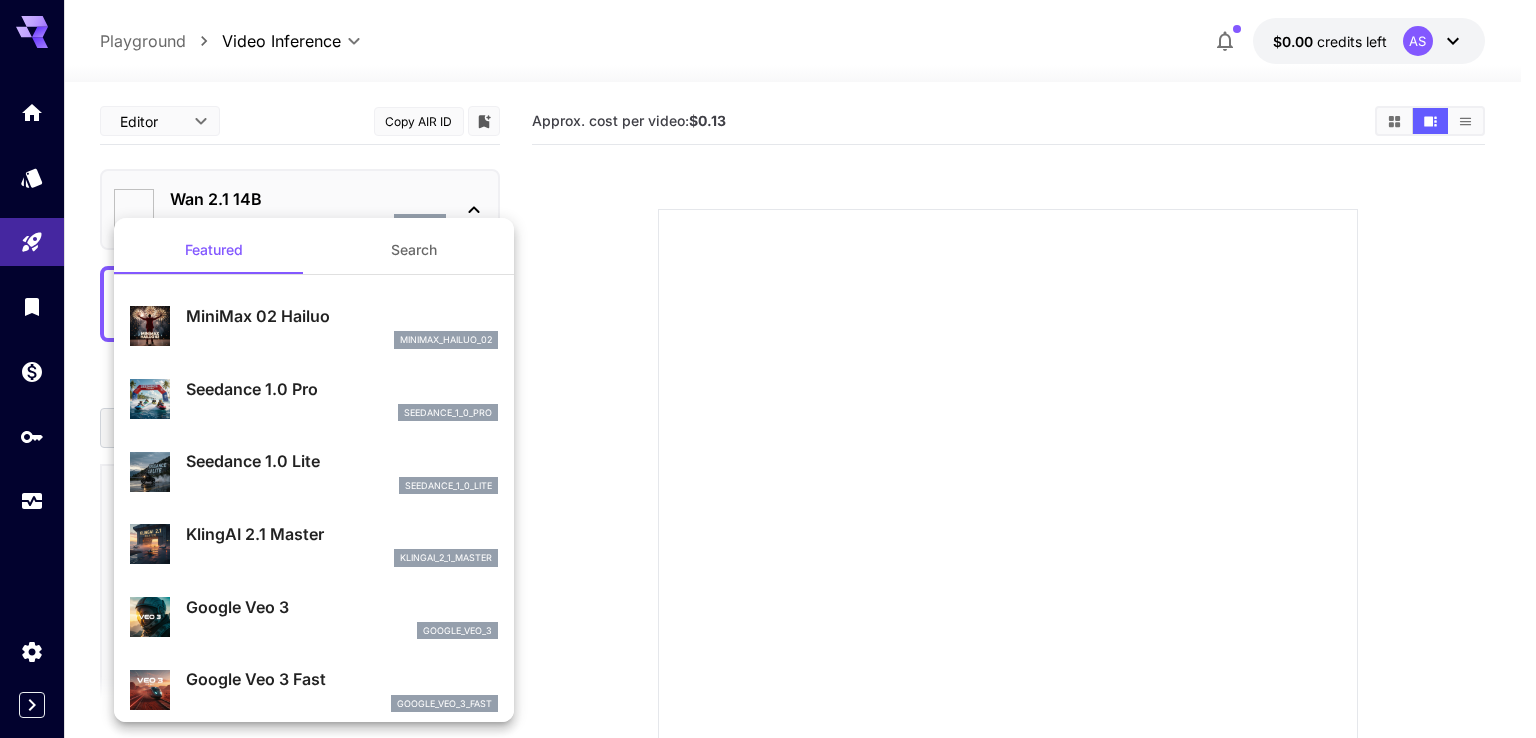 click on "Seedance 1.0 Lite" at bounding box center (342, 461) 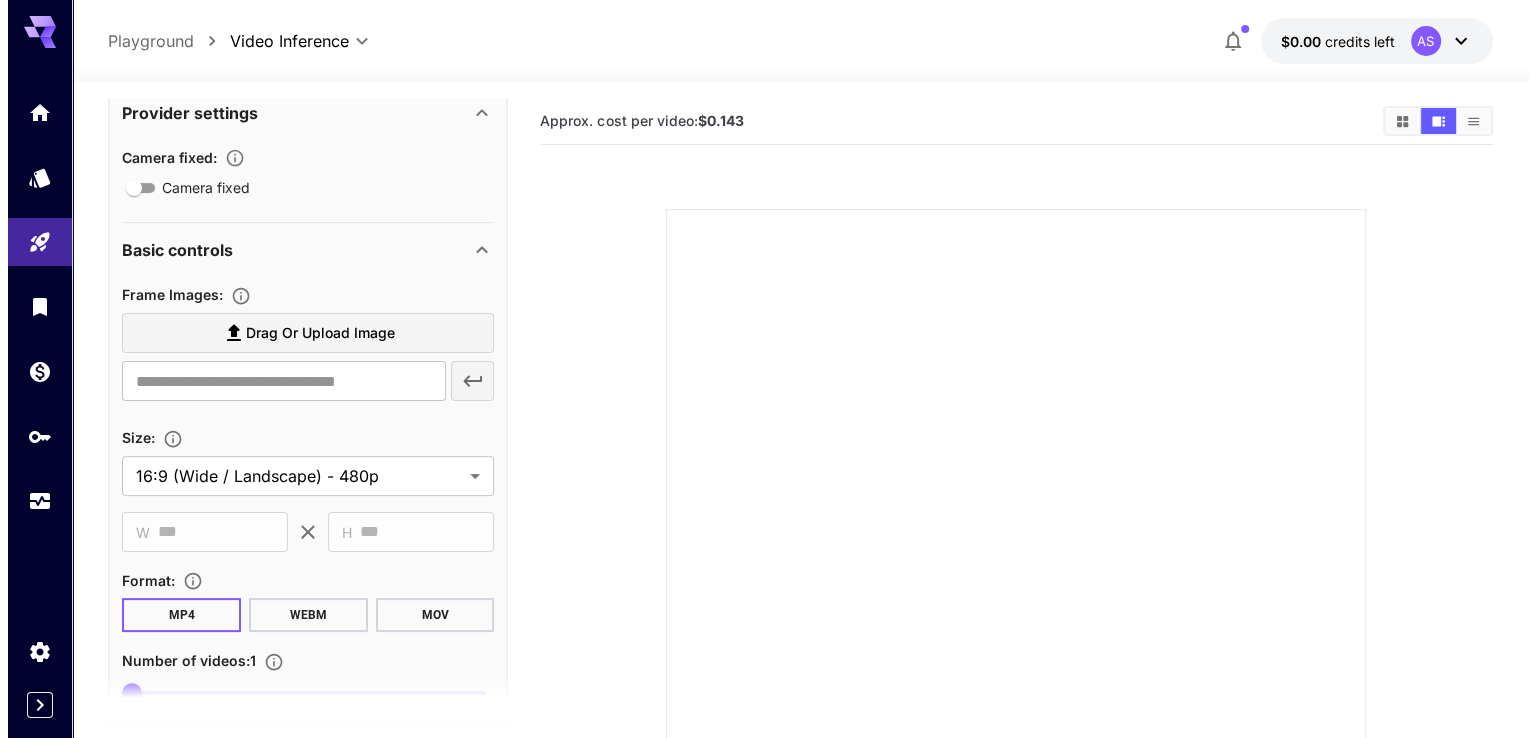scroll, scrollTop: 500, scrollLeft: 0, axis: vertical 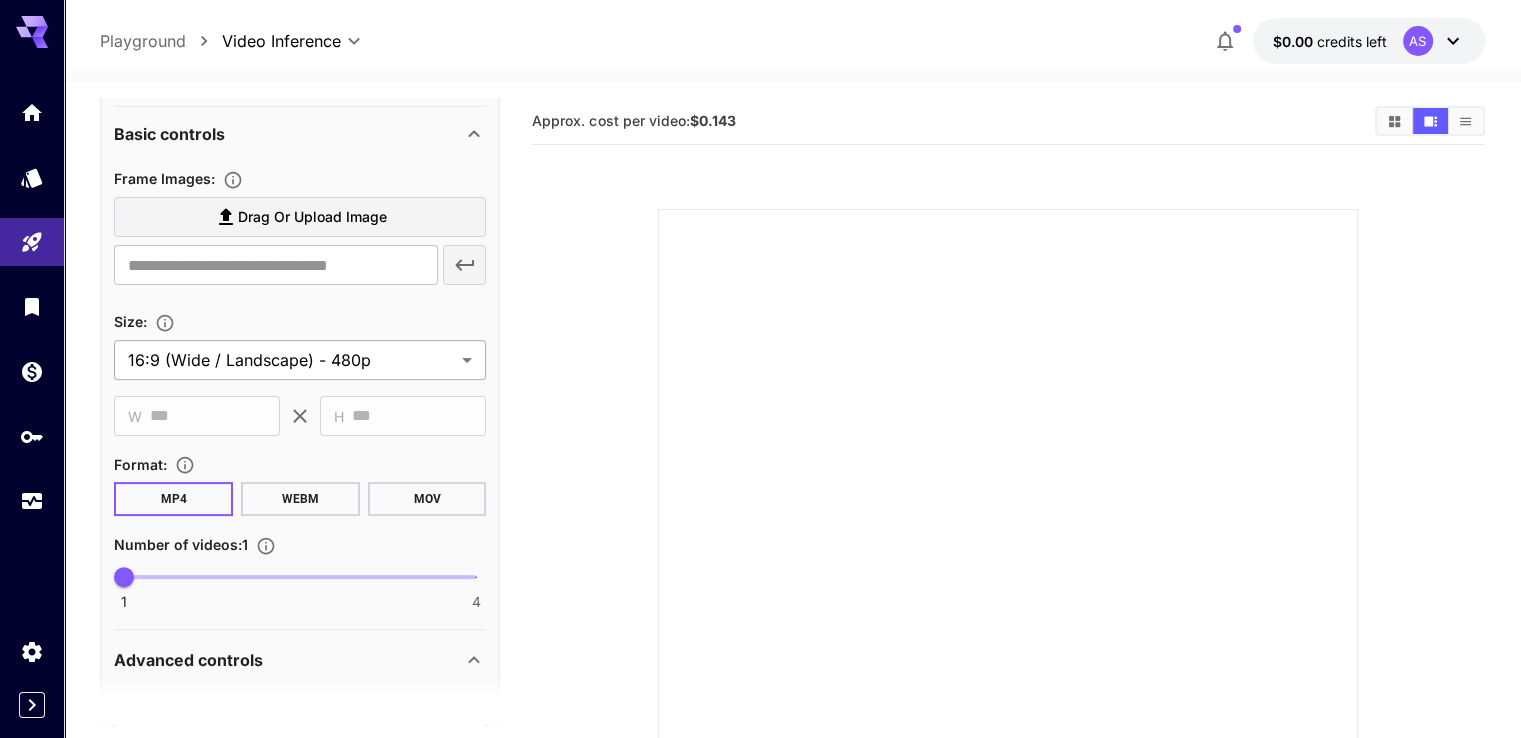 click on "**********" at bounding box center [760, 484] 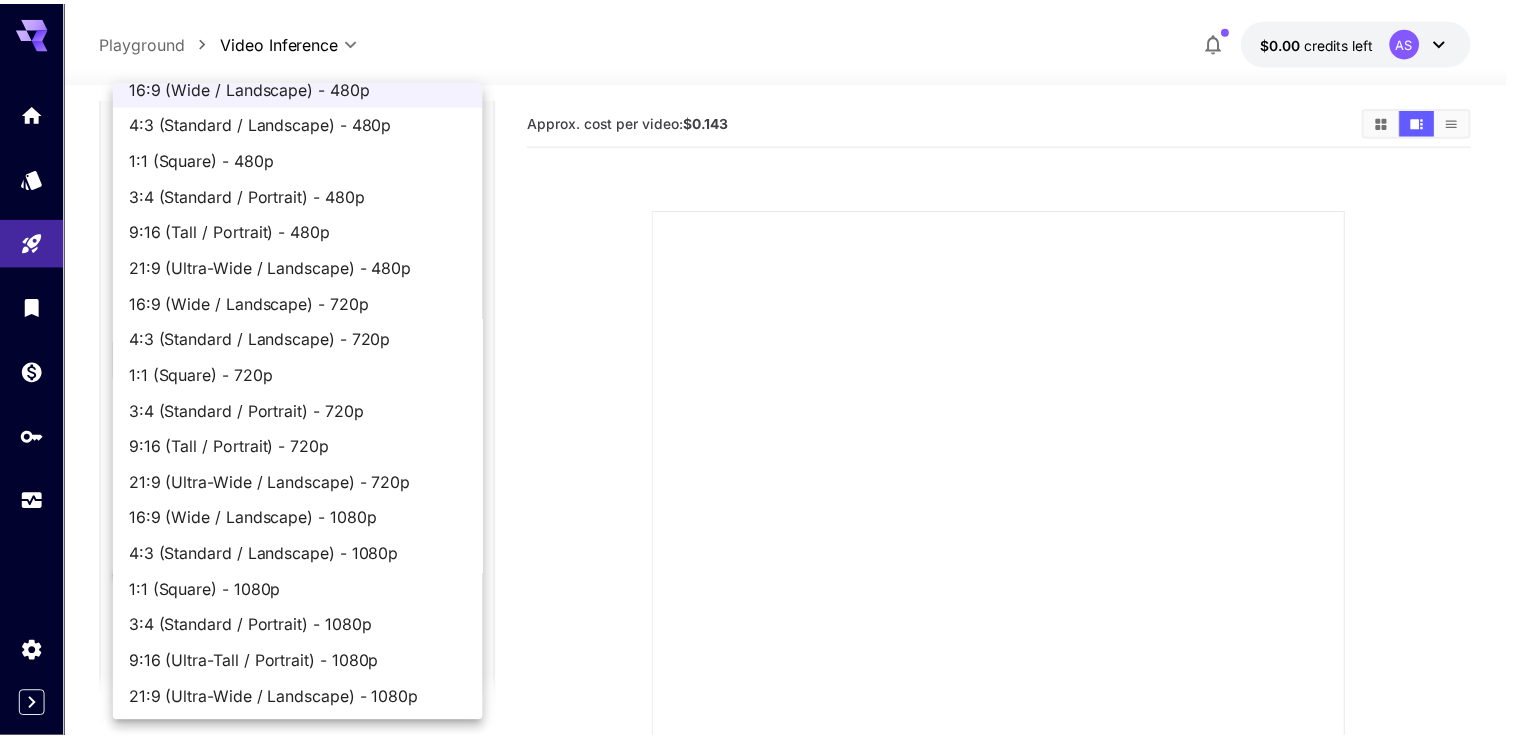 scroll, scrollTop: 22, scrollLeft: 0, axis: vertical 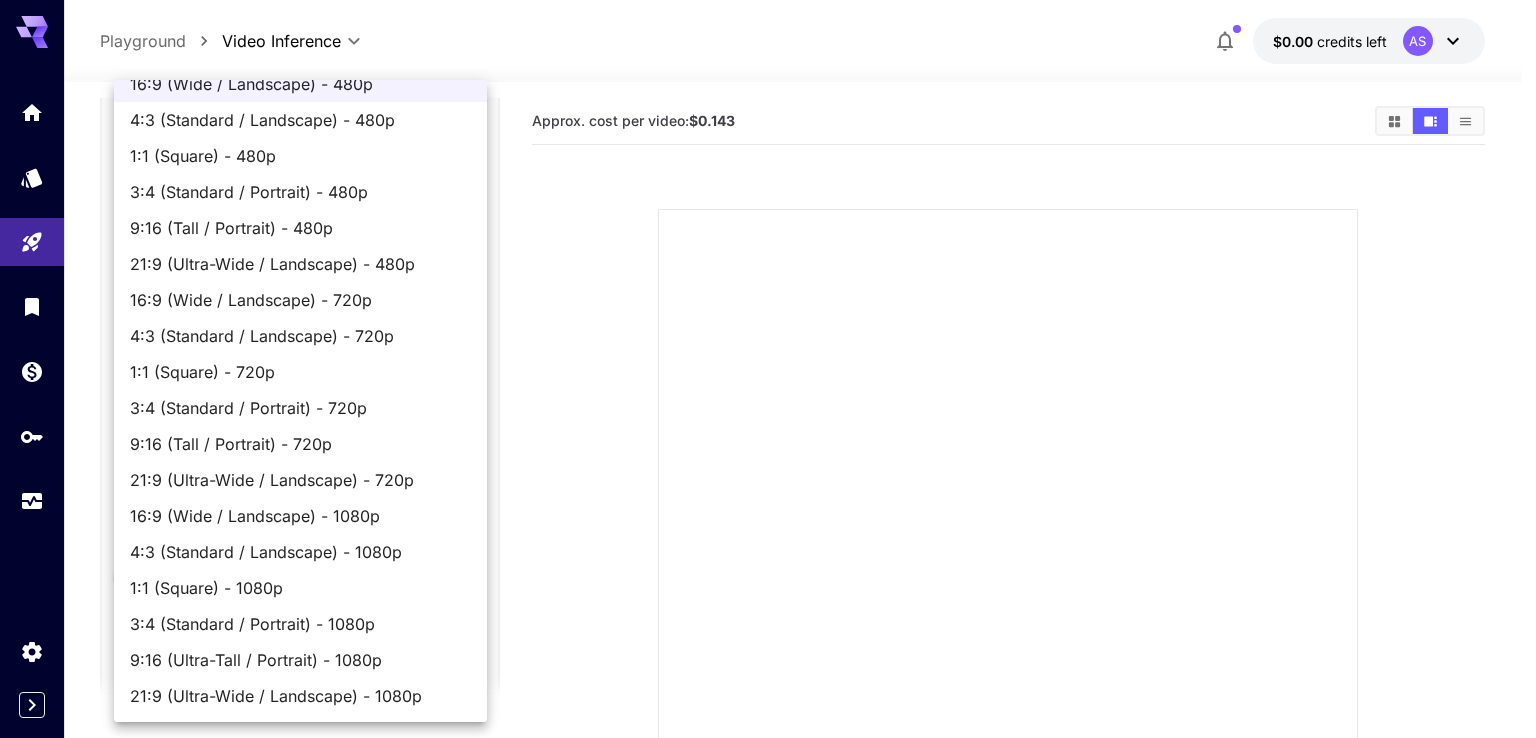 click on "3:4 (Standard / Portrait) - 1080p" at bounding box center [300, 624] 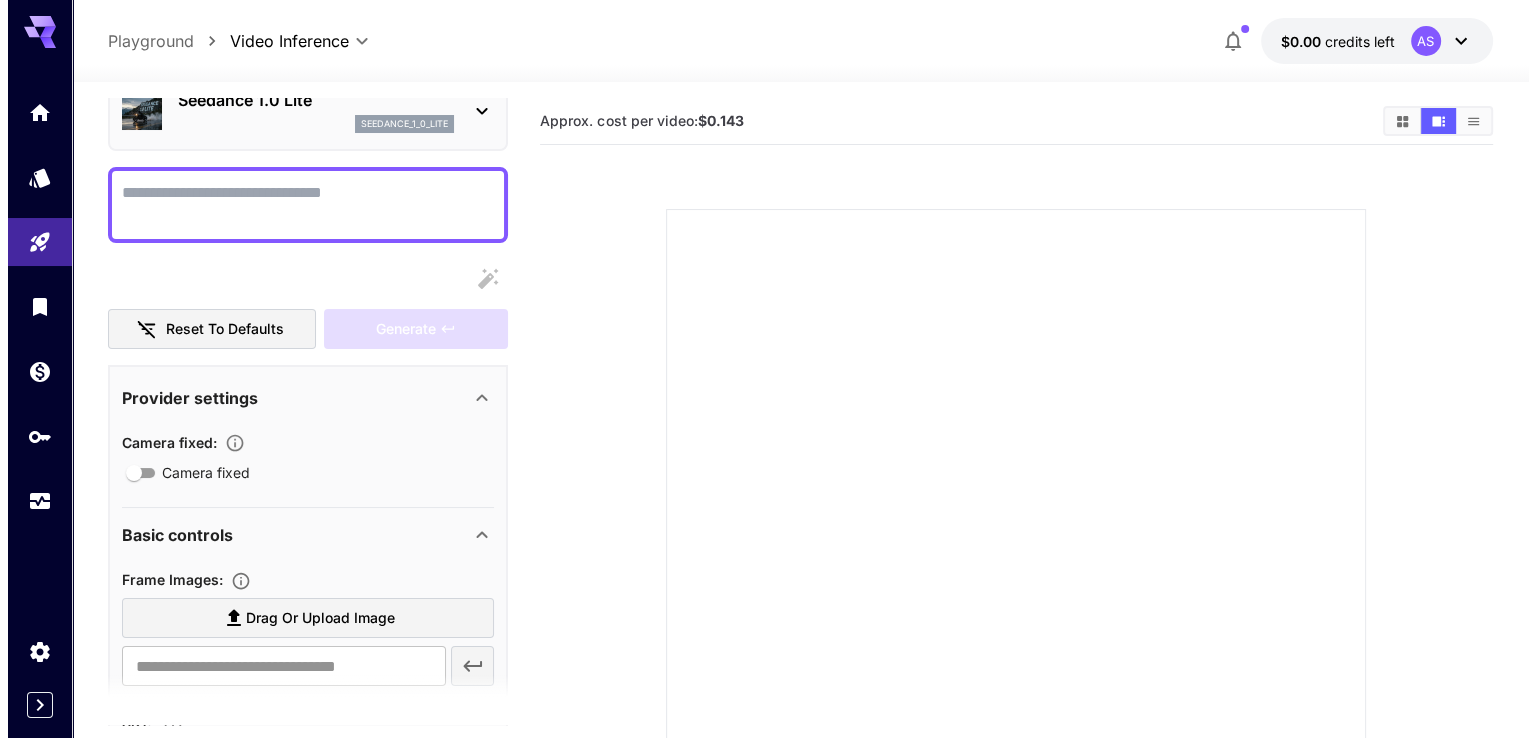 scroll, scrollTop: 0, scrollLeft: 0, axis: both 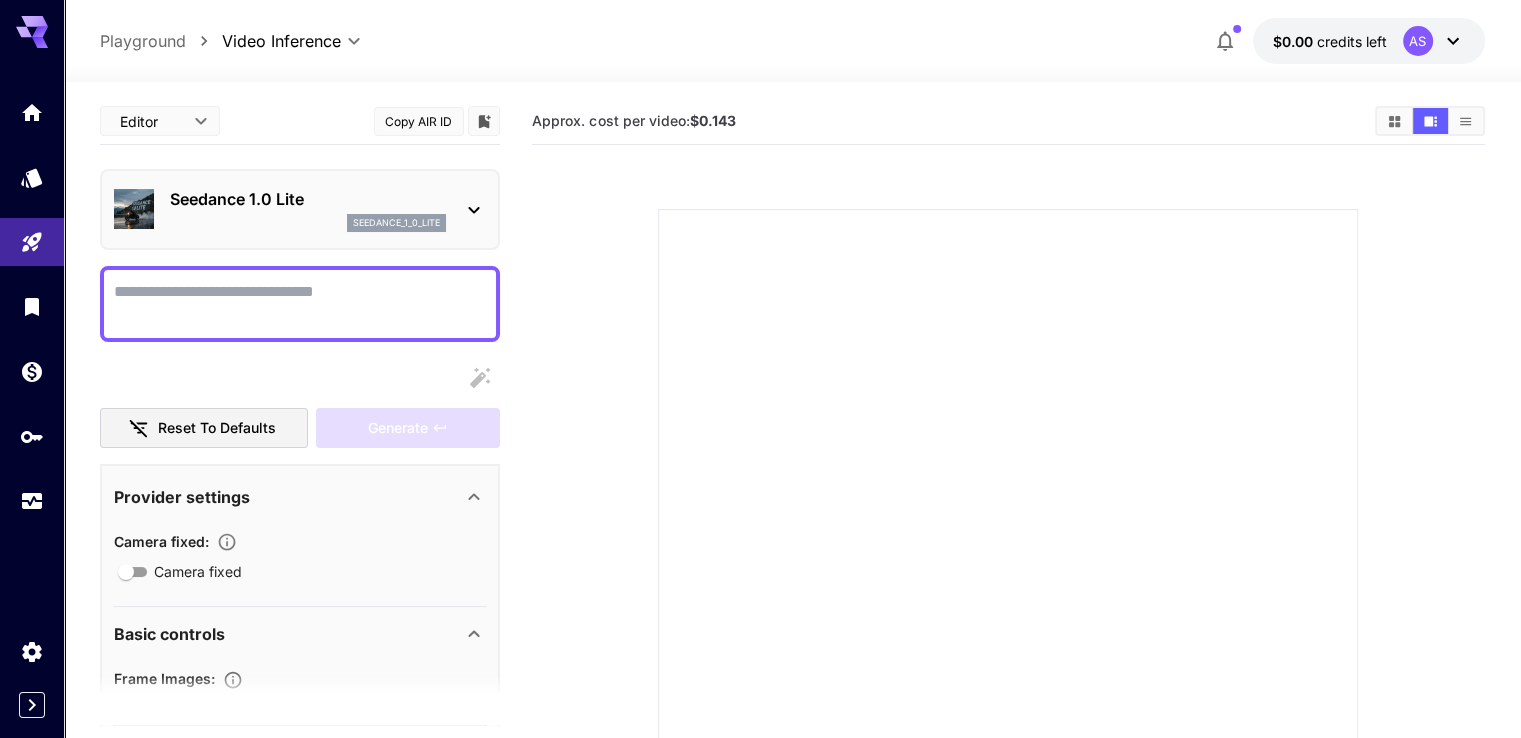 click on "seedance_1_0_lite" at bounding box center (396, 223) 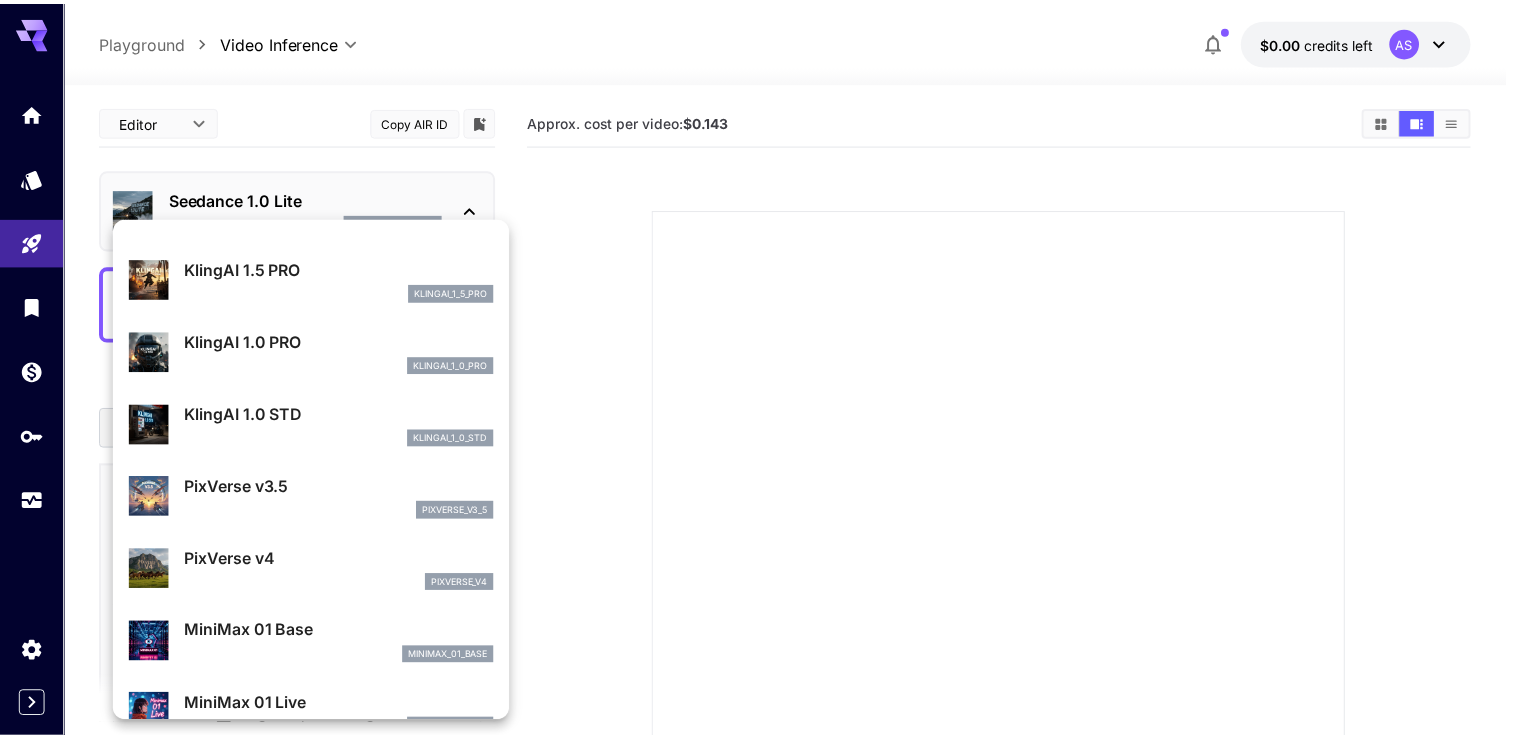 scroll, scrollTop: 1104, scrollLeft: 0, axis: vertical 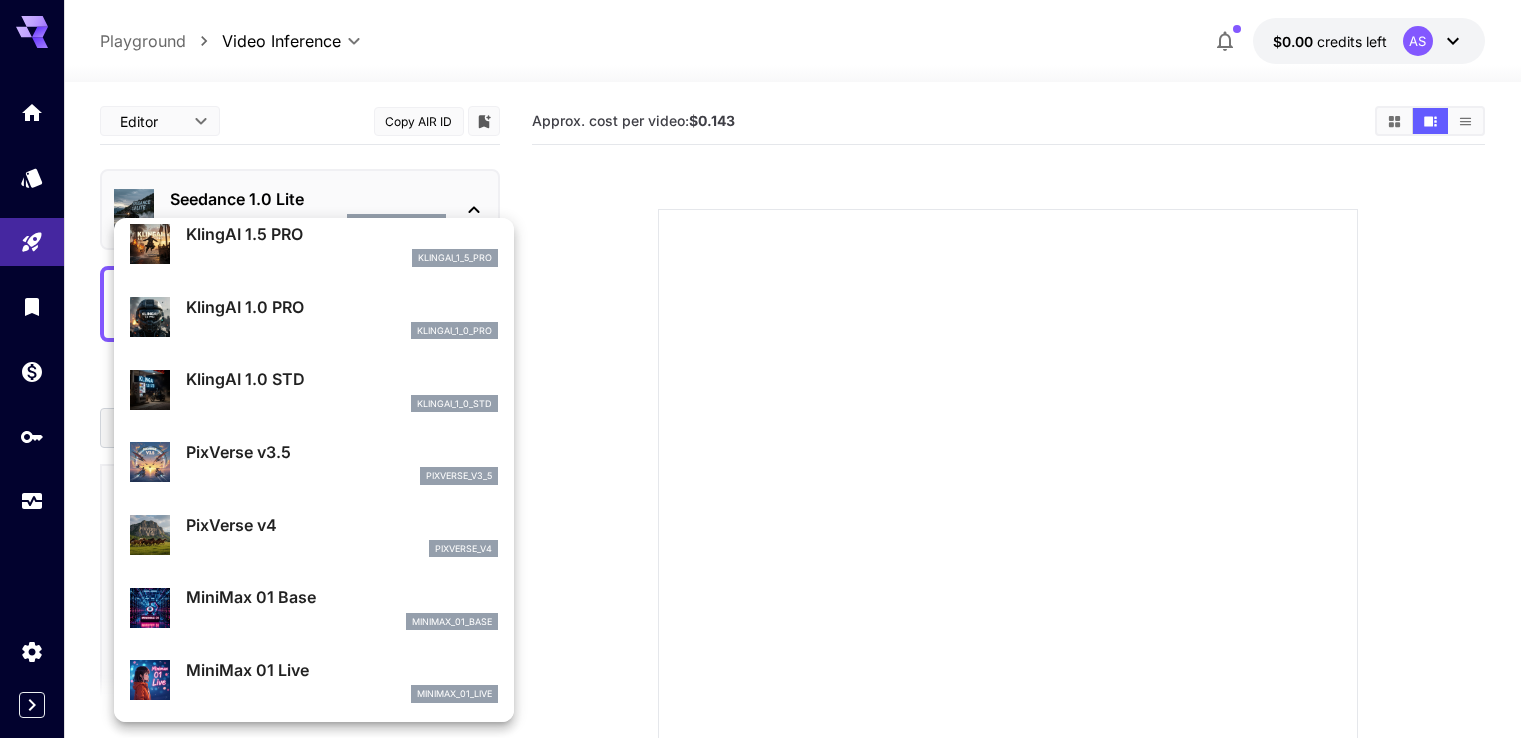 click on "PixVerse v4" at bounding box center [342, 525] 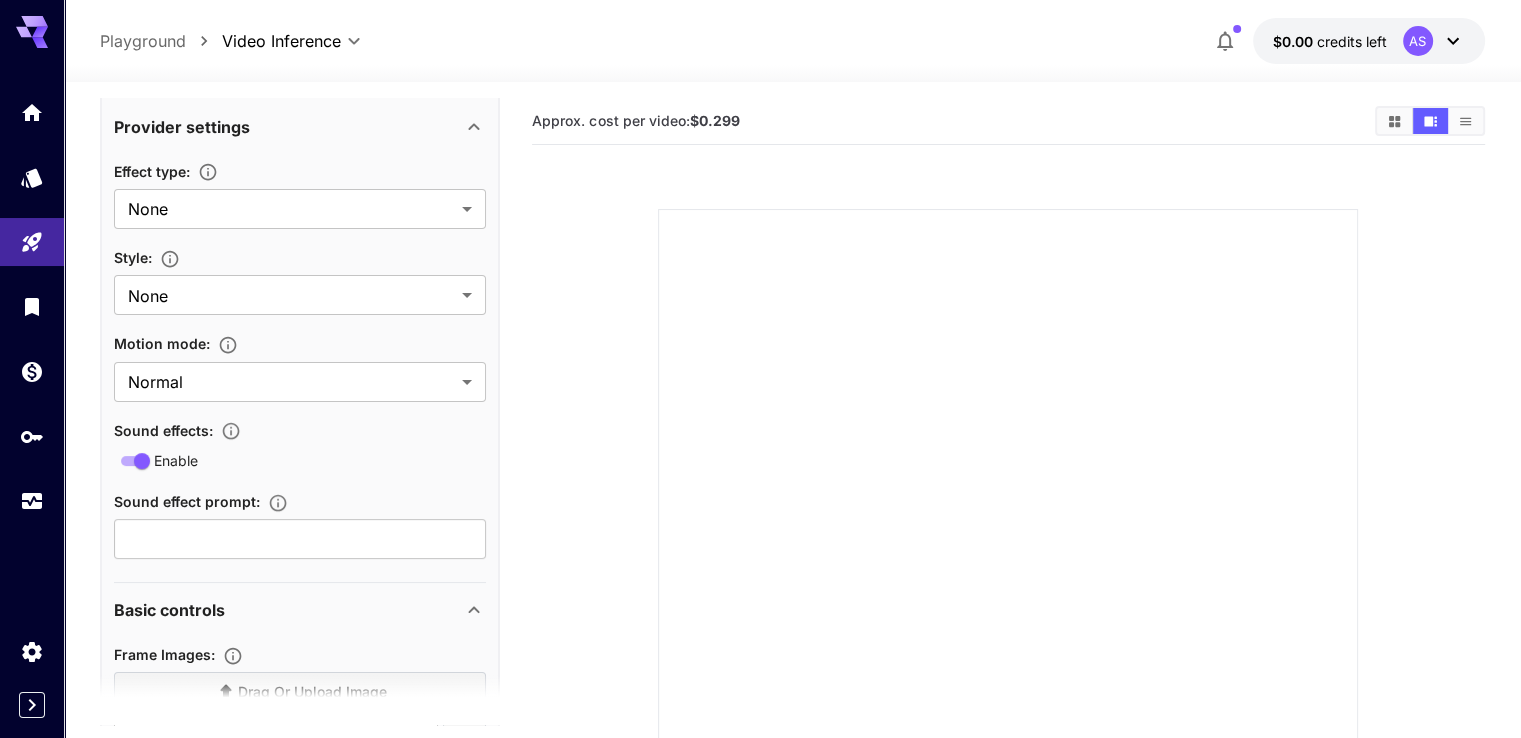 scroll, scrollTop: 500, scrollLeft: 0, axis: vertical 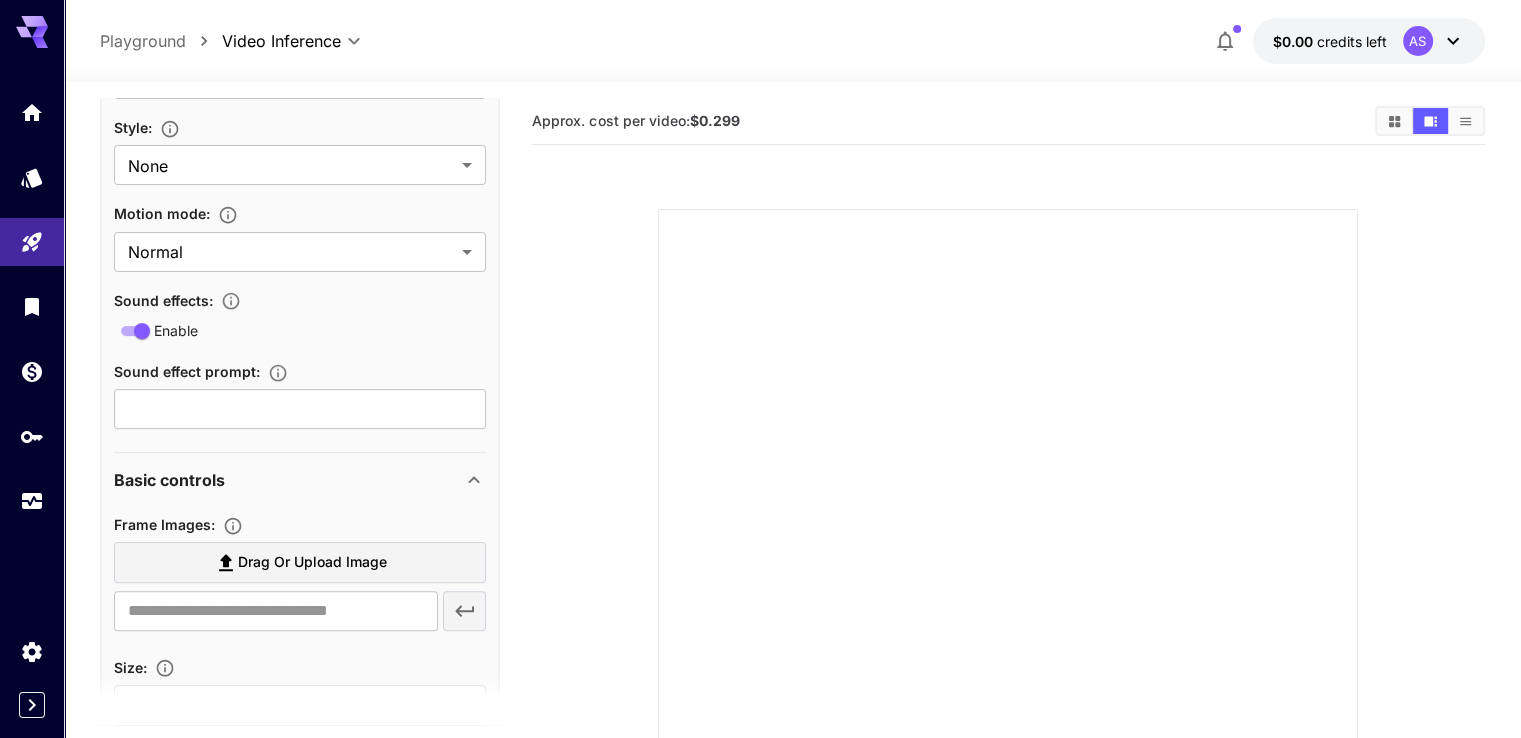 click on "Basic controls" at bounding box center (288, 480) 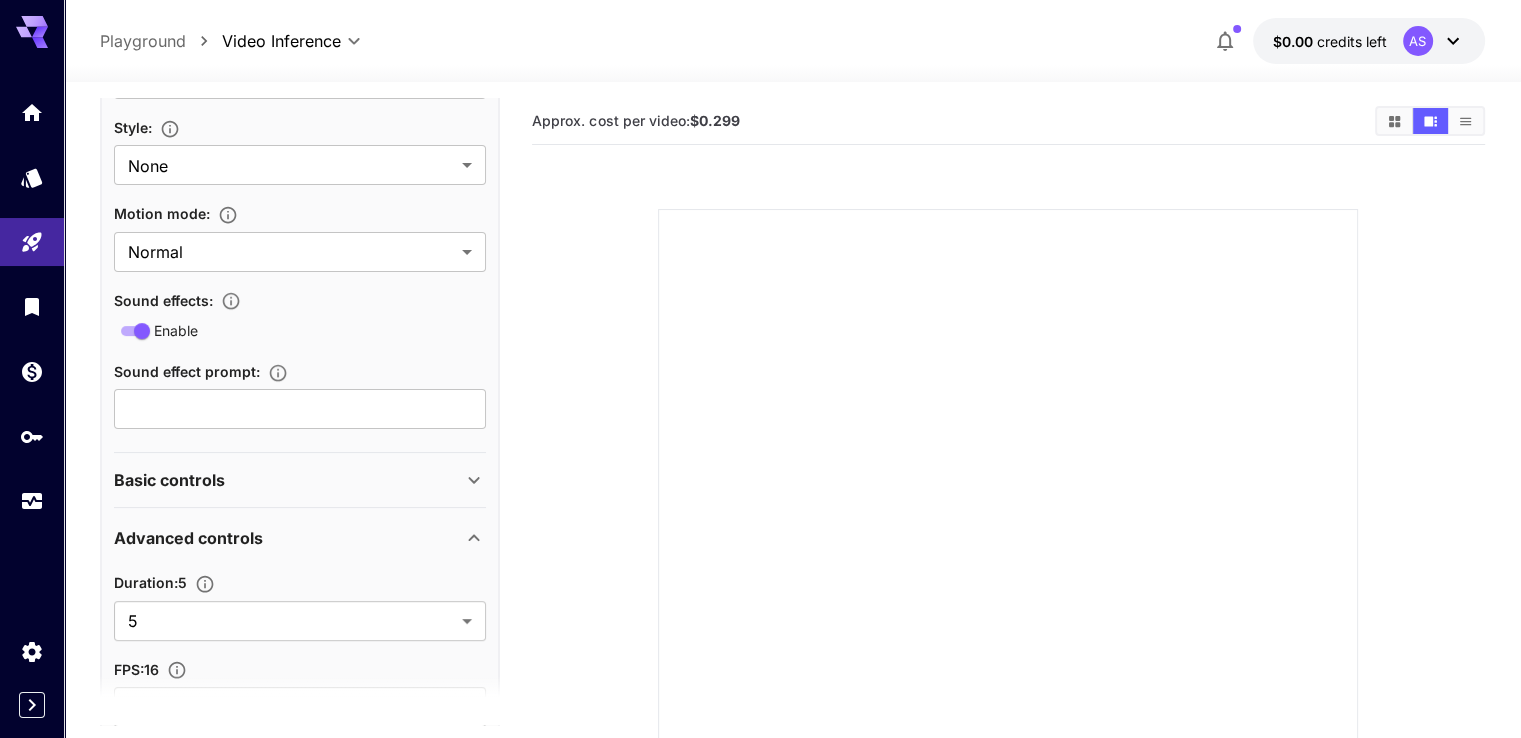 click on "Basic controls" at bounding box center (288, 480) 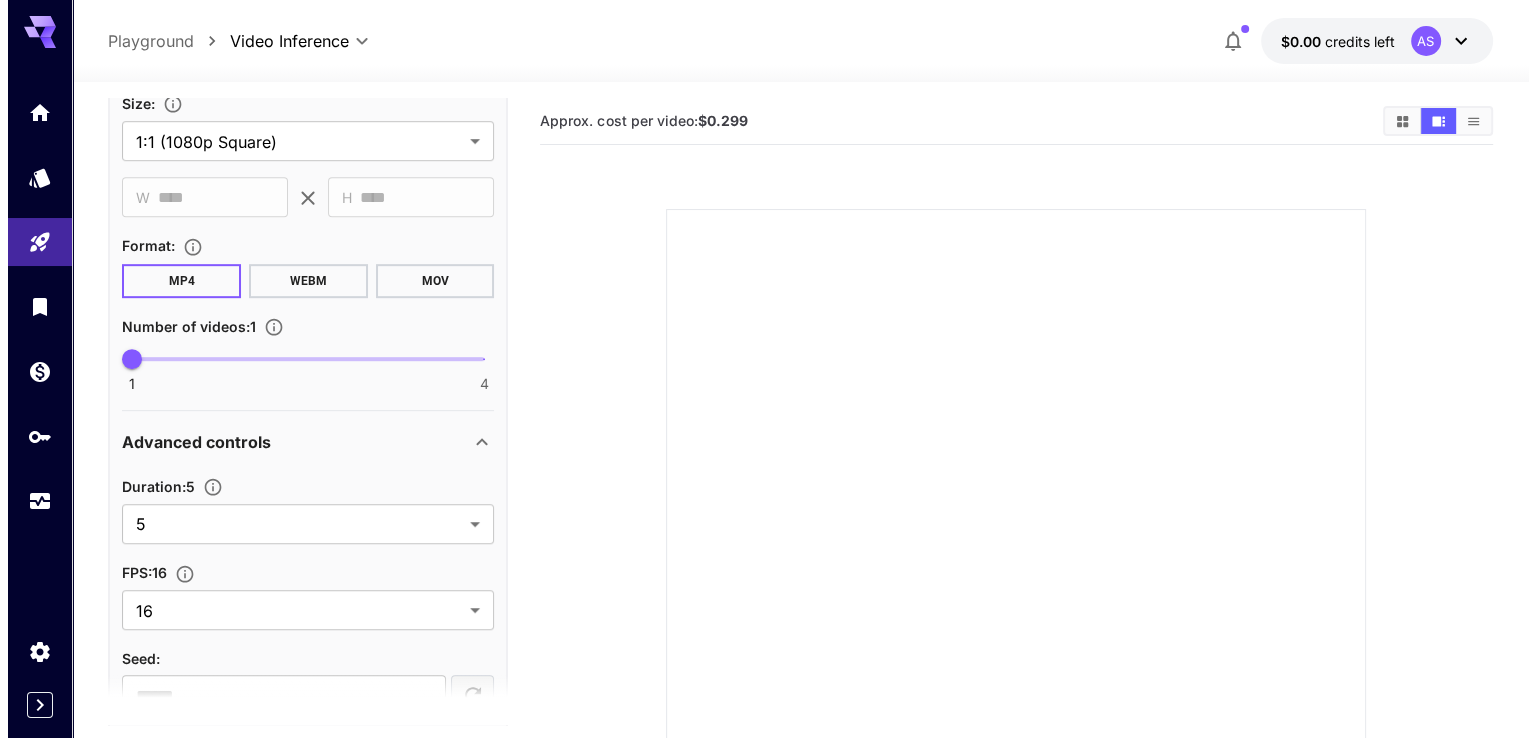 scroll, scrollTop: 900, scrollLeft: 0, axis: vertical 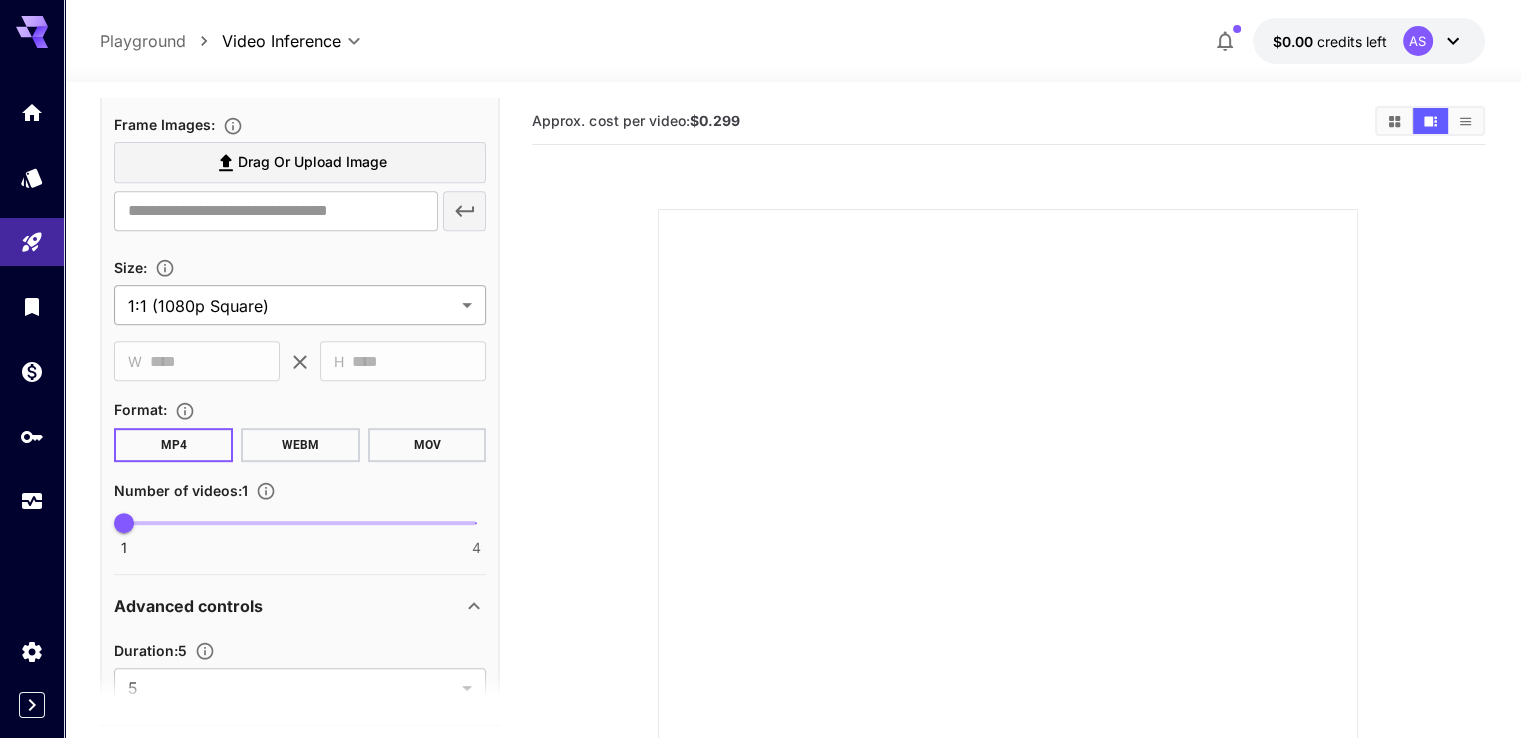 click on "**********" at bounding box center [760, 484] 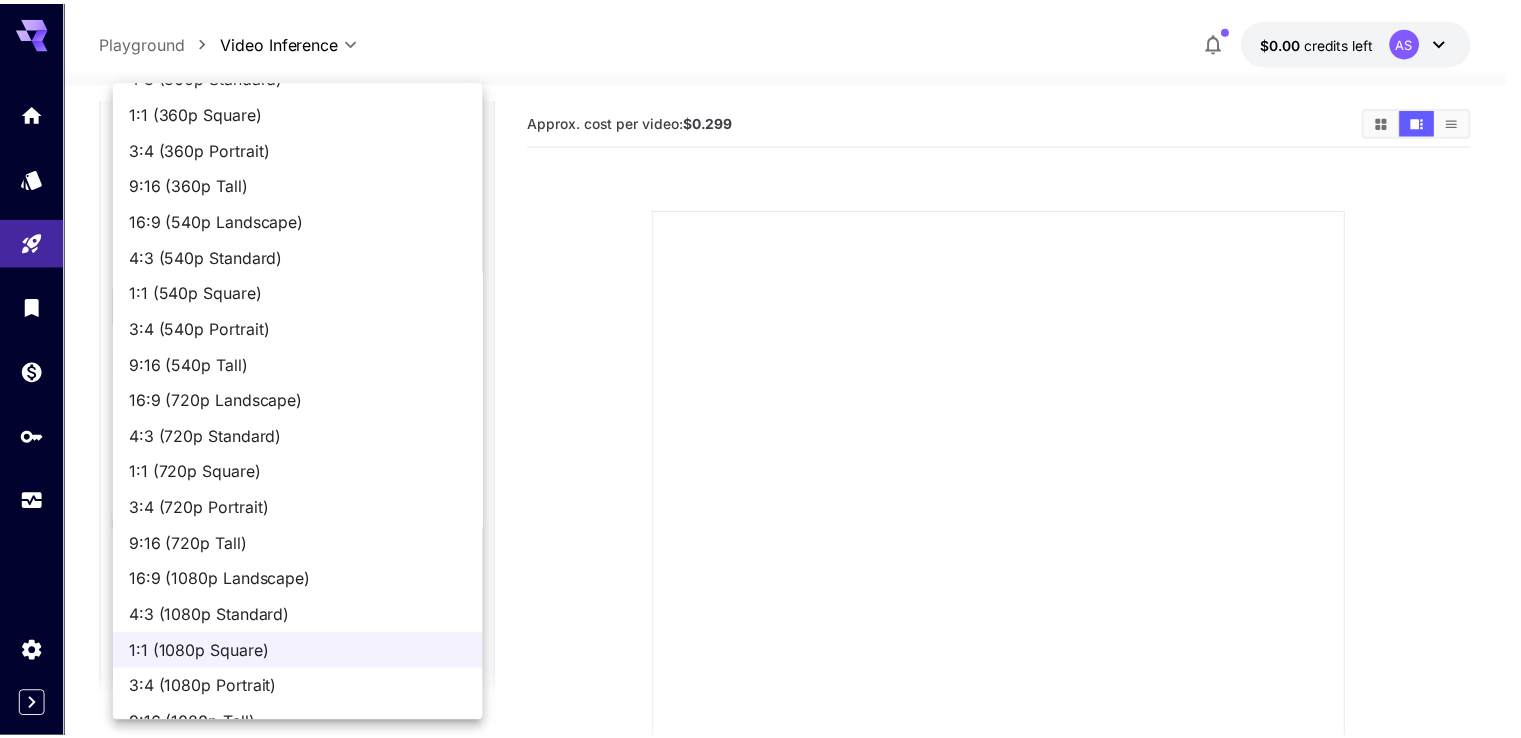 scroll, scrollTop: 94, scrollLeft: 0, axis: vertical 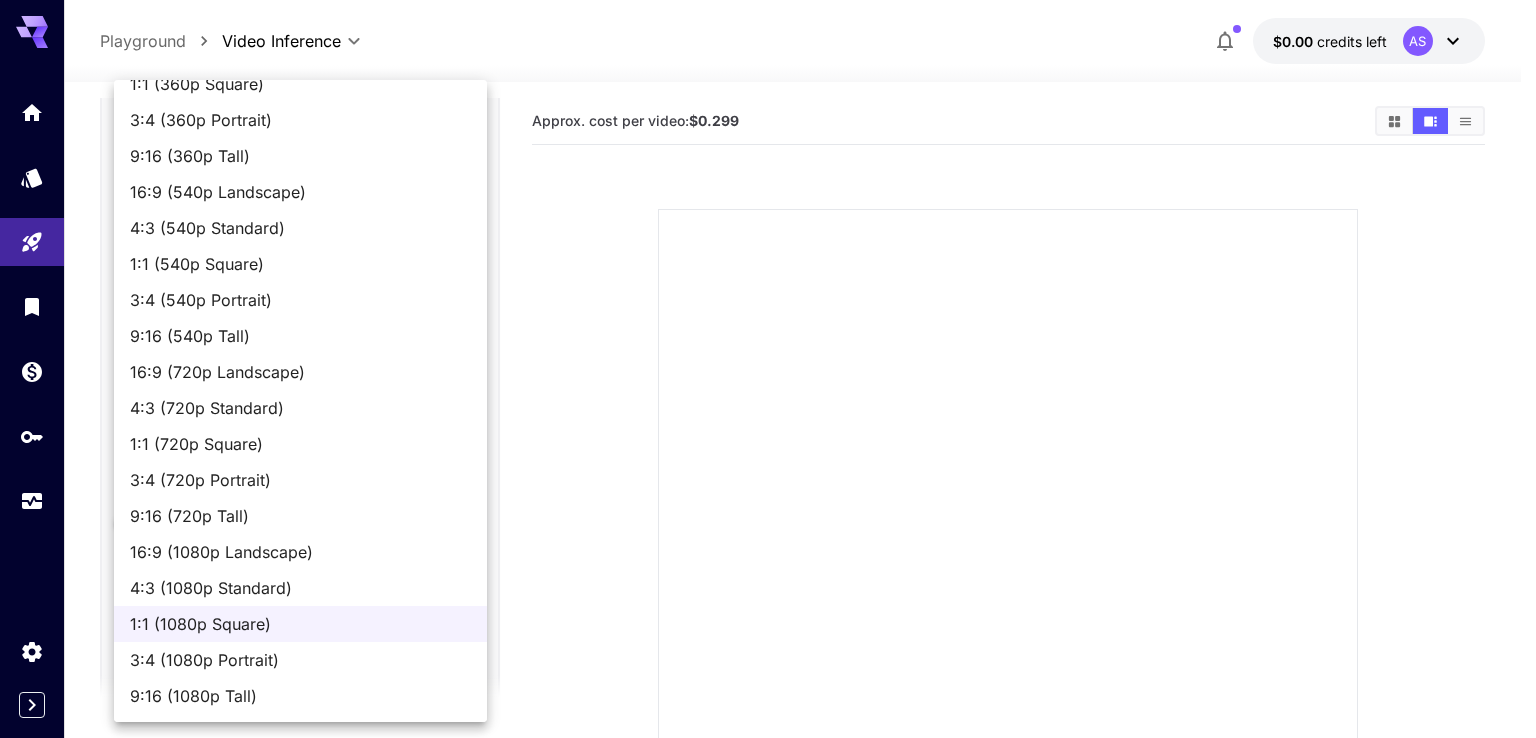 click on "3:4 (1080p Portrait)" at bounding box center (300, 660) 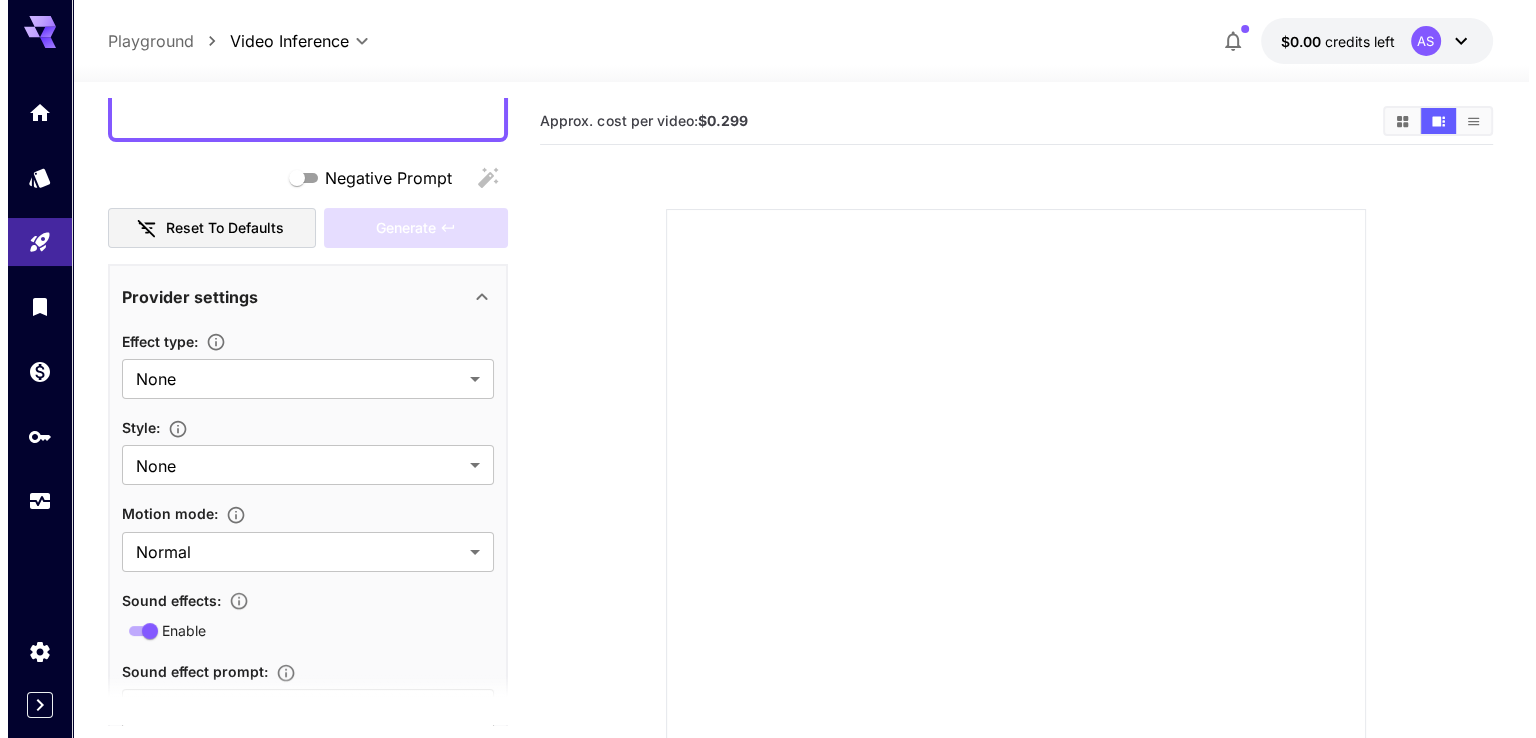 scroll, scrollTop: 0, scrollLeft: 0, axis: both 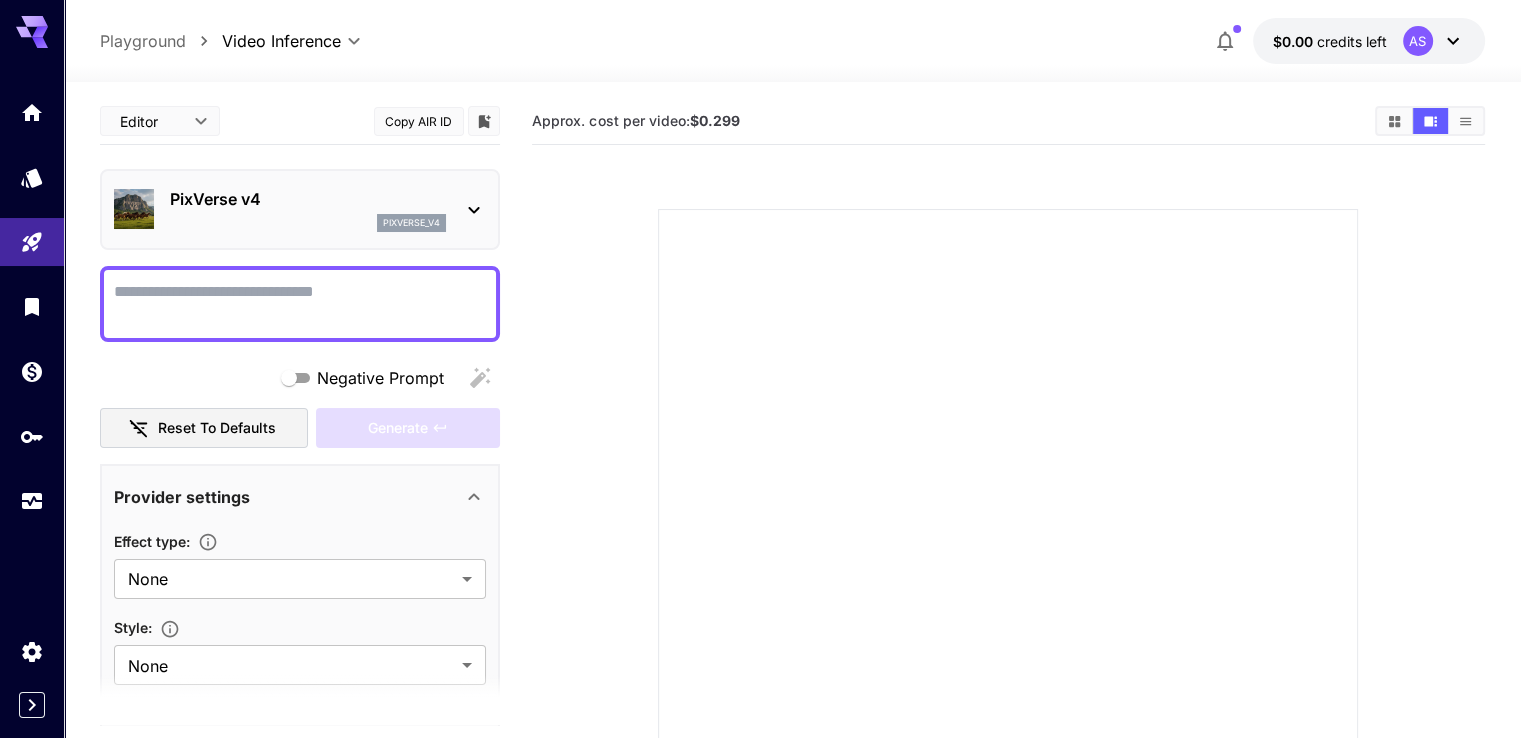 click on "PixVerse v4 pixverse_v4" at bounding box center (300, 209) 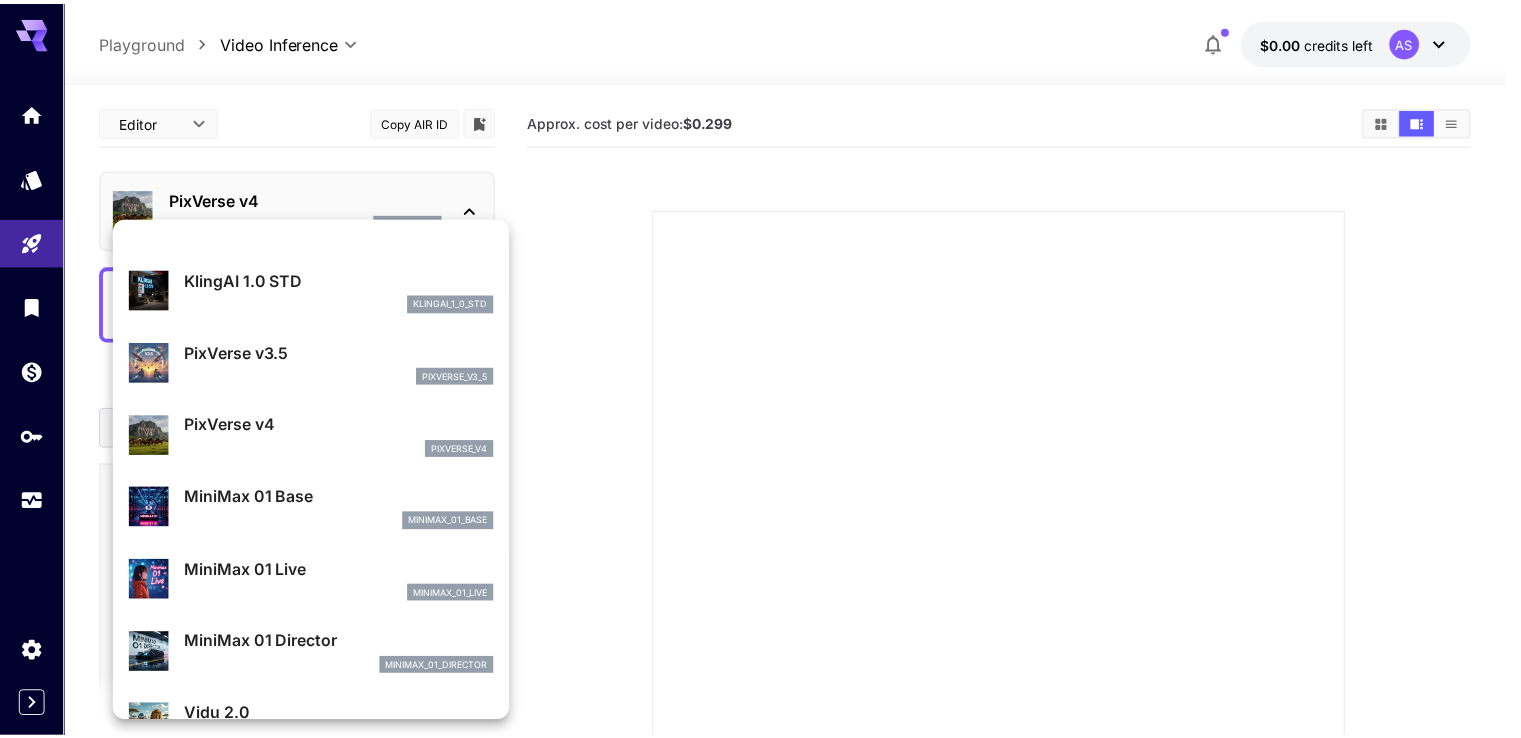 scroll, scrollTop: 1304, scrollLeft: 0, axis: vertical 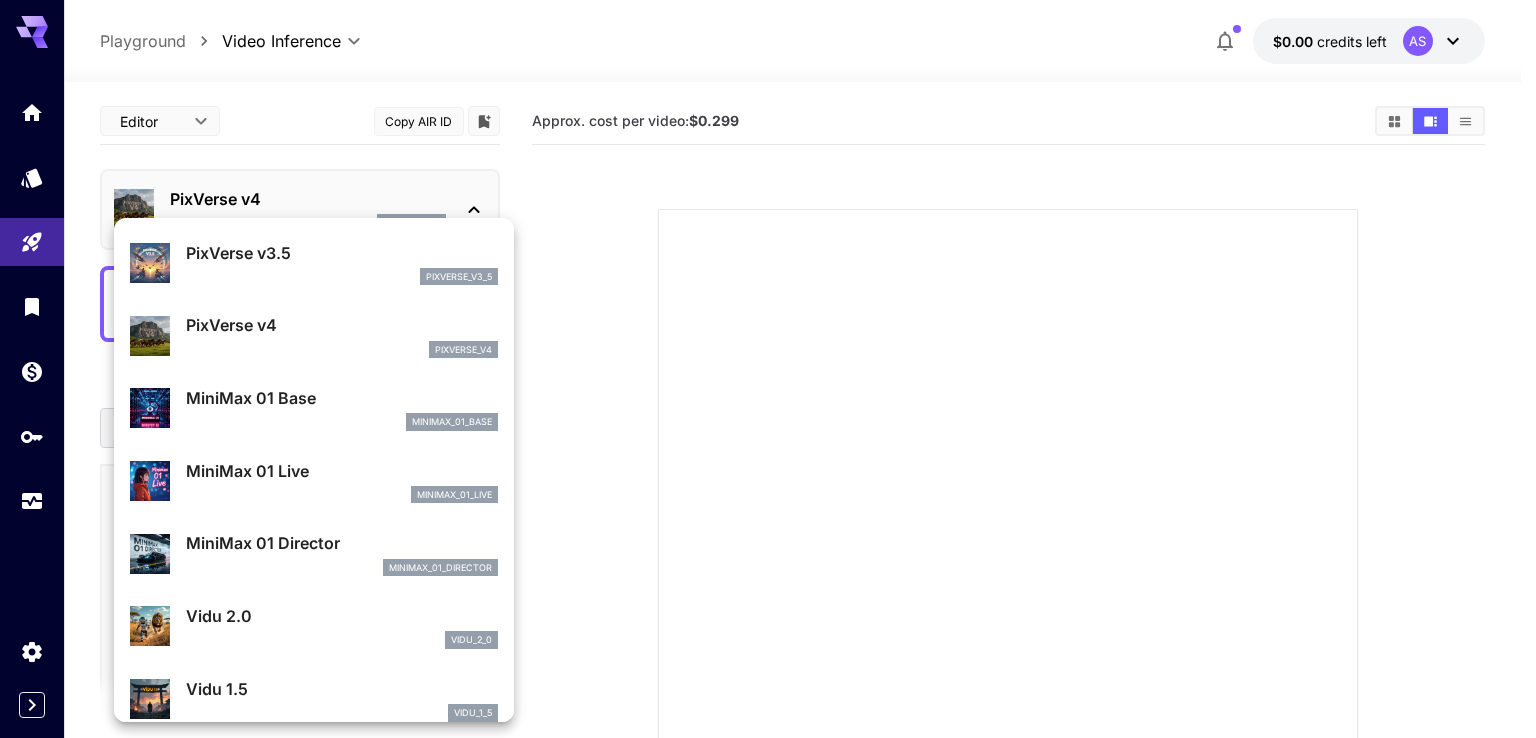 click at bounding box center [768, 369] 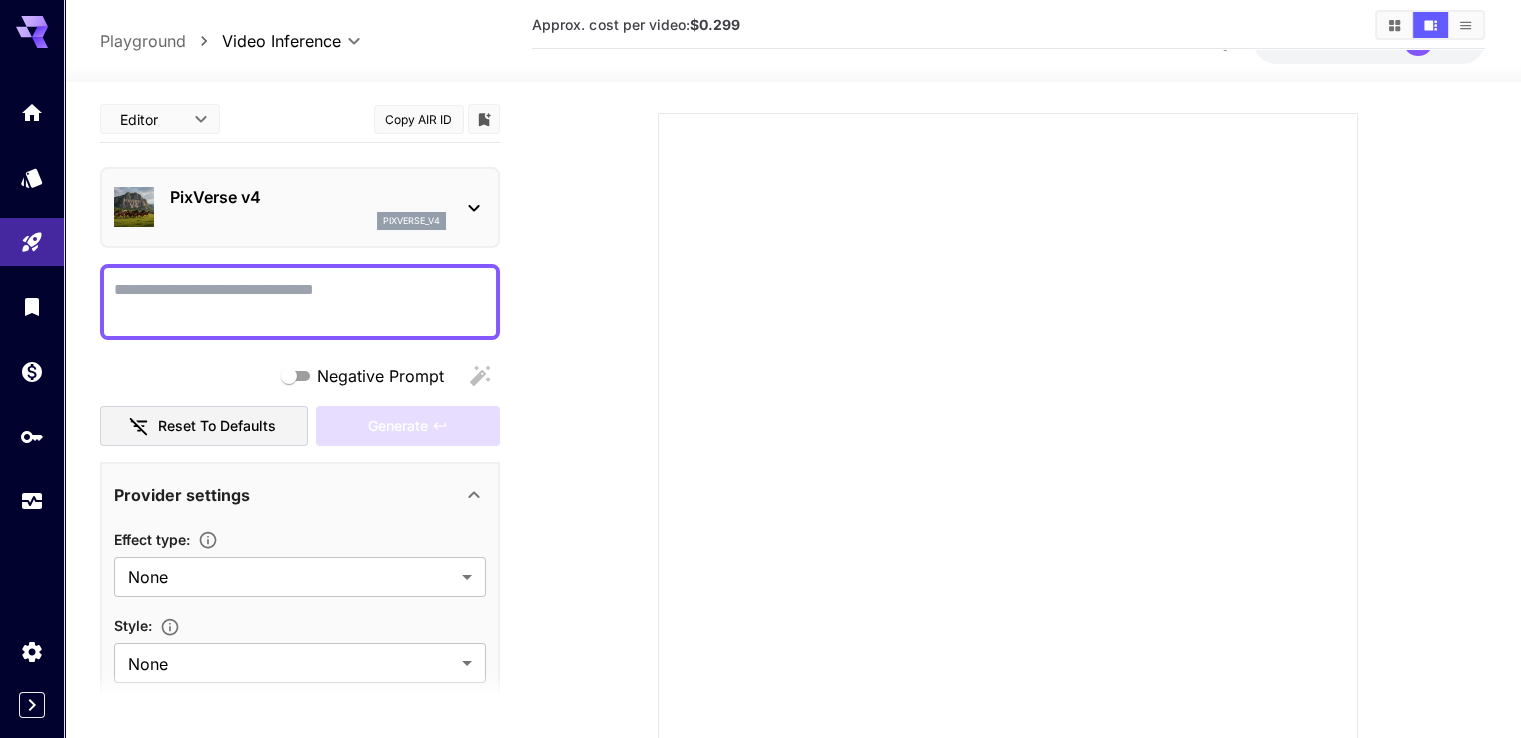 scroll, scrollTop: 231, scrollLeft: 0, axis: vertical 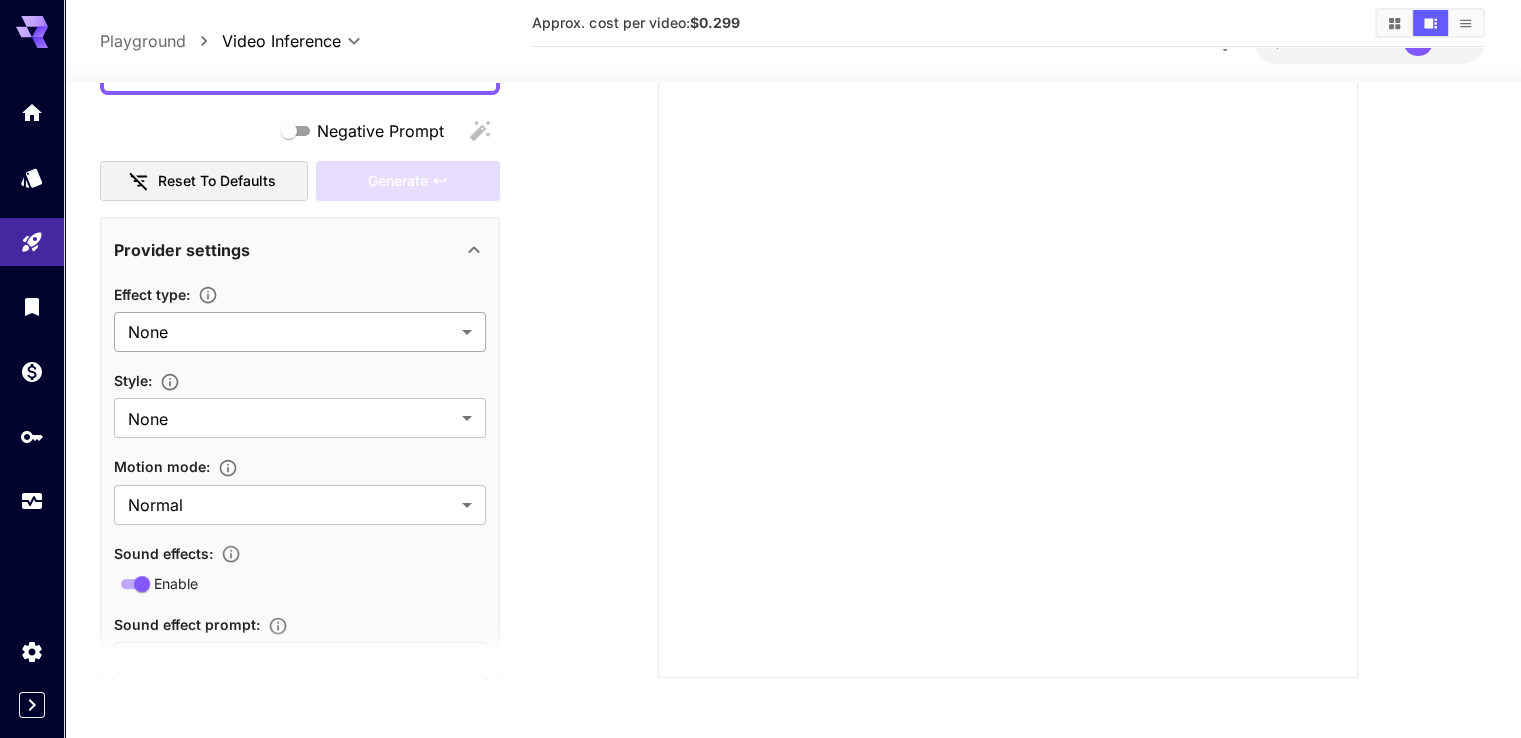 click on "**********" at bounding box center (760, 253) 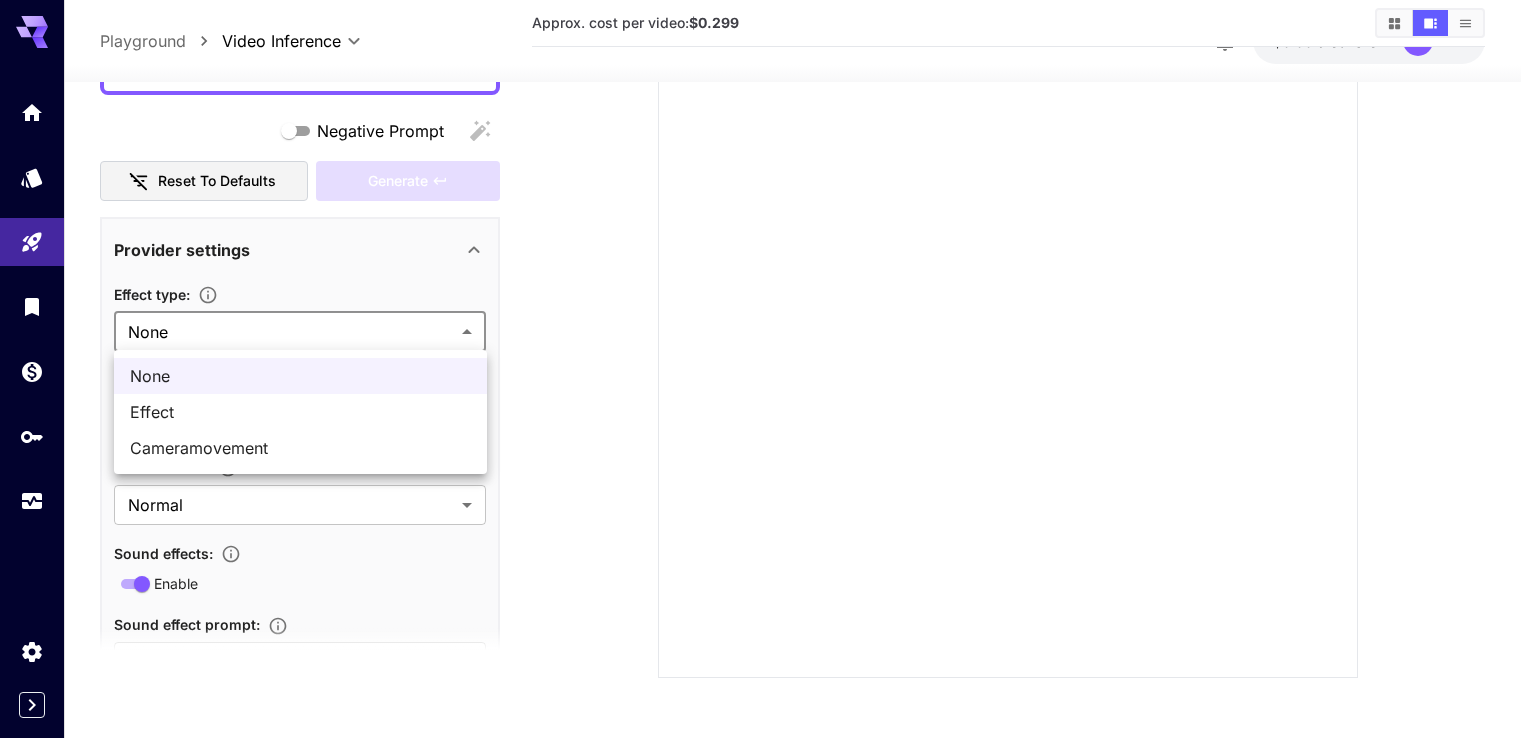 click on "Effect" at bounding box center [300, 412] 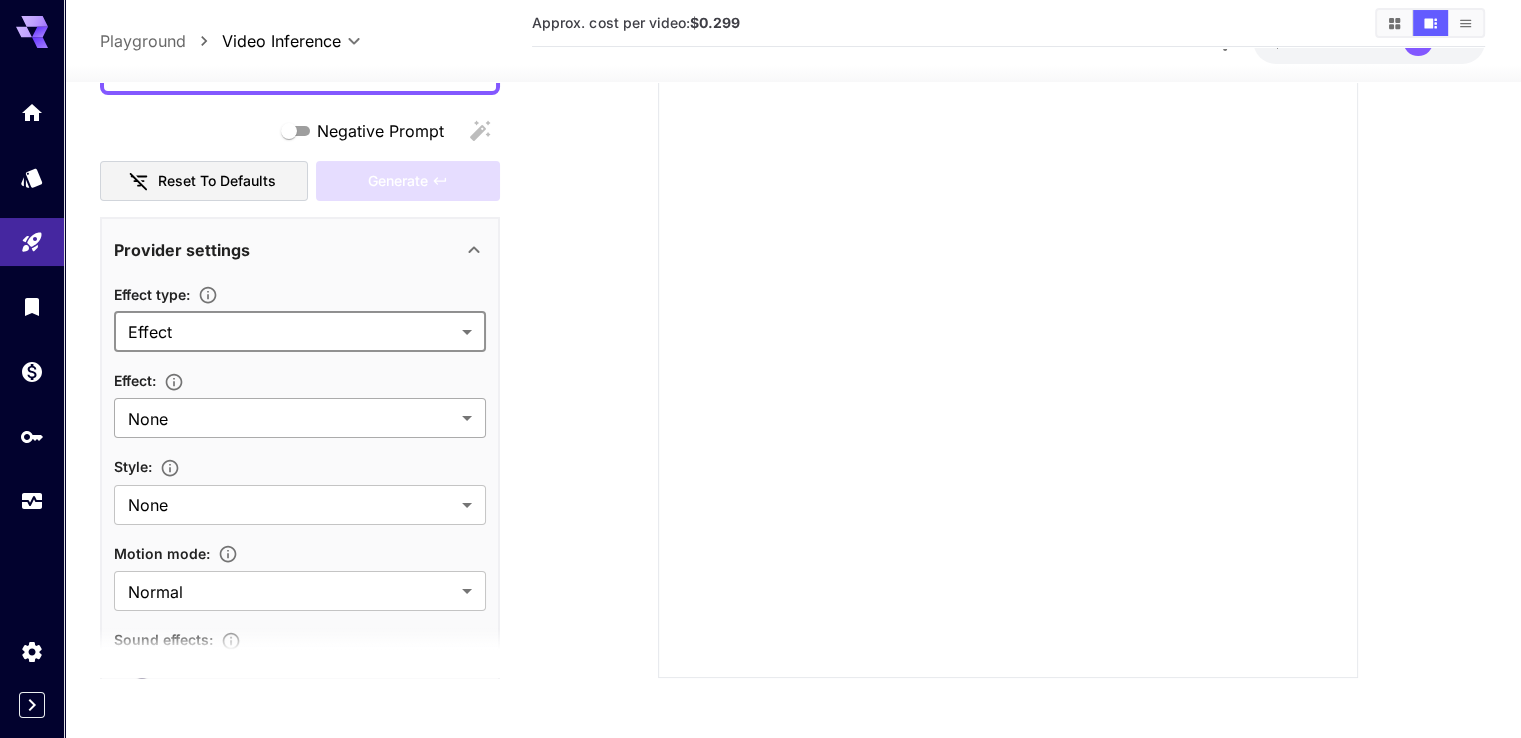 click on "**********" at bounding box center (760, 253) 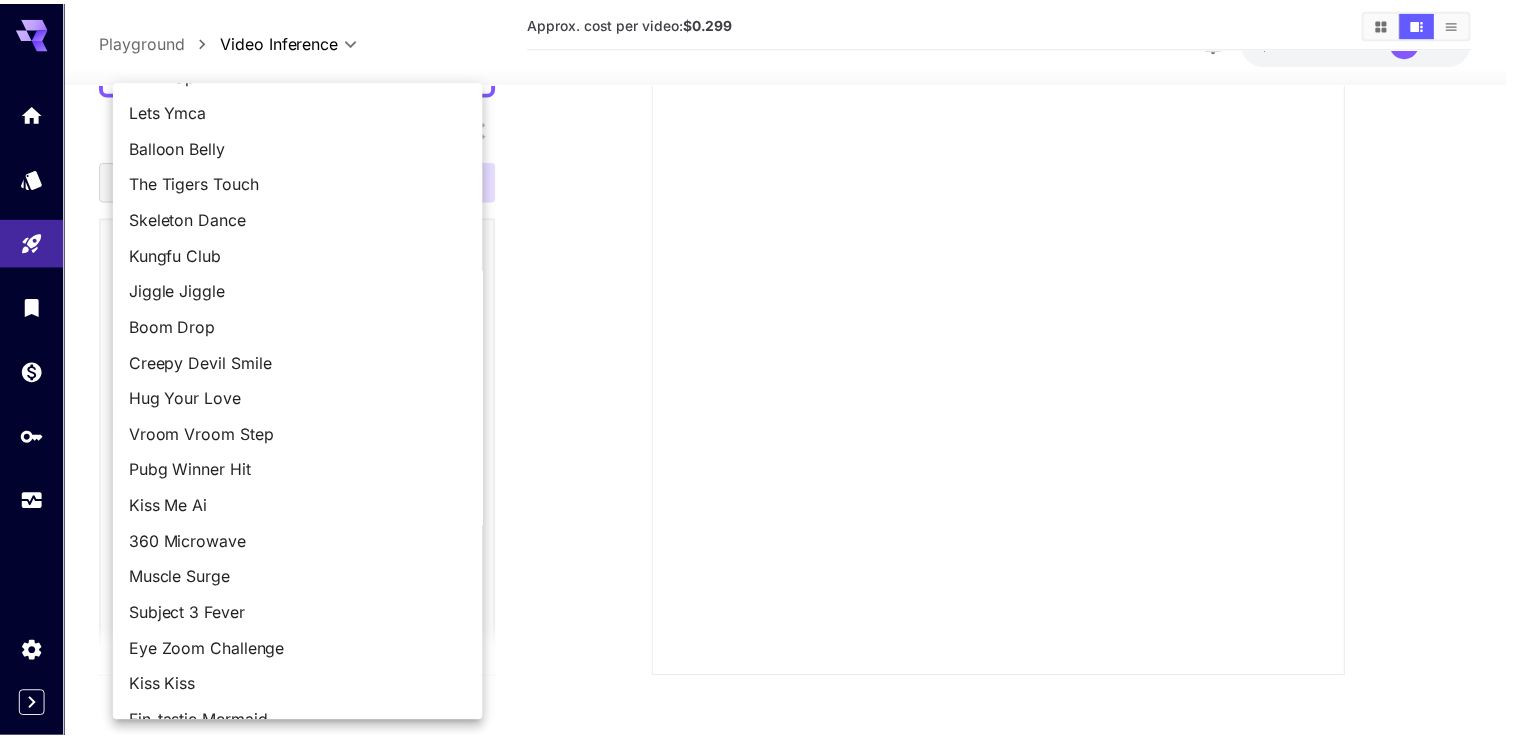 scroll, scrollTop: 130, scrollLeft: 0, axis: vertical 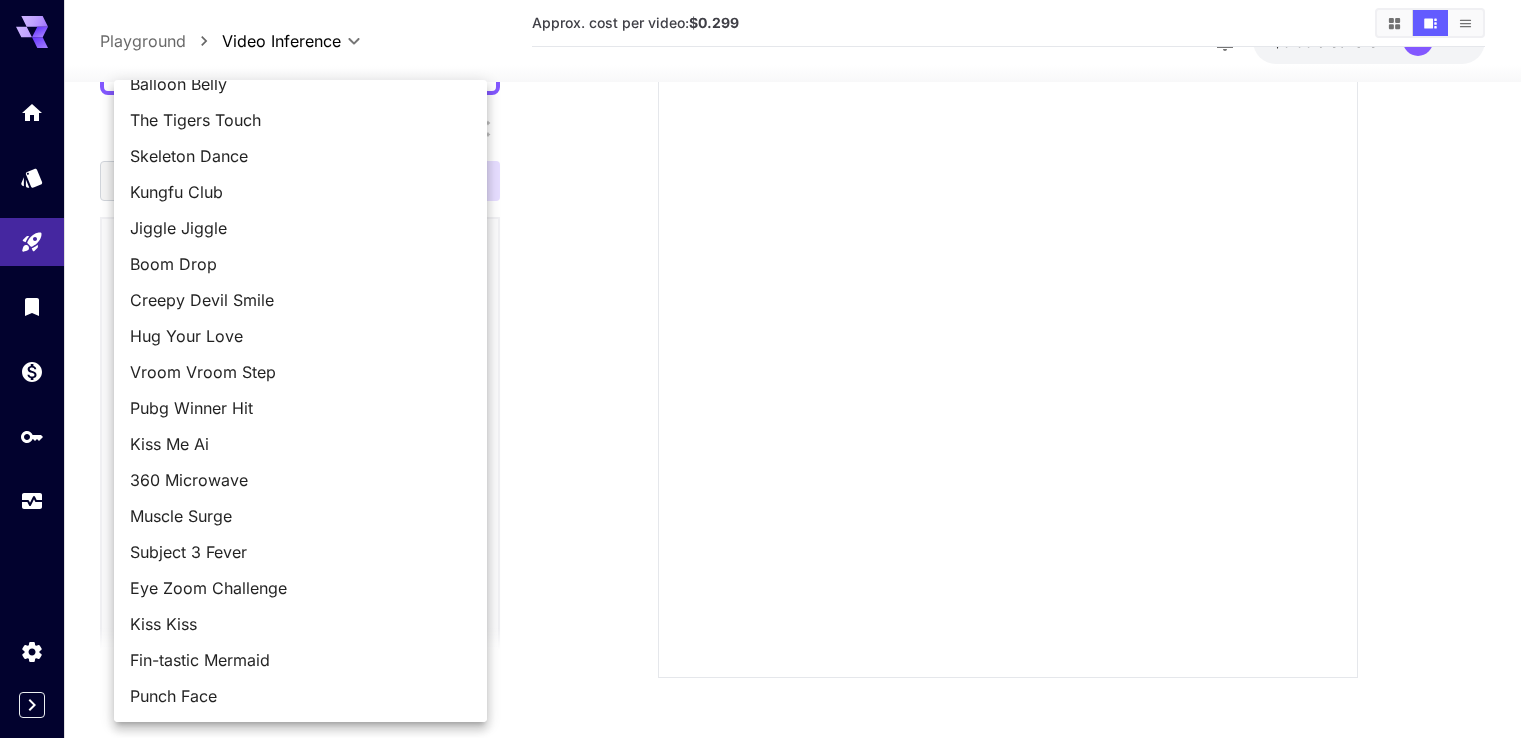 click on "Kiss Kiss" at bounding box center (300, 624) 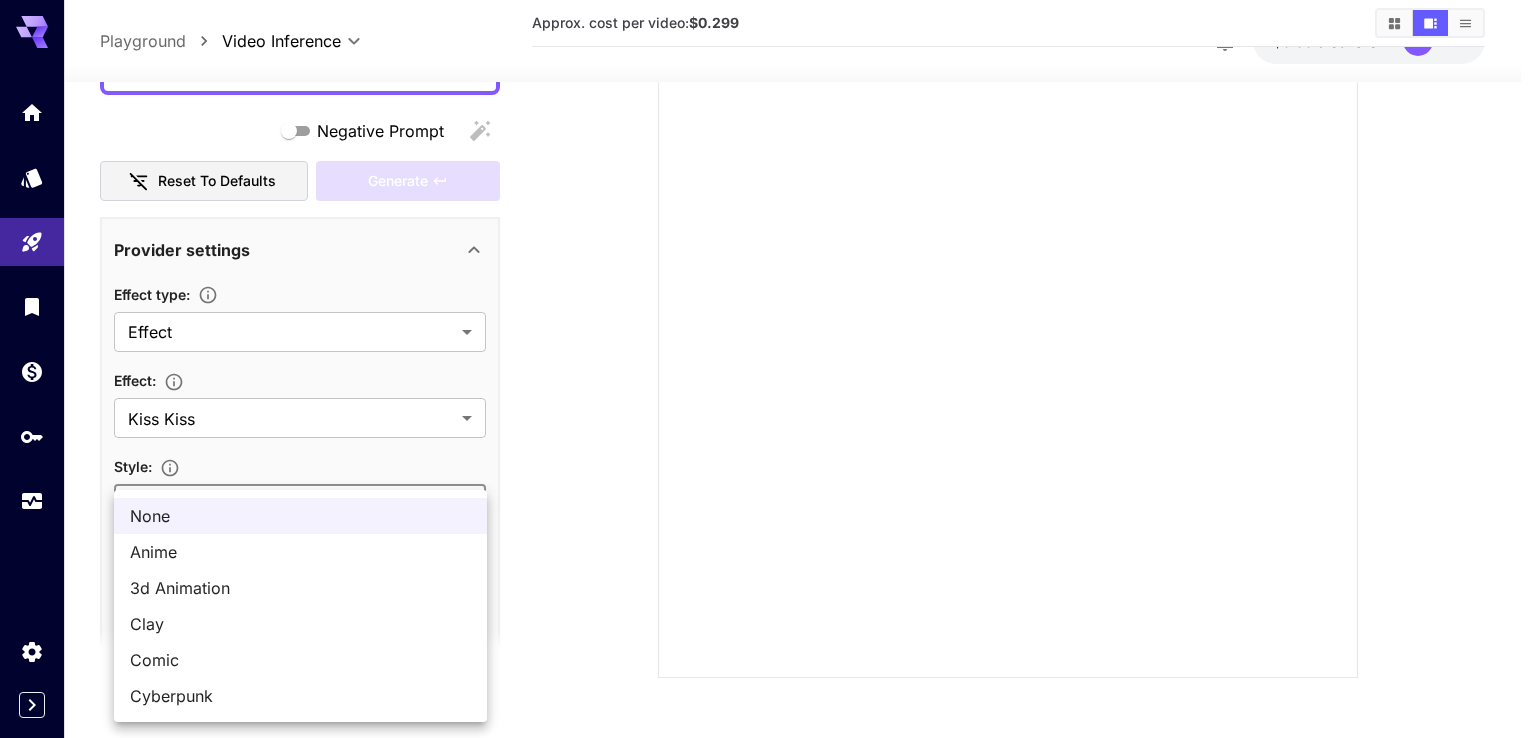 click on "**********" at bounding box center (768, 253) 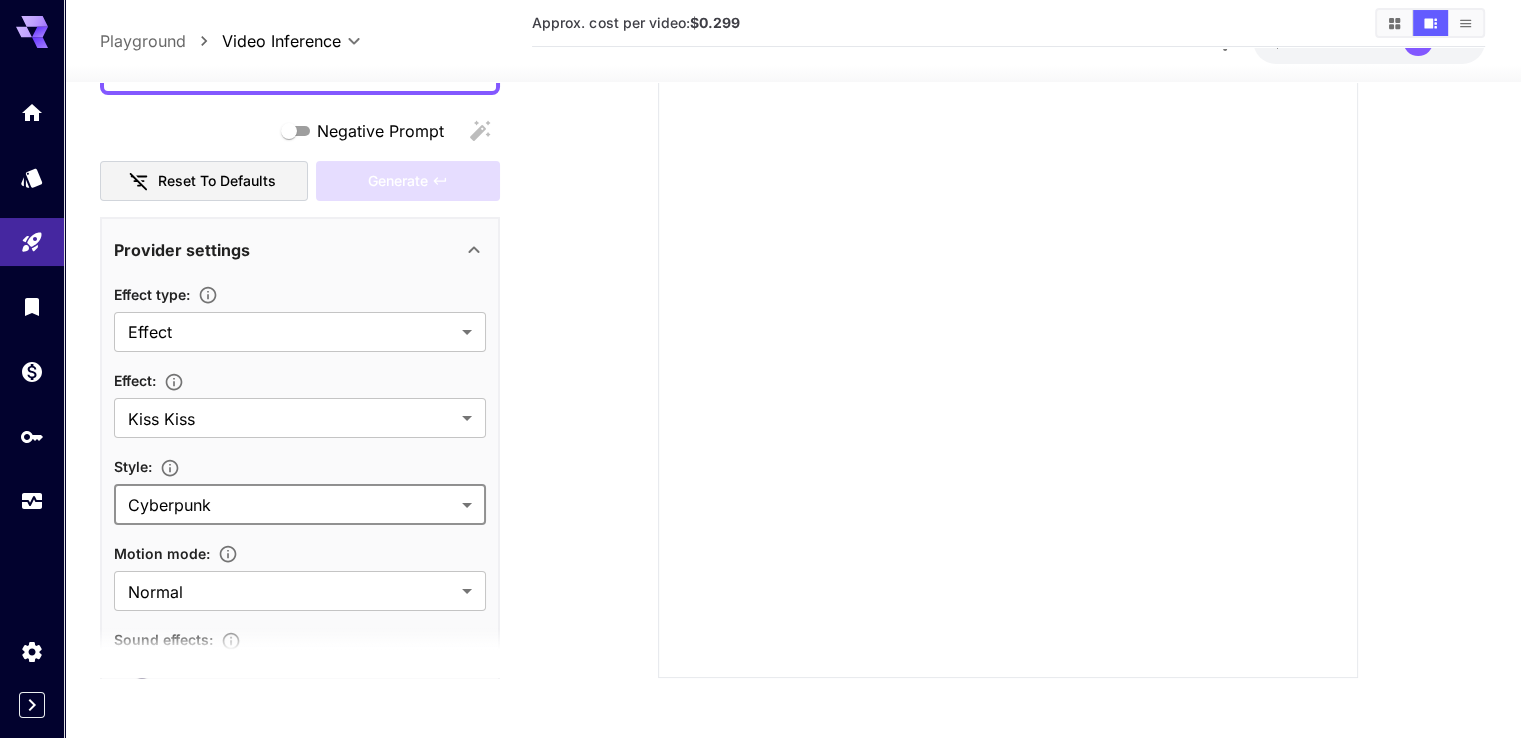 scroll, scrollTop: 400, scrollLeft: 0, axis: vertical 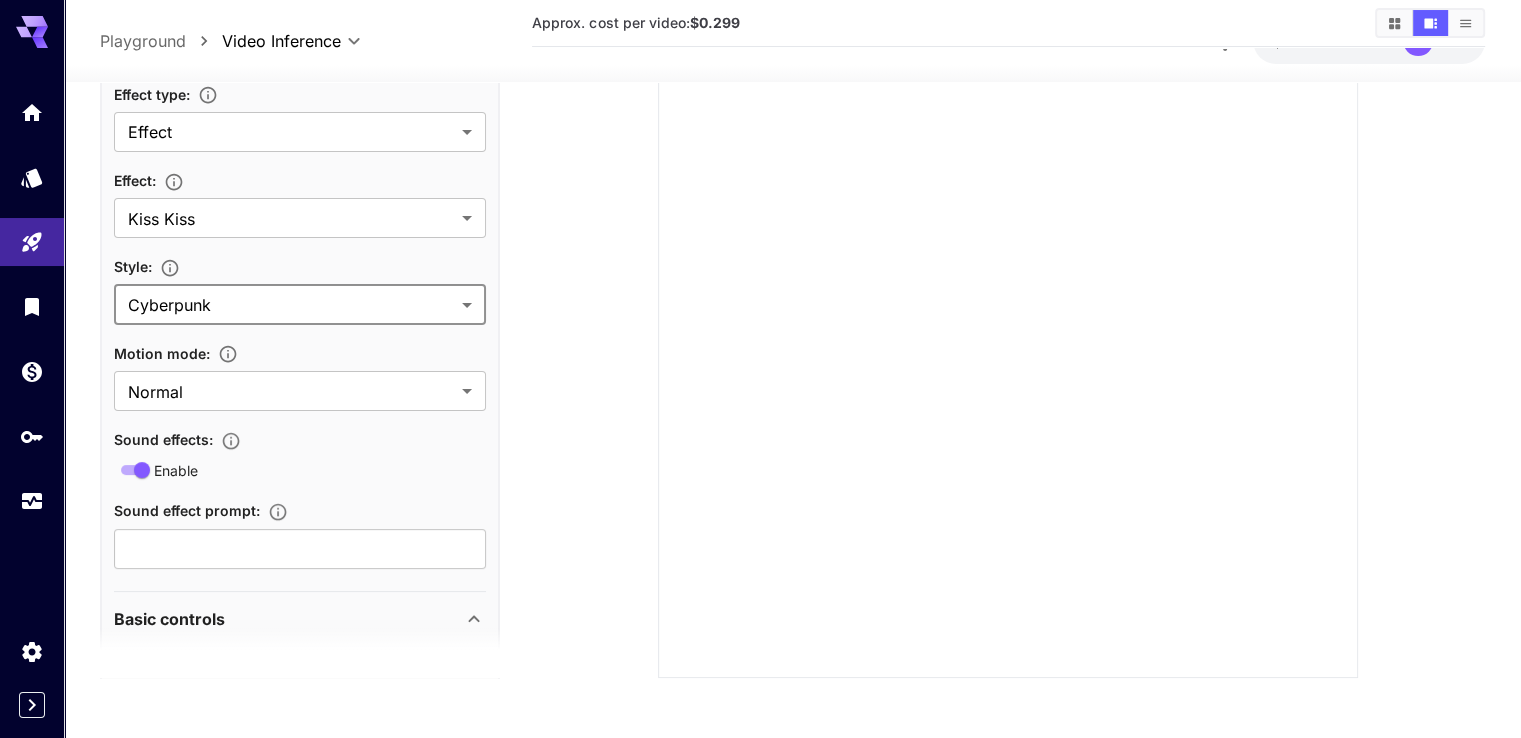 click on "Motion mode :" at bounding box center (300, 352) 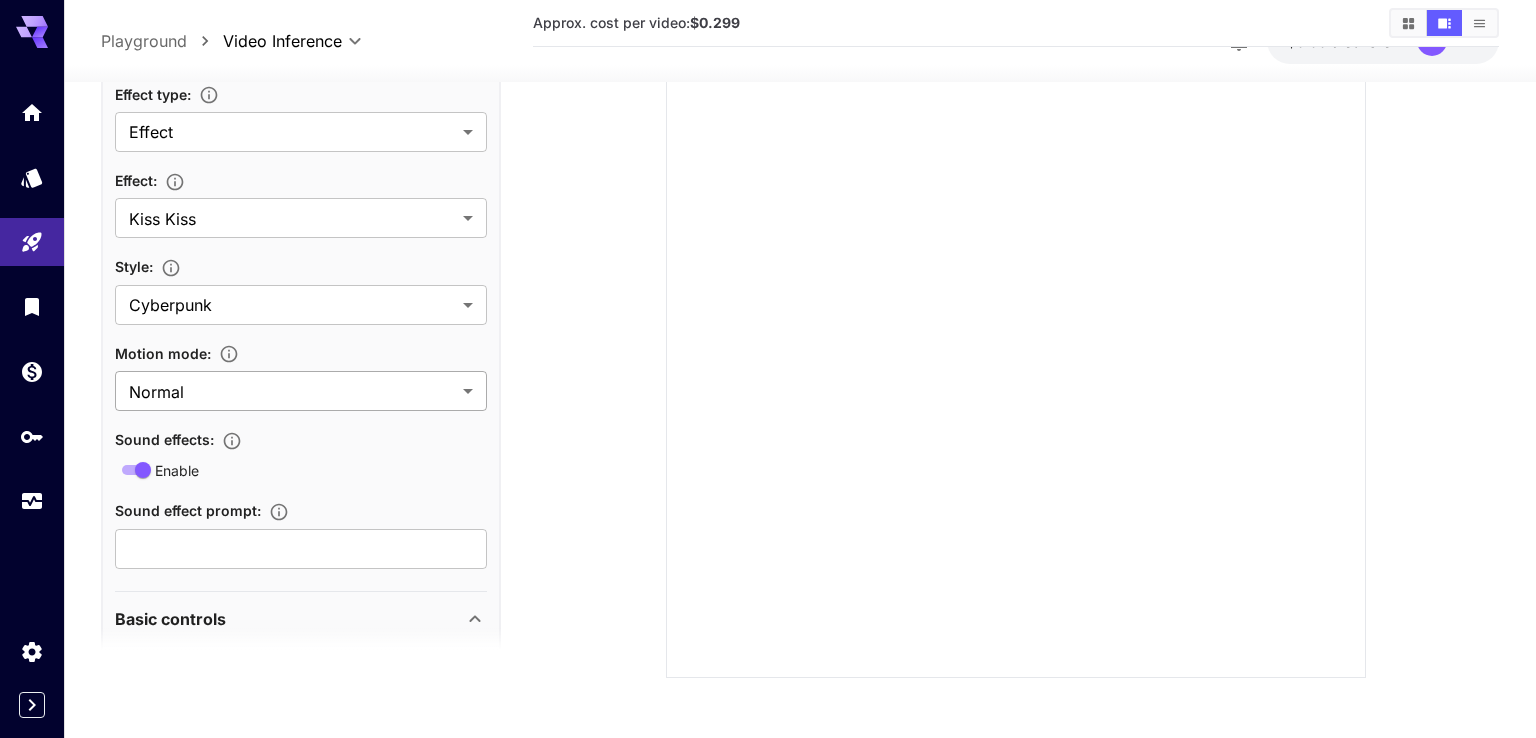 click on "**********" at bounding box center (768, 253) 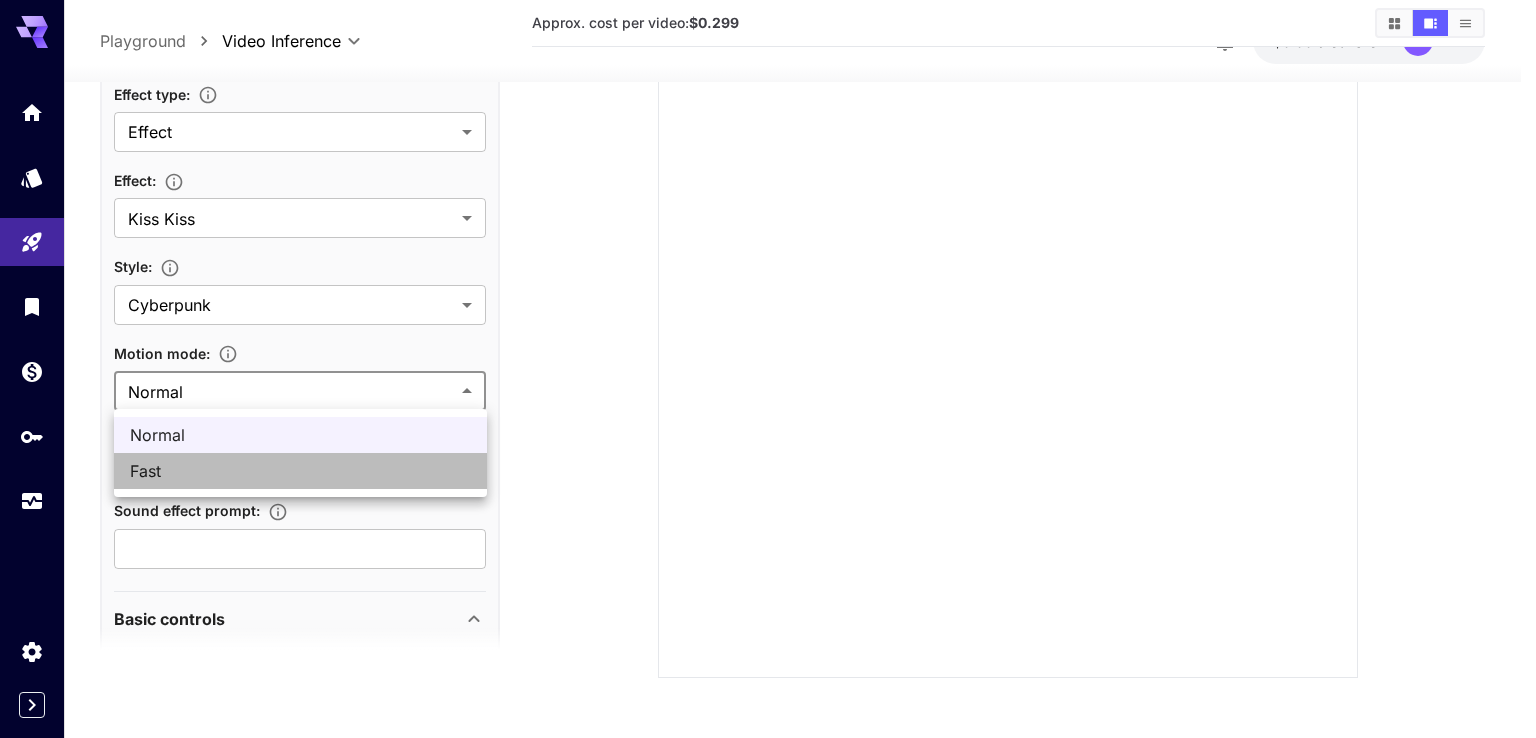 click on "Fast" at bounding box center [300, 471] 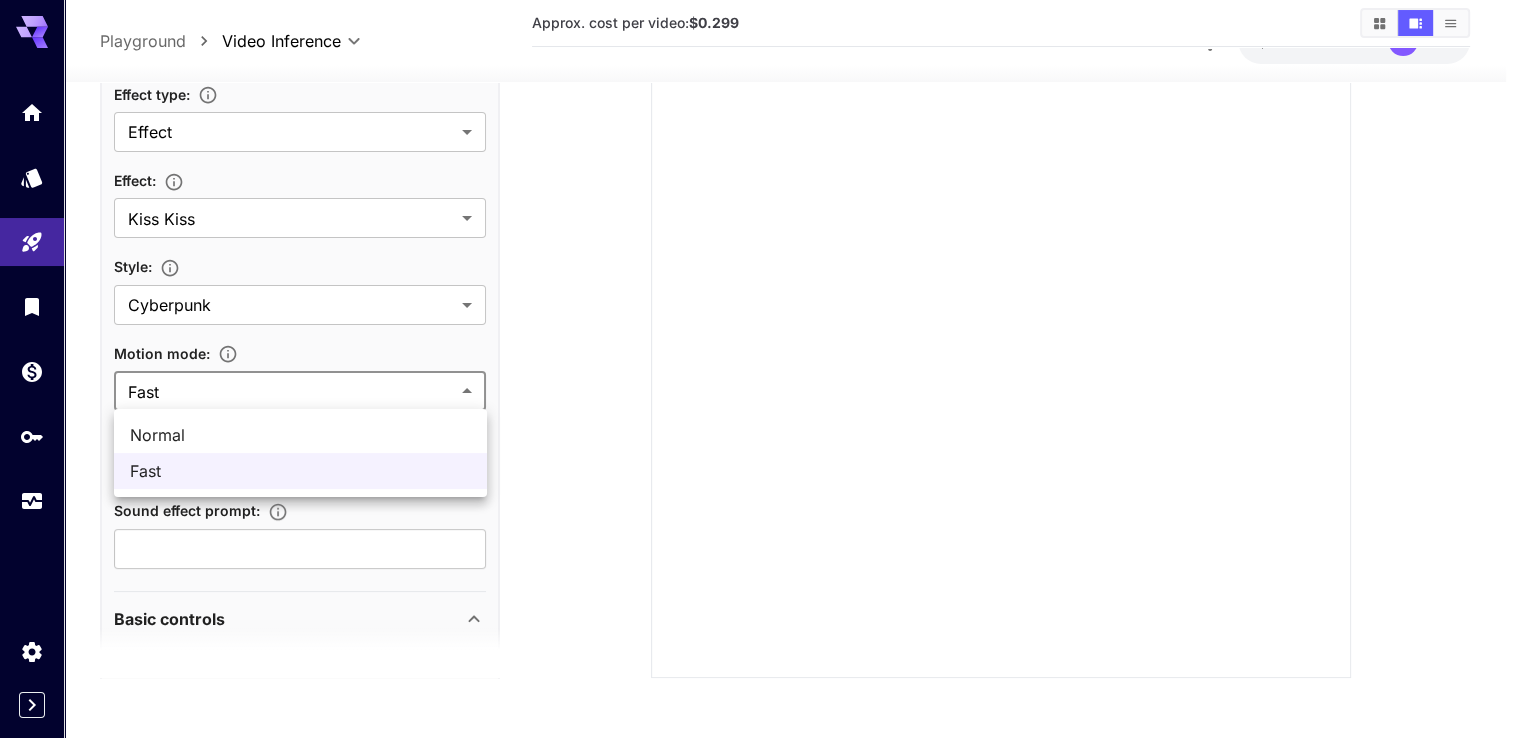 click on "**********" at bounding box center (760, 253) 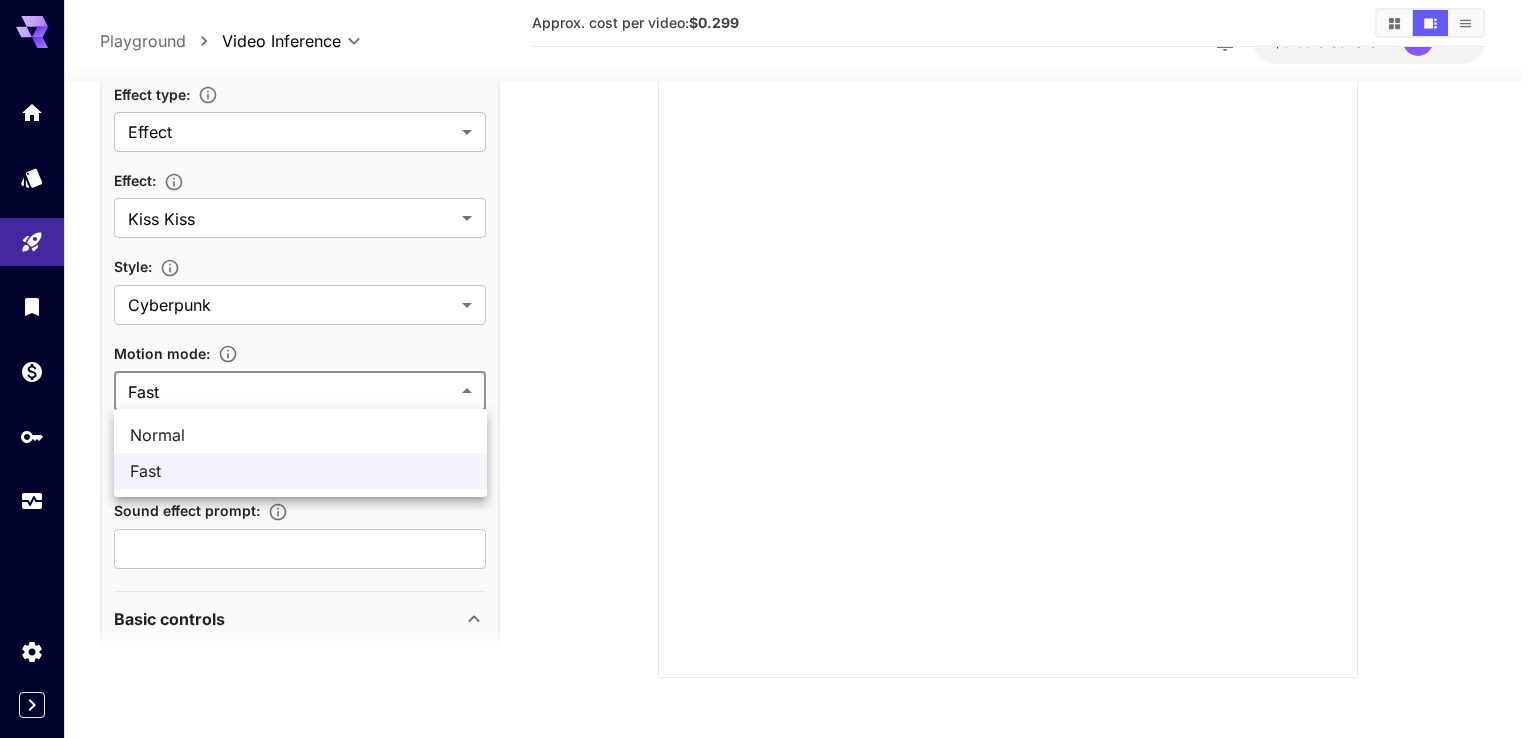 click on "Normal" at bounding box center (300, 435) 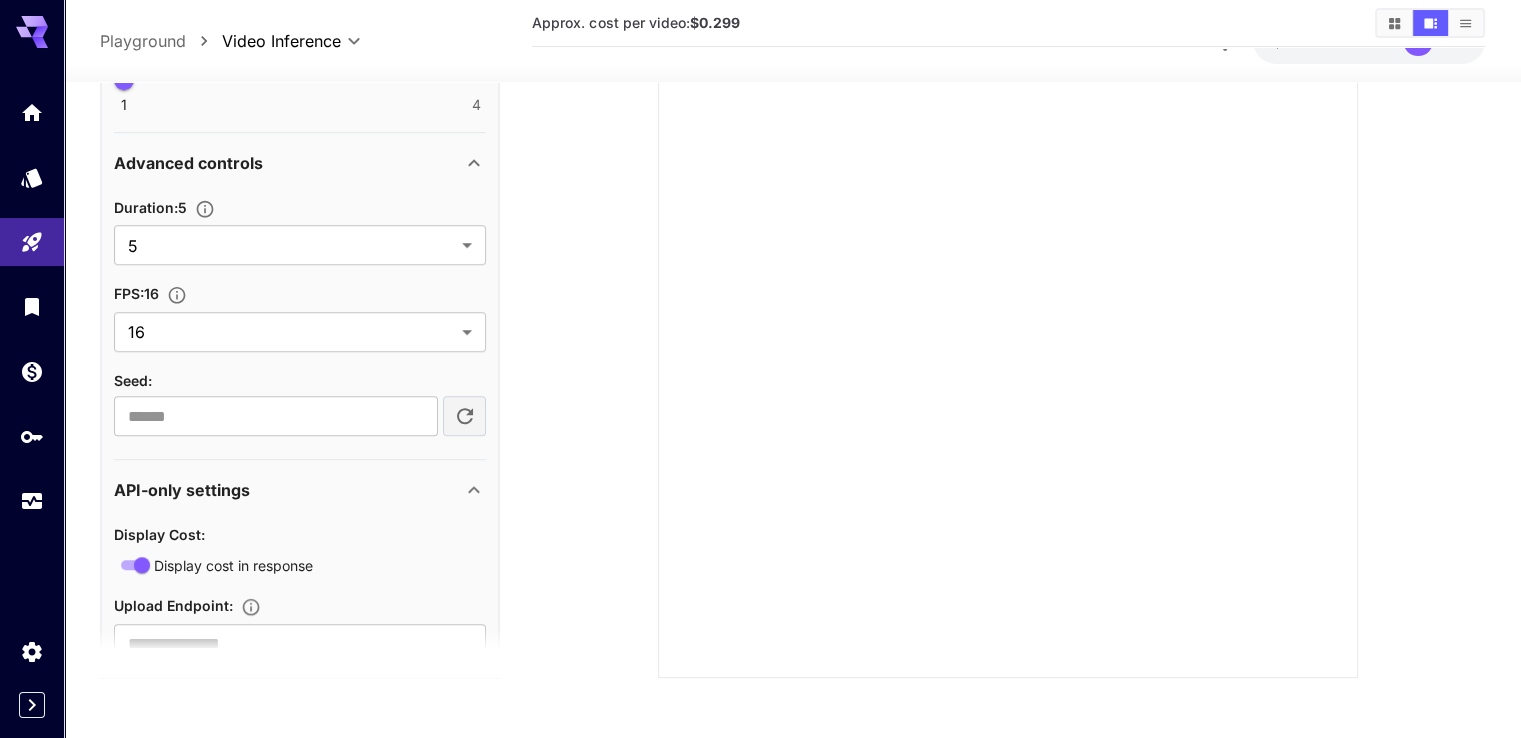 scroll, scrollTop: 1455, scrollLeft: 0, axis: vertical 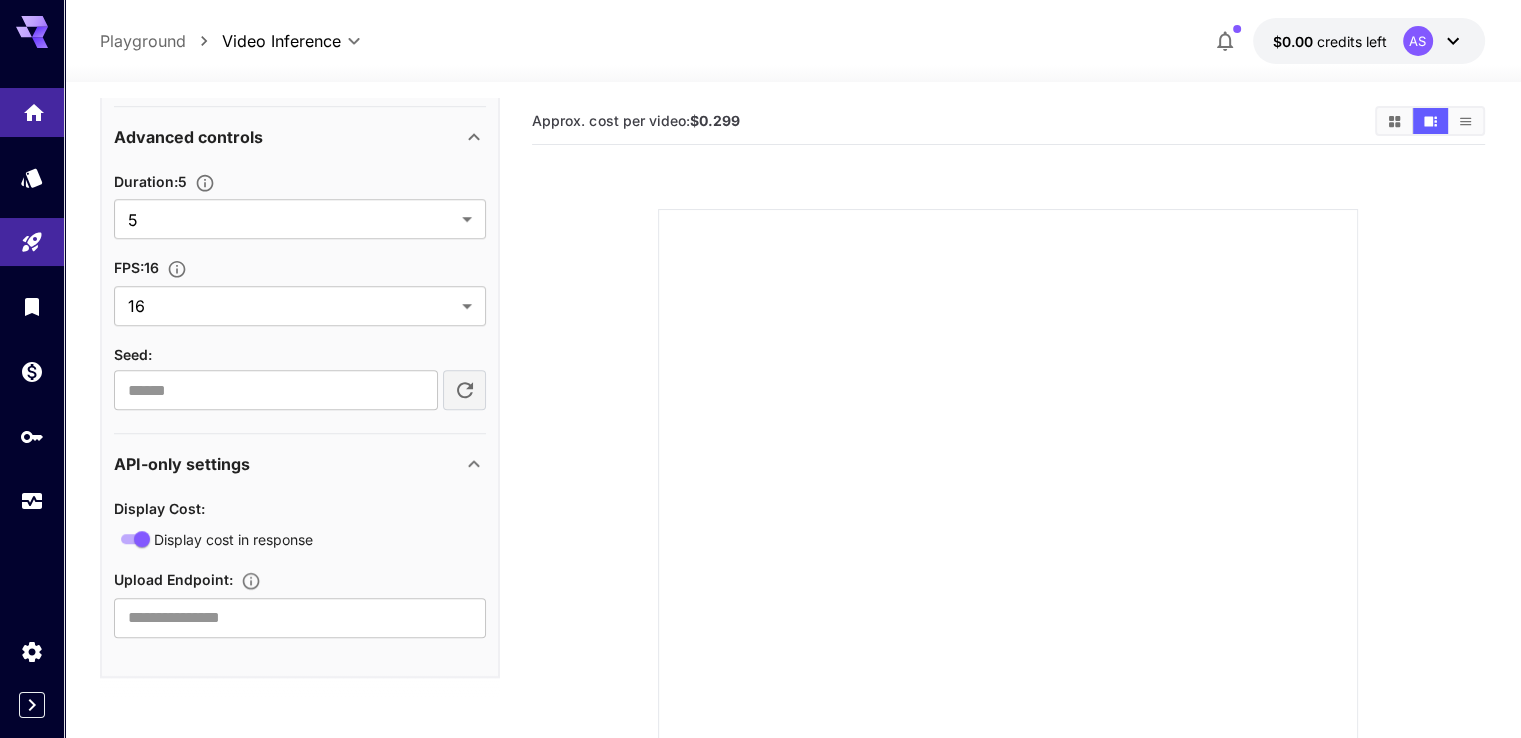 click at bounding box center (32, 112) 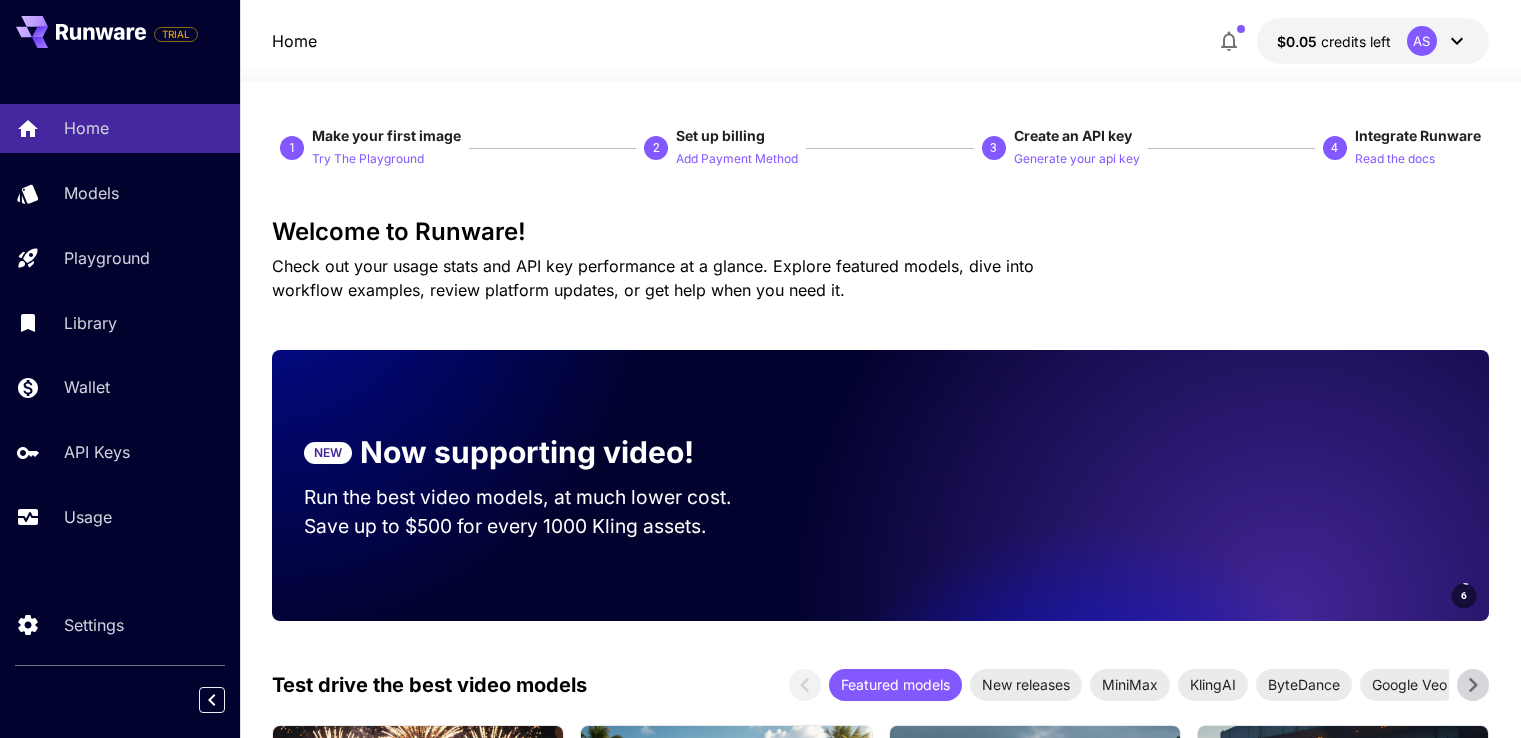 scroll, scrollTop: 0, scrollLeft: 0, axis: both 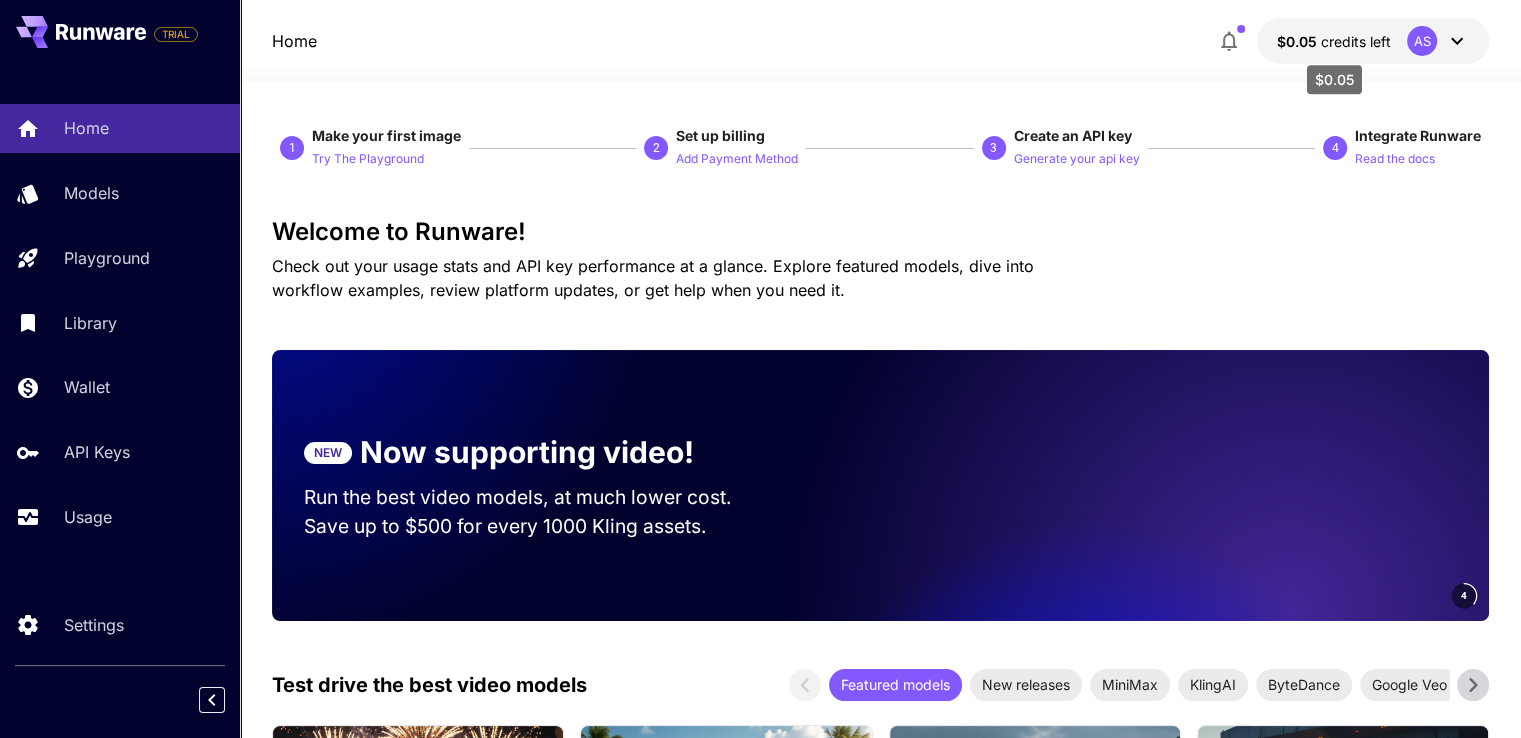 click on "credits left" at bounding box center [1356, 41] 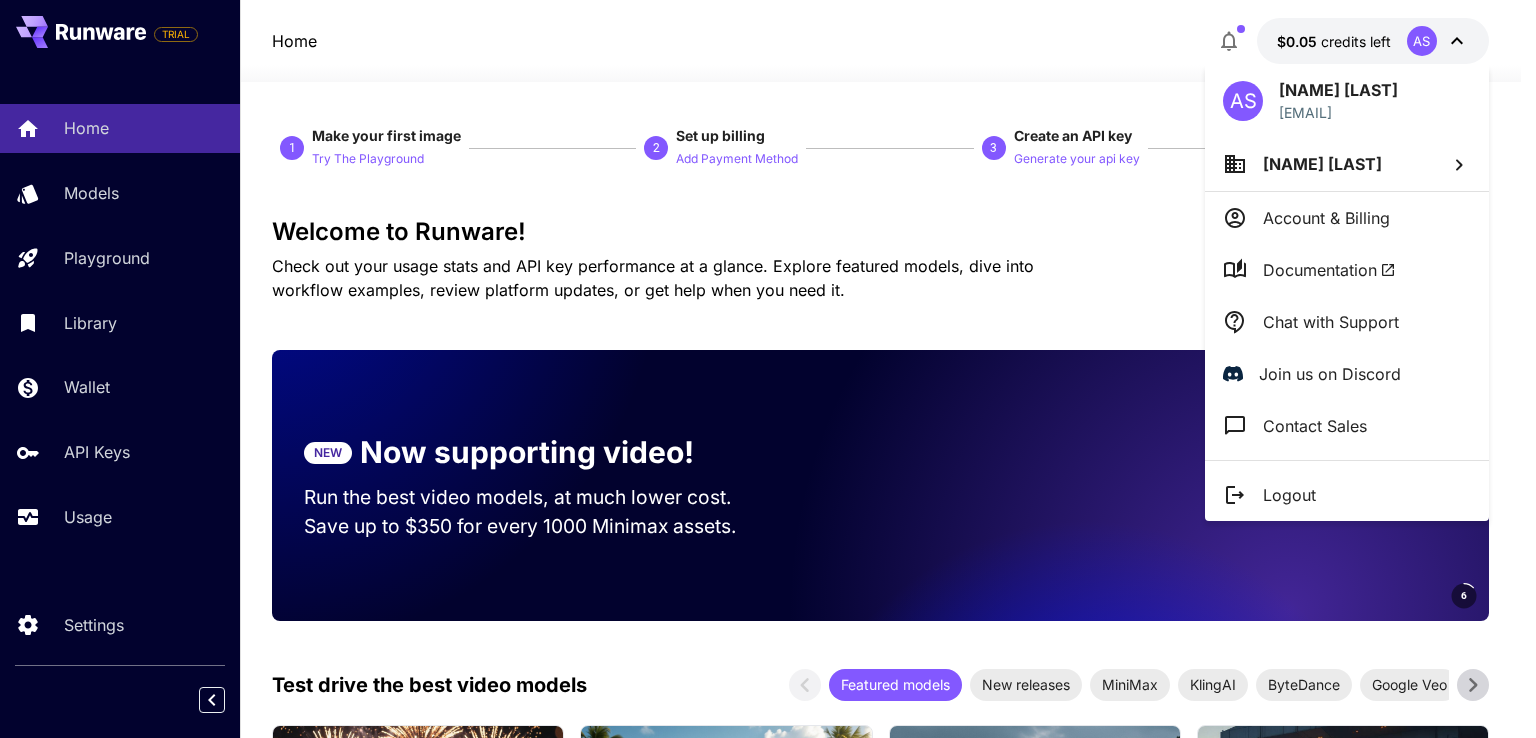 click at bounding box center (768, 369) 